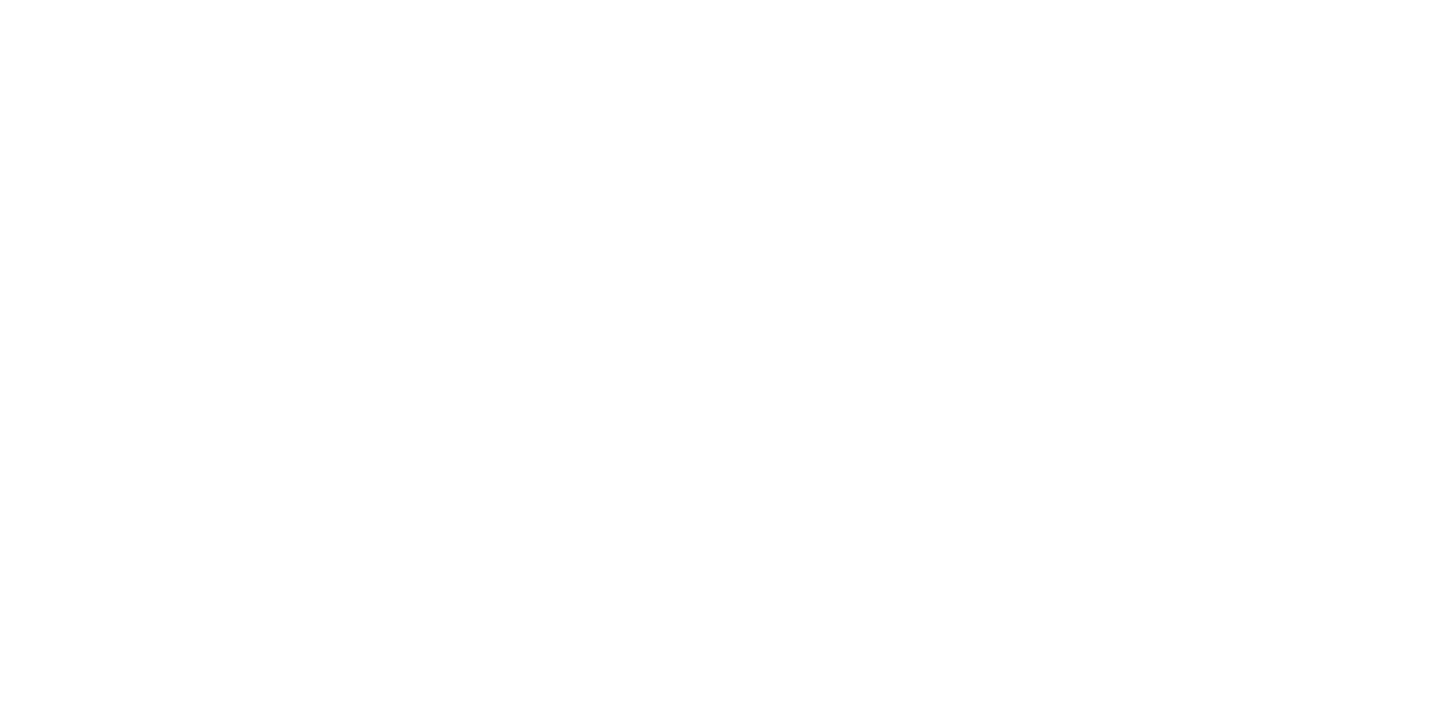 scroll, scrollTop: 0, scrollLeft: 0, axis: both 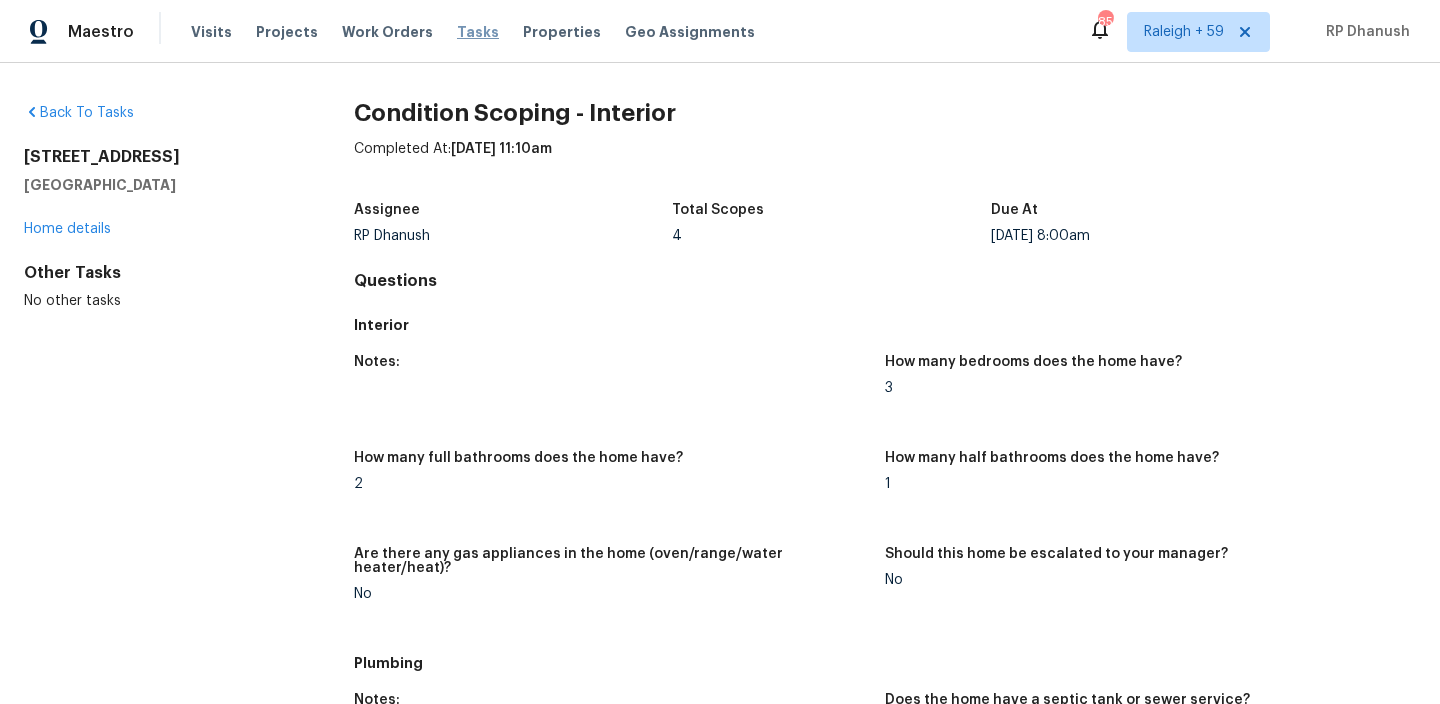 click on "Tasks" at bounding box center (478, 32) 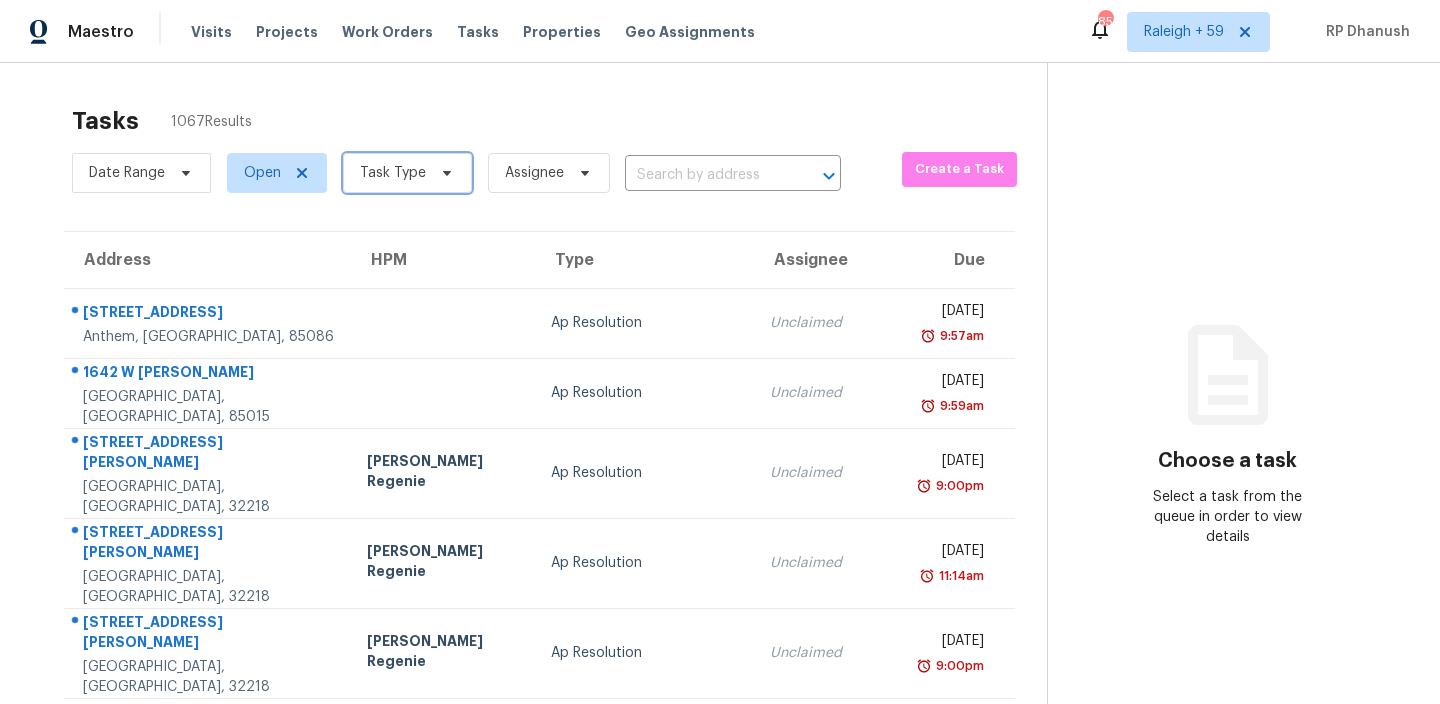 click on "Task Type" at bounding box center [393, 173] 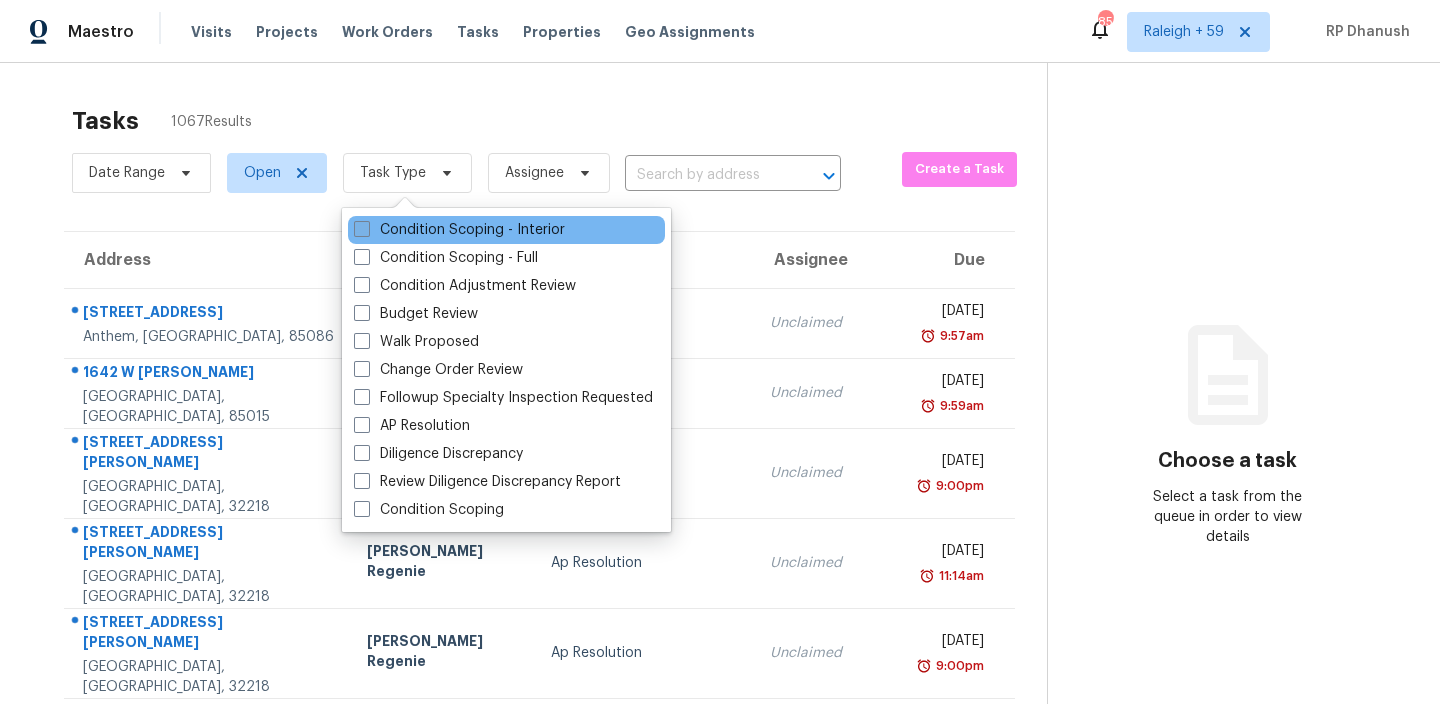 click on "Condition Scoping - Interior" at bounding box center [459, 230] 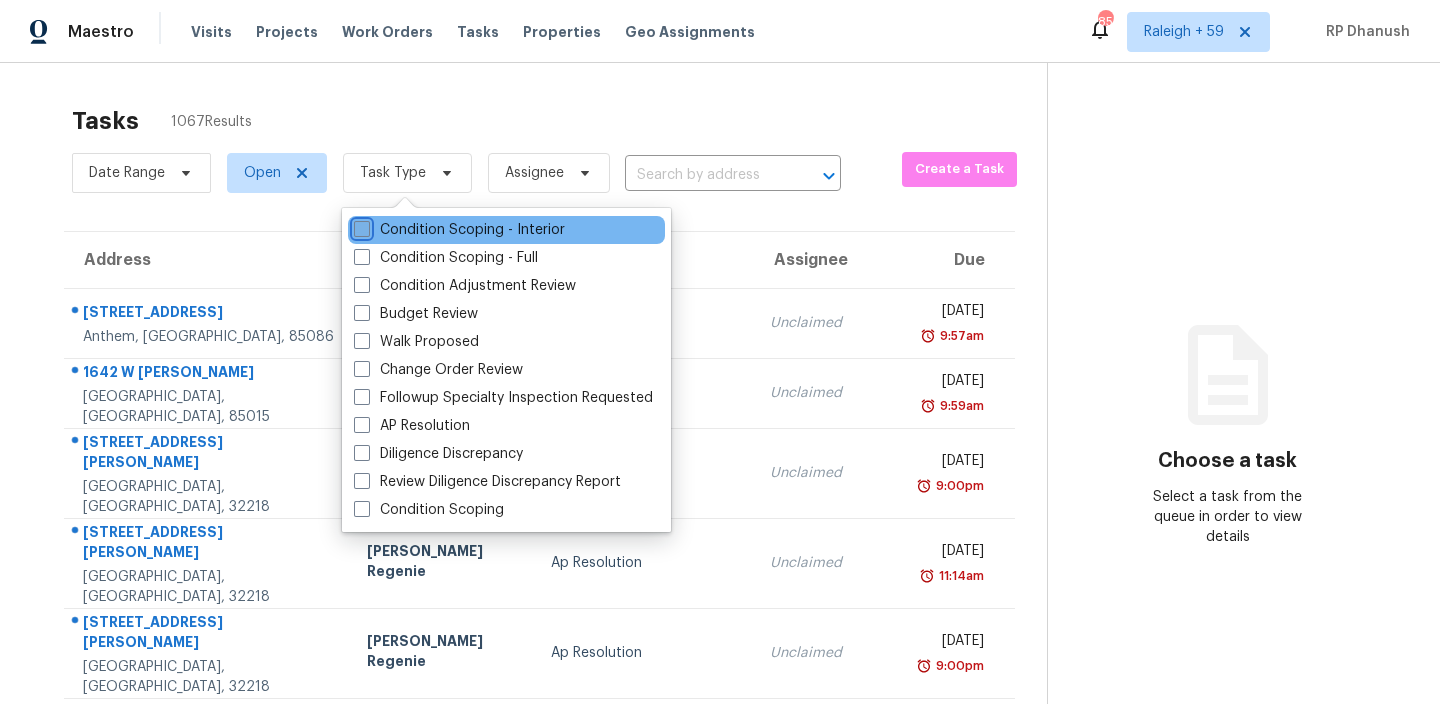 click on "Condition Scoping - Interior" at bounding box center (360, 226) 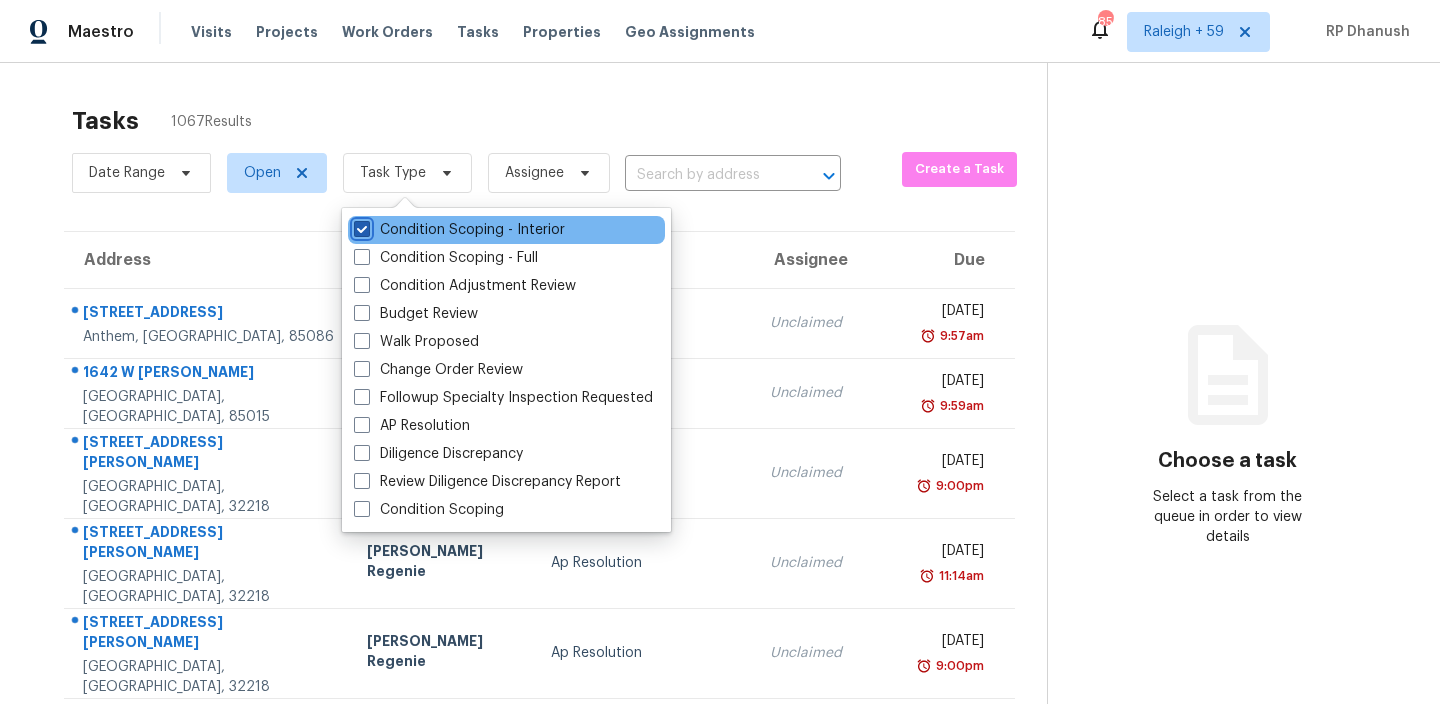 checkbox on "true" 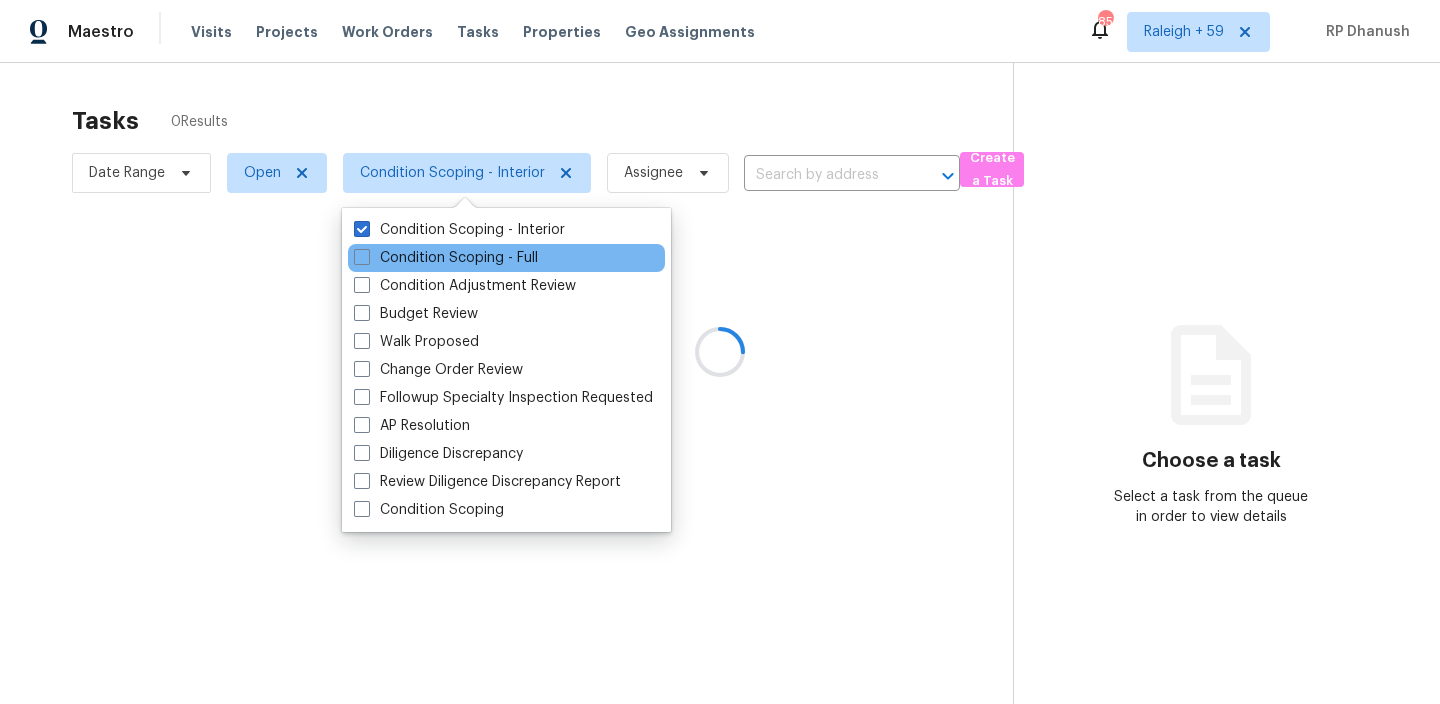 click on "Condition Scoping - Full" at bounding box center (506, 258) 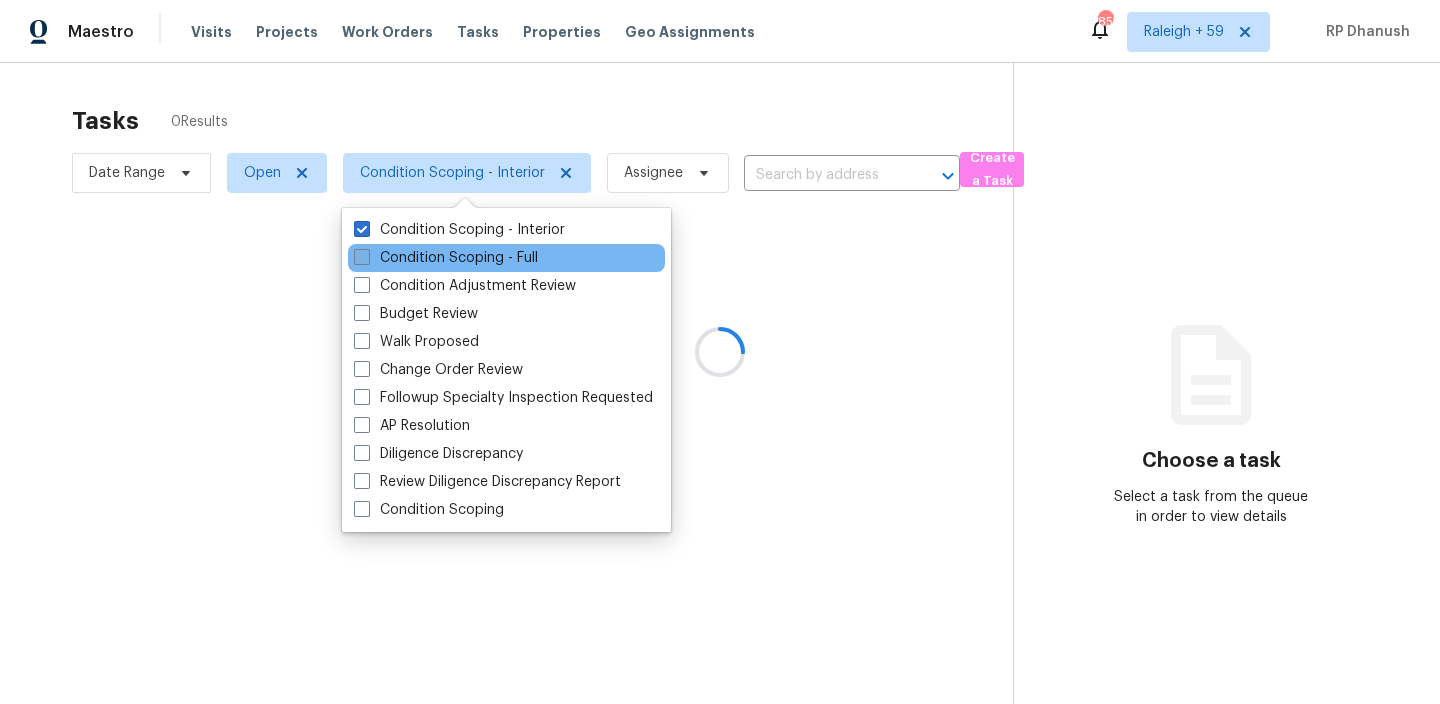 click on "Condition Scoping - Full" at bounding box center [446, 258] 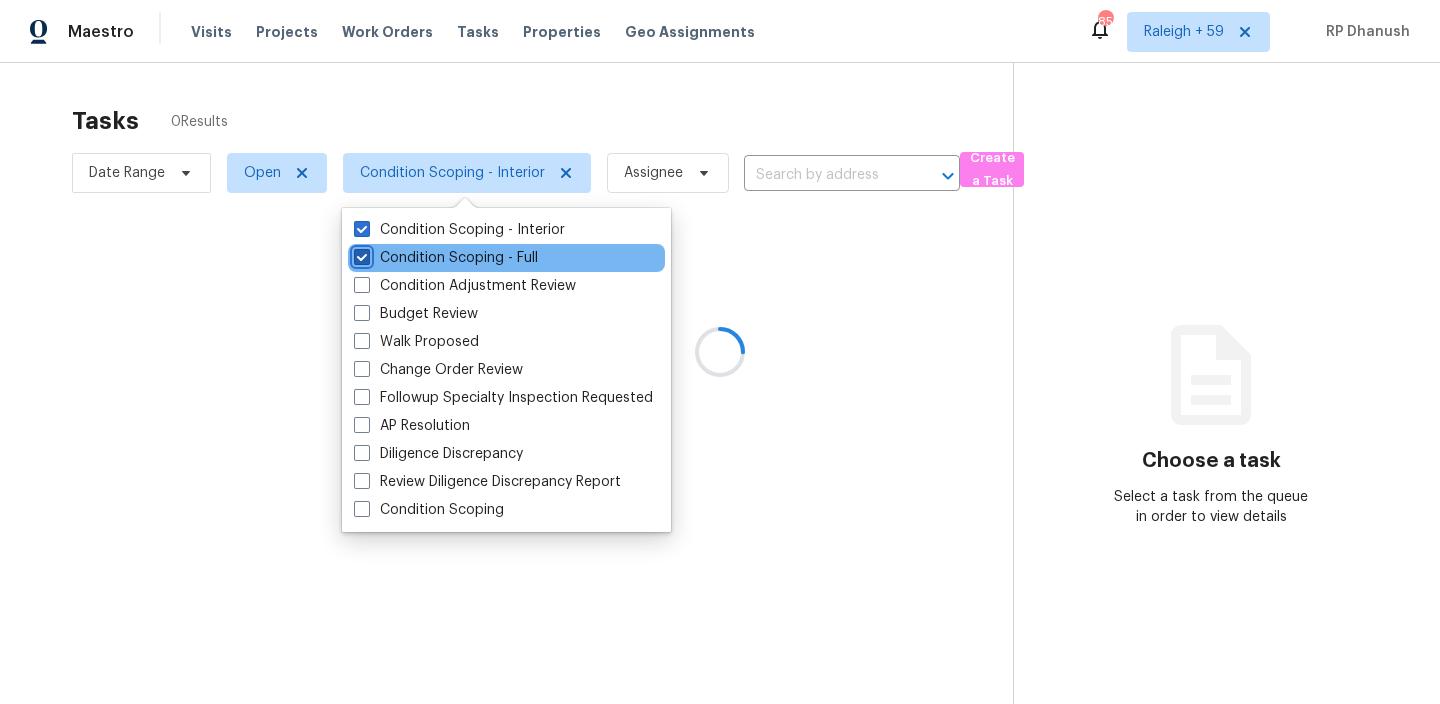 checkbox on "true" 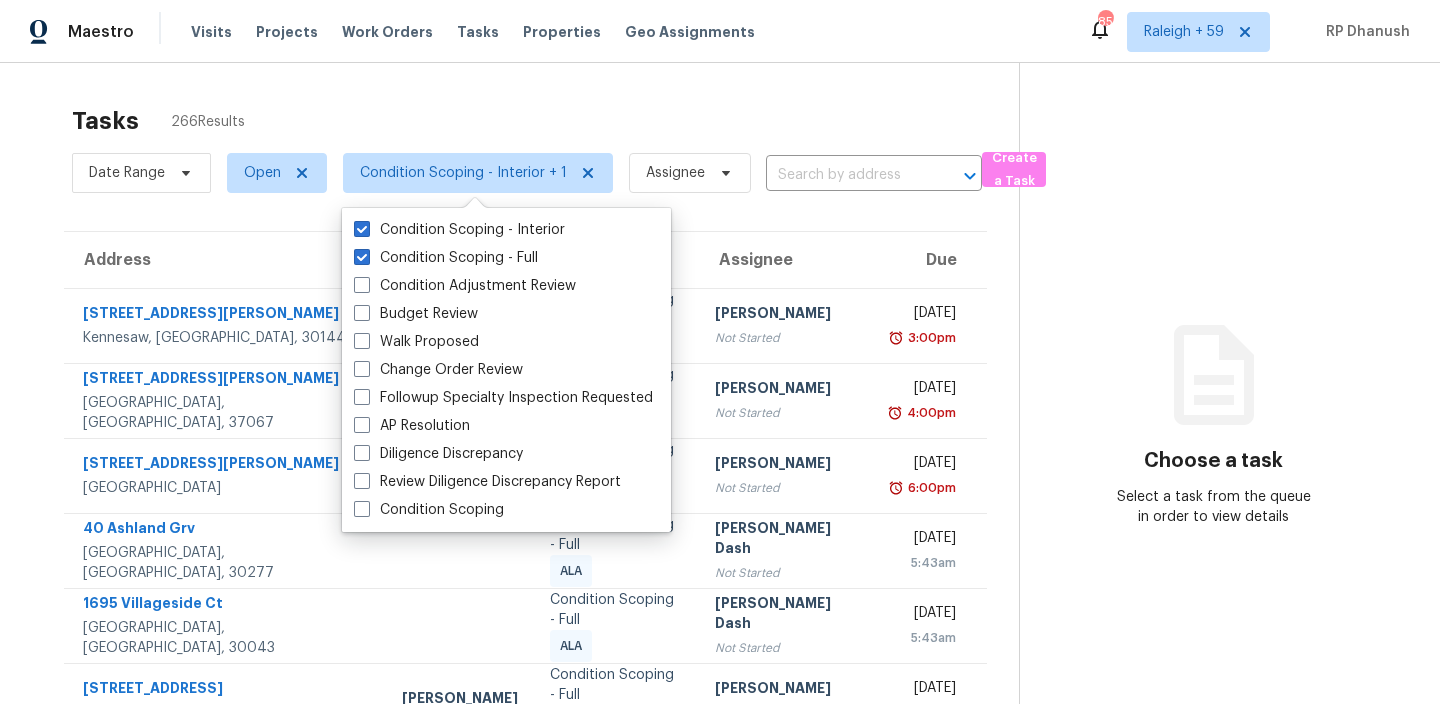 click on "Tasks 266  Results" at bounding box center (545, 121) 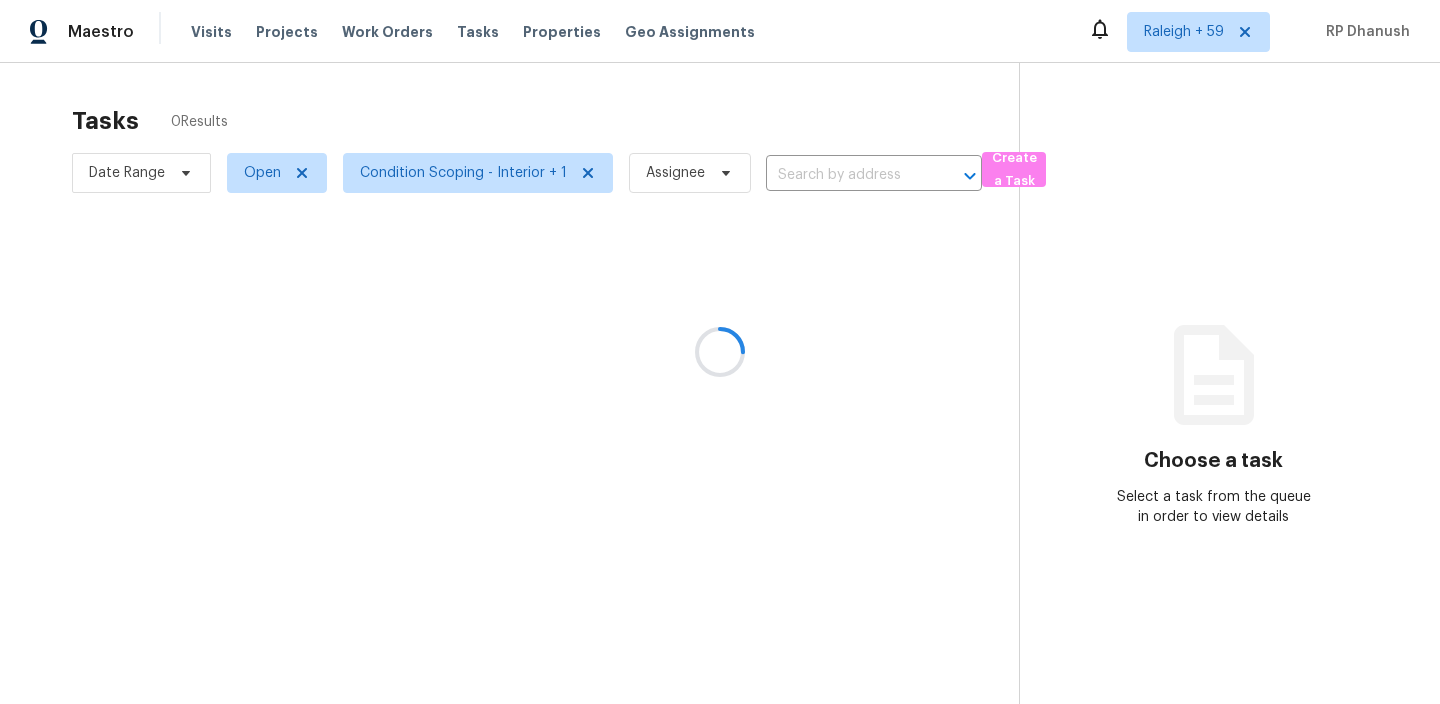 scroll, scrollTop: 0, scrollLeft: 0, axis: both 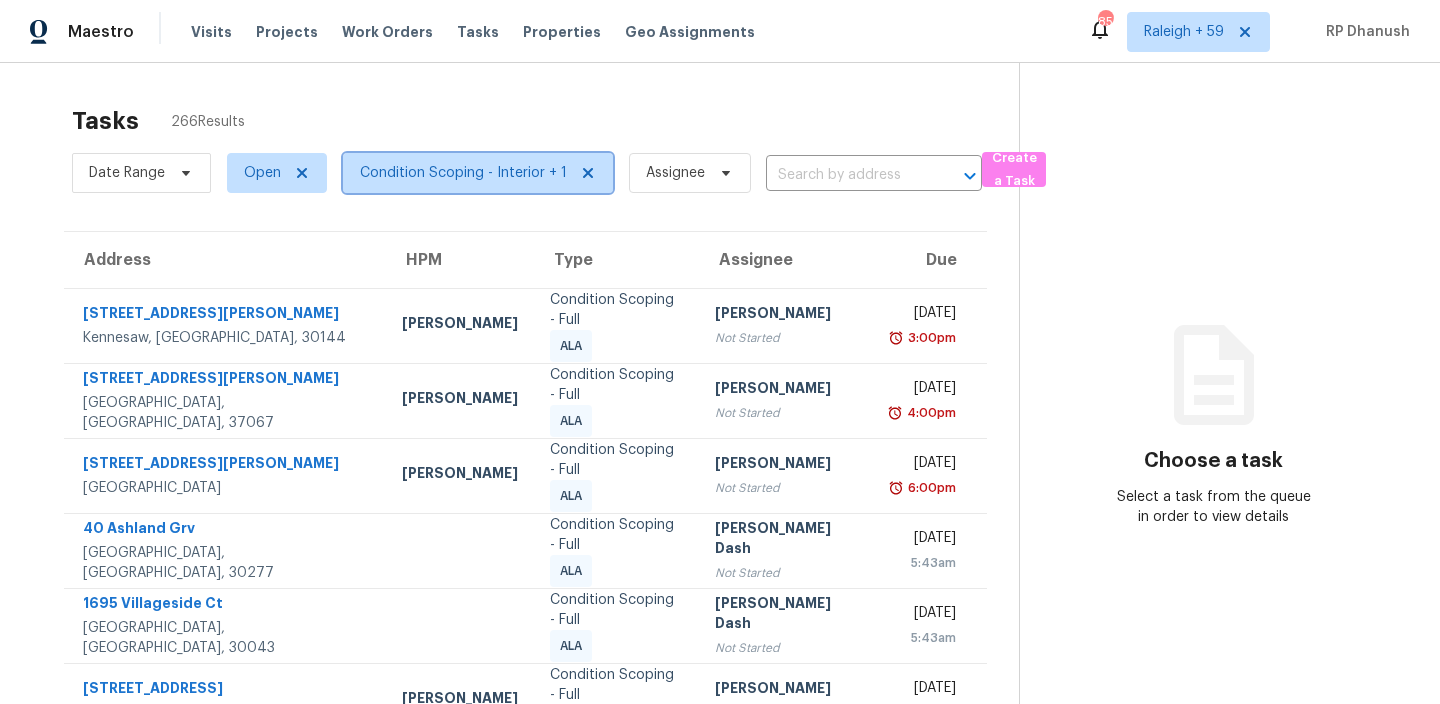 click on "Condition Scoping - Interior + 1" at bounding box center (463, 173) 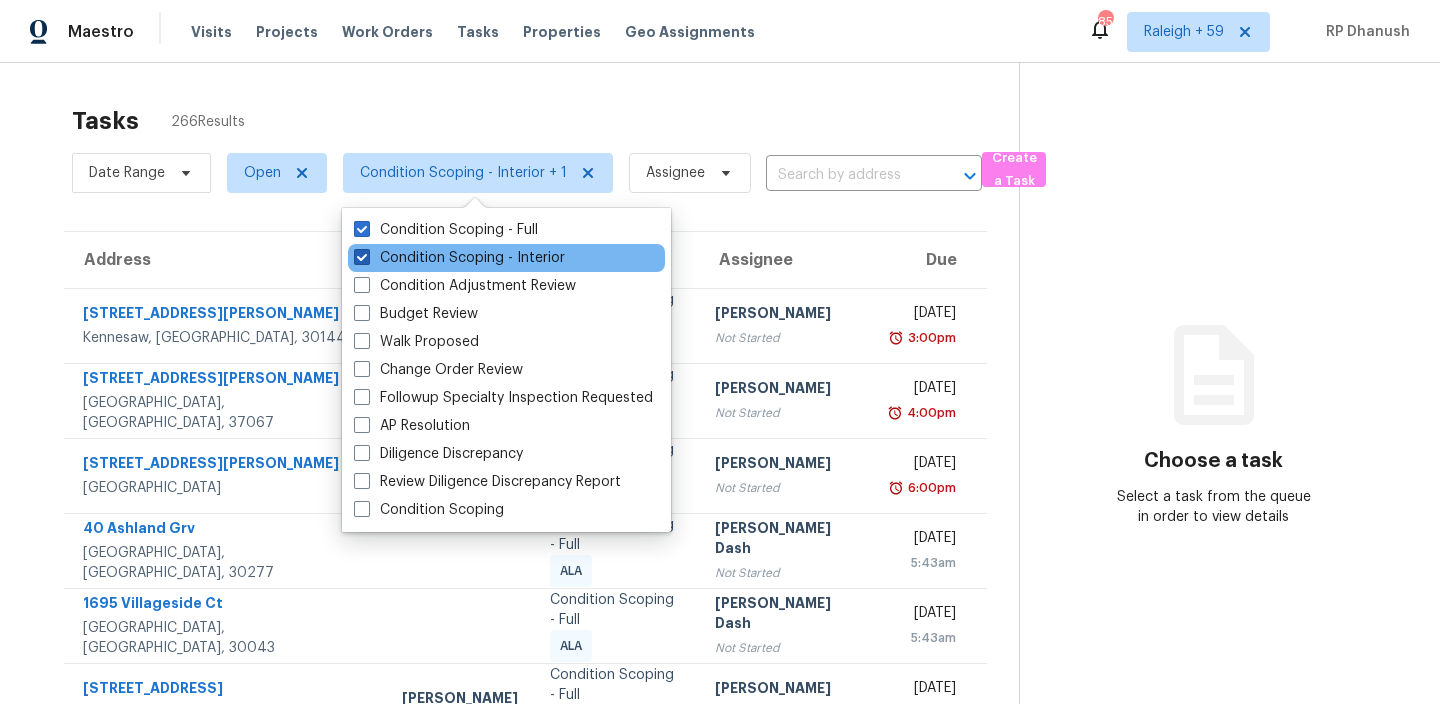 click on "Condition Scoping - Interior" at bounding box center [459, 258] 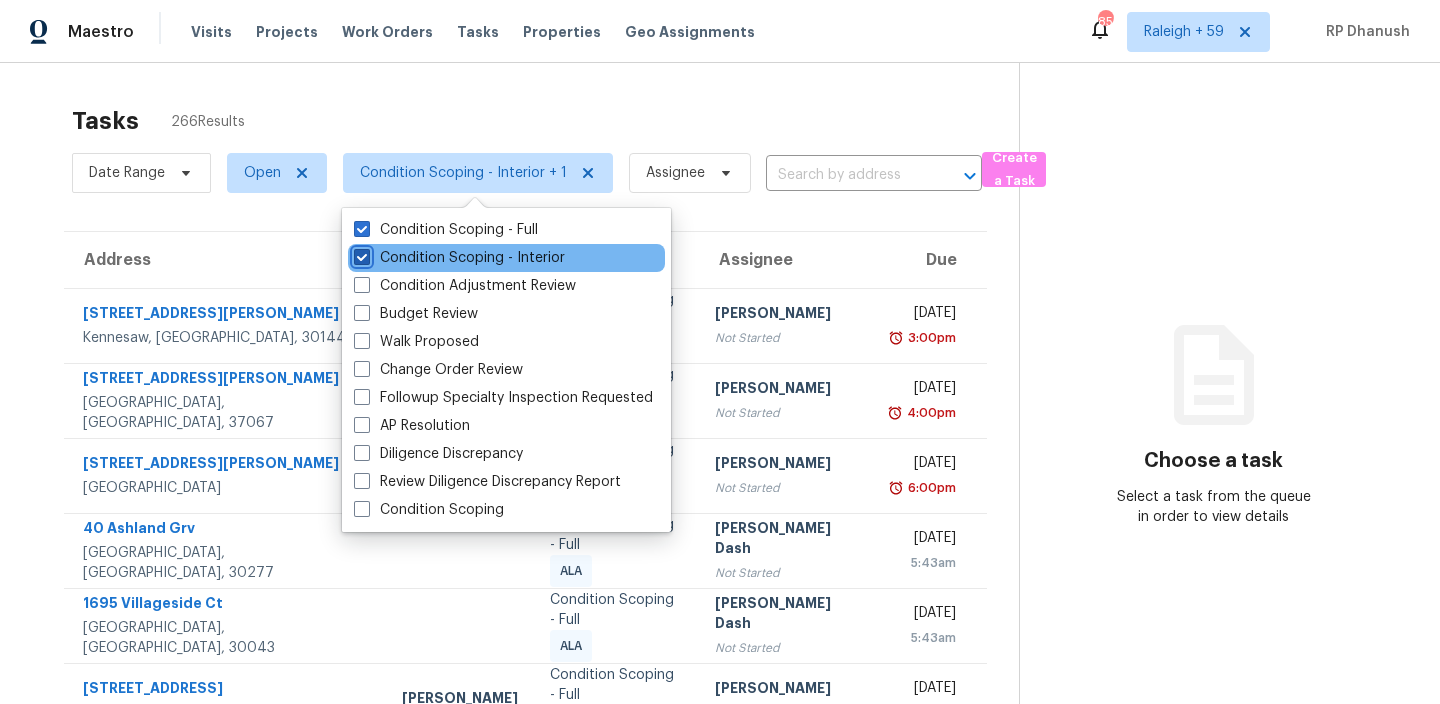 click on "Condition Scoping - Interior" at bounding box center (360, 254) 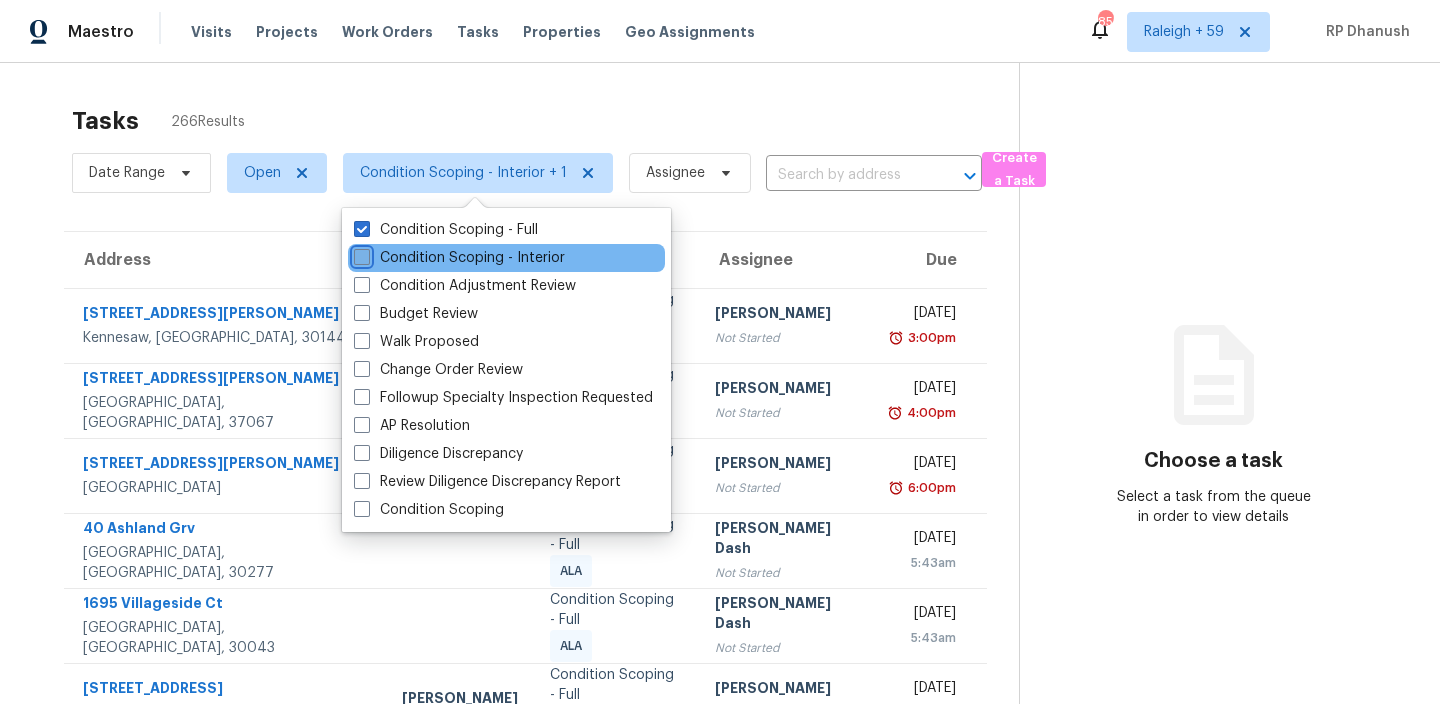 checkbox on "false" 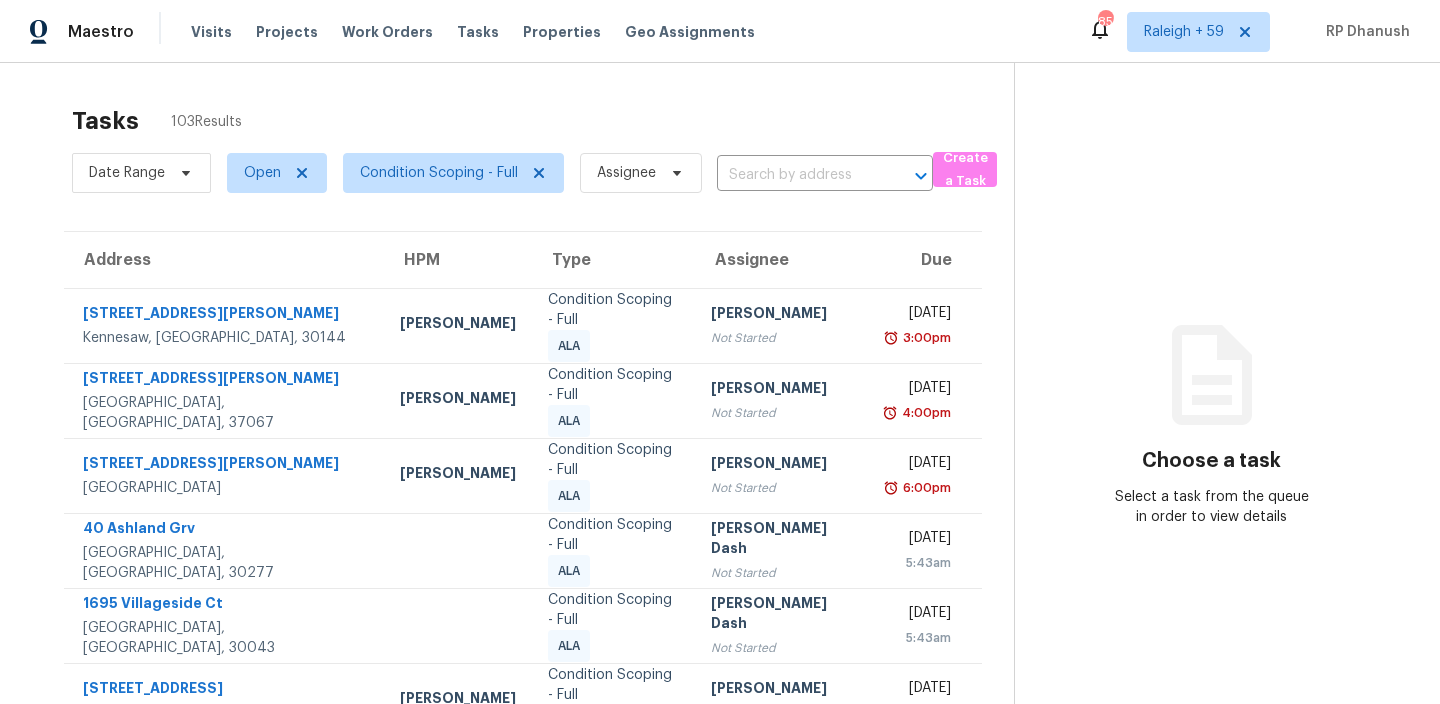 click on "Tasks 103  Results Date Range Open Condition Scoping - Full Assignee ​ Create a Task Address HPM Type Assignee Due 356 McCook Cir NW   Kennesaw, GA, 30144 Sean Bailey Condition Scoping - Full ALA Salma Ansari Not Started Wed, Jul 9th 2025 3:00pm 100 Churchill Pl   Franklin, TN, 37067 Lauren Bittler Condition Scoping - Full ALA Salma Ansari Not Started Wed, Jul 9th 2025 4:00pm 4405 W Heyerdahl Dr   New River, AZ, 85087 Eric Scott Condition Scoping - Full ALA Salma Ansari Not Started Wed, Jul 9th 2025 6:00pm 40 Ashland Grv   Sharpsburg, GA, 30277 Condition Scoping - Full ALA Soumya Ranjan Dash Not Started Thu, Jul 10th 2025 5:43am 1695 Villageside Ct   Lawrenceville, GA, 30043 Condition Scoping - Full ALA Soumya Ranjan Dash Not Started Thu, Jul 10th 2025 5:43am 1229 Church St Unit H Decatur, GA, 30030 Juan Lozano Condition Scoping - Full ALA Sakthivel Chandran Not Started Thu, Jul 10th 2025 7:45am 7961 Evening Flower Ln   Jacksonville, FL, 32244 Condition Scoping - Full ALA Rajesh M Not Started 7:45am ALA ALA" at bounding box center [720, 577] 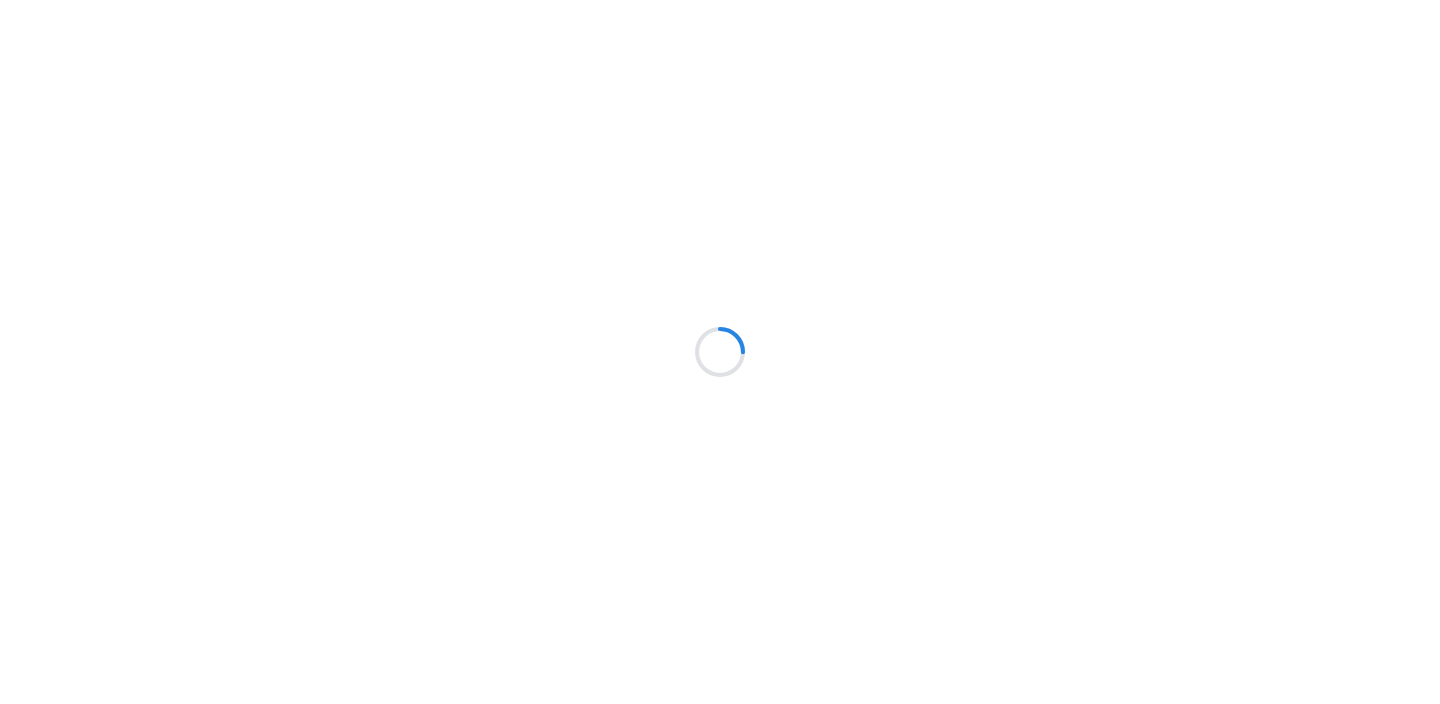 scroll, scrollTop: 0, scrollLeft: 0, axis: both 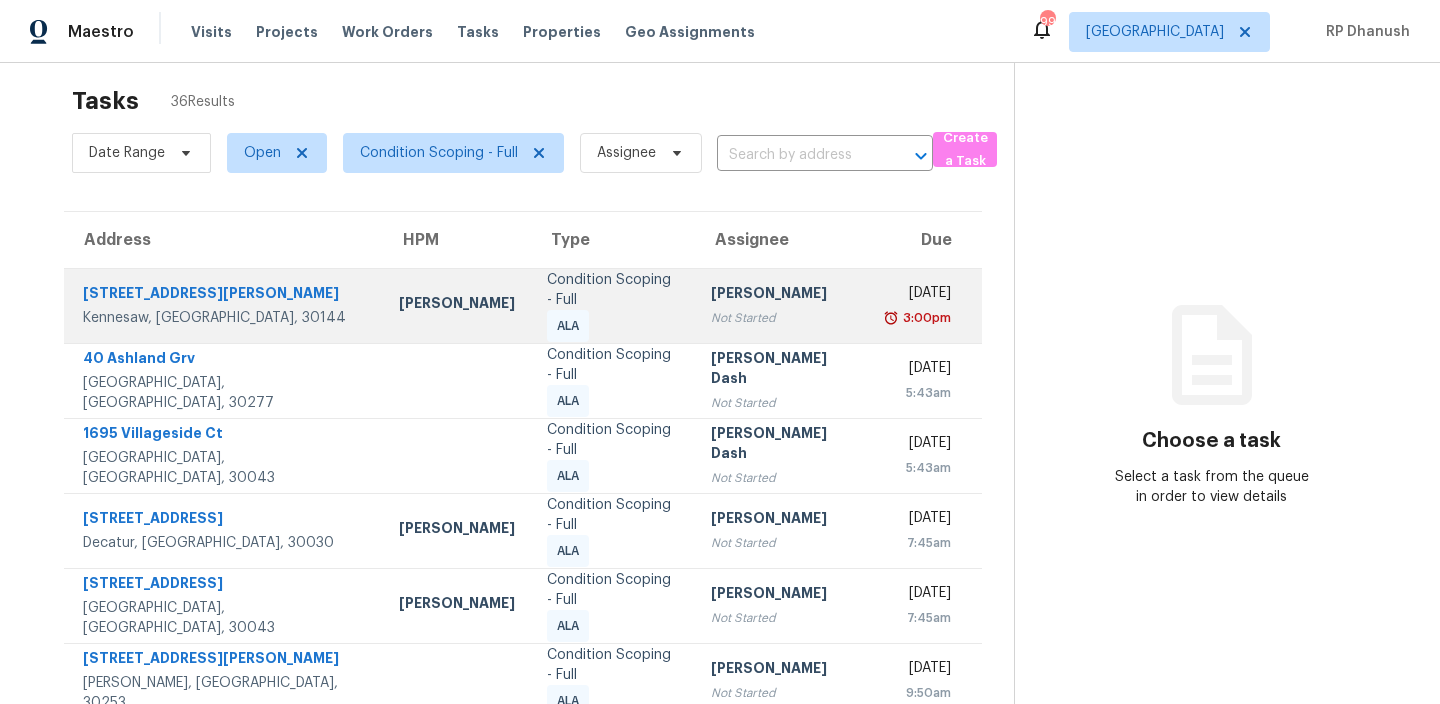 click on "[STREET_ADDRESS][PERSON_NAME]" at bounding box center (223, 305) 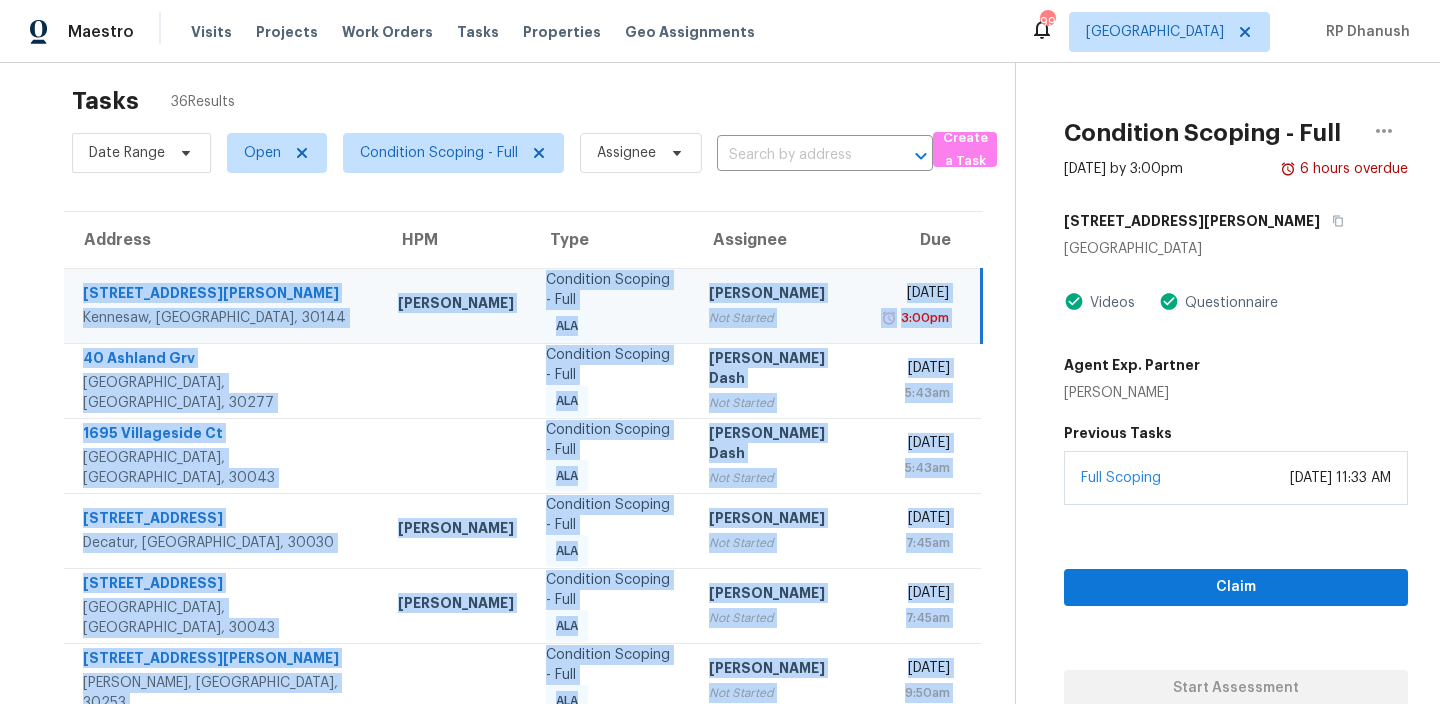 scroll, scrollTop: 337, scrollLeft: 0, axis: vertical 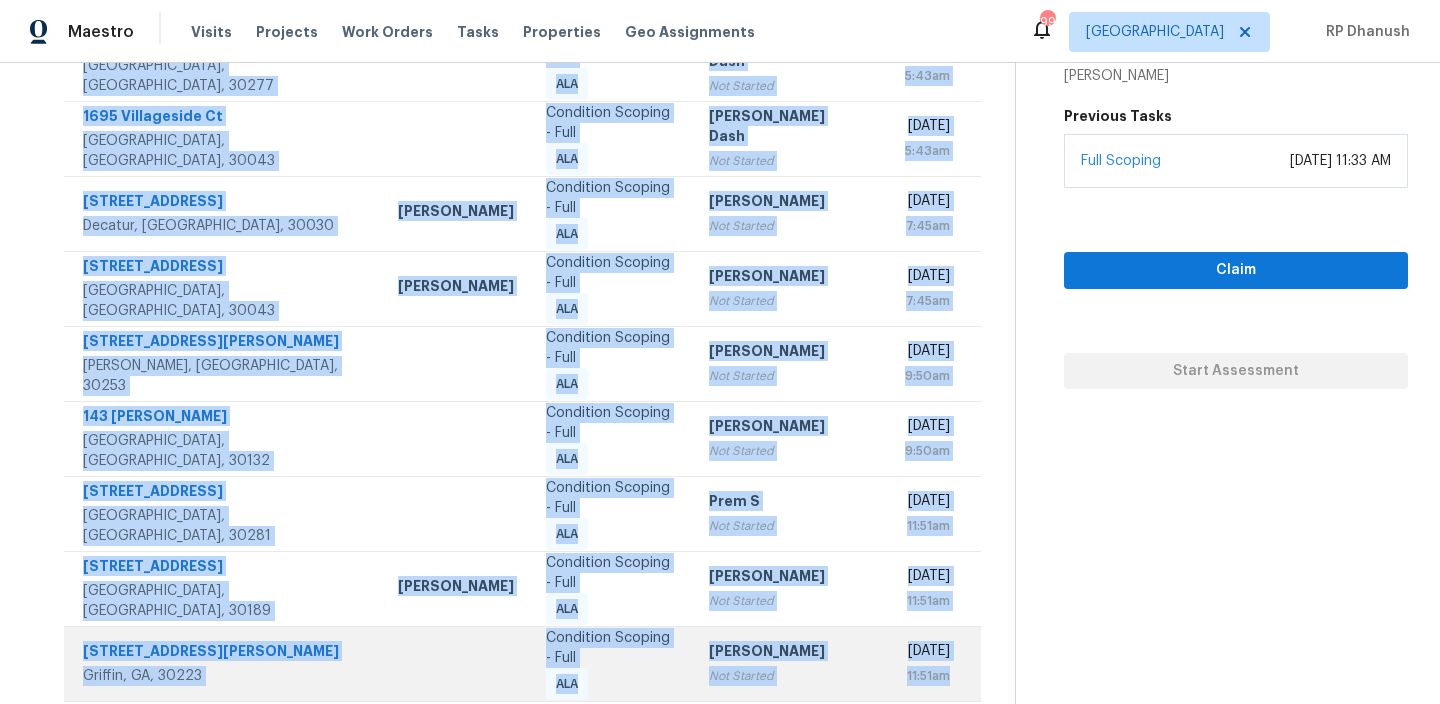 drag, startPoint x: 83, startPoint y: 278, endPoint x: 948, endPoint y: 635, distance: 935.77454 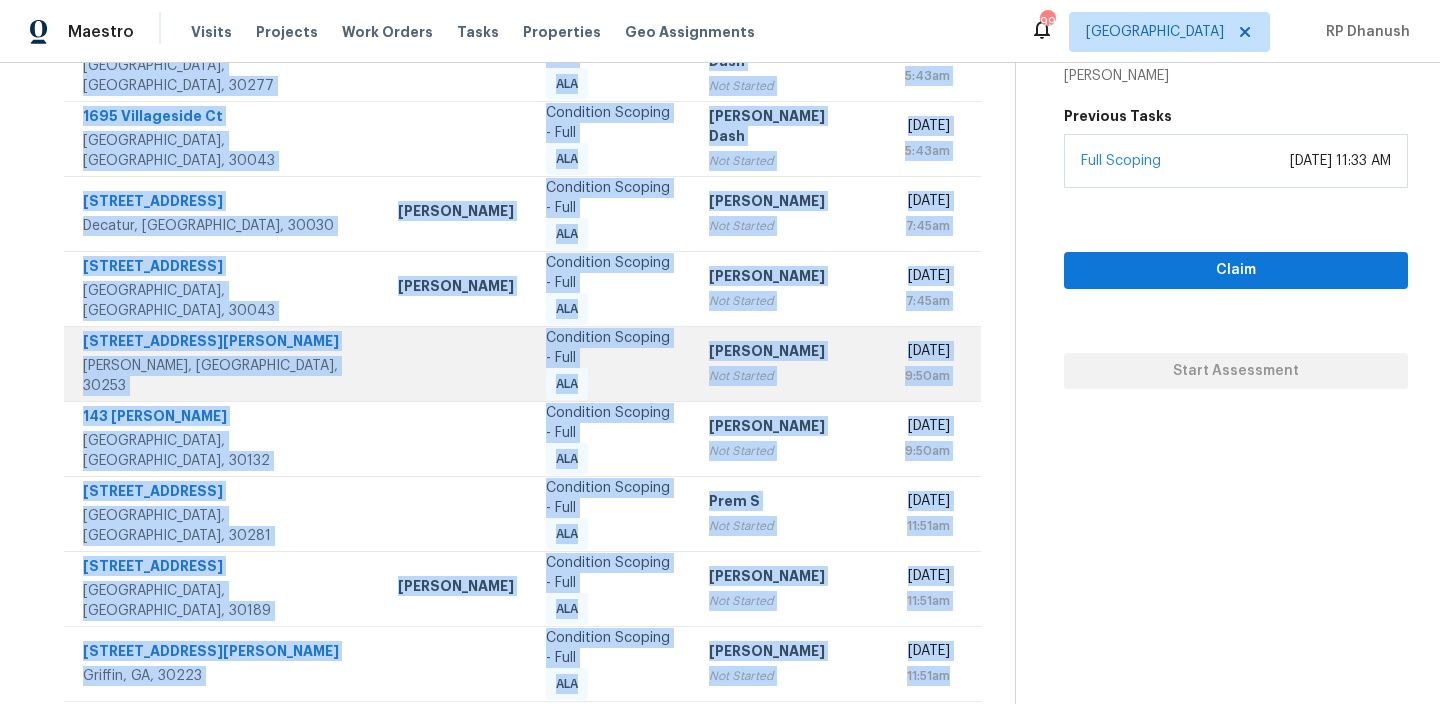 copy on "356 McCook Cir NW   Kennesaw, GA, 30144 Sean Bailey Condition Scoping - Full ALA Salma Ansari Not Started Wed, Jul 9th 2025 3:00pm 40 Ashland Grv   Sharpsburg, GA, 30277 Condition Scoping - Full ALA Soumya Ranjan Dash Not Started Thu, Jul 10th 2025 5:43am 1695 Villageside Ct   Lawrenceville, GA, 30043 Condition Scoping - Full ALA Soumya Ranjan Dash Not Started Thu, Jul 10th 2025 5:43am 1229 Church St Unit H Decatur, GA, 30030 Juan Lozano Condition Scoping - Full ALA Sakthivel Chandran Not Started Thu, Jul 10th 2025 7:45am 1200 Lochshyre Way   Lawrenceville, GA, 30043 Scott Smathers Condition Scoping - Full ALA Sakthivel Chandran Not Started Thu, Jul 10th 2025 7:45am 330 Burke Cir   McDonough, GA, 30253 Condition Scoping - Full ALA Hariharan GV Not Started Thu, Jul 10th 2025 9:50am 143 Sienna Blf   Dallas, GA, 30132 Condition Scoping - Full ALA Hariharan GV Not Started Thu, Jul 10th 2025 9:50am 117 Titan Rd   Stockbridge, GA, 30281 Condition Scoping - Full ALA Prem S Not Started Thu, Jul 10th 2025 11:51am 4..." 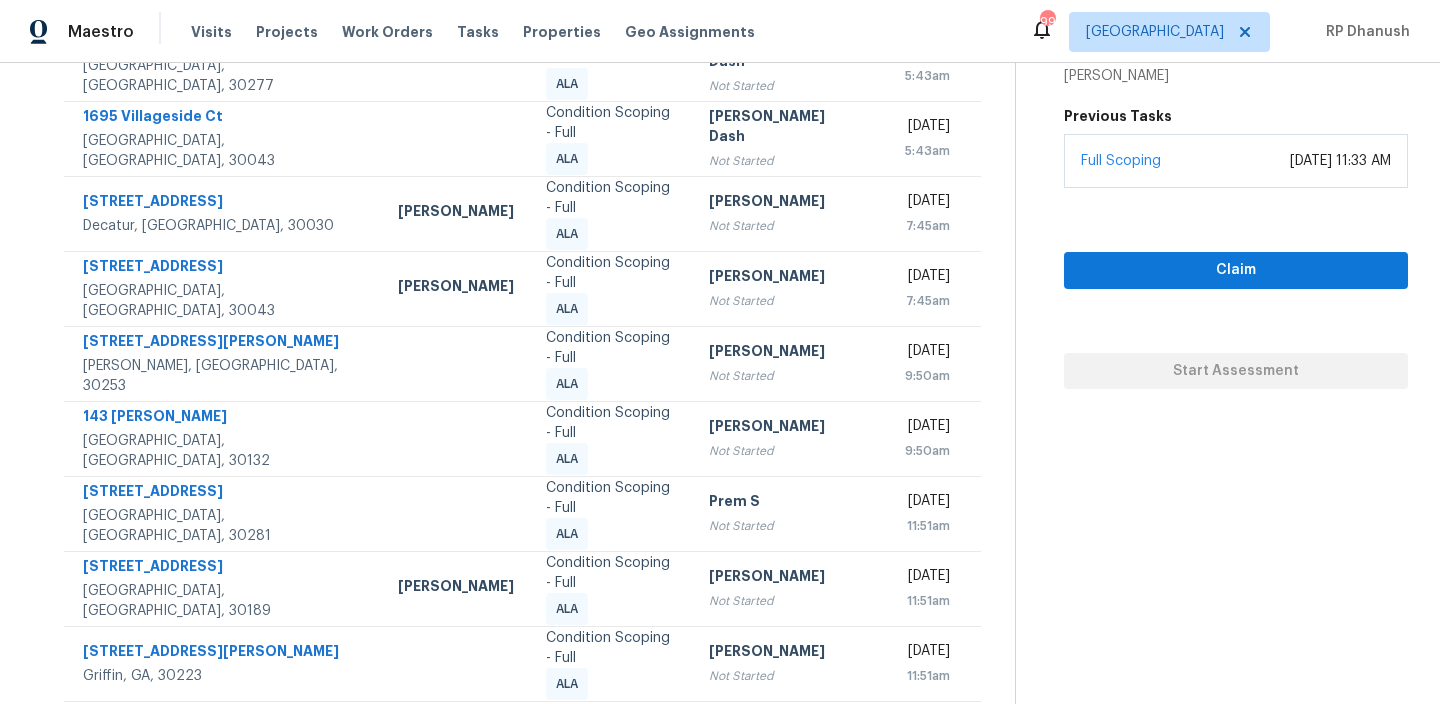 click 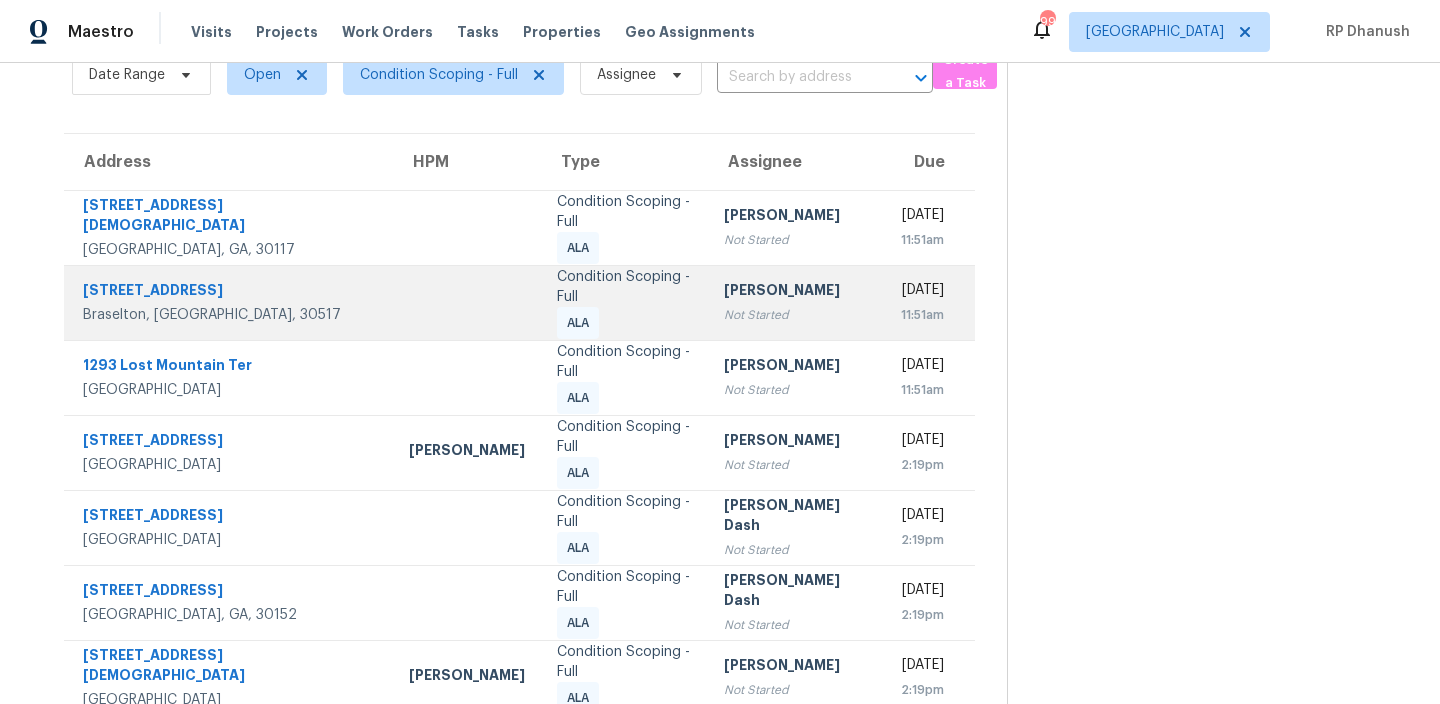 scroll, scrollTop: 36, scrollLeft: 0, axis: vertical 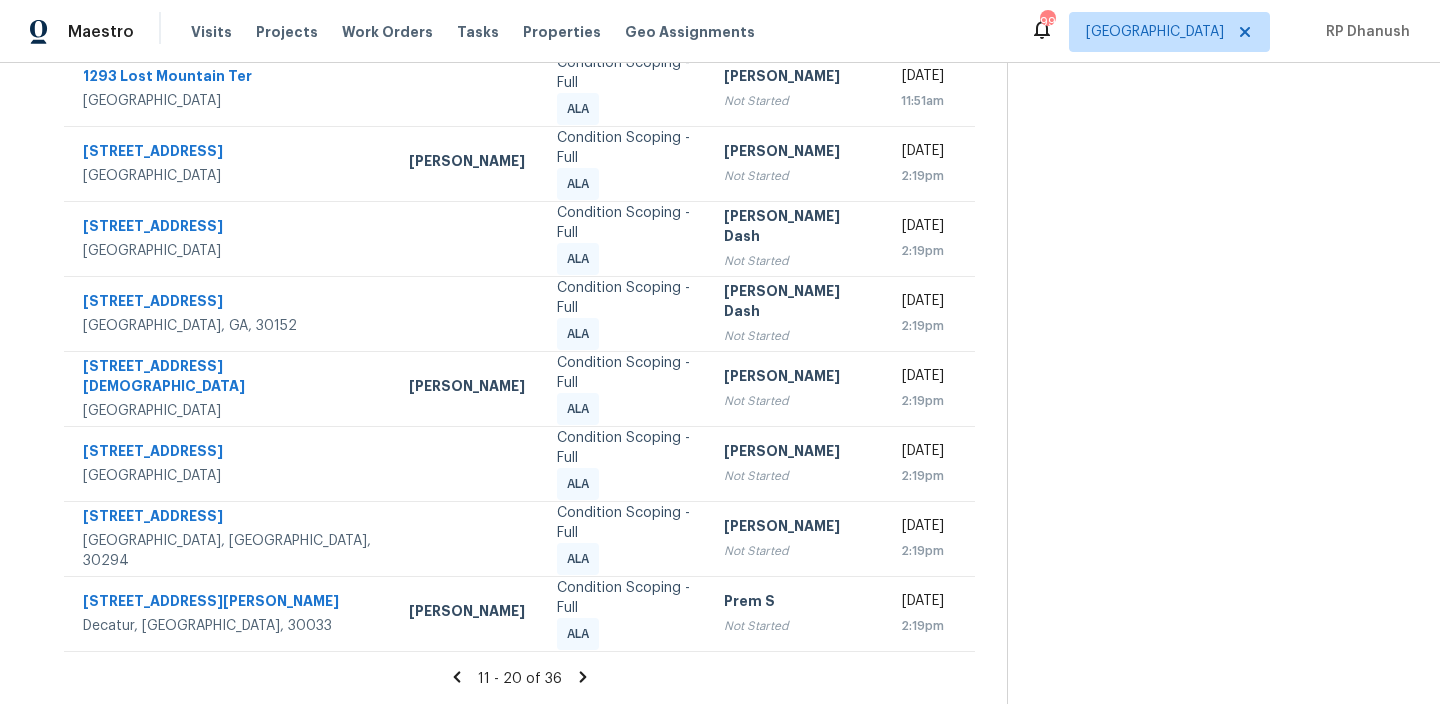 drag, startPoint x: 77, startPoint y: 265, endPoint x: 986, endPoint y: 615, distance: 974.0539 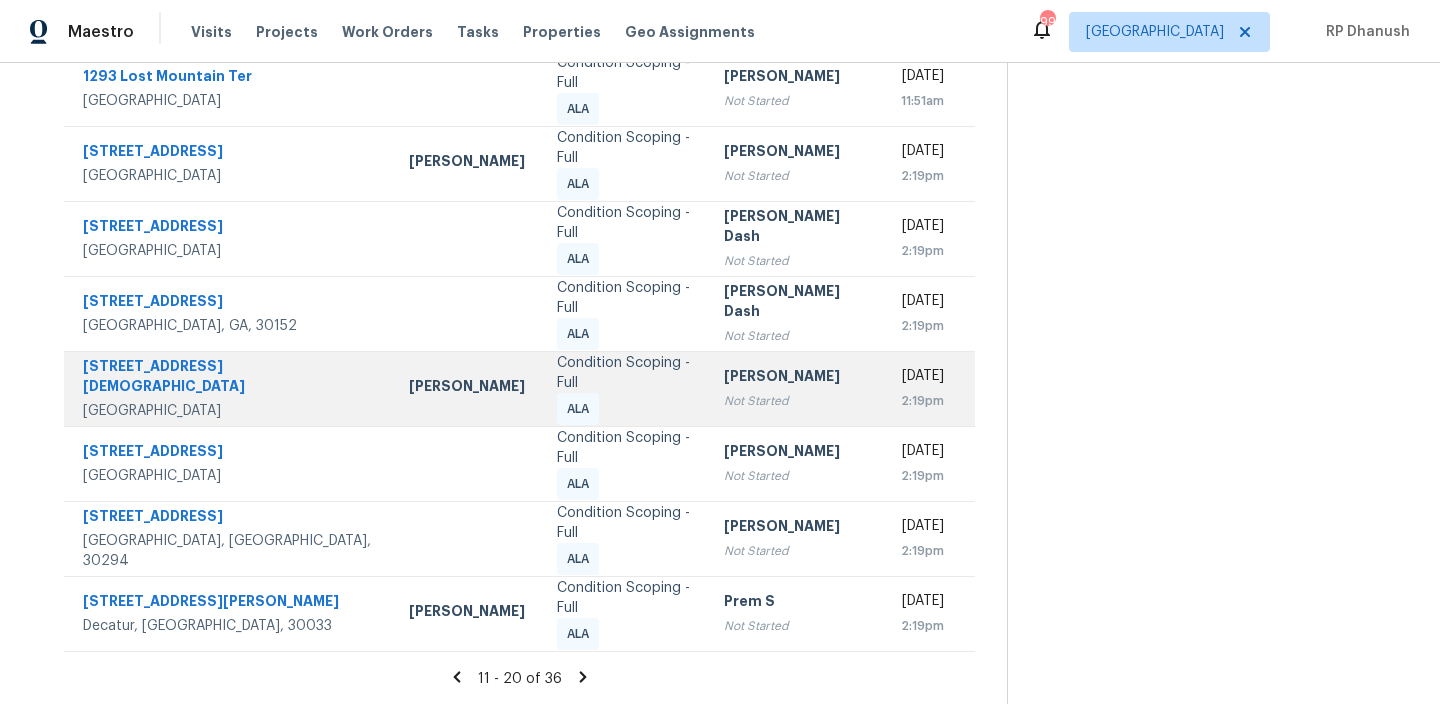 copy on "Address HPM Type Assignee Due" 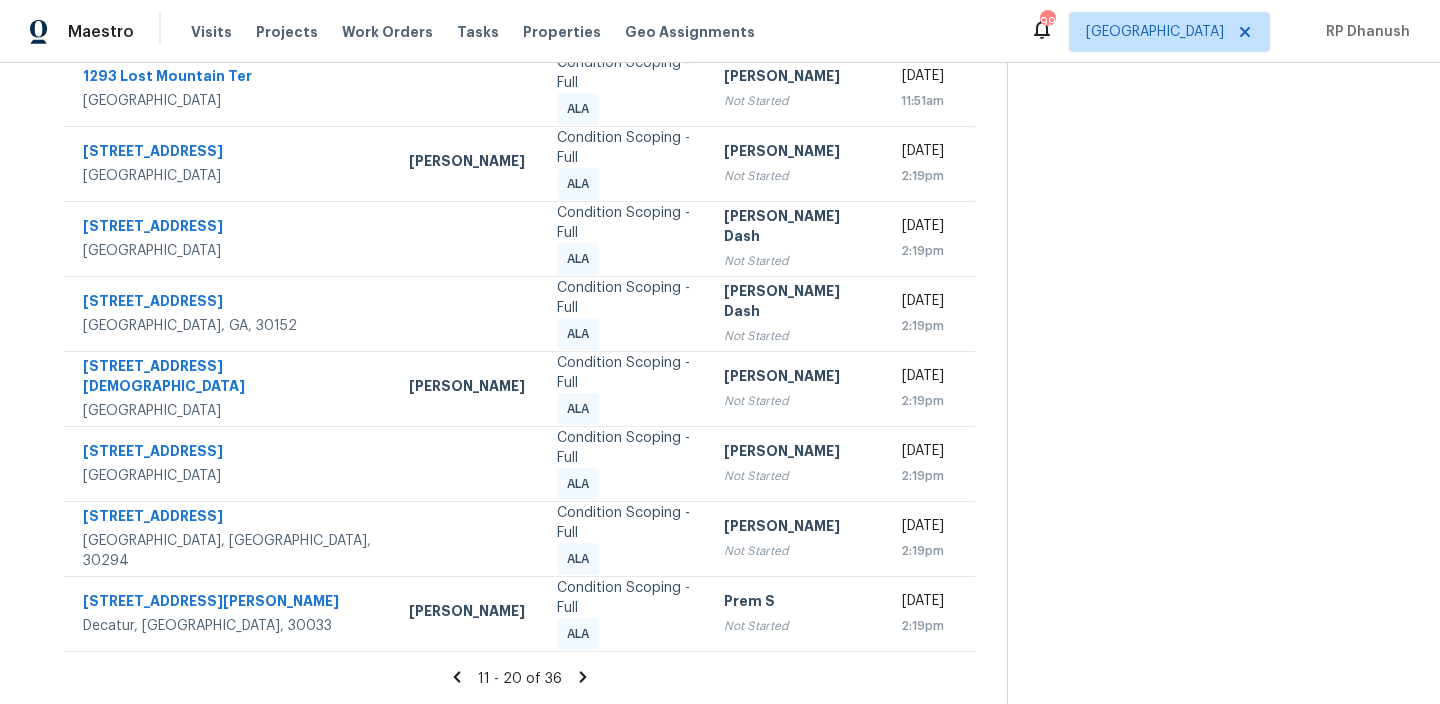 click 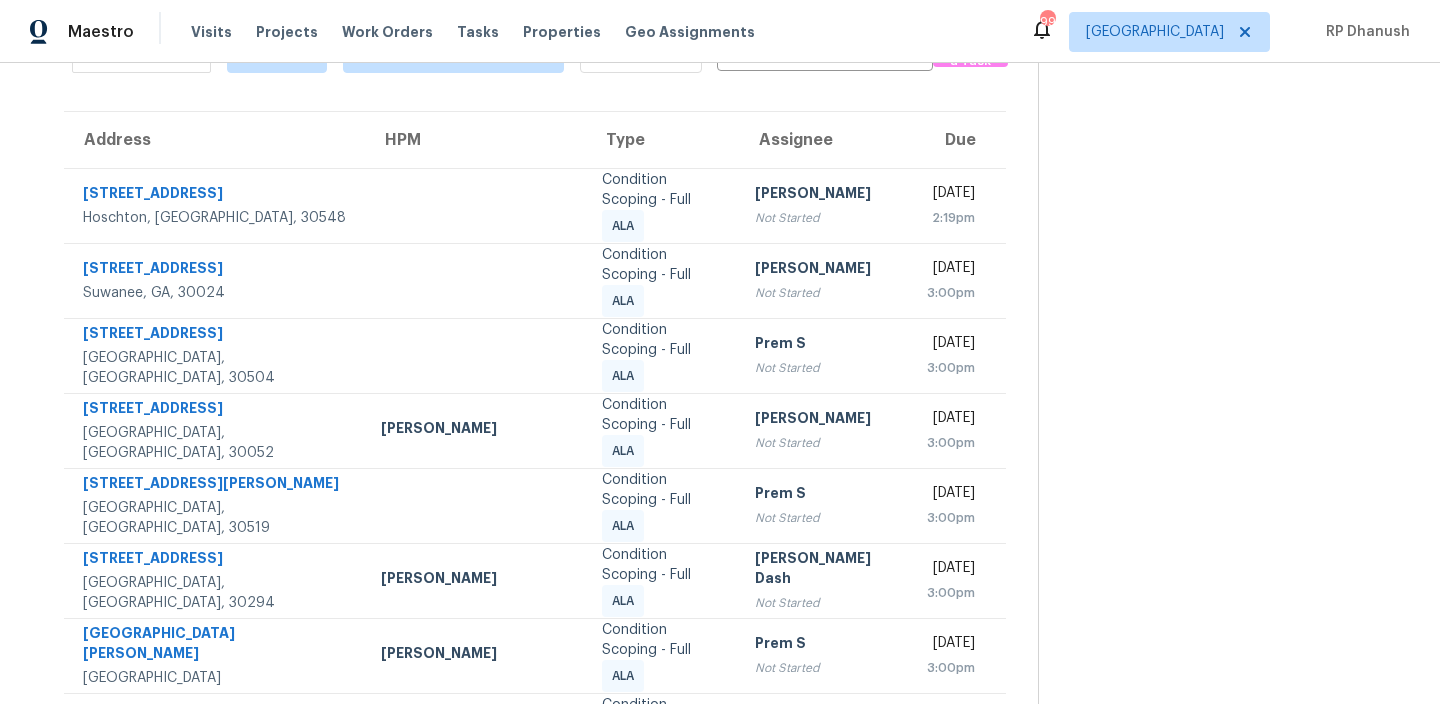 scroll, scrollTop: 0, scrollLeft: 0, axis: both 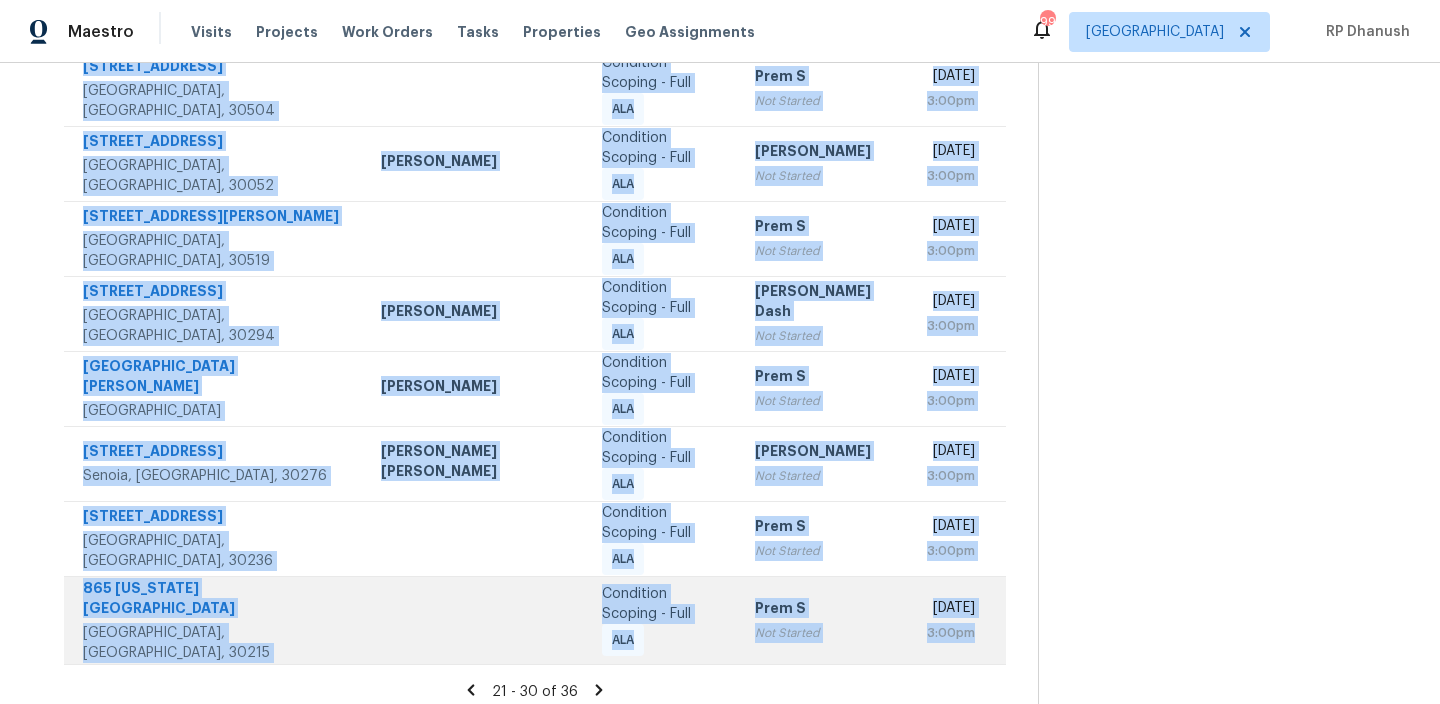 drag, startPoint x: 80, startPoint y: 300, endPoint x: 961, endPoint y: 637, distance: 943.255 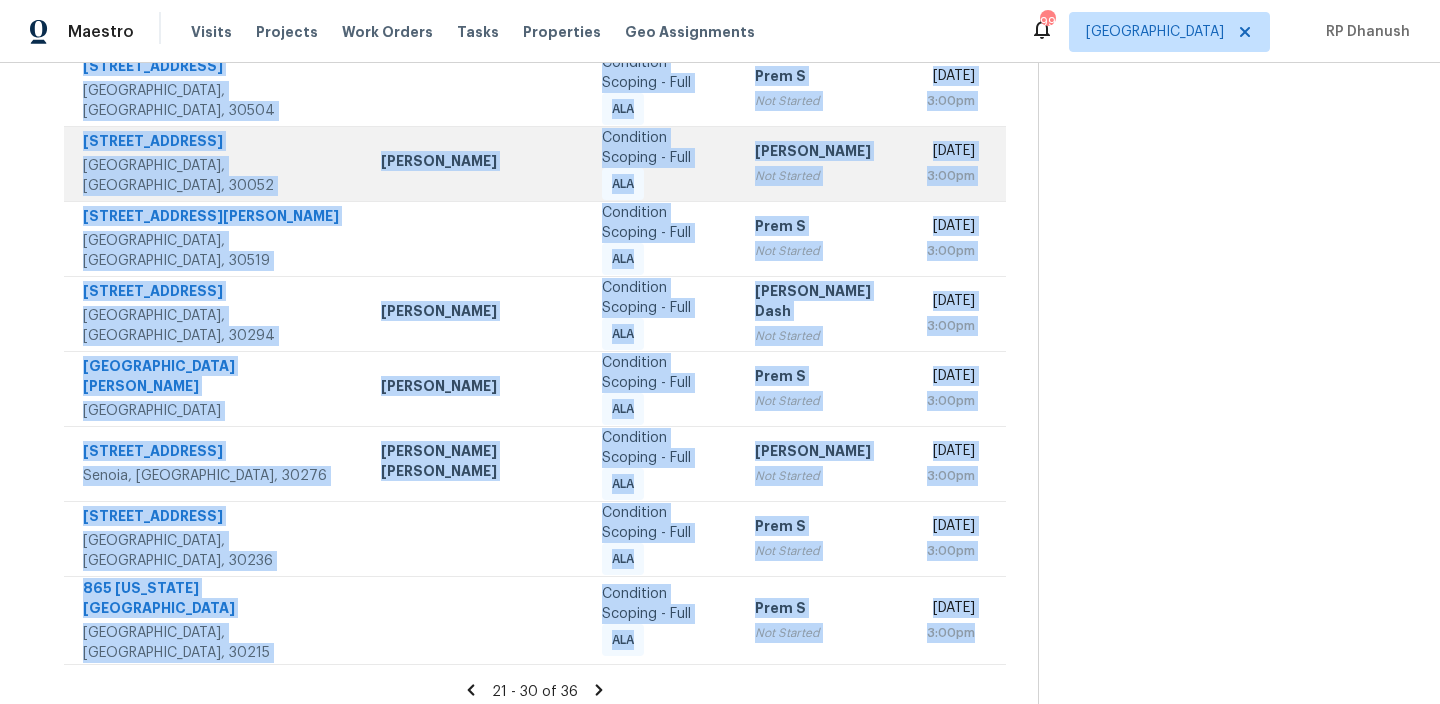 copy on "6141 Longleaf Dr   Hoschton, GA, 30548 Condition Scoping - Full ALA Rajesh M Not Started Thu, Jul 10th 2025 2:19pm 3930 Regal Oaks Dr   Suwanee, GA, 30024 Condition Scoping - Full ALA Salma Ansari Not Started Thu, Jul 10th 2025 3:00pm 5127 Timbercrest Dr   Gainesville, GA, 30504 Condition Scoping - Full ALA Prem S Not Started Thu, Jul 10th 2025 3:00pm 1012 Preserve Park Dr   Loganville, GA, 30052 Andrea Taylor Condition Scoping - Full ALA Hariharan GV Not Started Thu, Jul 10th 2025 3:00pm 4132 Rovello Way   Buford, GA, 30519 Condition Scoping - Full ALA Prem S Not Started Thu, Jul 10th 2025 3:00pm 2871 Cedar Trace Dr   Ellenwood, GA, 30294 Juan Lozano Condition Scoping - Full ALA Soumya Ranjan Dash Not Started Thu, Jul 10th 2025 3:00pm 1497 Eason St NW   Atlanta, GA, 30314 Samuel Vetrik Condition Scoping - Full ALA Prem S Not Started Thu, Jul 10th 2025 3:00pm 166 Belvoir Pl   Senoia, GA, 30276 Marcos Ricardo Resendiz Condition Scoping - Full ALA Salma Ansari Not Started Thu, Jul 10th 2025 3:00pm 2270 Emera..." 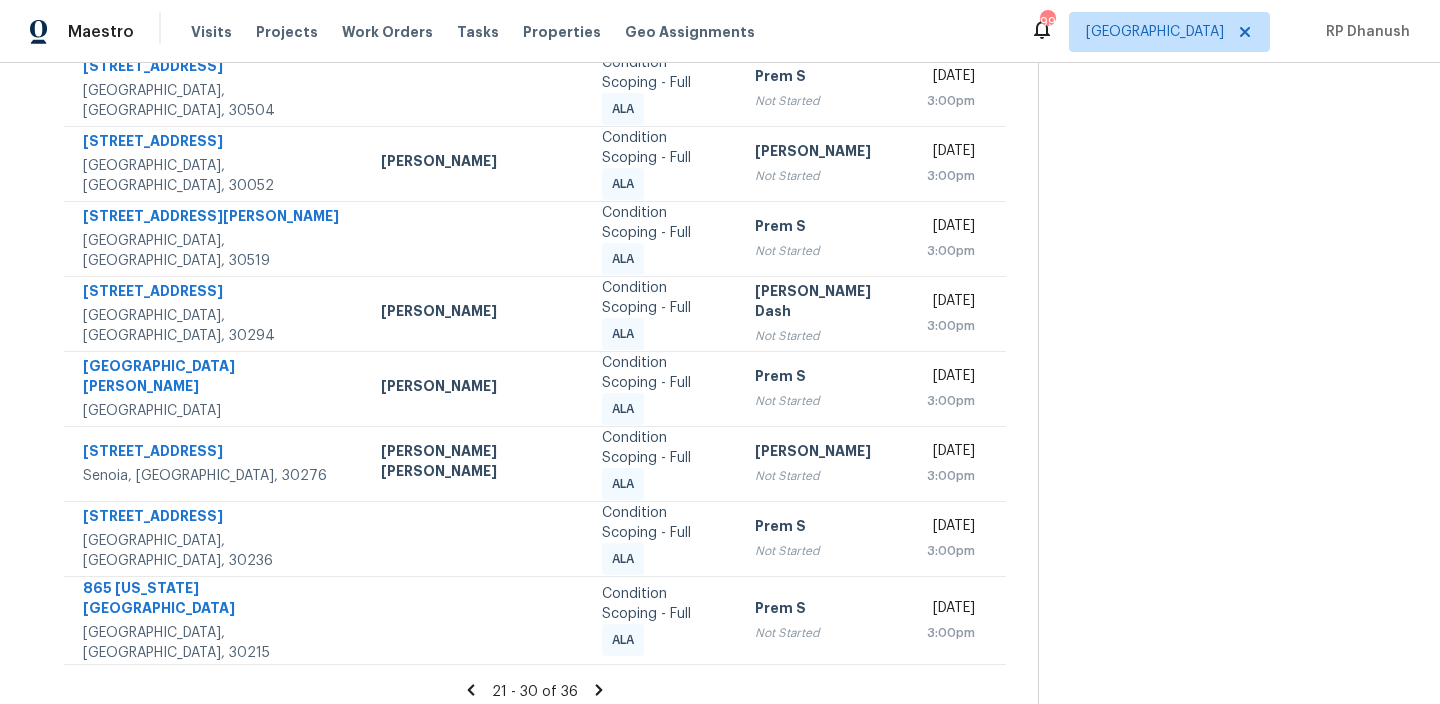 click 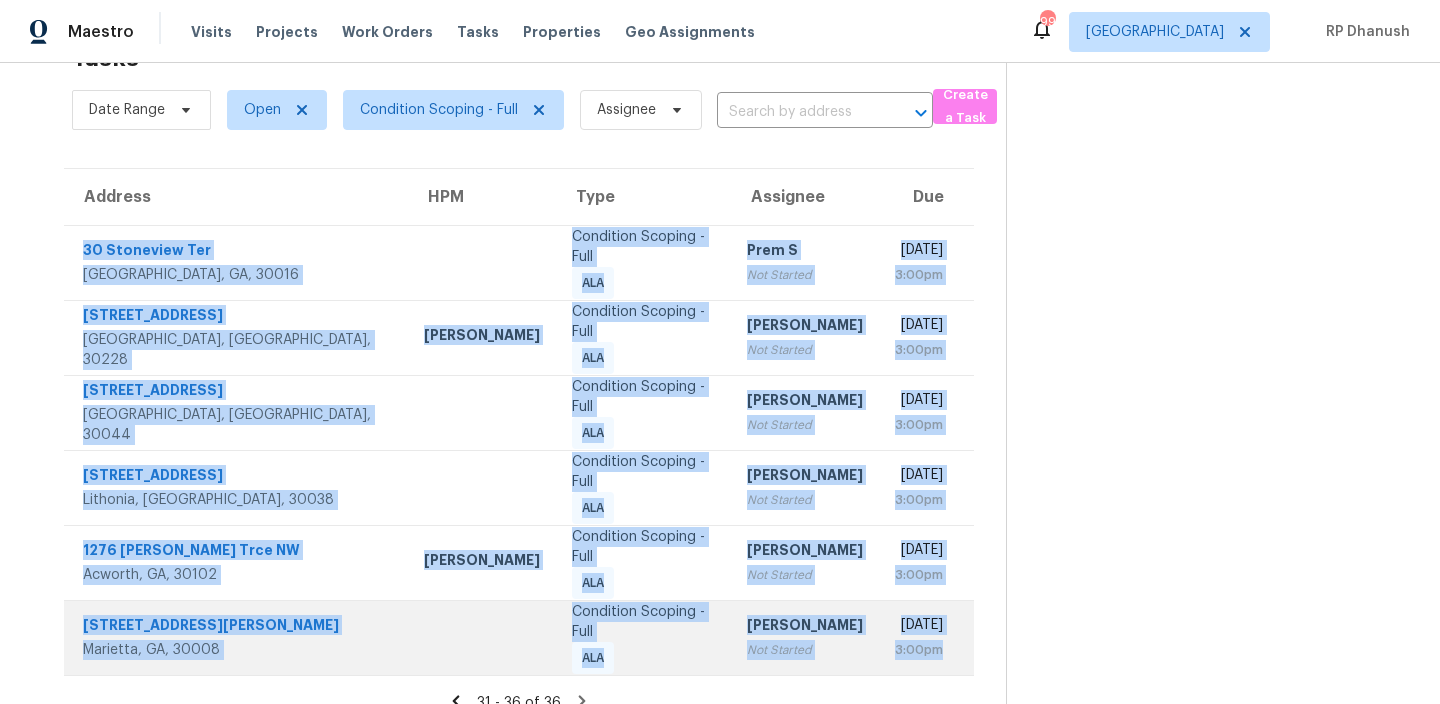 drag, startPoint x: 86, startPoint y: 235, endPoint x: 940, endPoint y: 621, distance: 937.183 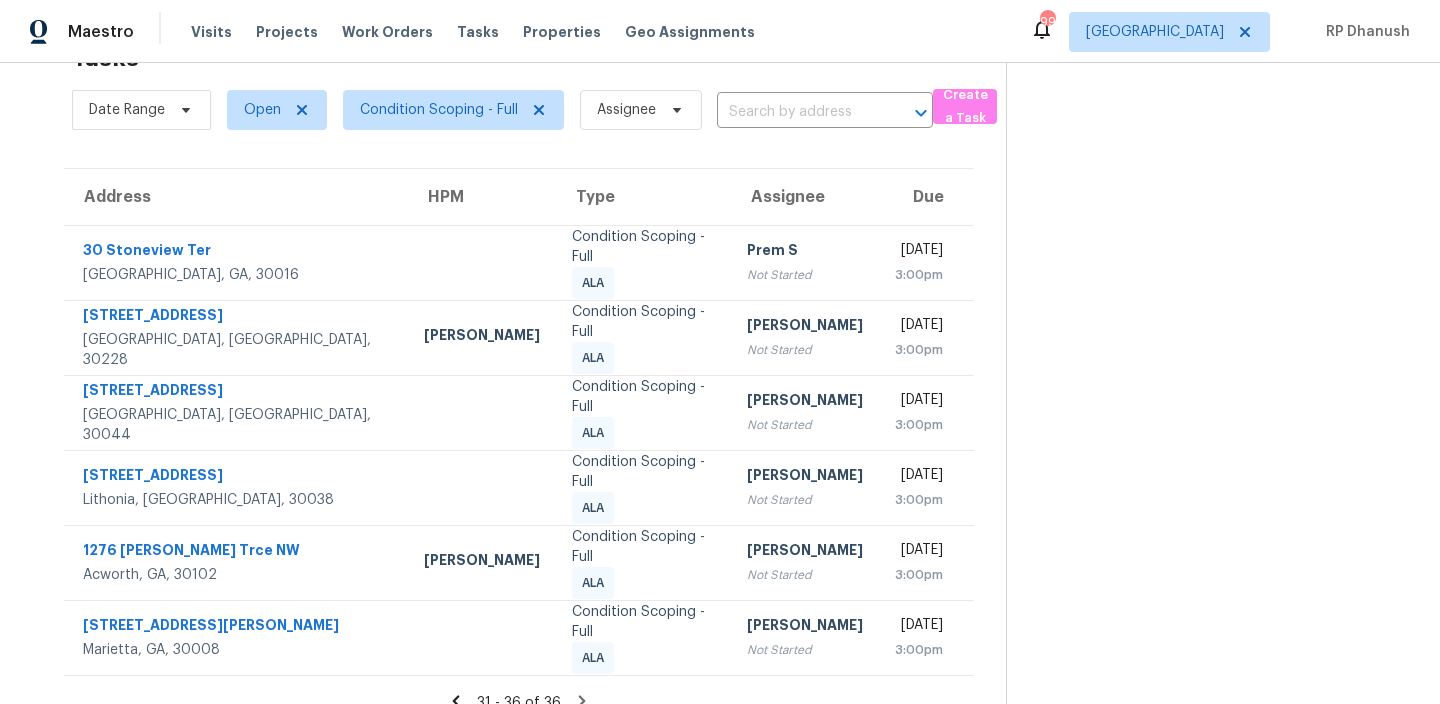 click at bounding box center [1207, 364] 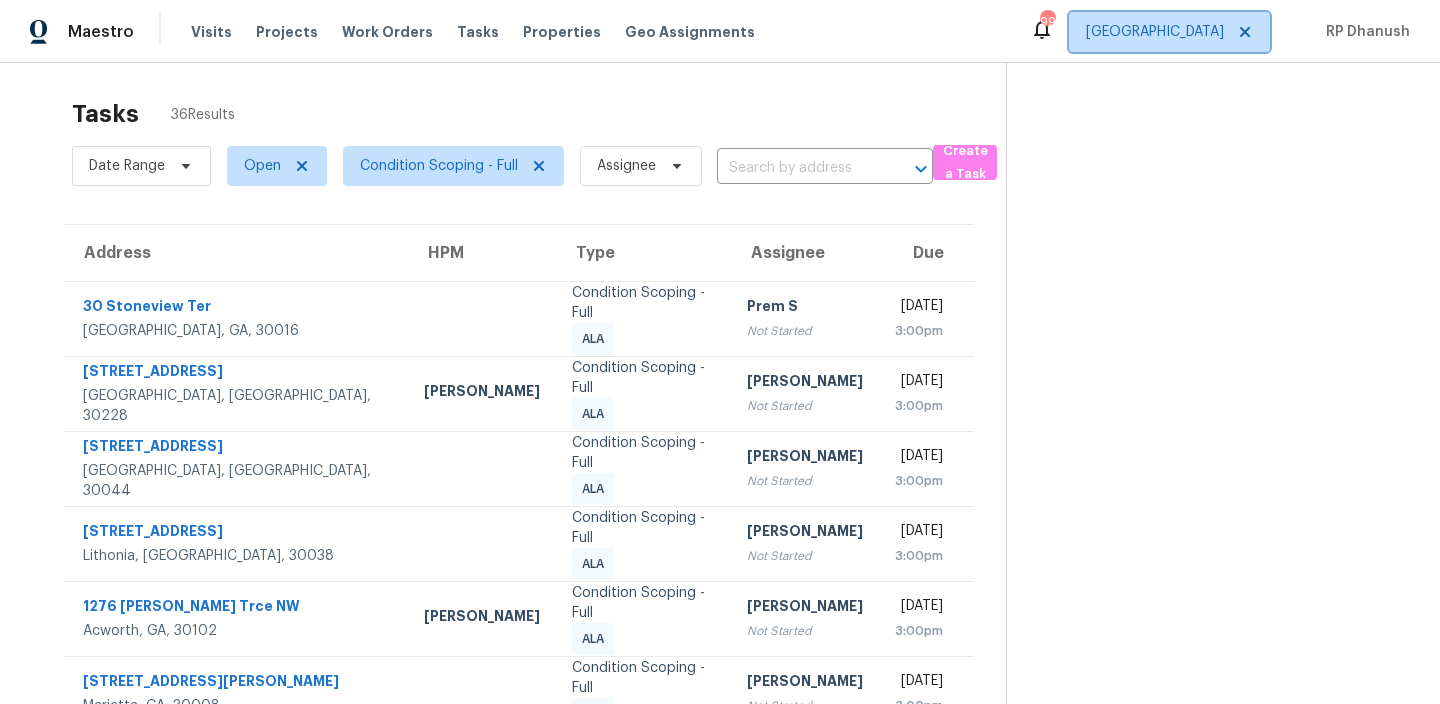 click on "[GEOGRAPHIC_DATA]" at bounding box center [1155, 32] 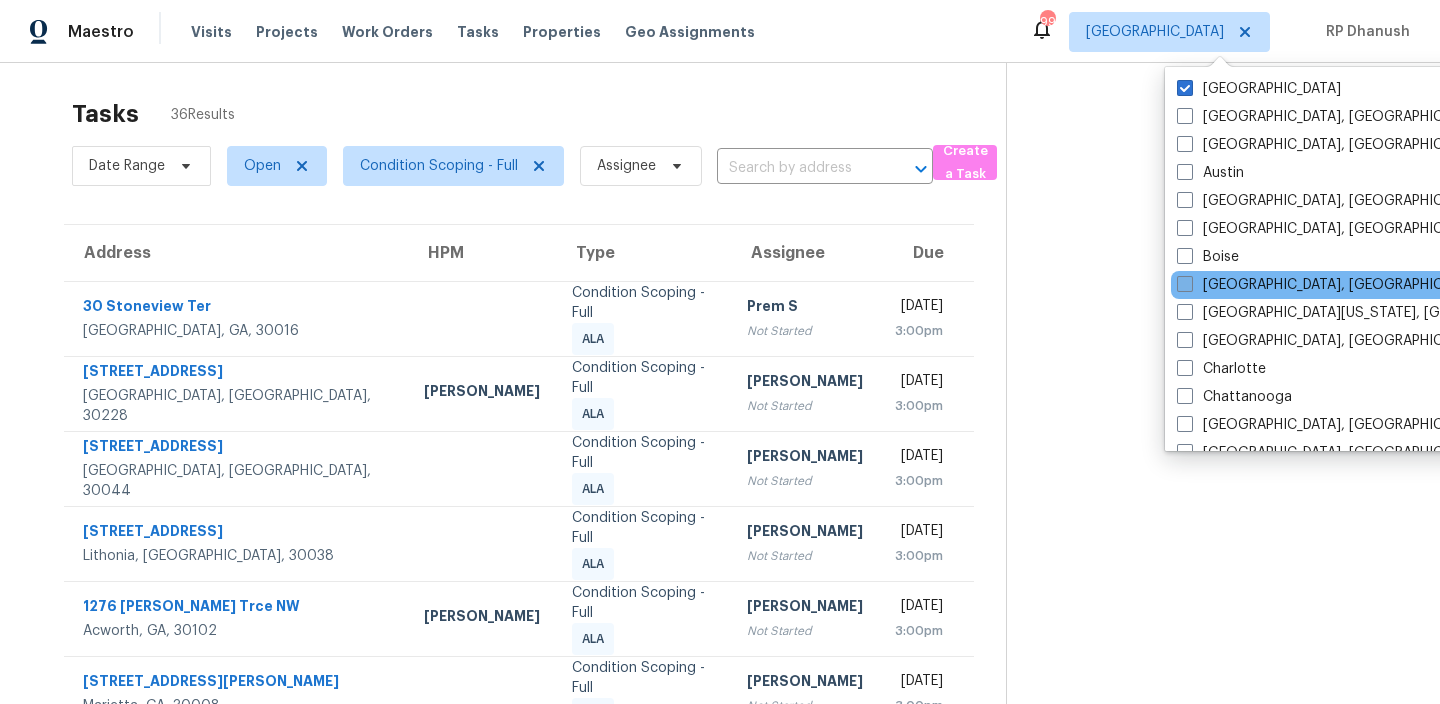 scroll, scrollTop: 1340, scrollLeft: 0, axis: vertical 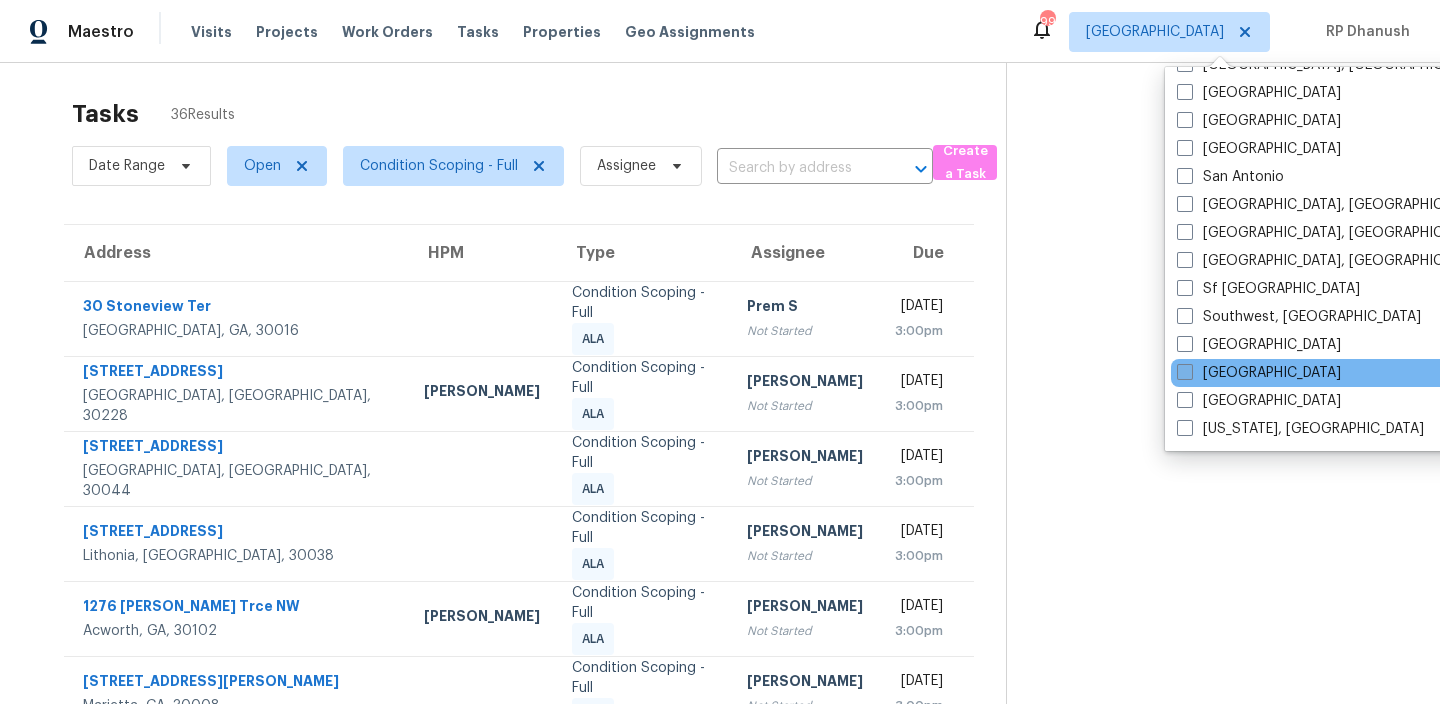 click on "[GEOGRAPHIC_DATA]" at bounding box center [1259, 373] 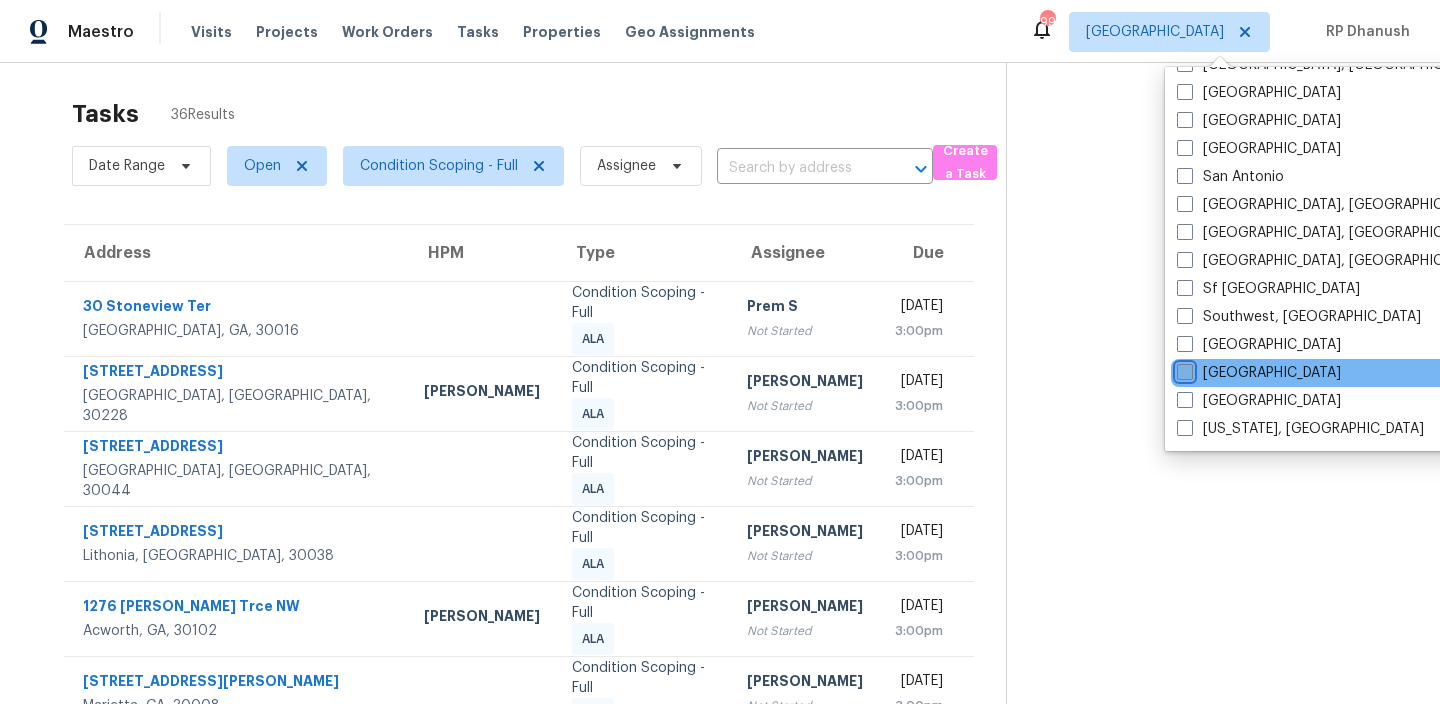 click on "[GEOGRAPHIC_DATA]" at bounding box center (1183, 369) 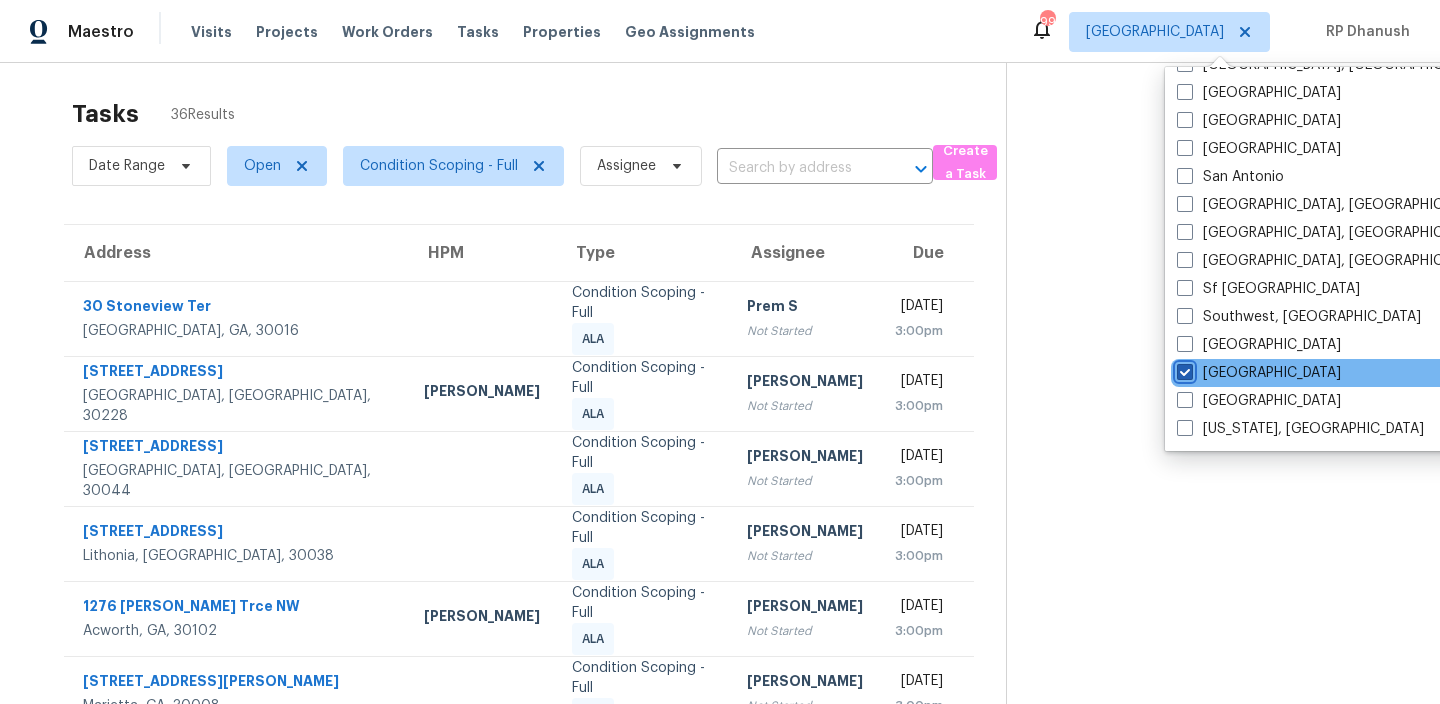 checkbox on "true" 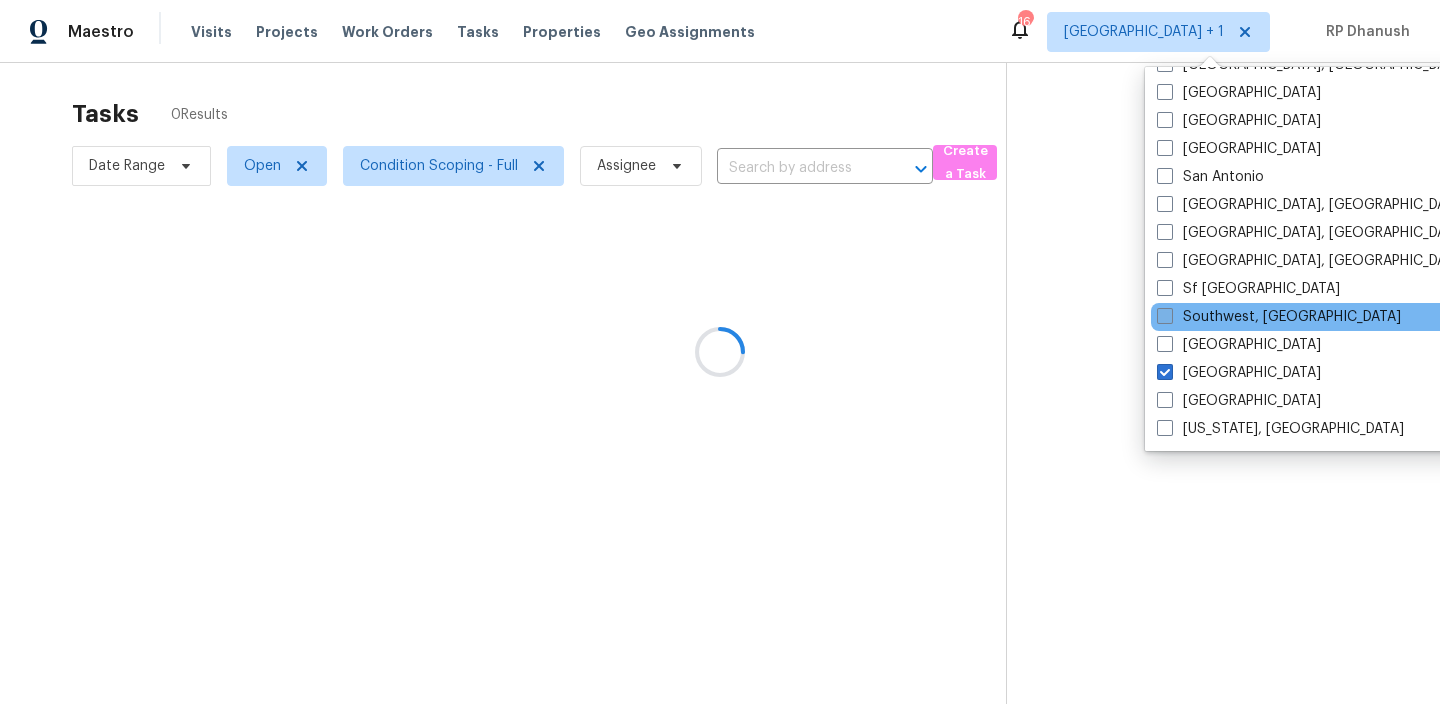 click on "Southwest, [GEOGRAPHIC_DATA]" at bounding box center [1279, 317] 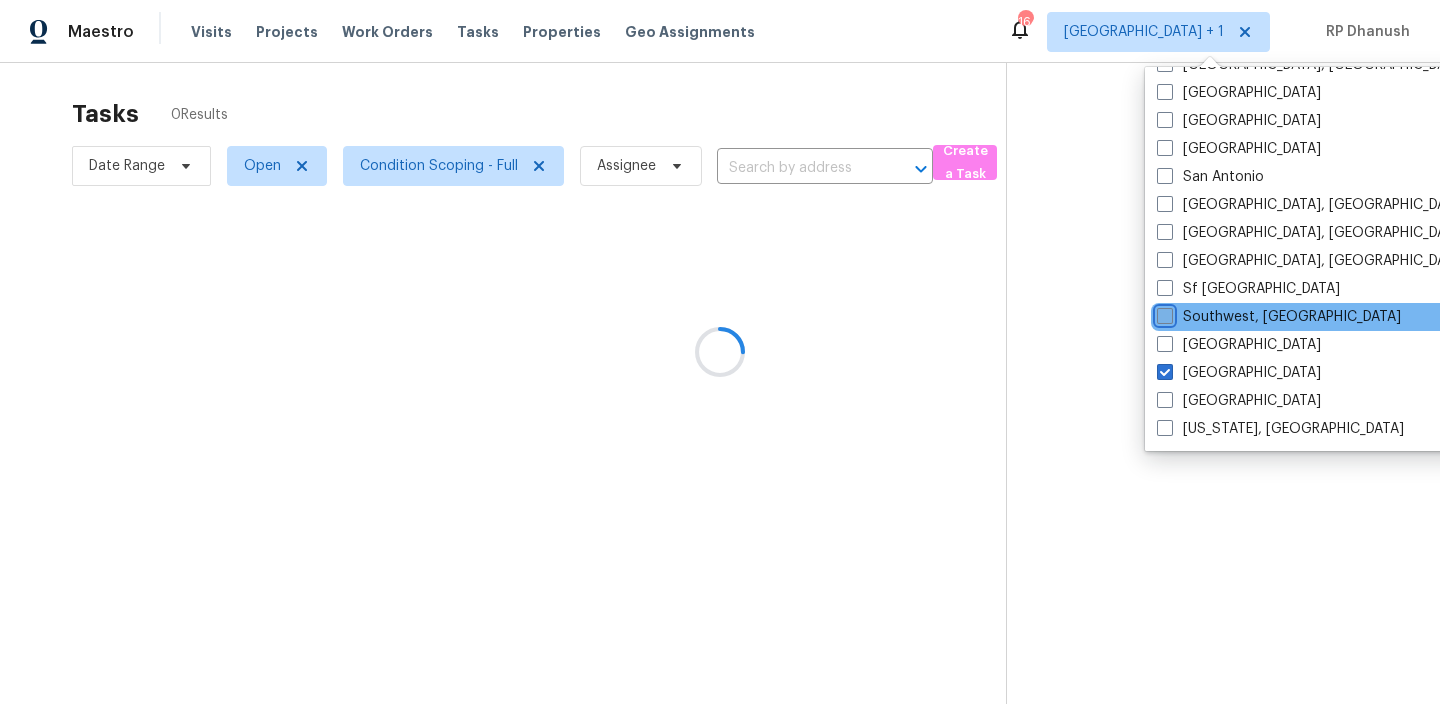 click on "Southwest, [GEOGRAPHIC_DATA]" at bounding box center (1163, 313) 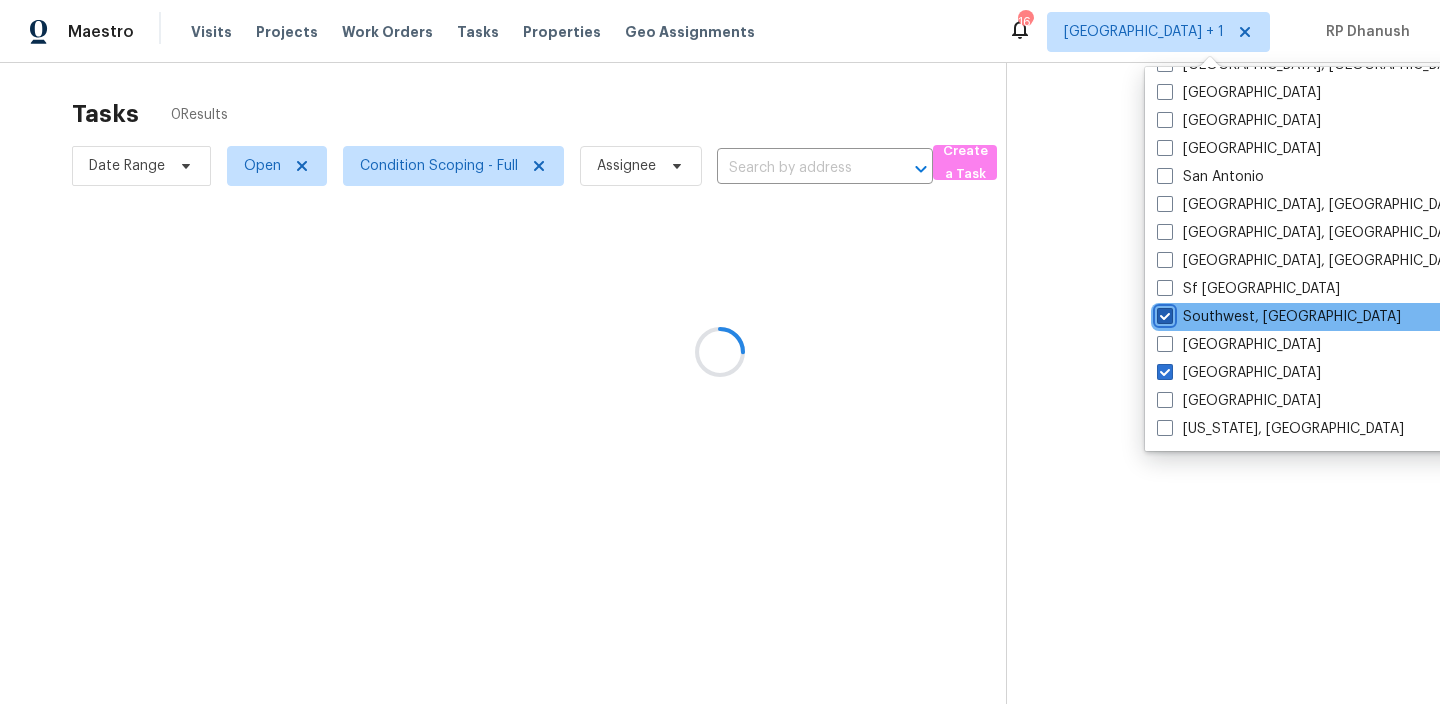 checkbox on "true" 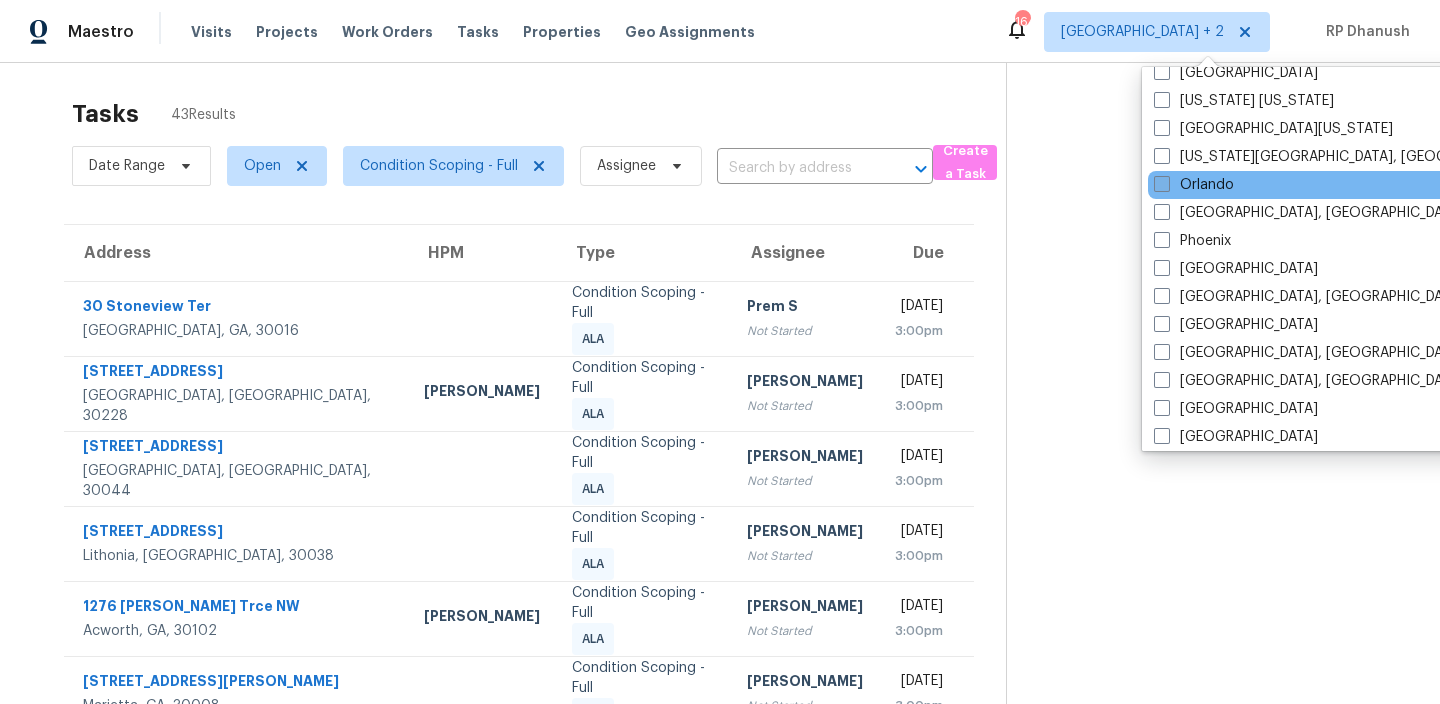 click on "Orlando" at bounding box center [1194, 185] 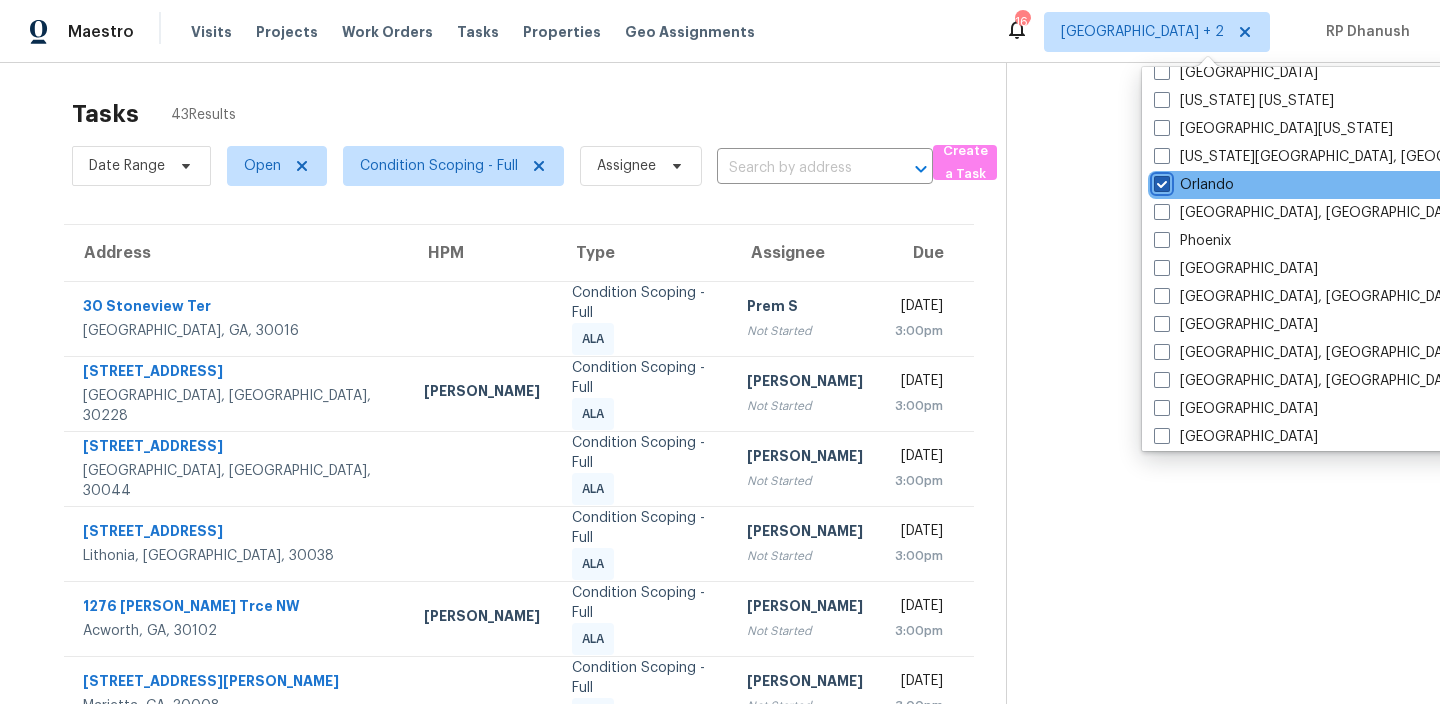 checkbox on "true" 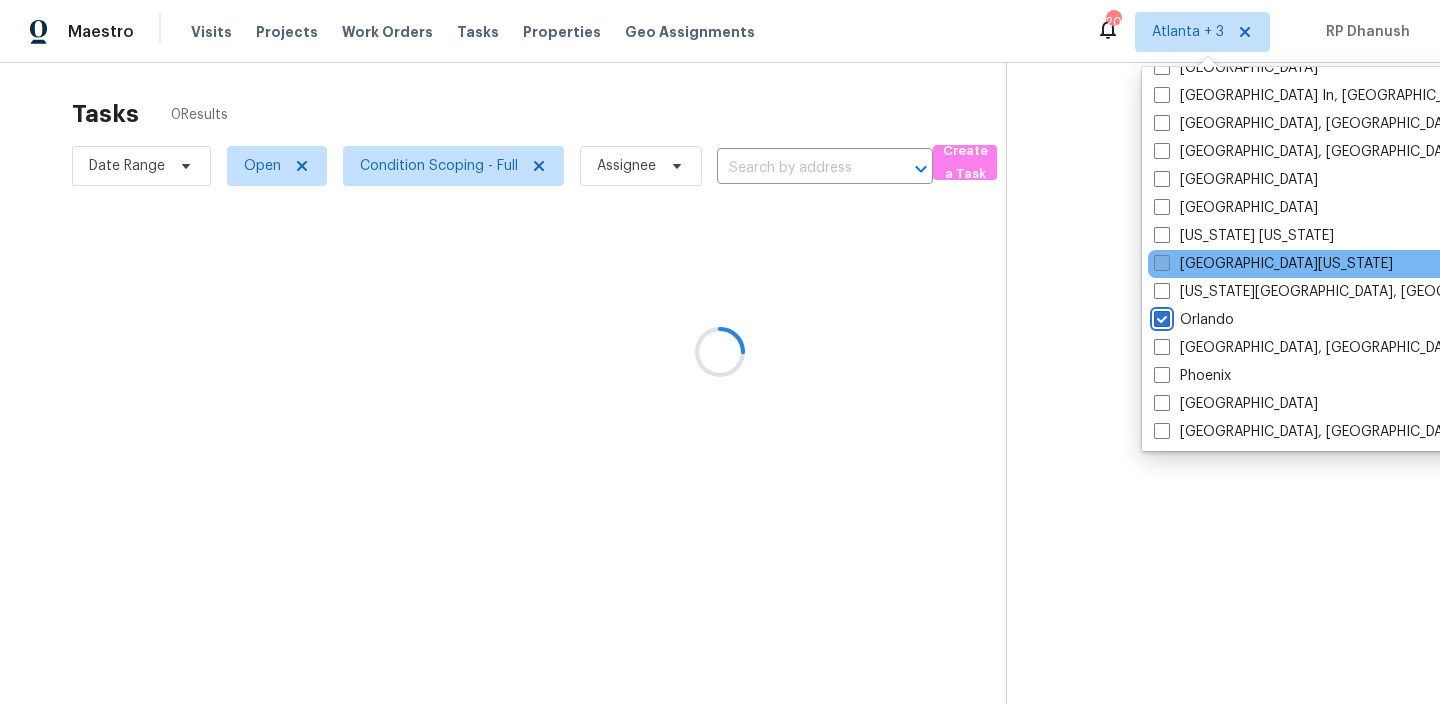 scroll, scrollTop: 888, scrollLeft: 0, axis: vertical 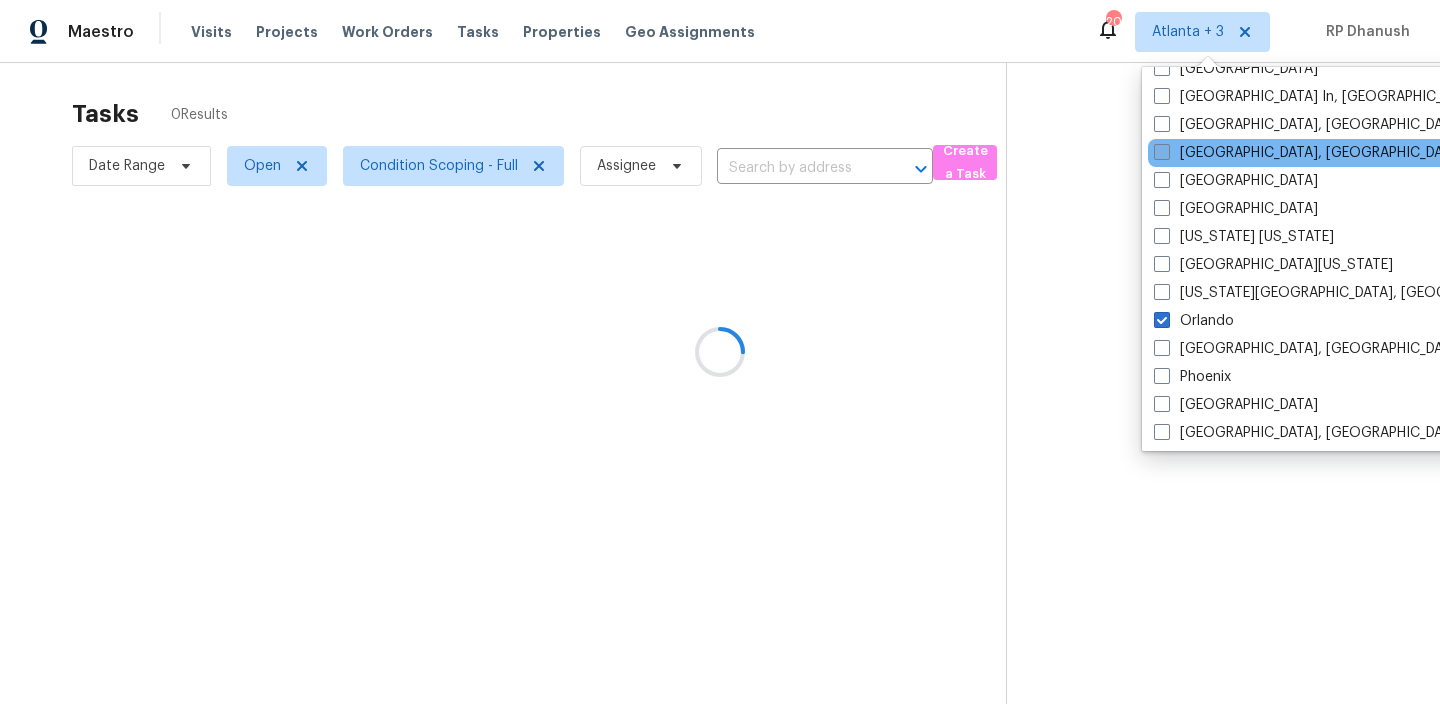 click on "[GEOGRAPHIC_DATA], [GEOGRAPHIC_DATA]" at bounding box center [1309, 153] 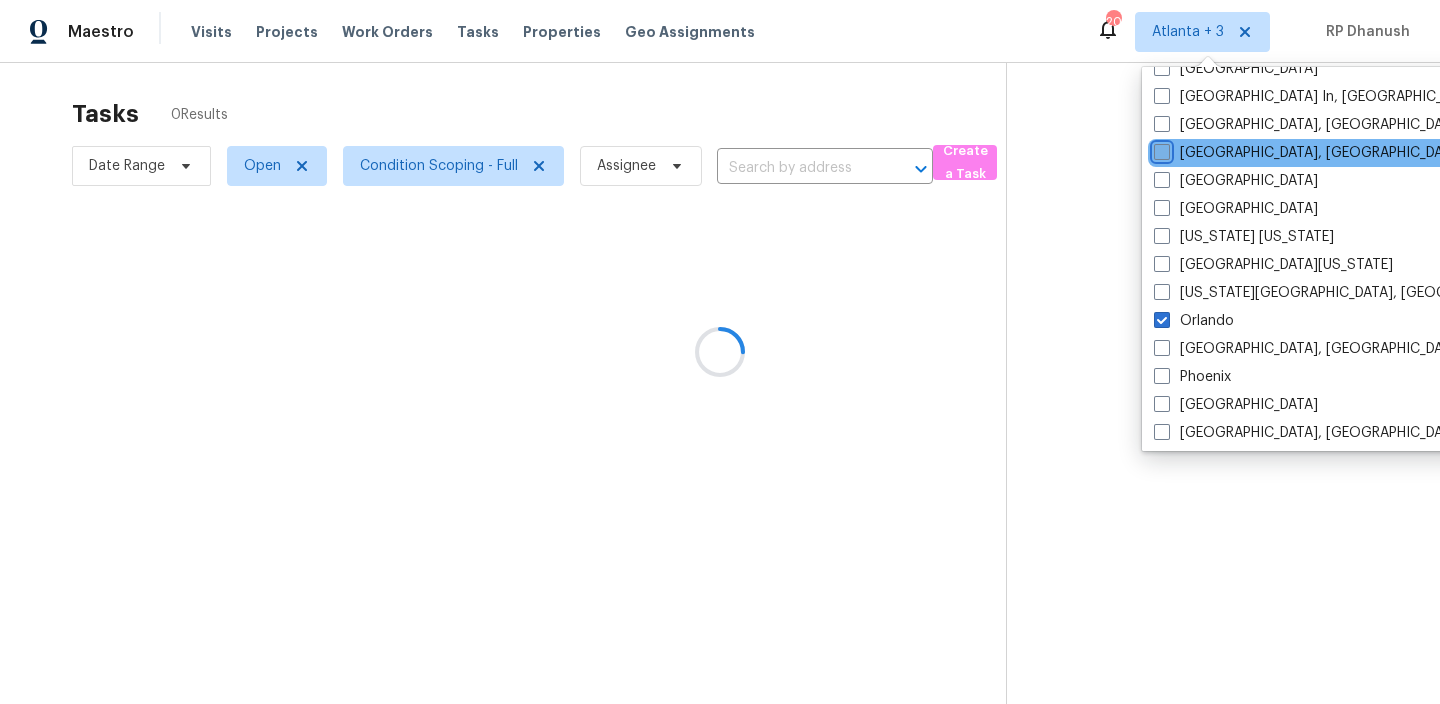 click on "[GEOGRAPHIC_DATA], [GEOGRAPHIC_DATA]" at bounding box center [1160, 149] 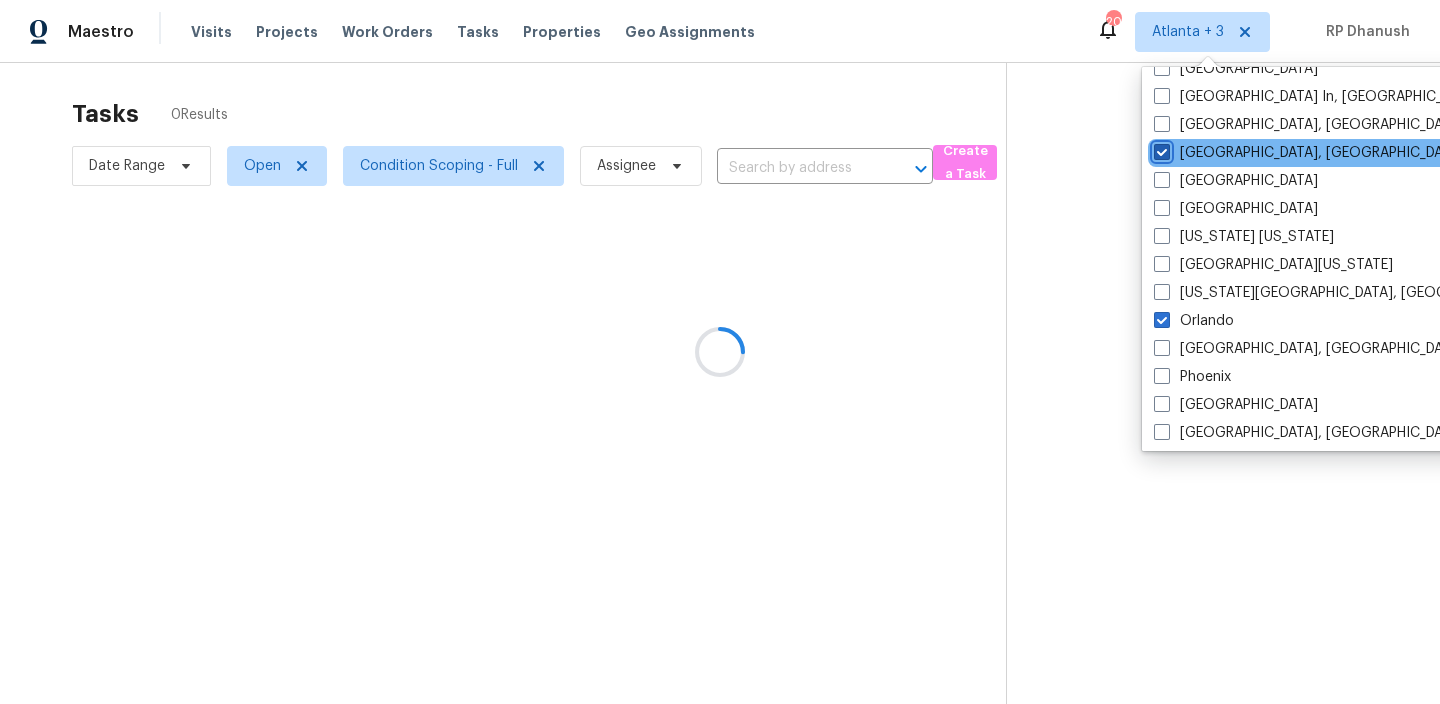 checkbox on "true" 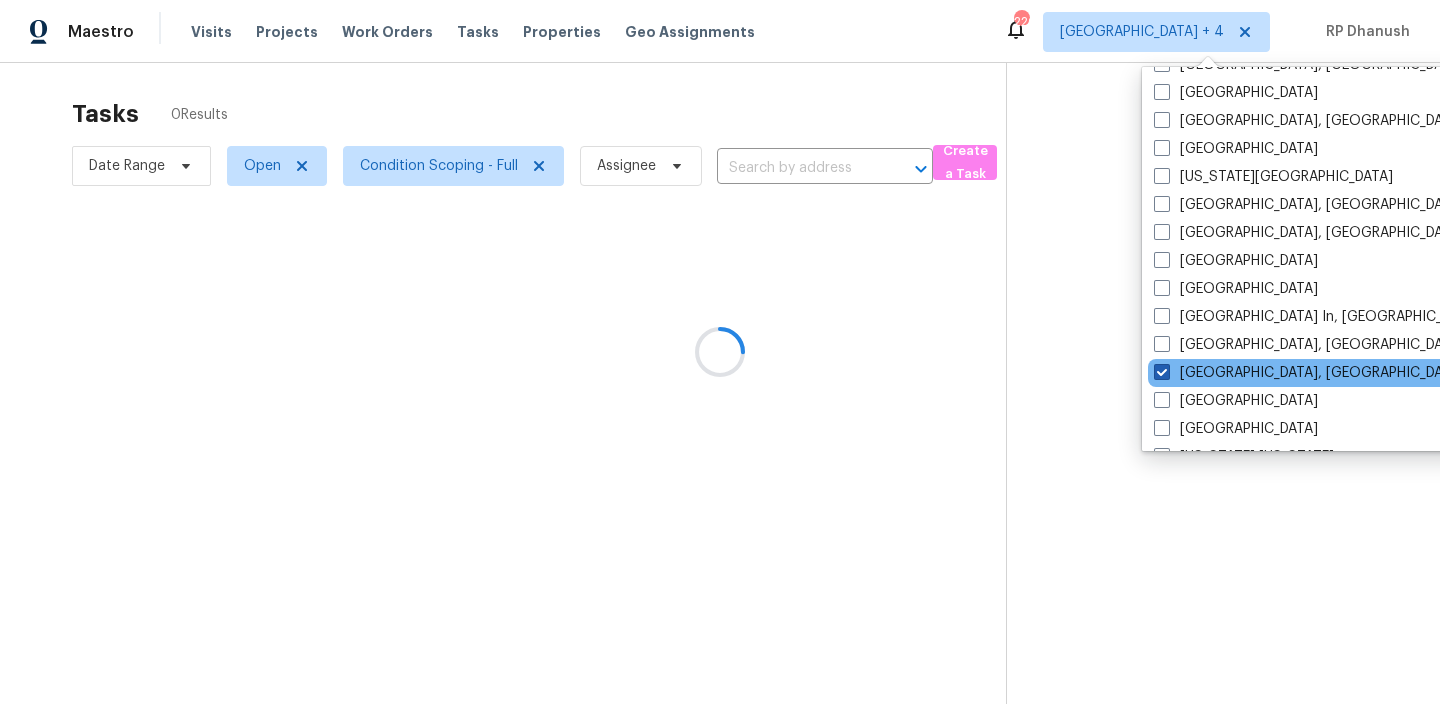 click on "Jacksonville" at bounding box center (1236, 149) 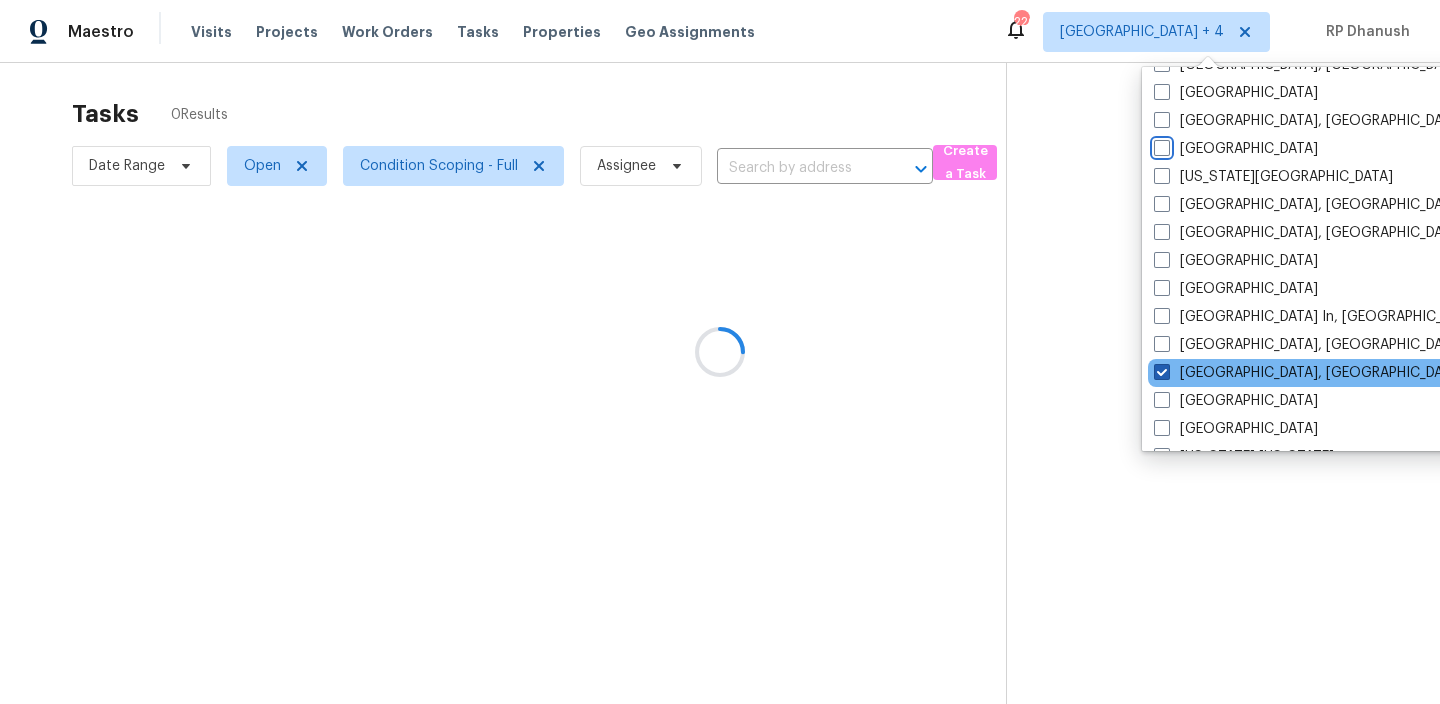 click on "Jacksonville" at bounding box center (1160, 145) 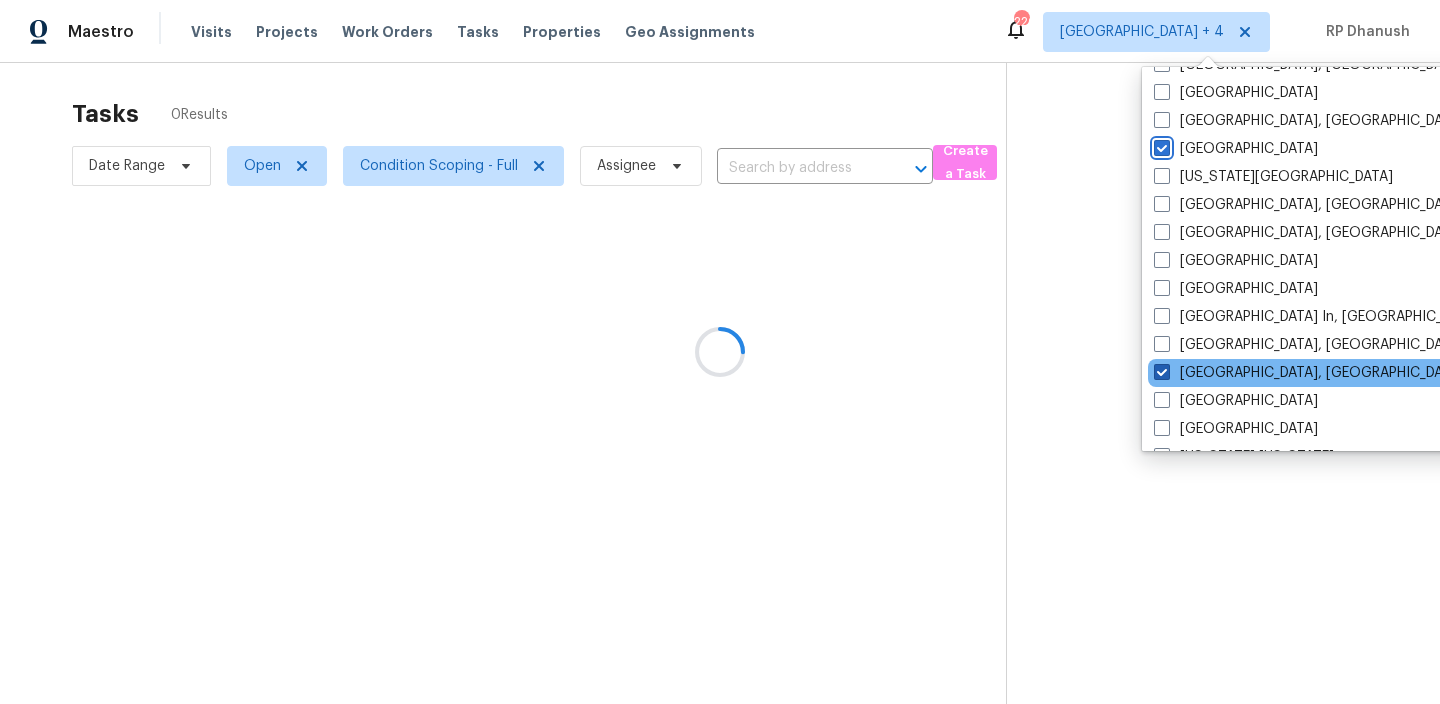 checkbox on "true" 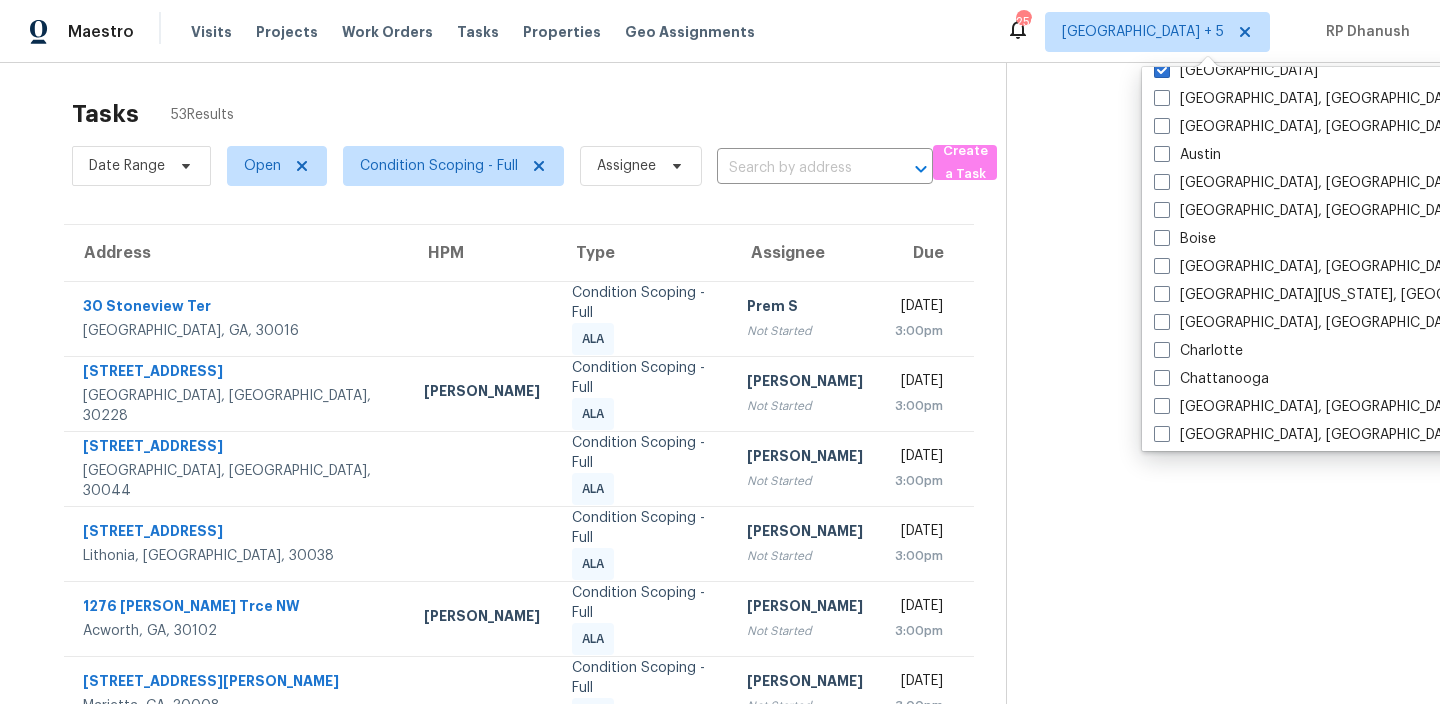 scroll, scrollTop: 0, scrollLeft: 0, axis: both 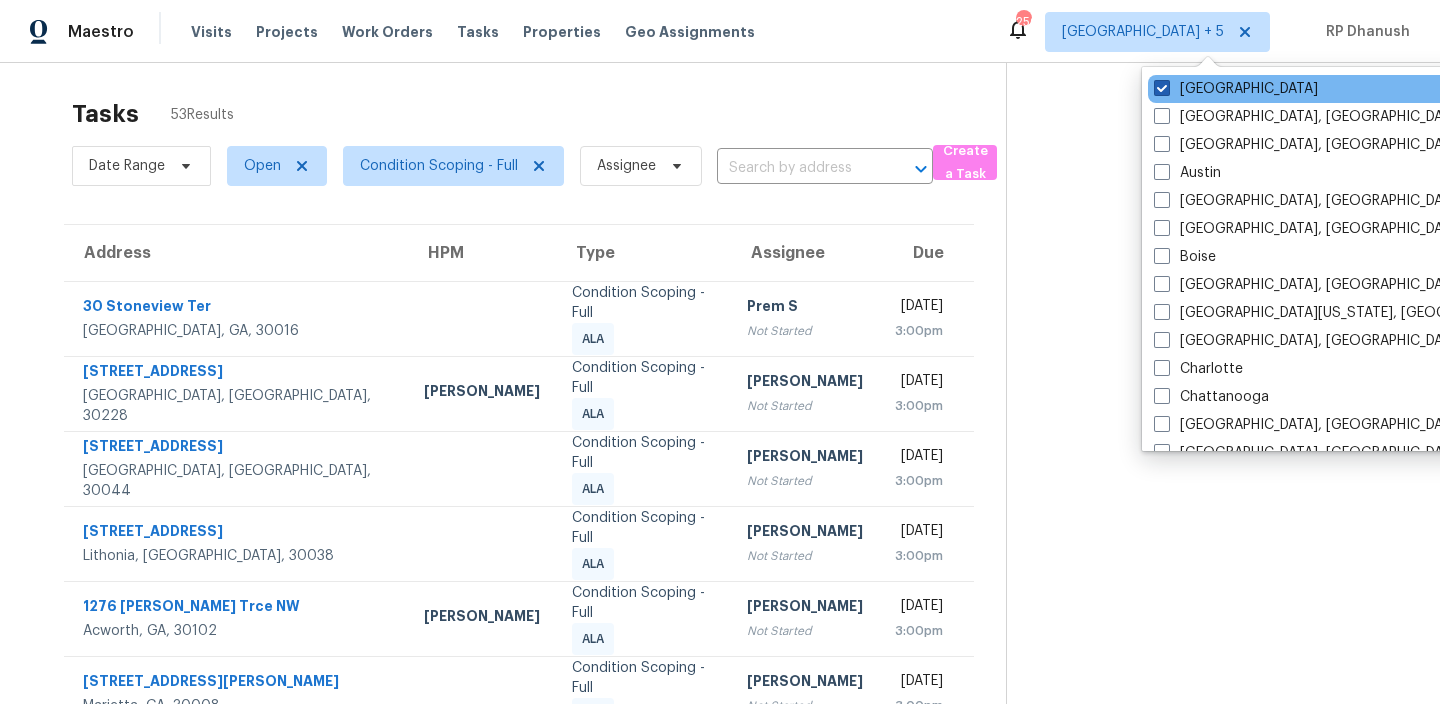 click on "Atlanta" at bounding box center (1236, 89) 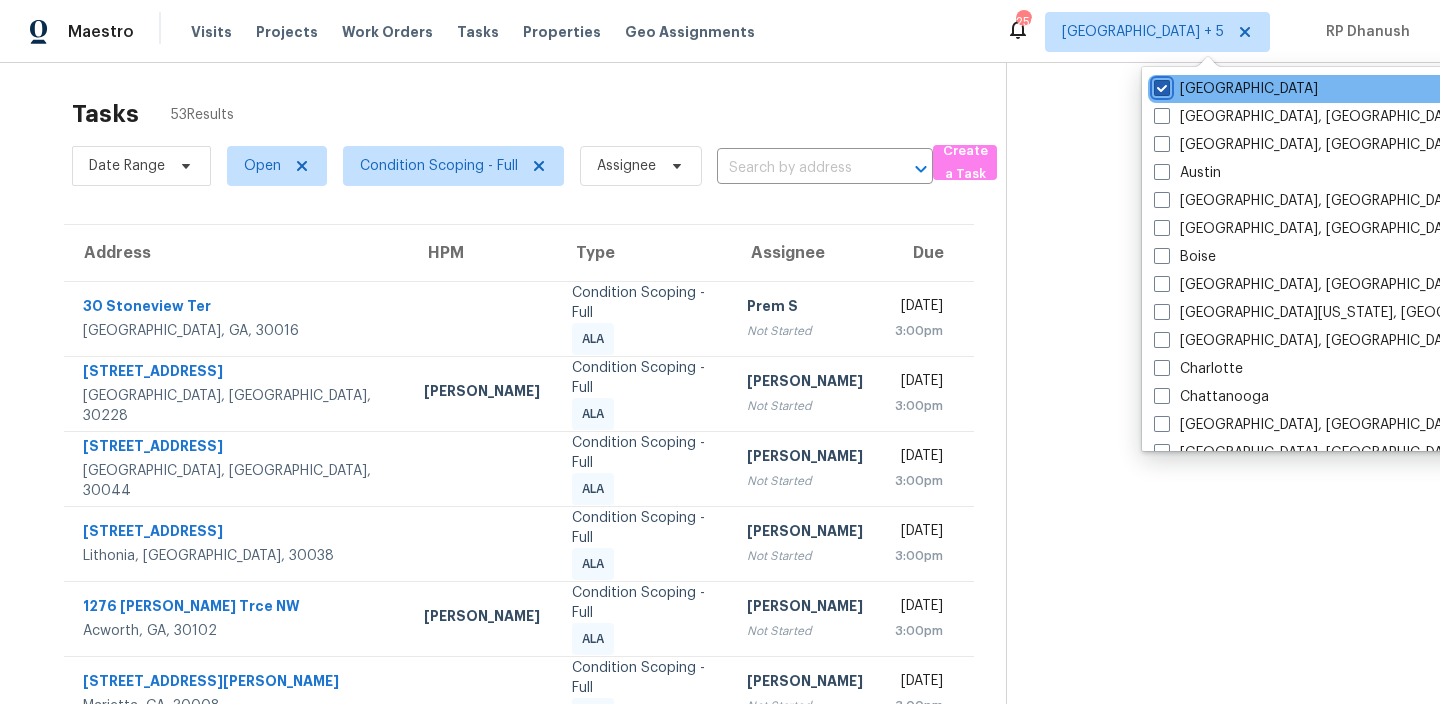 click on "Atlanta" at bounding box center (1160, 85) 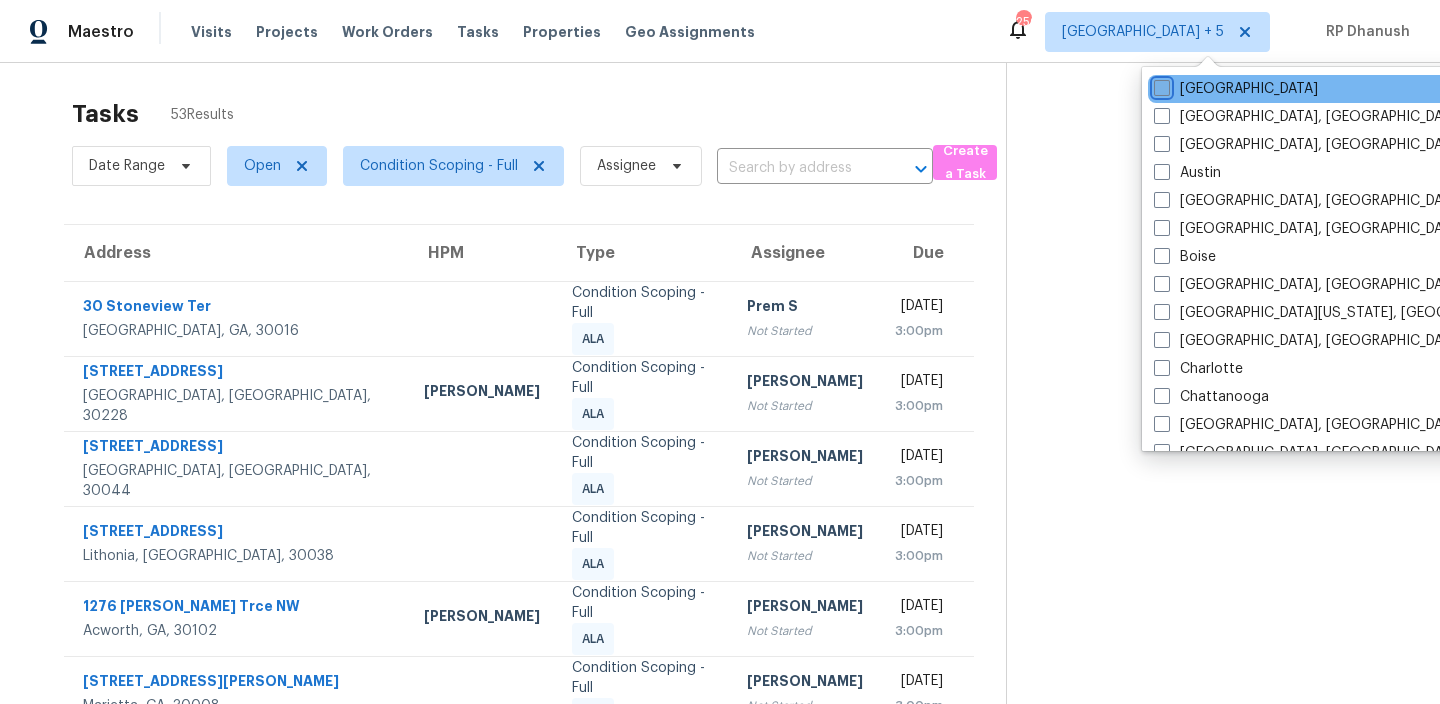 checkbox on "false" 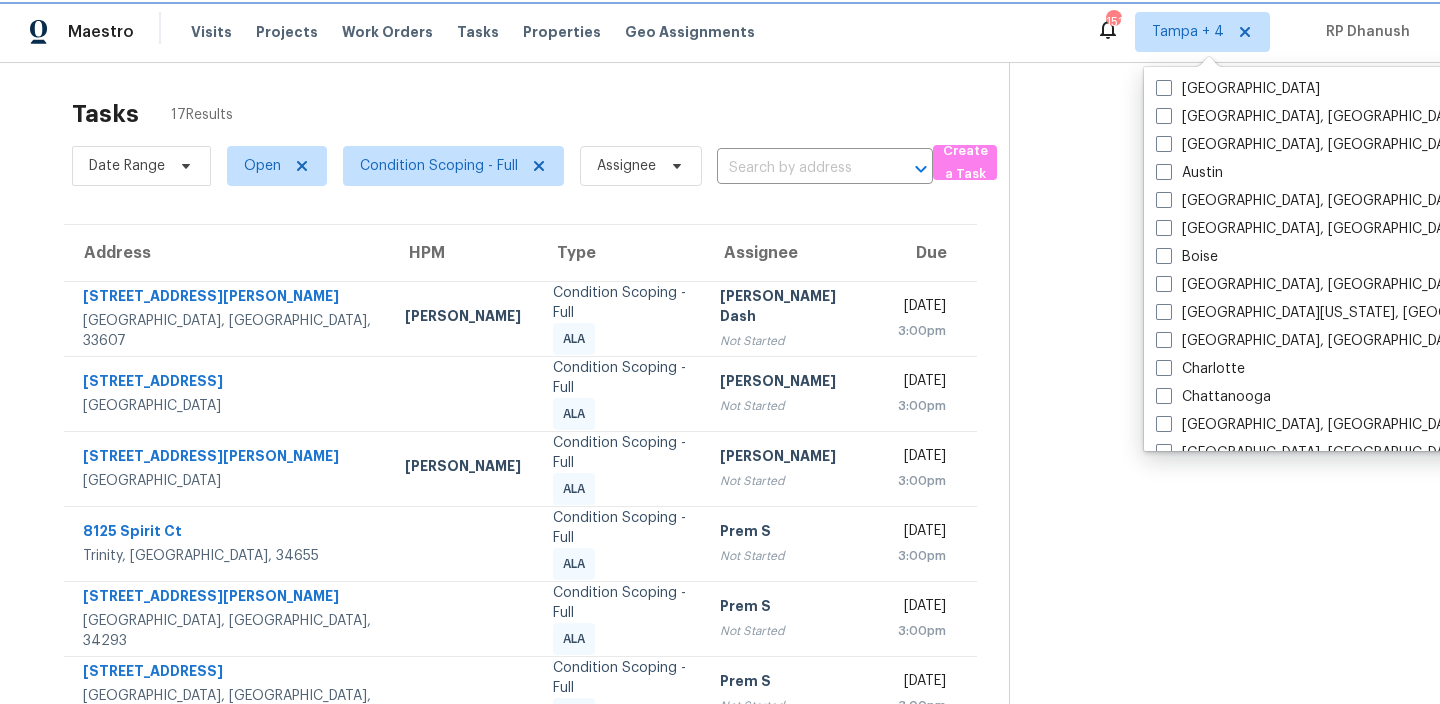 click on "Tampa + 4" at bounding box center (1188, 32) 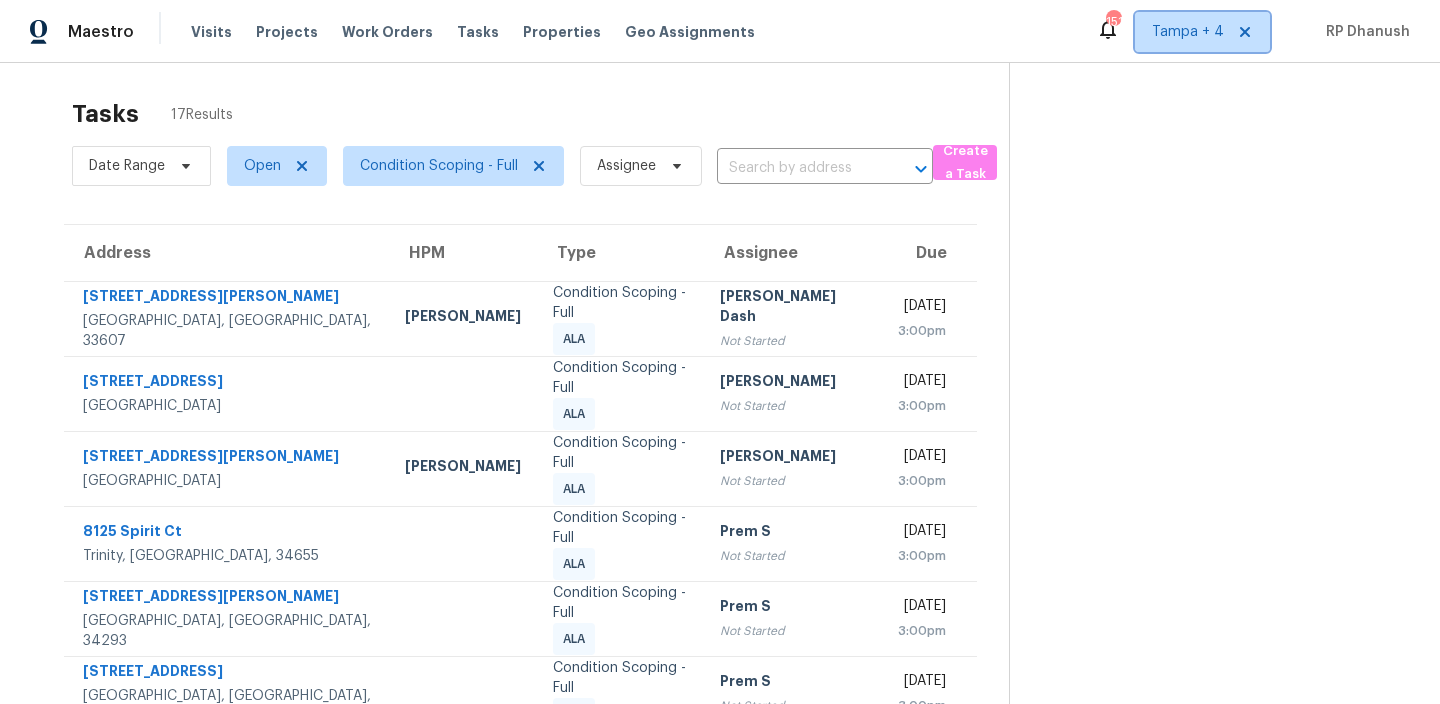 click on "Tampa + 4" at bounding box center (1202, 32) 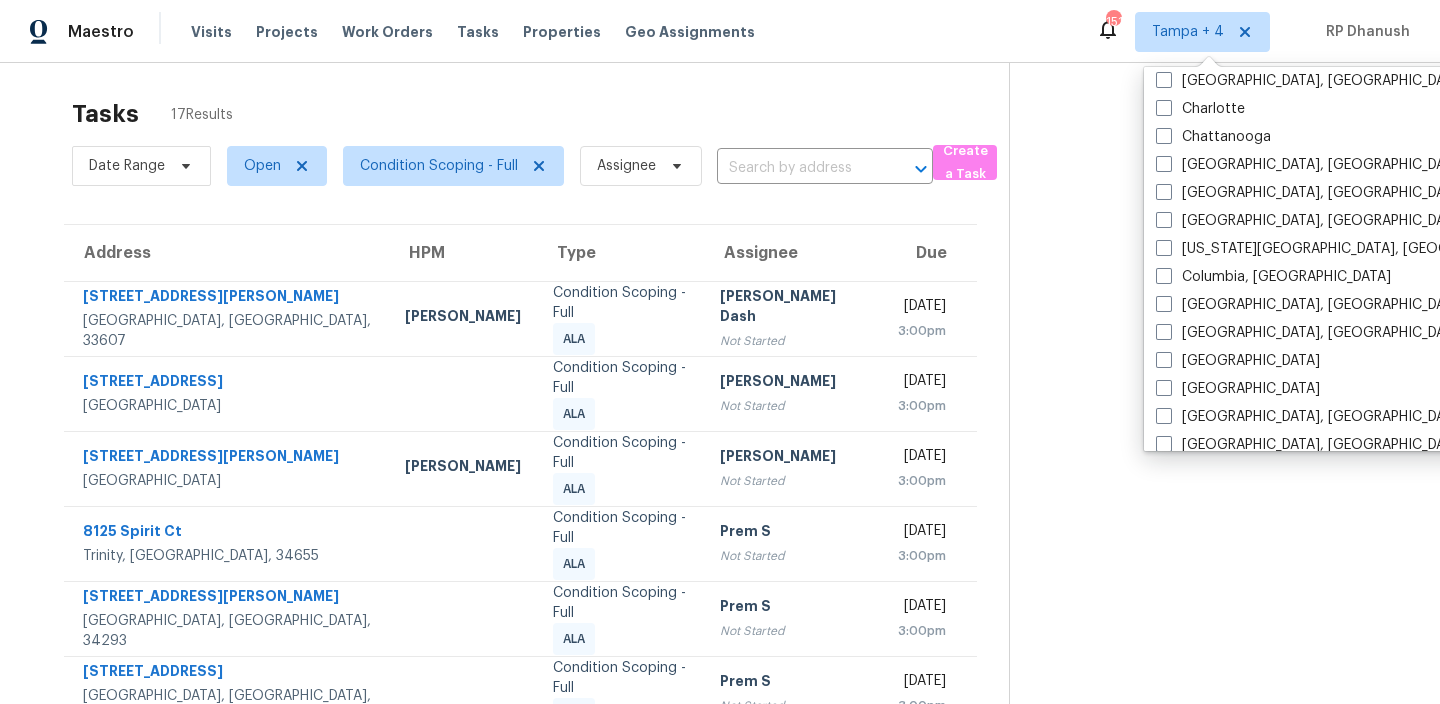 scroll, scrollTop: 919, scrollLeft: 0, axis: vertical 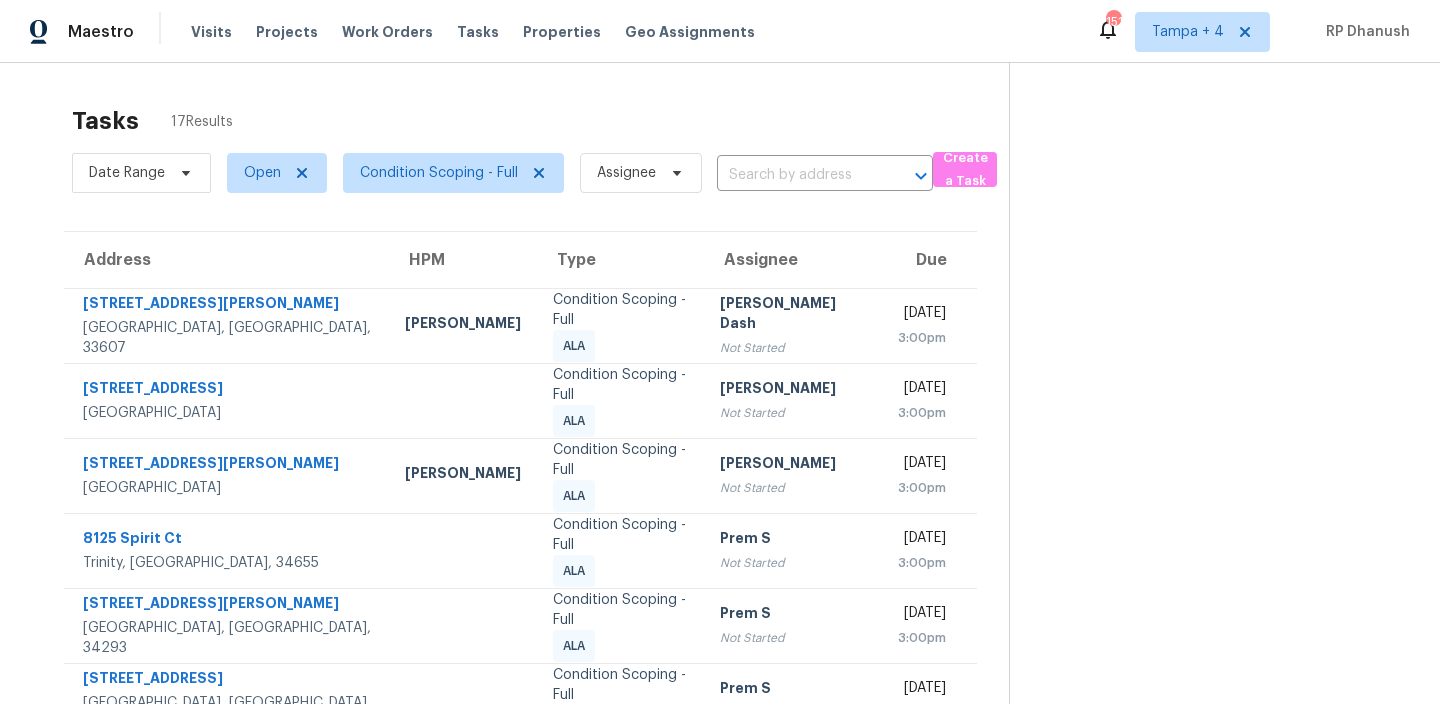 click at bounding box center [1208, 427] 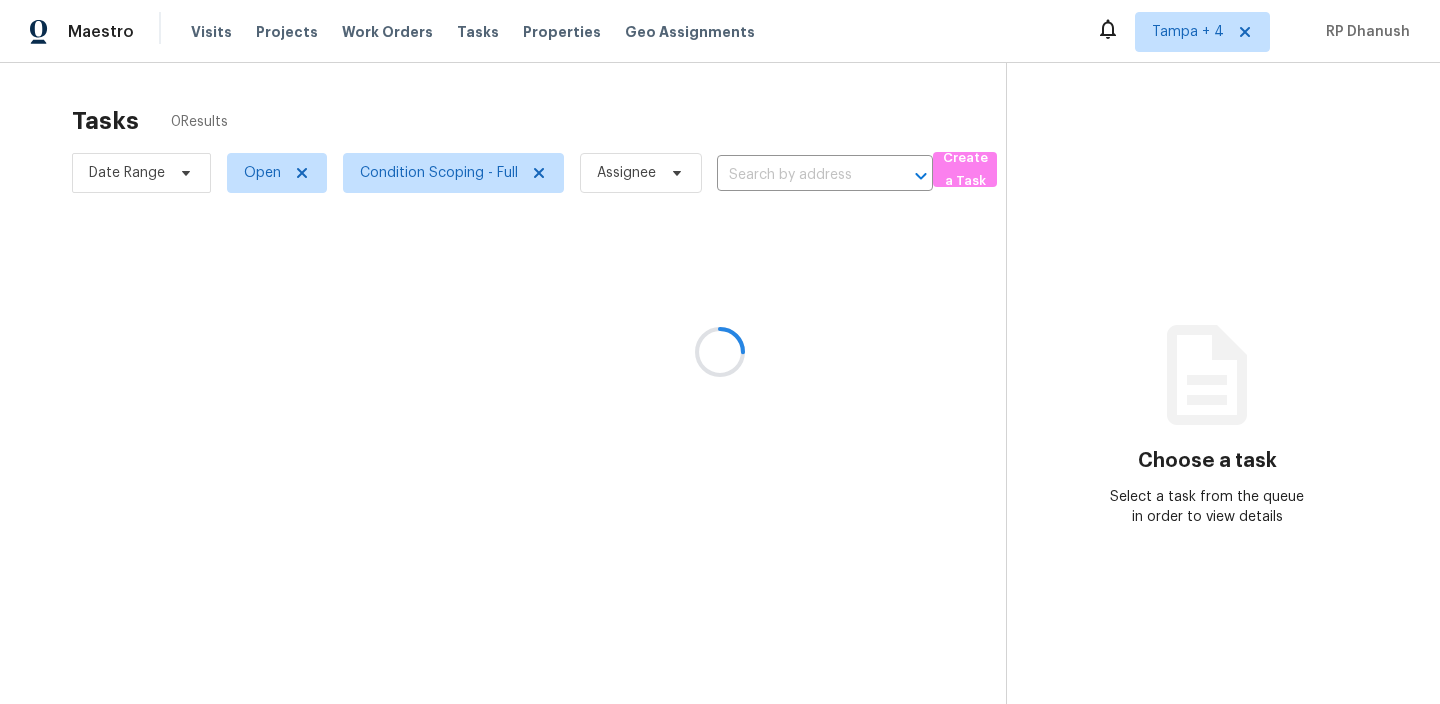scroll, scrollTop: 0, scrollLeft: 0, axis: both 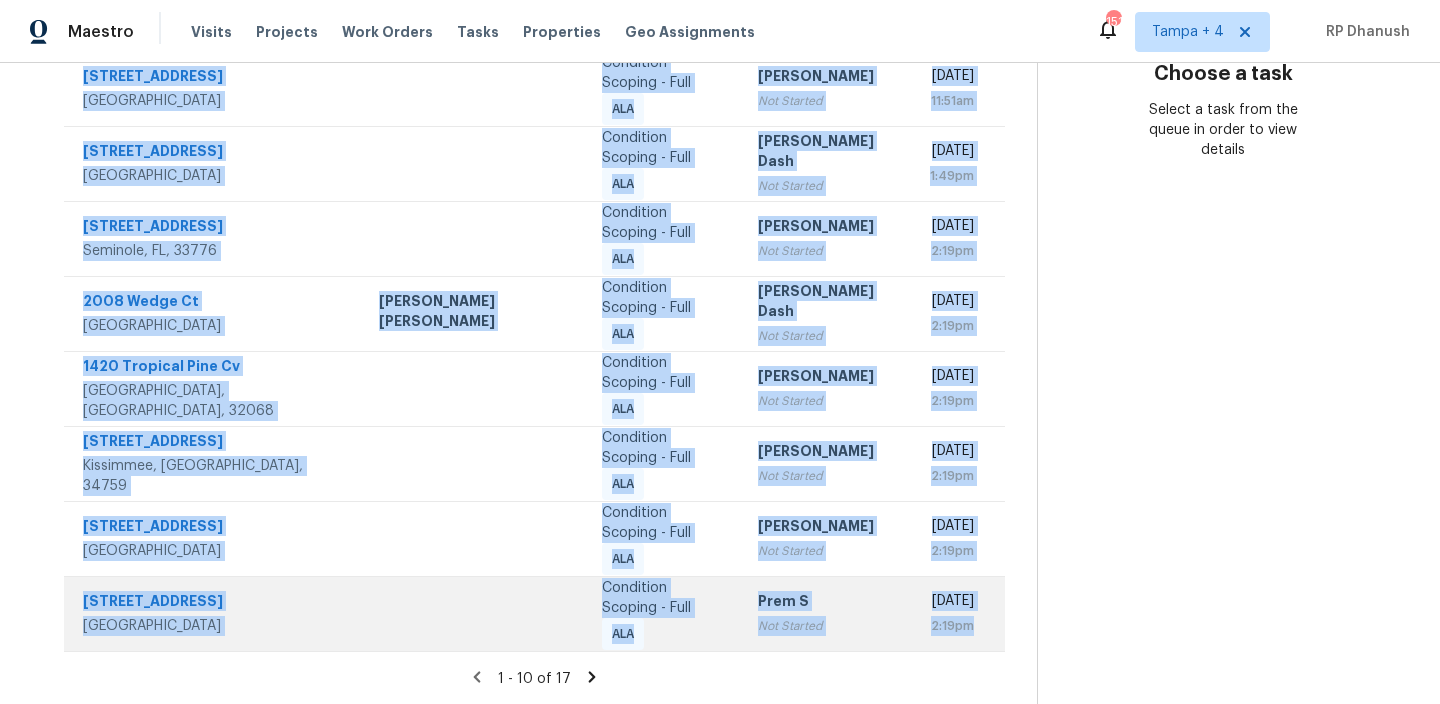drag, startPoint x: 73, startPoint y: 171, endPoint x: 951, endPoint y: 648, distance: 999.2062 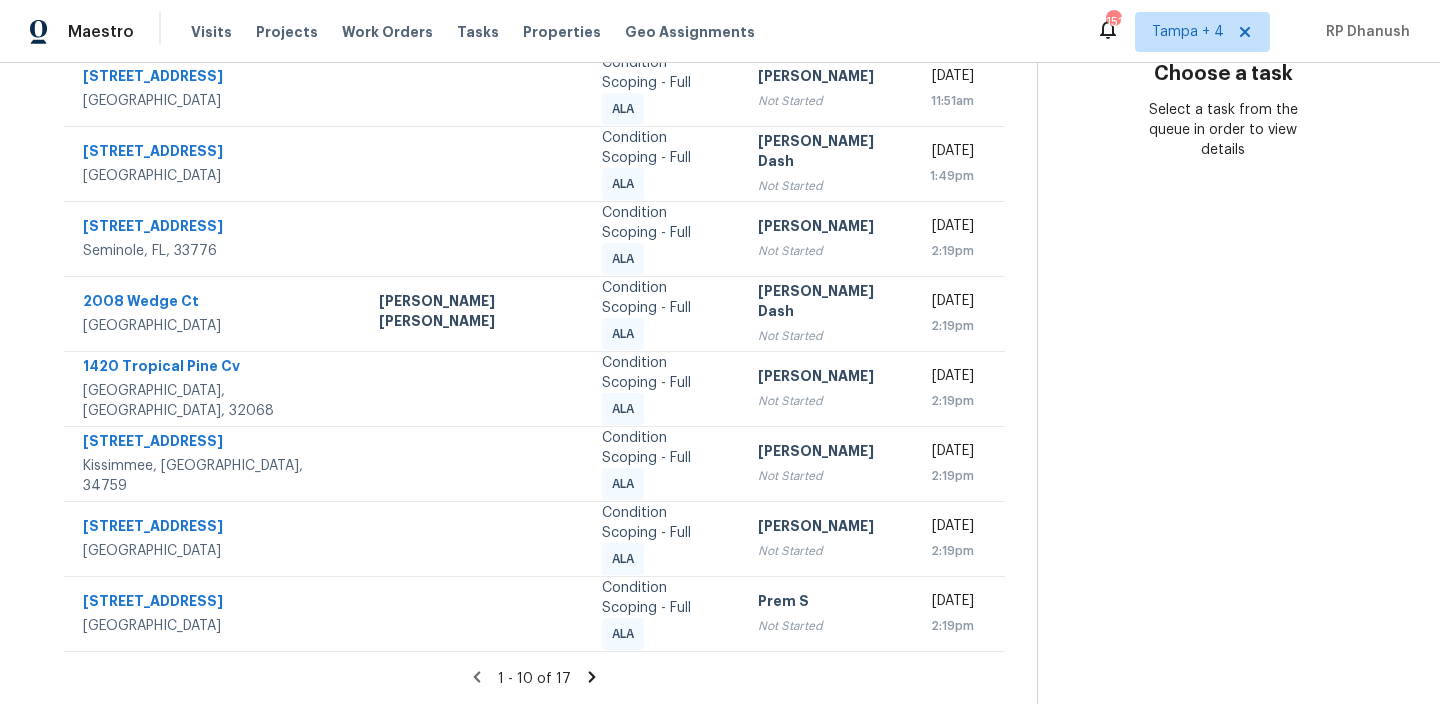 click on "Choose a task Select a task from the queue in order to view details" at bounding box center [1222, 190] 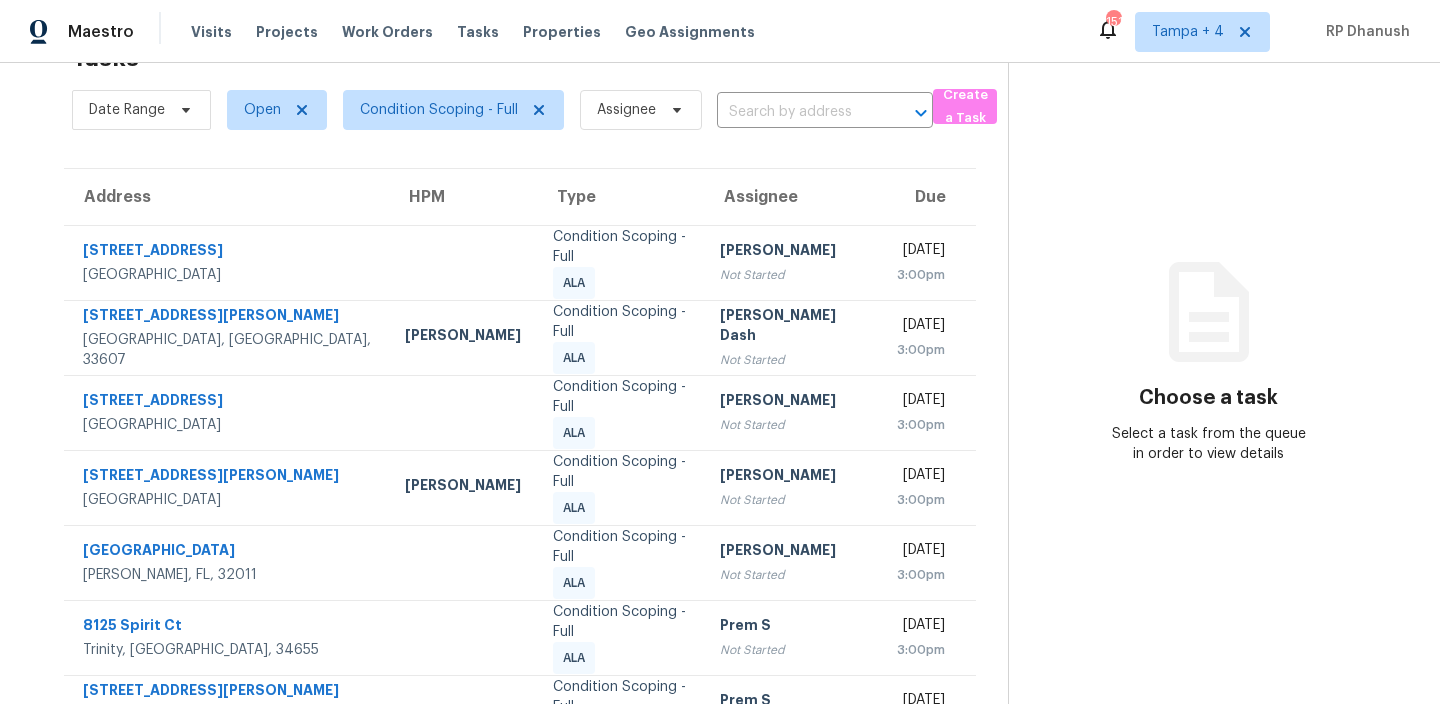 scroll, scrollTop: 127, scrollLeft: 0, axis: vertical 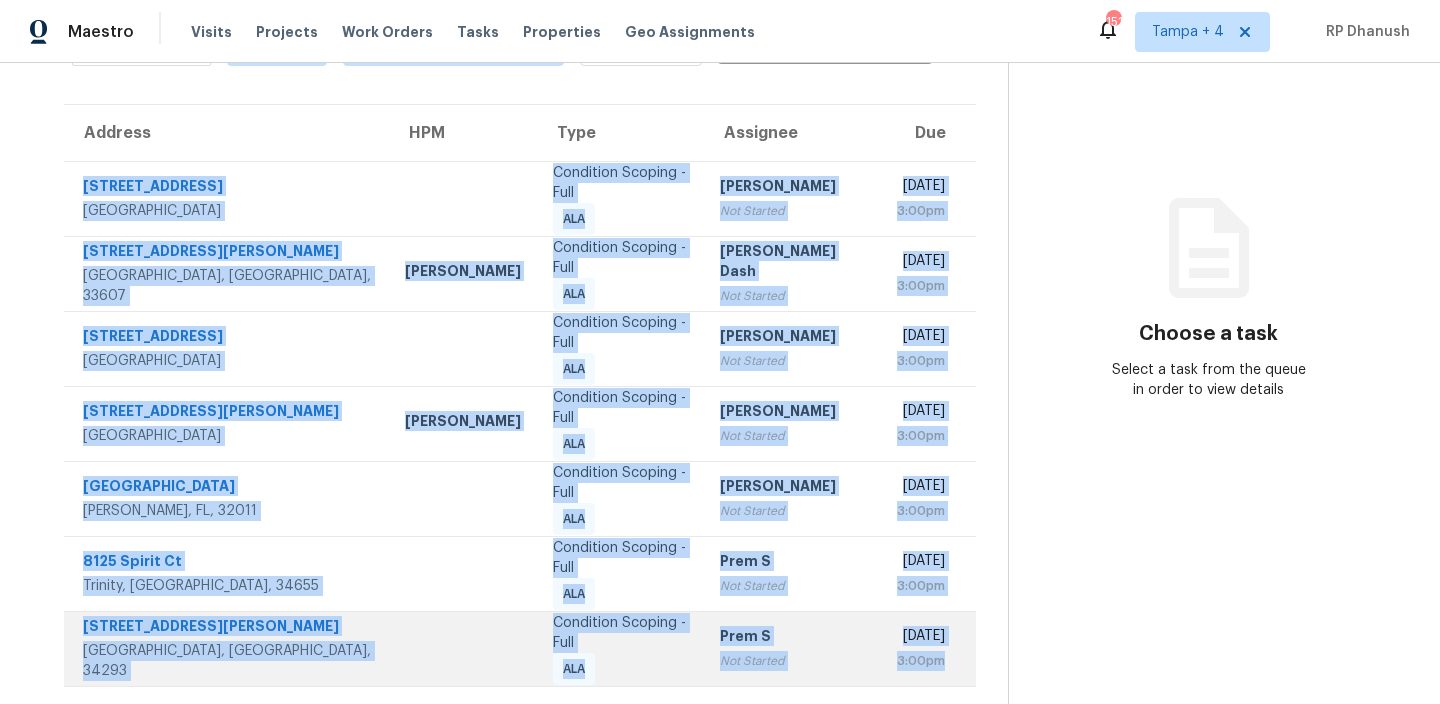 drag, startPoint x: 65, startPoint y: 166, endPoint x: 965, endPoint y: 638, distance: 1016.2598 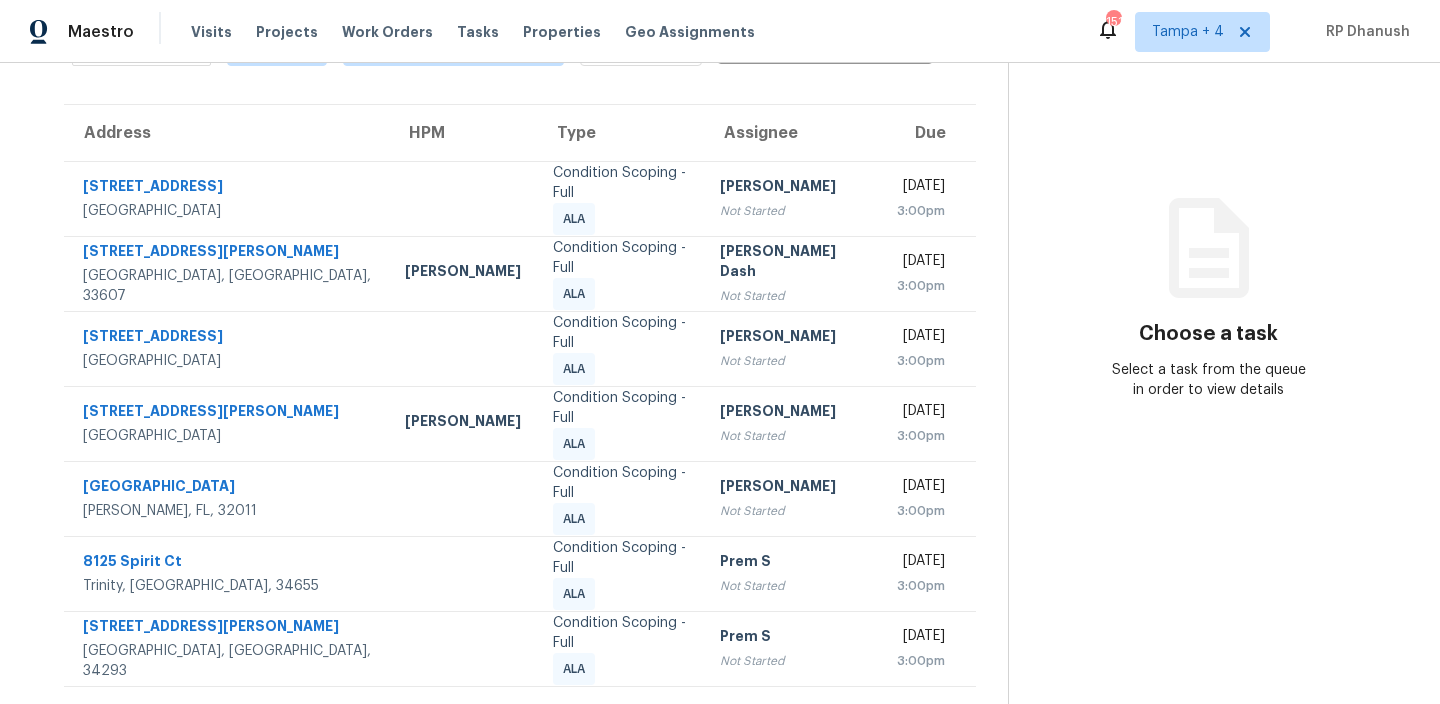 click on "Choose a task Select a task from the queue in order to view details" at bounding box center [1208, 318] 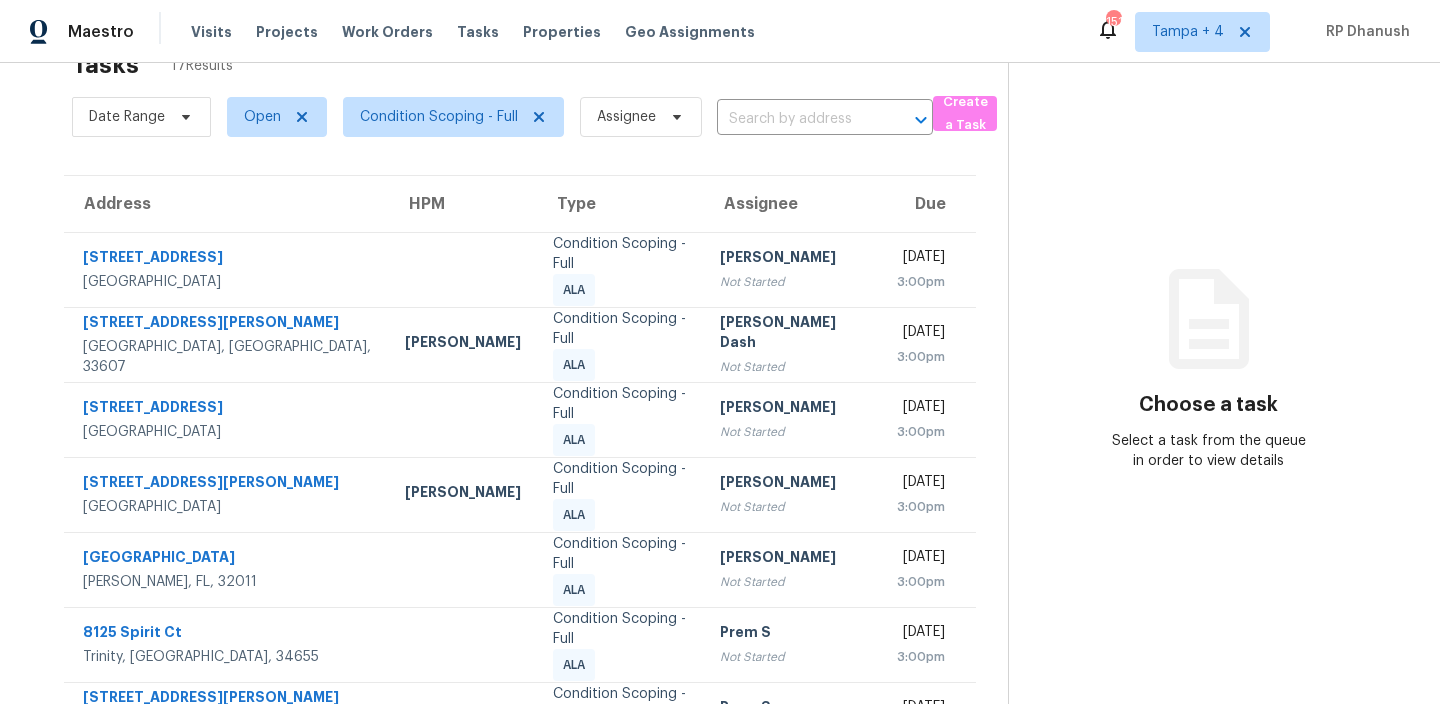 scroll, scrollTop: 21, scrollLeft: 0, axis: vertical 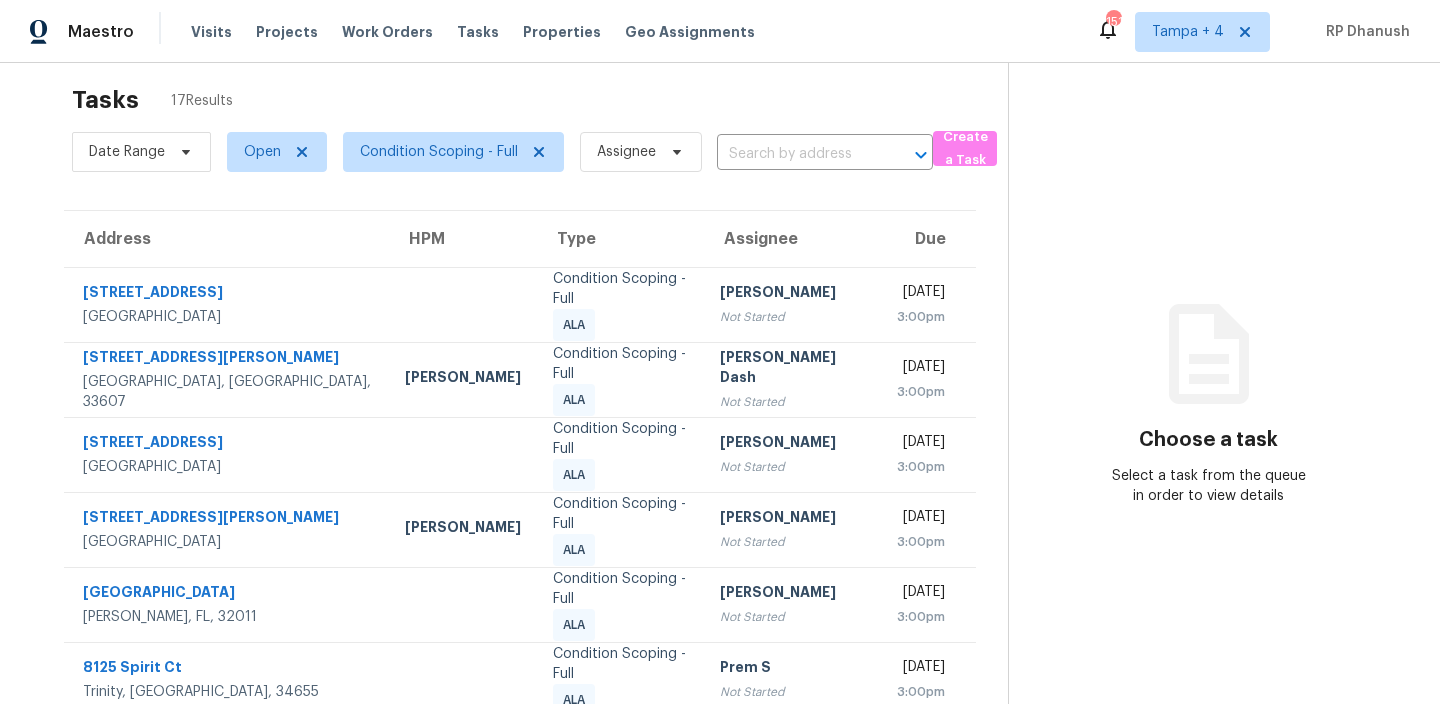 click on "Maestro Visits Projects Work Orders Tasks Properties Geo Assignments 151 Tampa + 4 RP Dhanush" at bounding box center [720, 31] 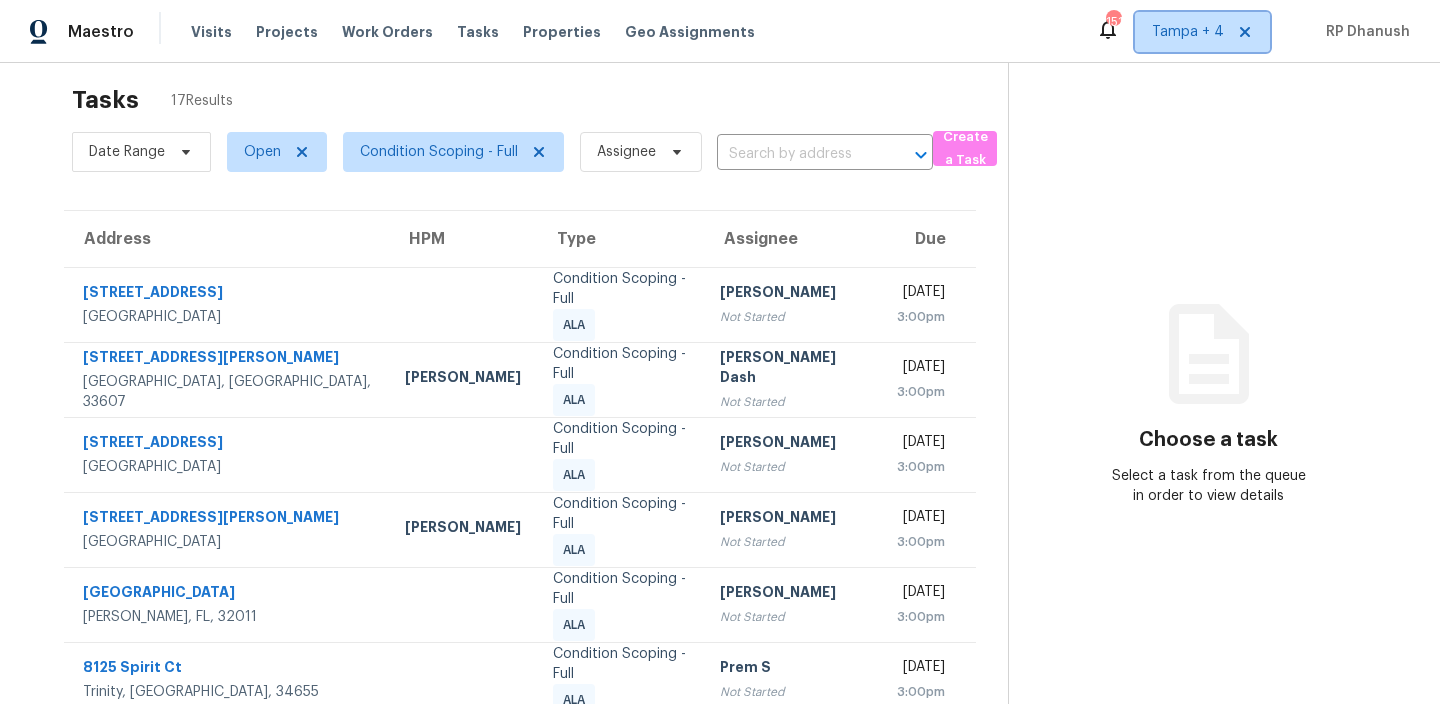 click on "Tampa + 4" at bounding box center [1202, 32] 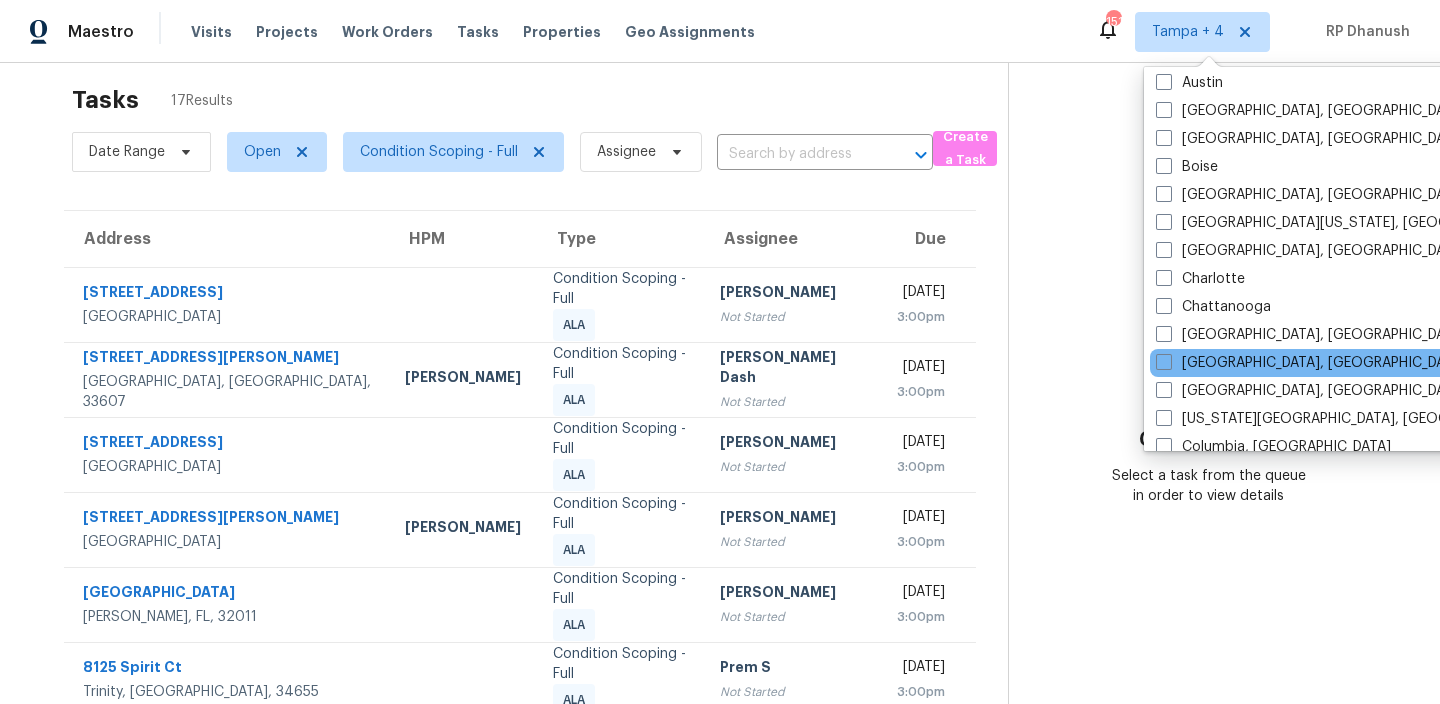 scroll, scrollTop: 337, scrollLeft: 0, axis: vertical 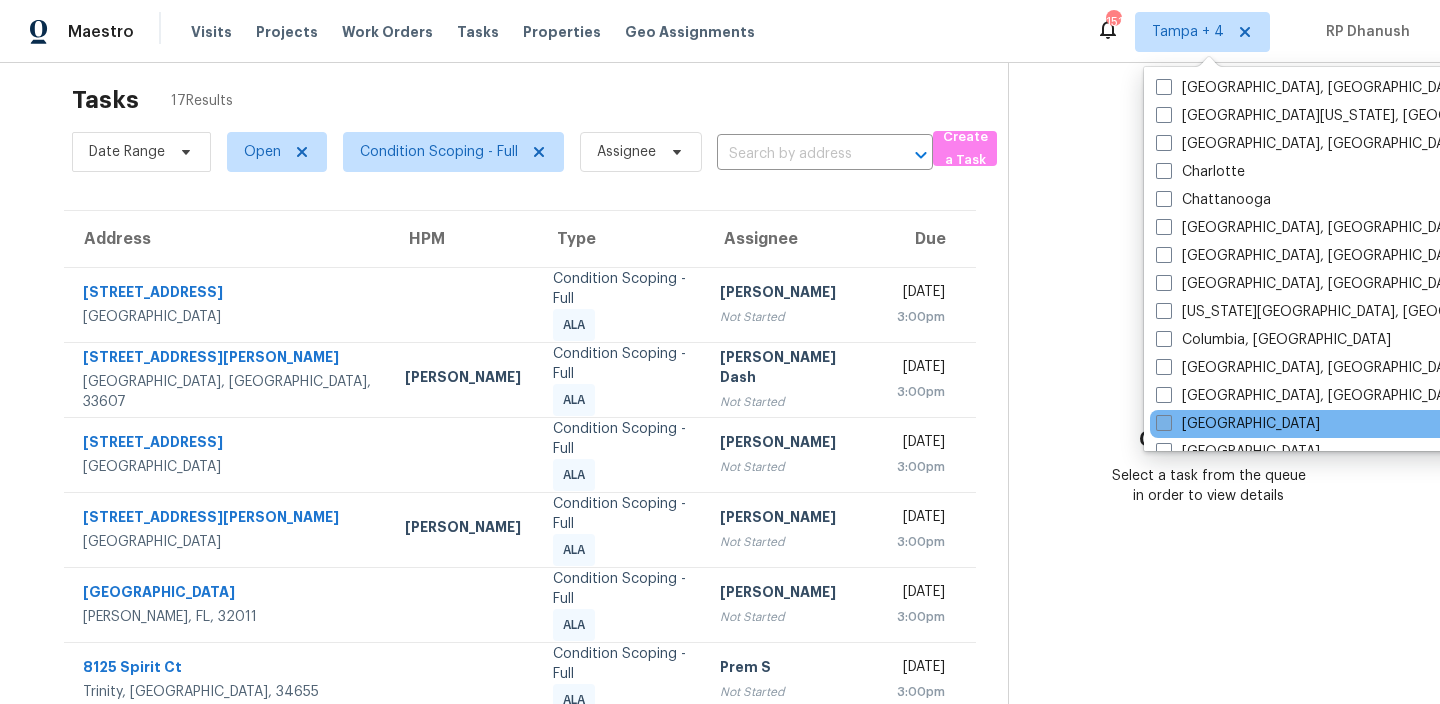 click on "[GEOGRAPHIC_DATA]" at bounding box center [1238, 424] 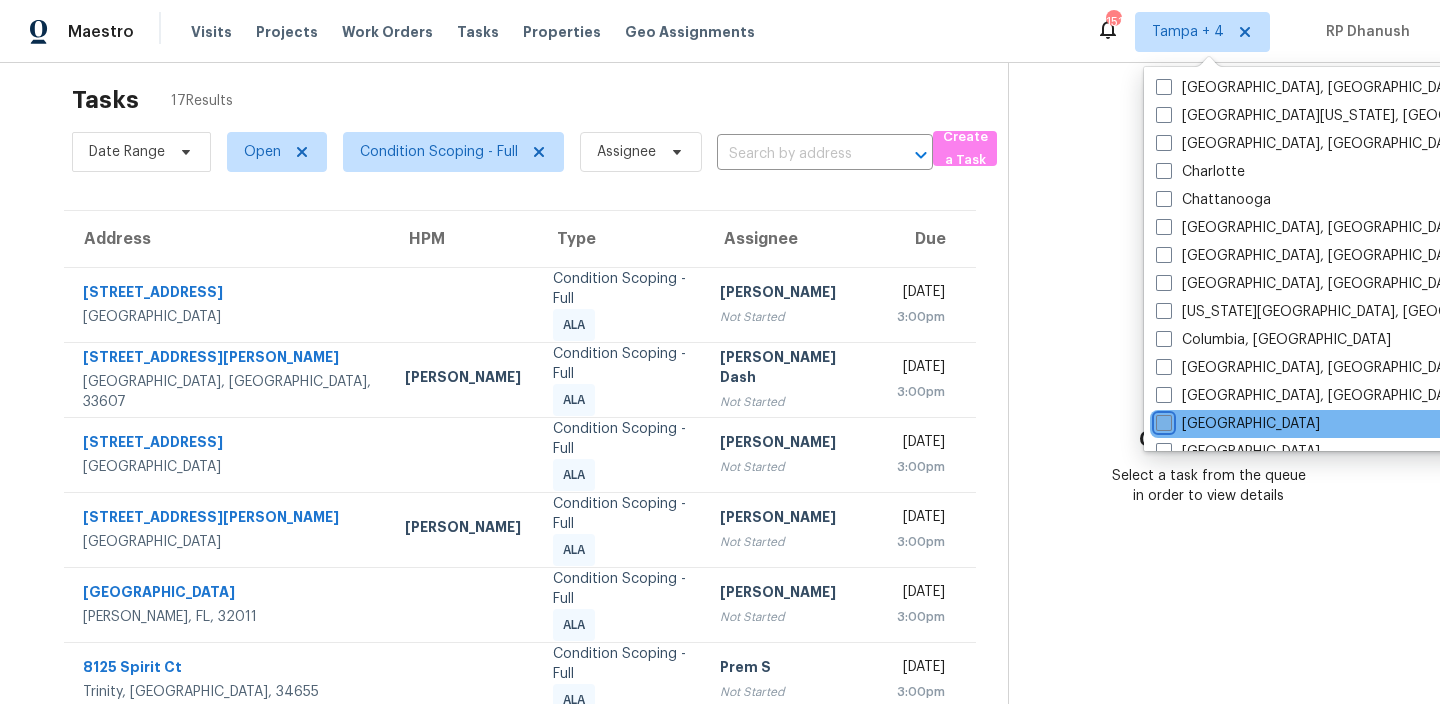 click on "[GEOGRAPHIC_DATA]" at bounding box center [1162, 420] 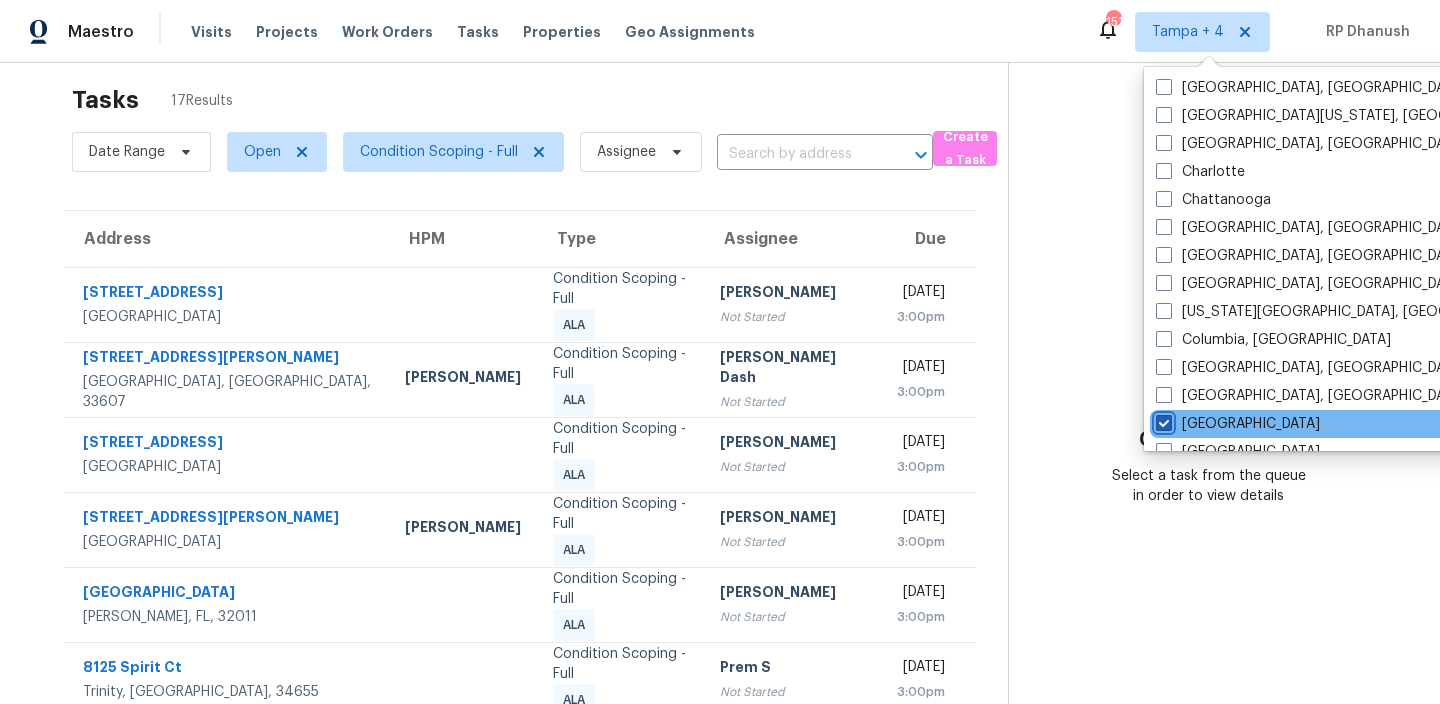 checkbox on "true" 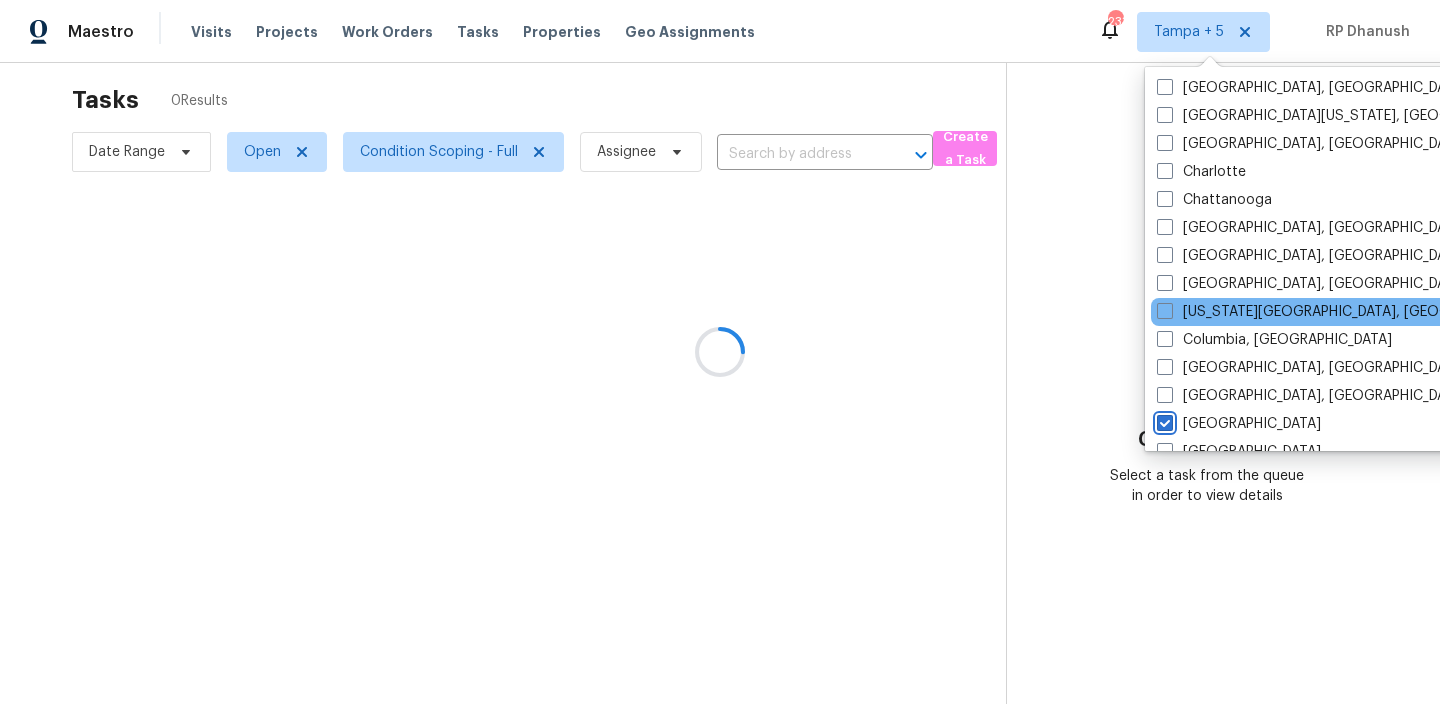 scroll, scrollTop: 0, scrollLeft: 0, axis: both 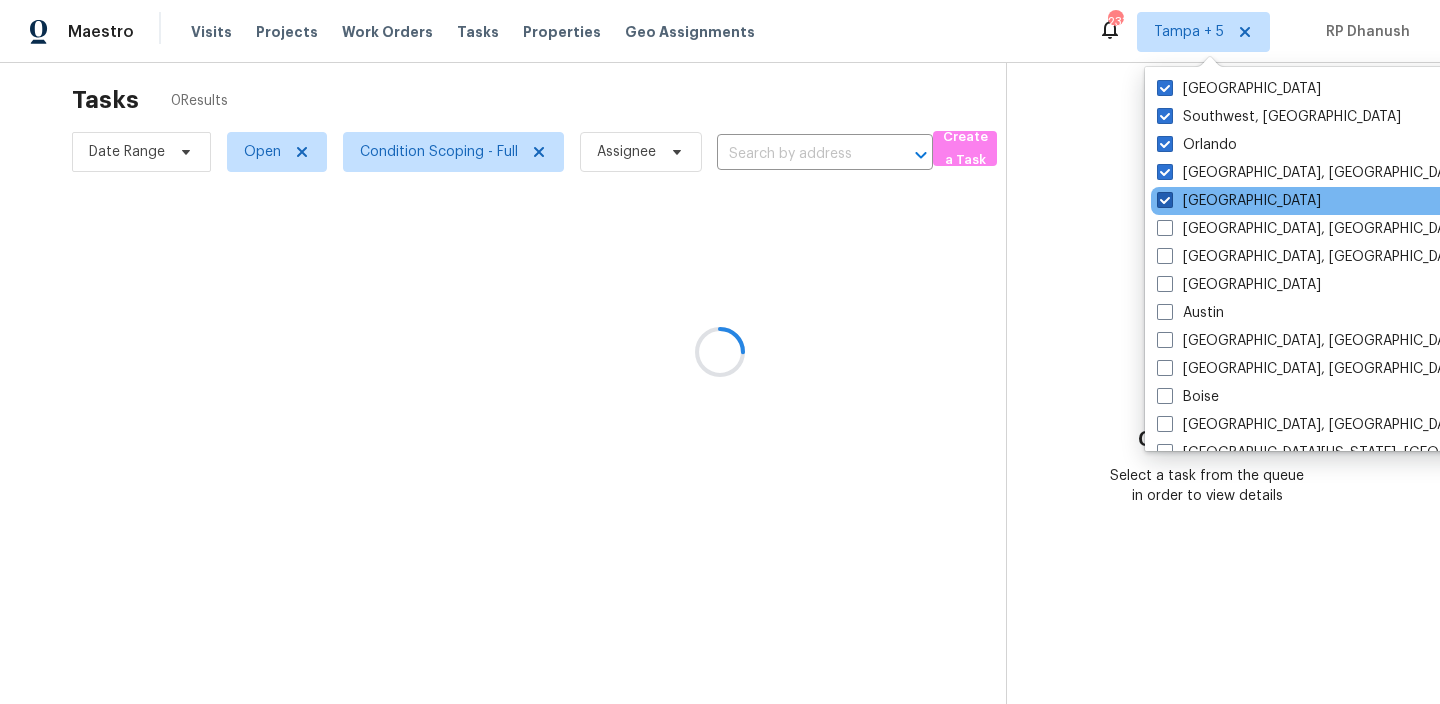 click at bounding box center (1165, 200) 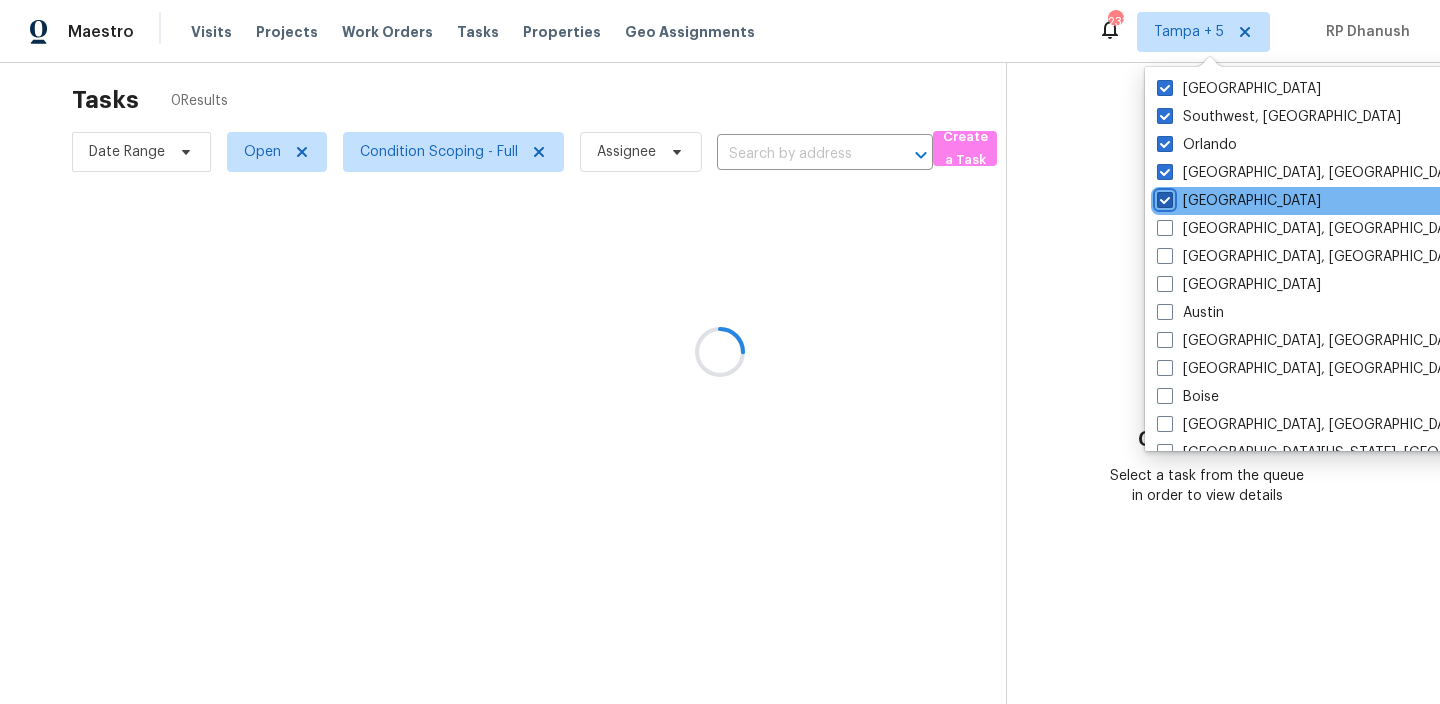 click on "[GEOGRAPHIC_DATA]" at bounding box center [1163, 197] 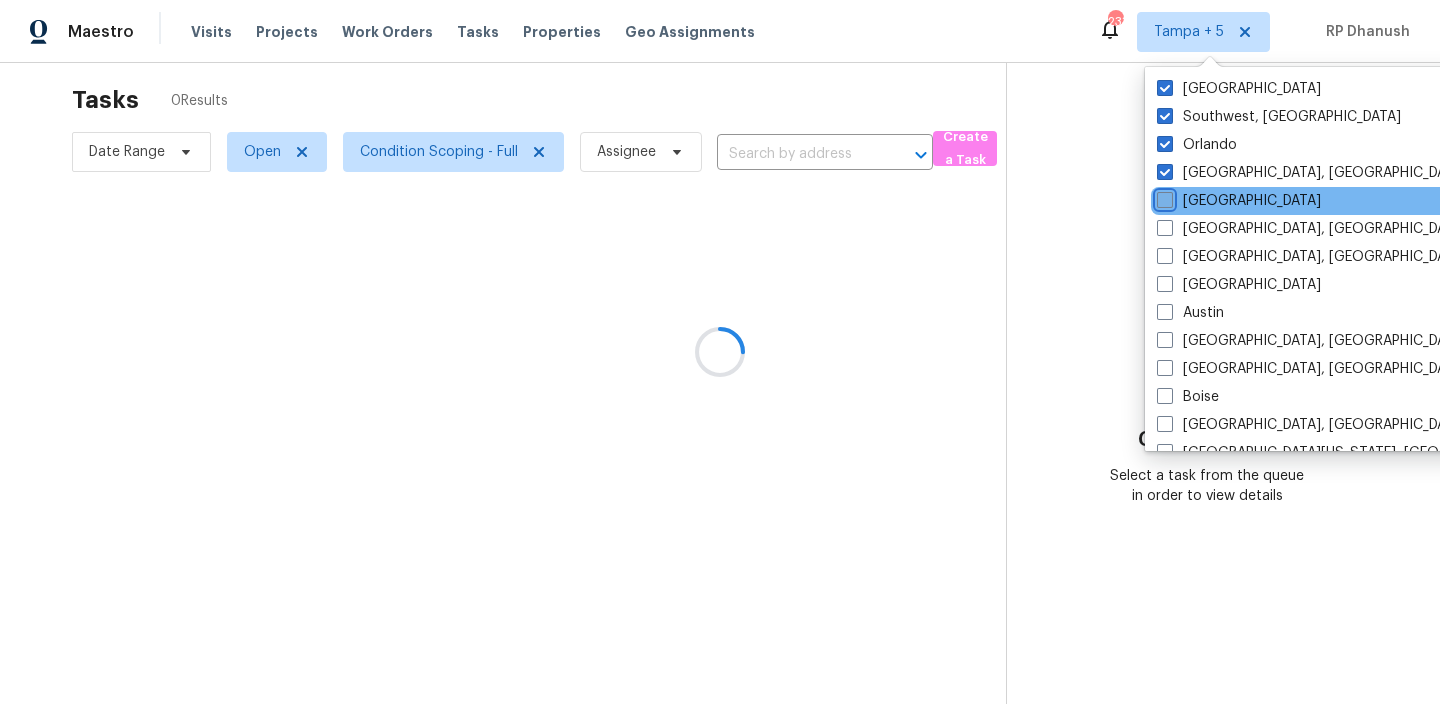 checkbox on "false" 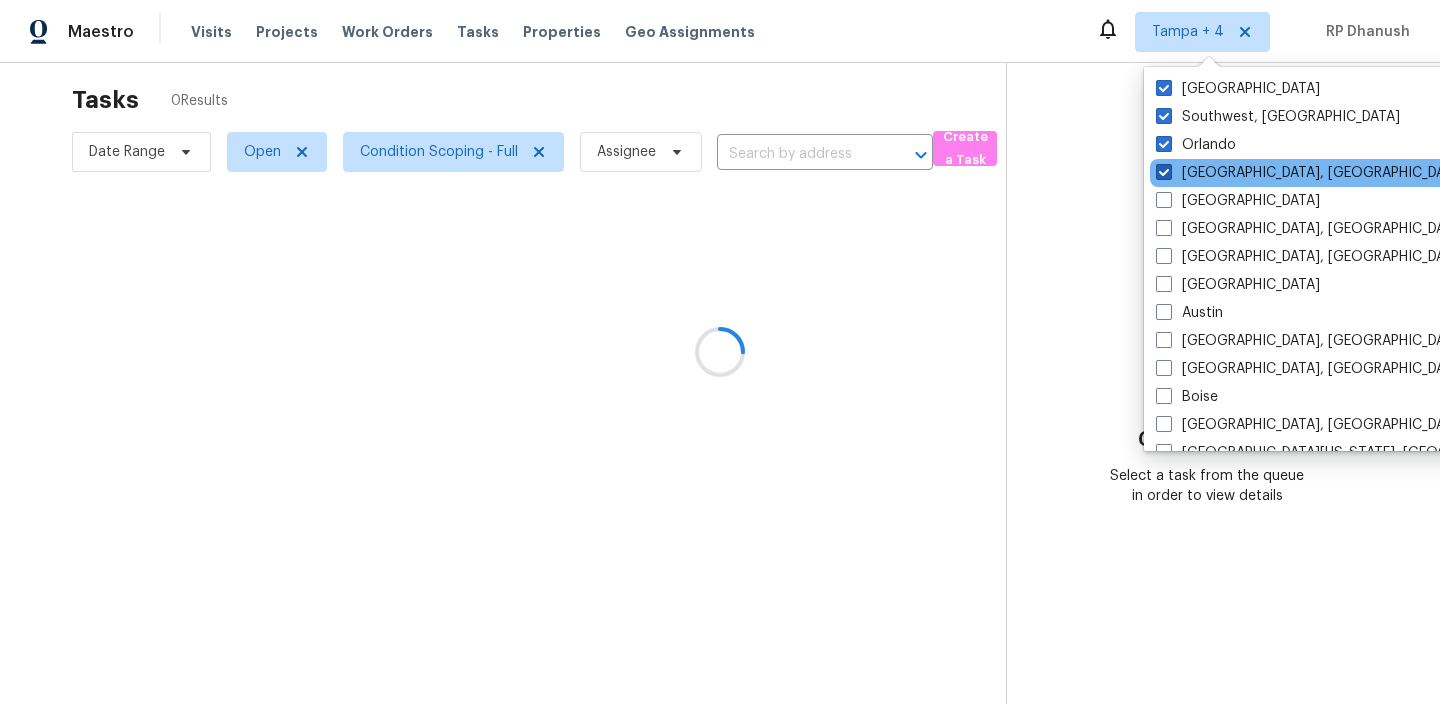 click on "[GEOGRAPHIC_DATA], [GEOGRAPHIC_DATA]" at bounding box center [1311, 173] 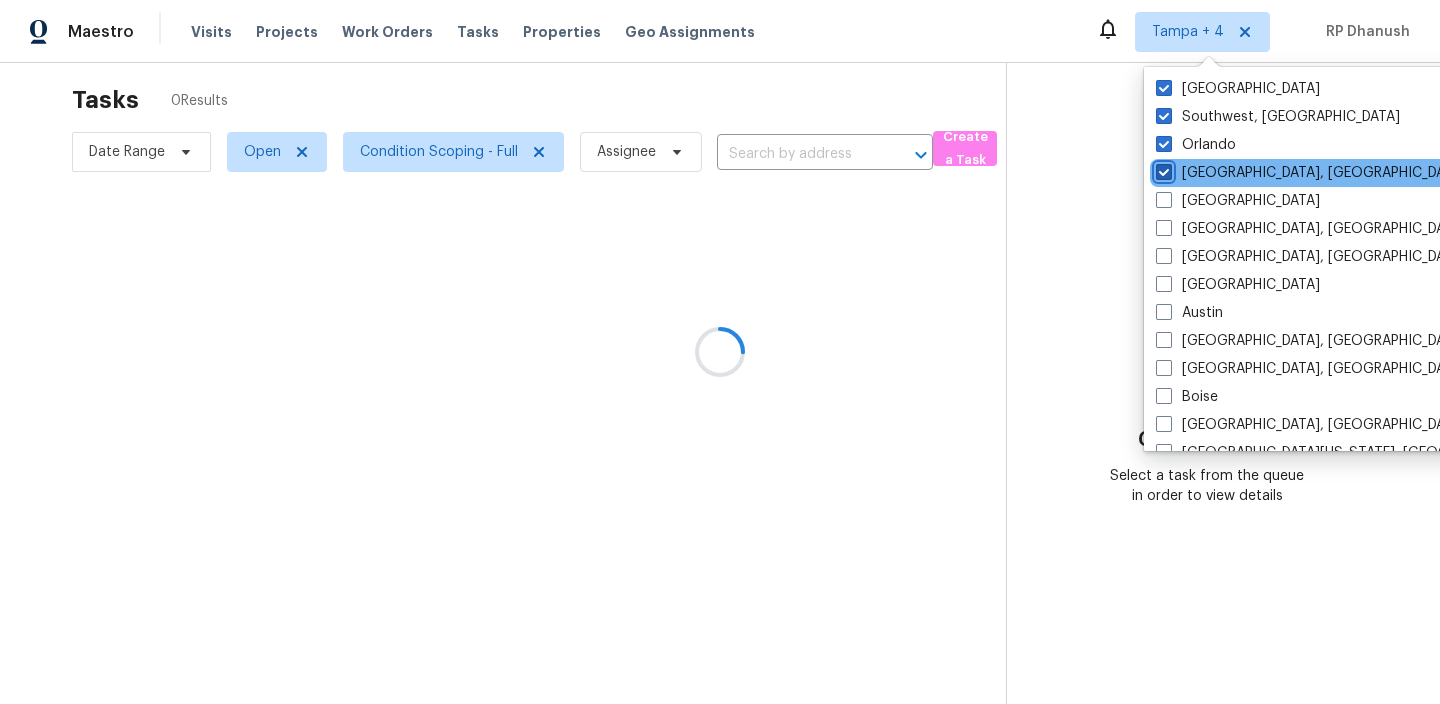 click on "[GEOGRAPHIC_DATA], [GEOGRAPHIC_DATA]" at bounding box center [1162, 169] 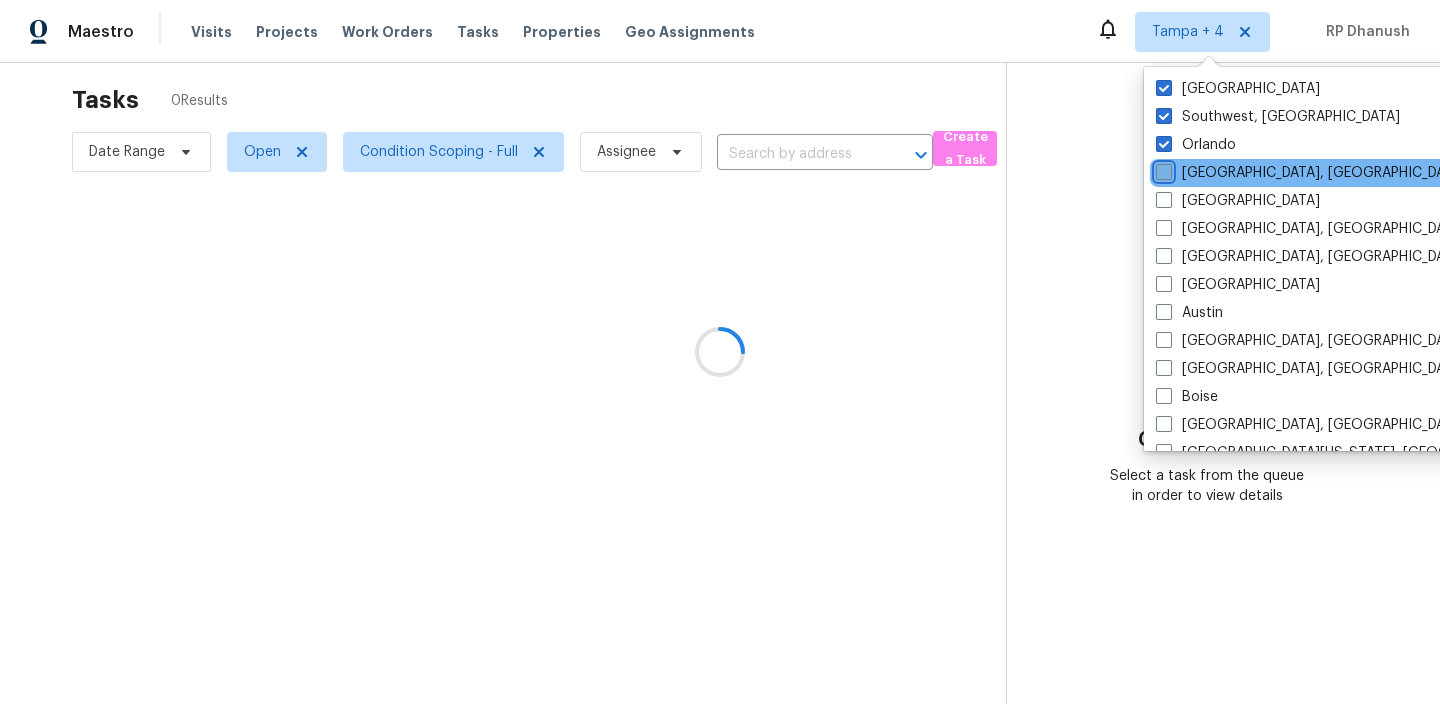 checkbox on "false" 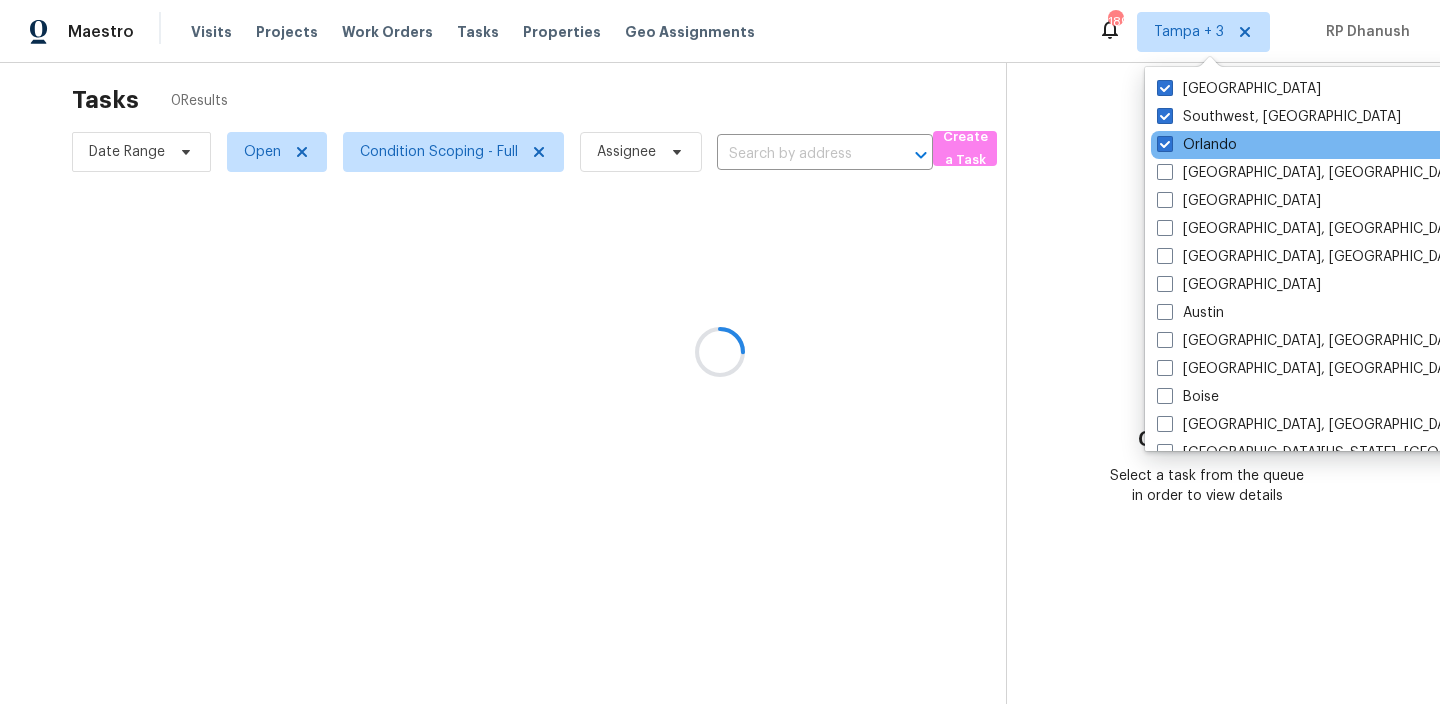click on "Orlando" at bounding box center (1352, 145) 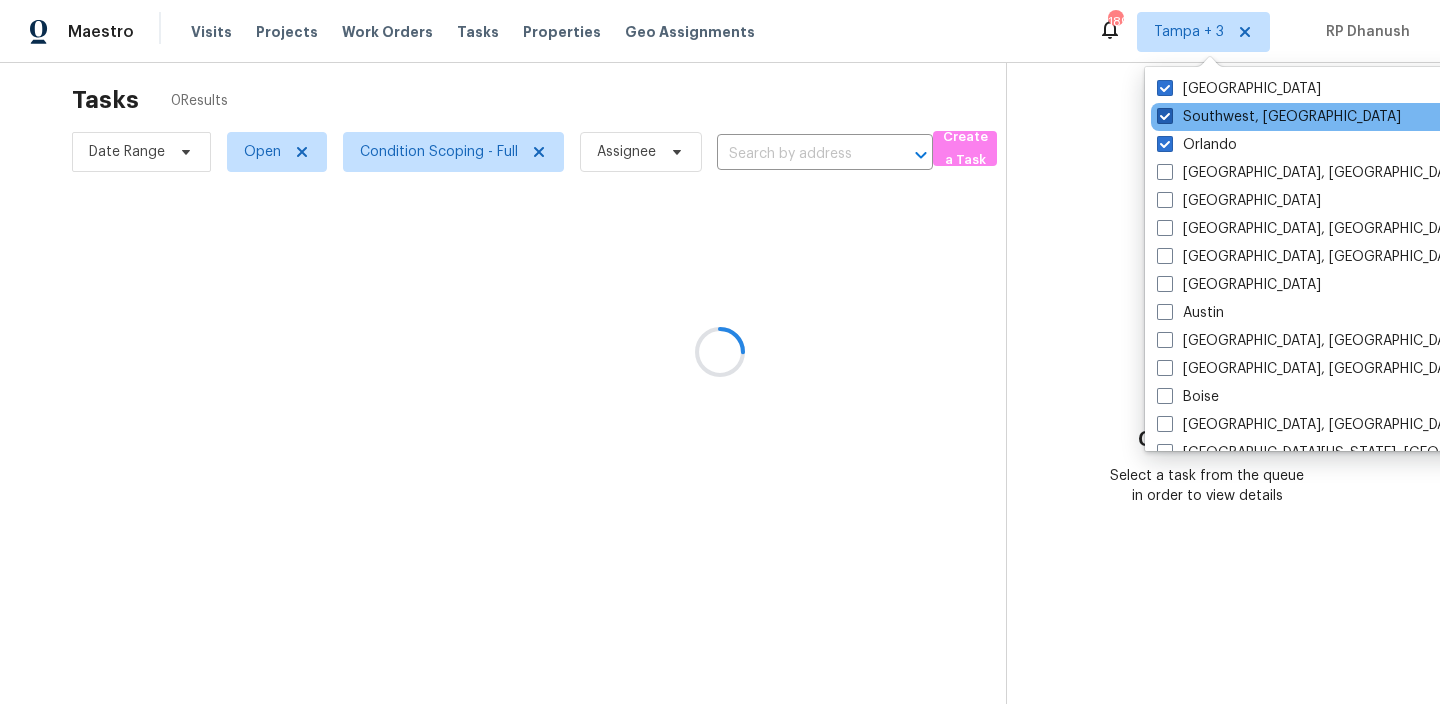 click at bounding box center (1165, 116) 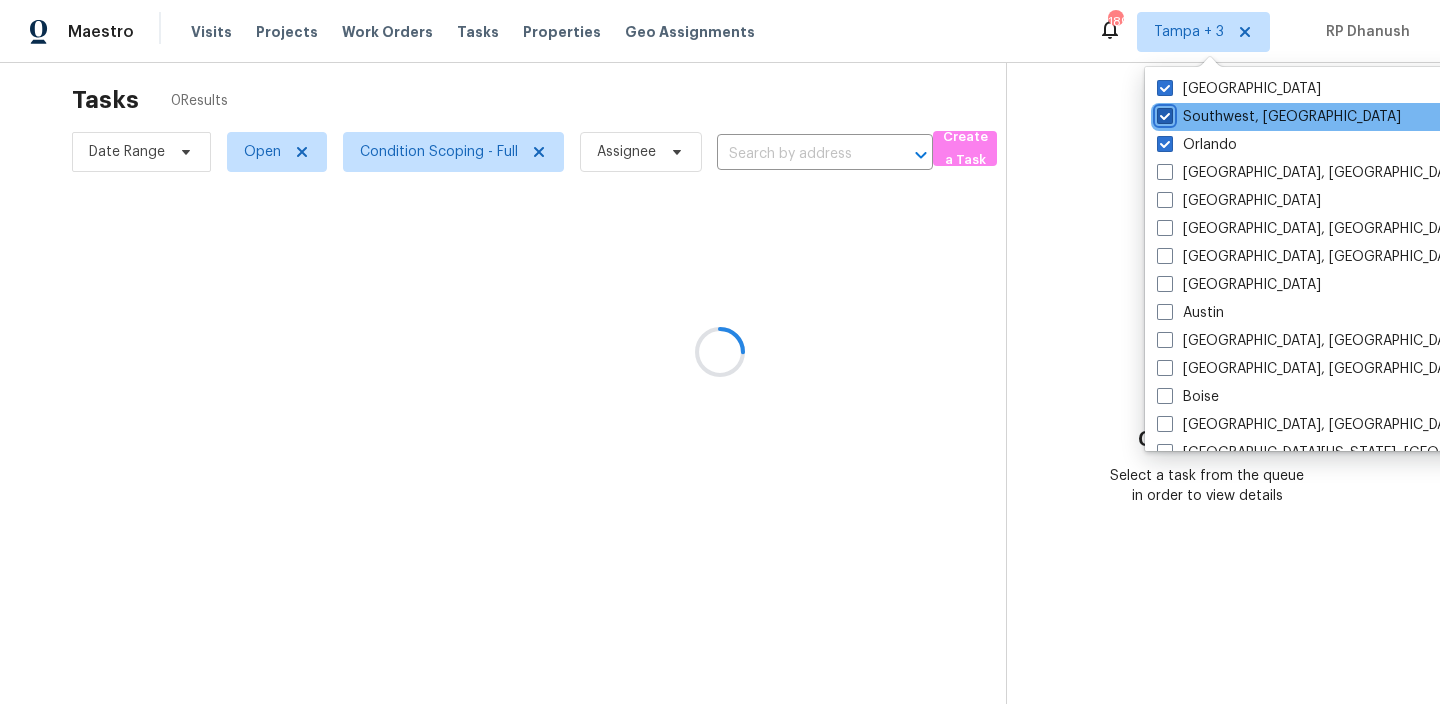 click on "Southwest, [GEOGRAPHIC_DATA]" at bounding box center (1163, 113) 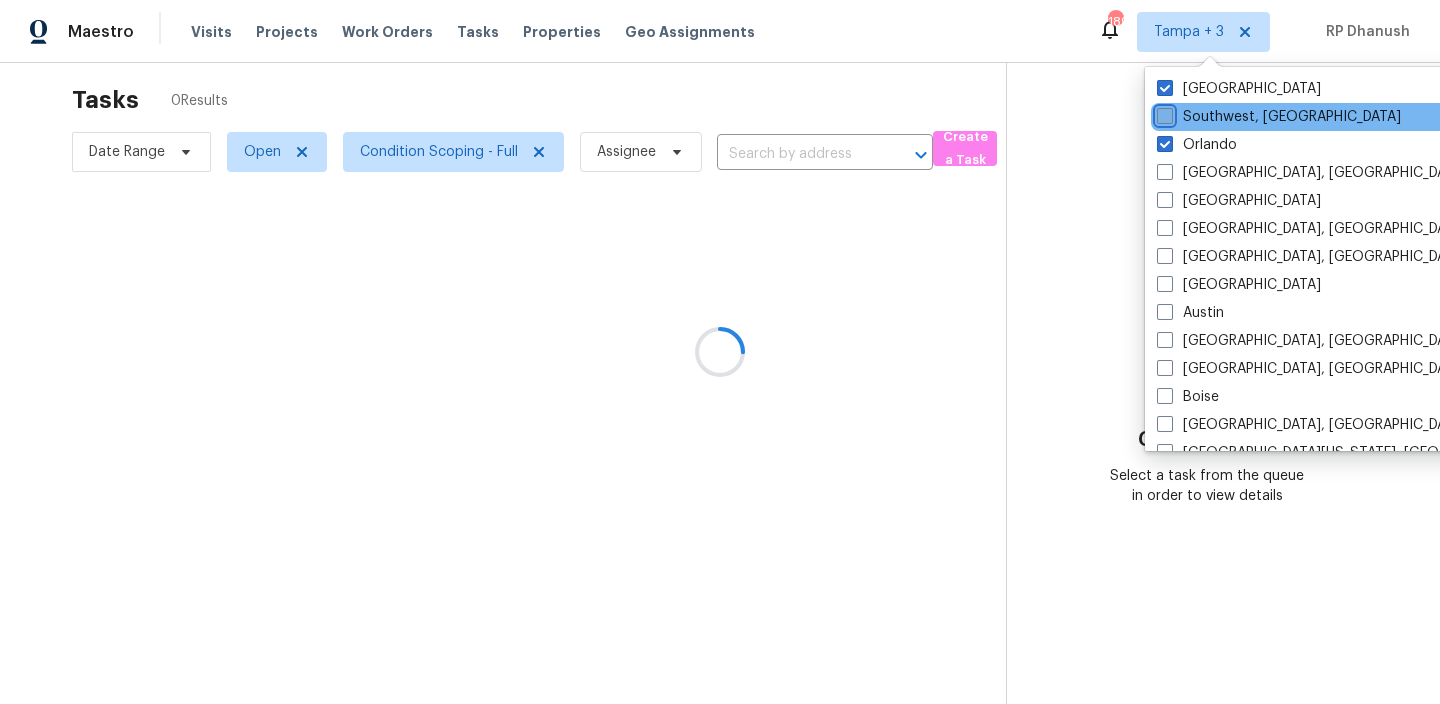 checkbox on "false" 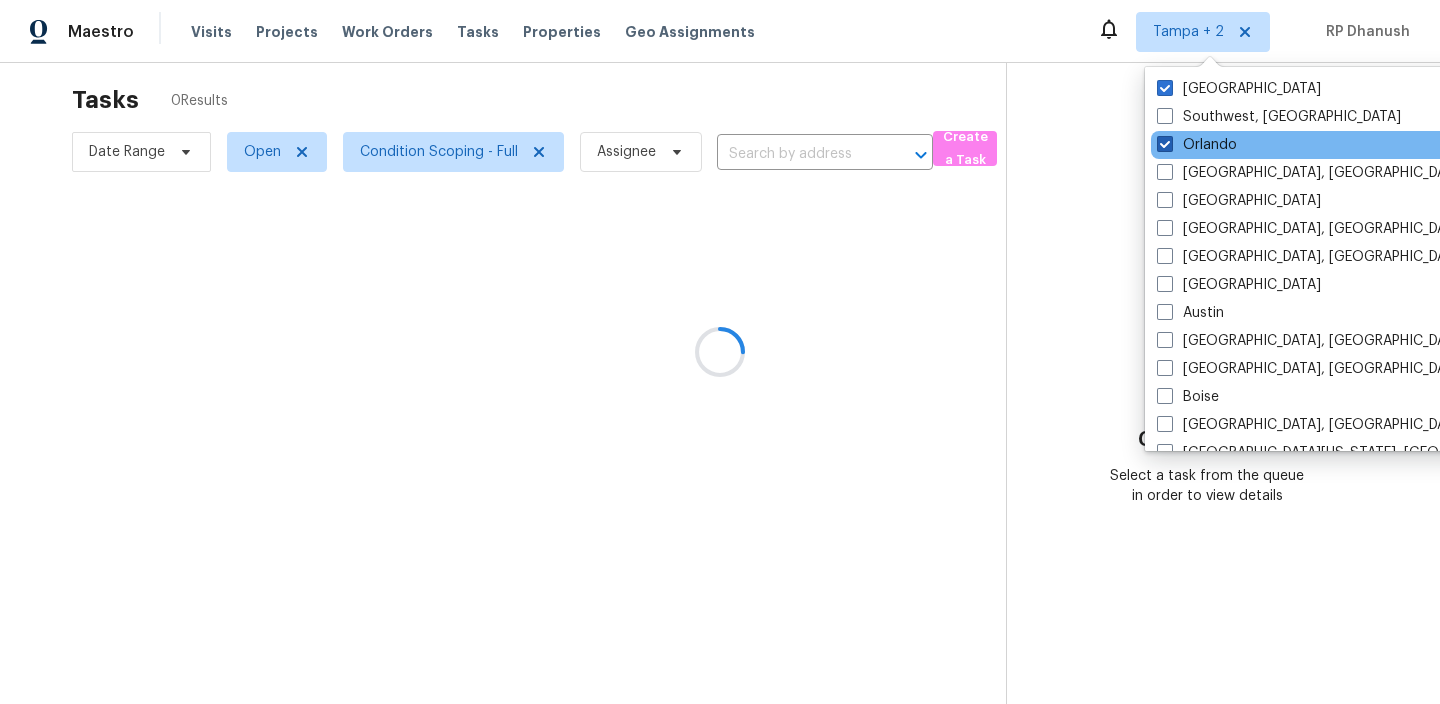 click at bounding box center [1165, 144] 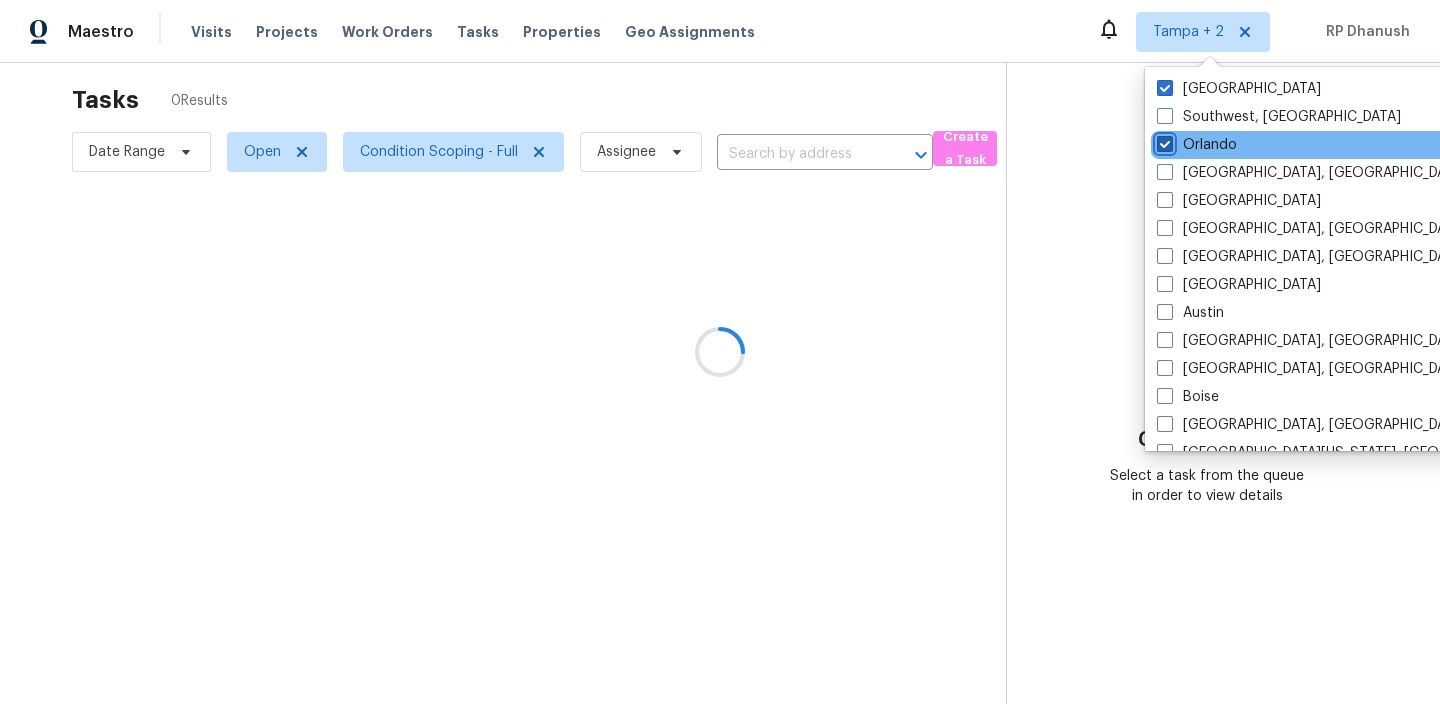 click on "Orlando" at bounding box center [1163, 141] 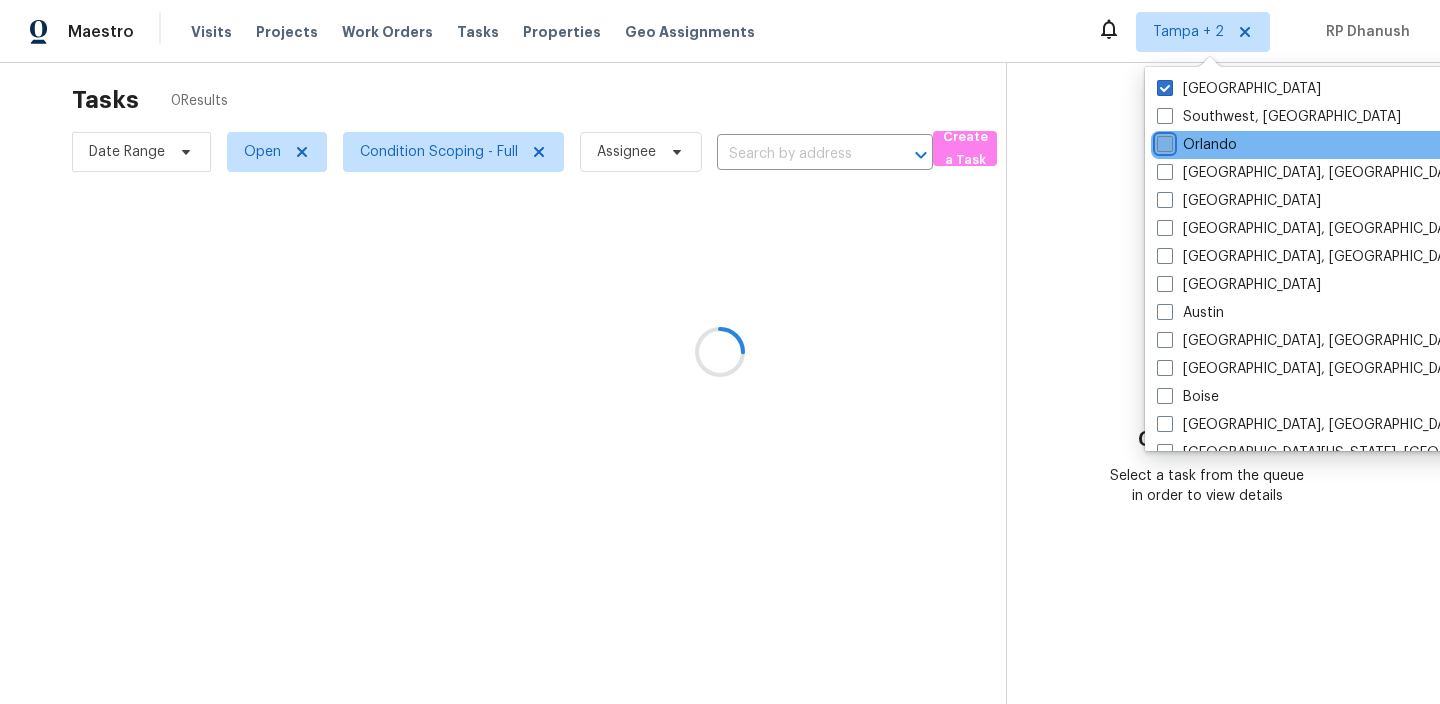 checkbox on "false" 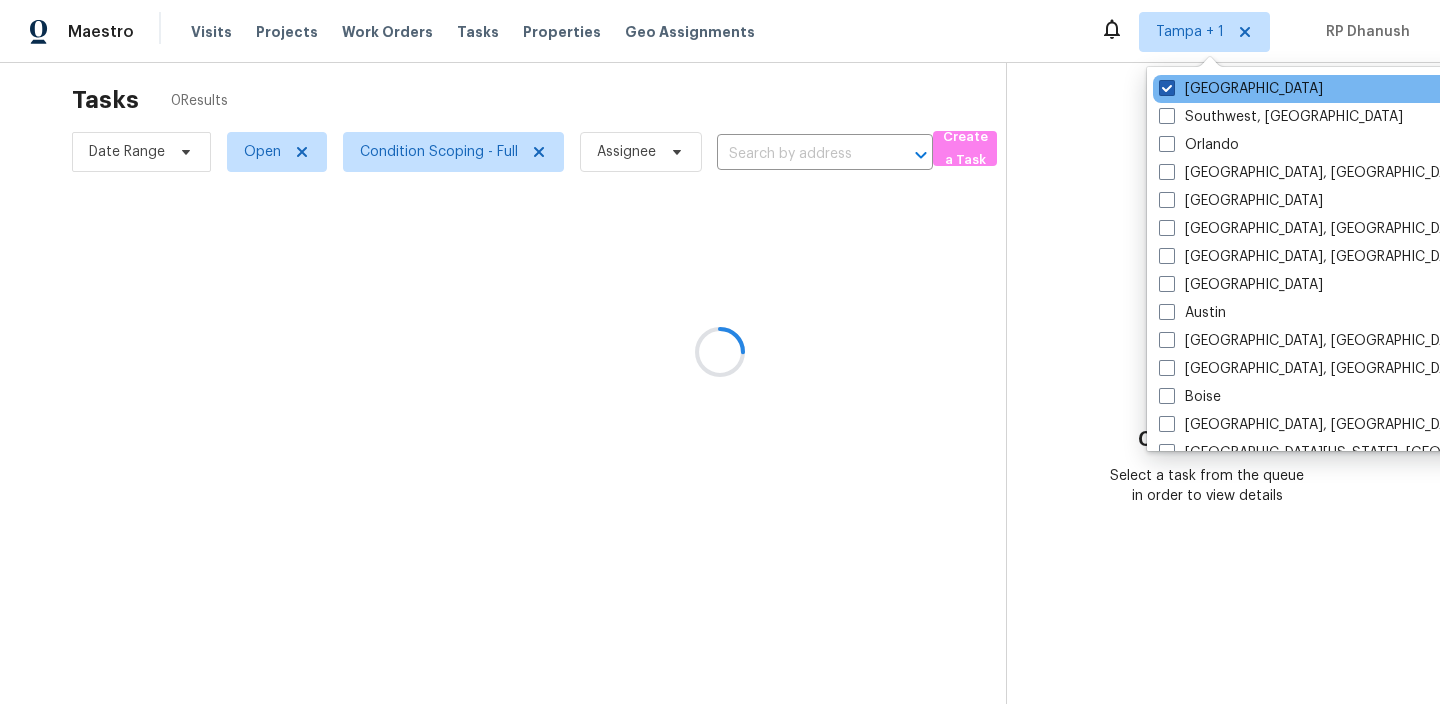 click at bounding box center (1167, 88) 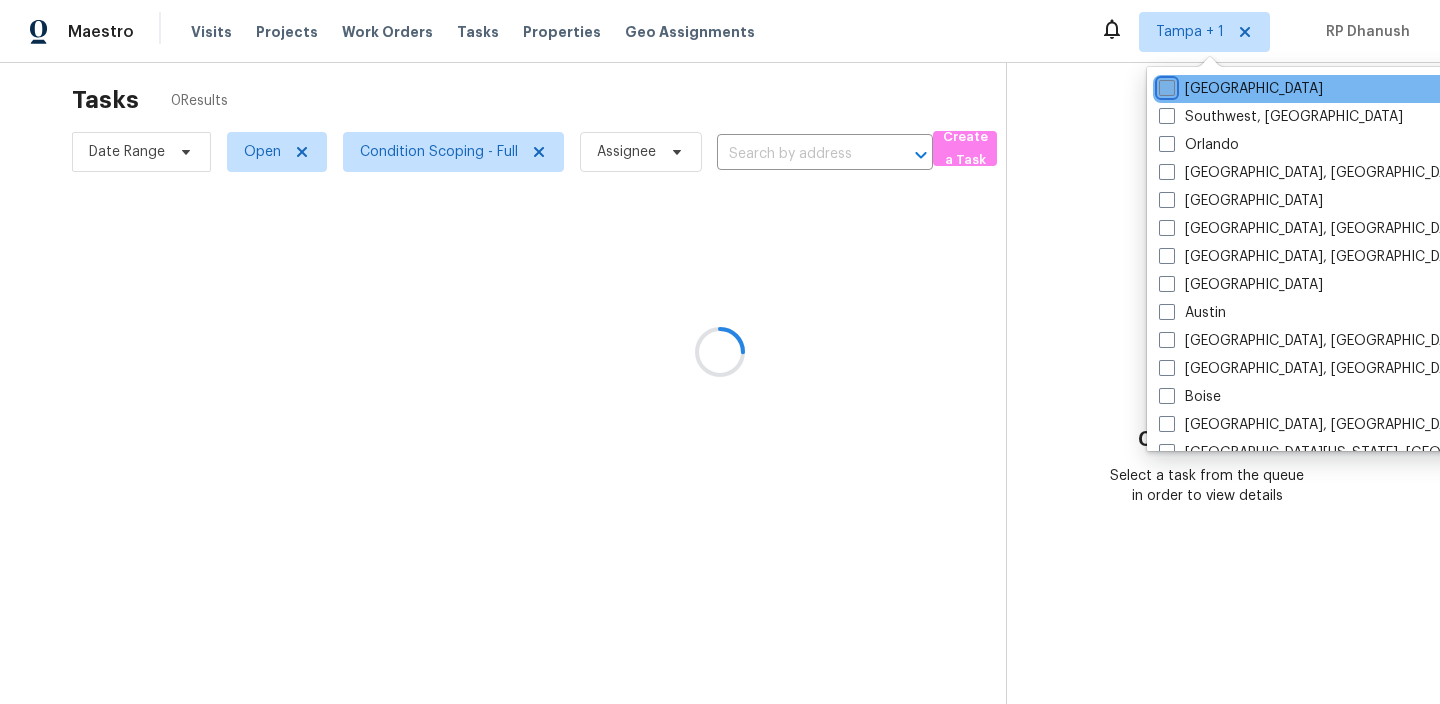checkbox on "false" 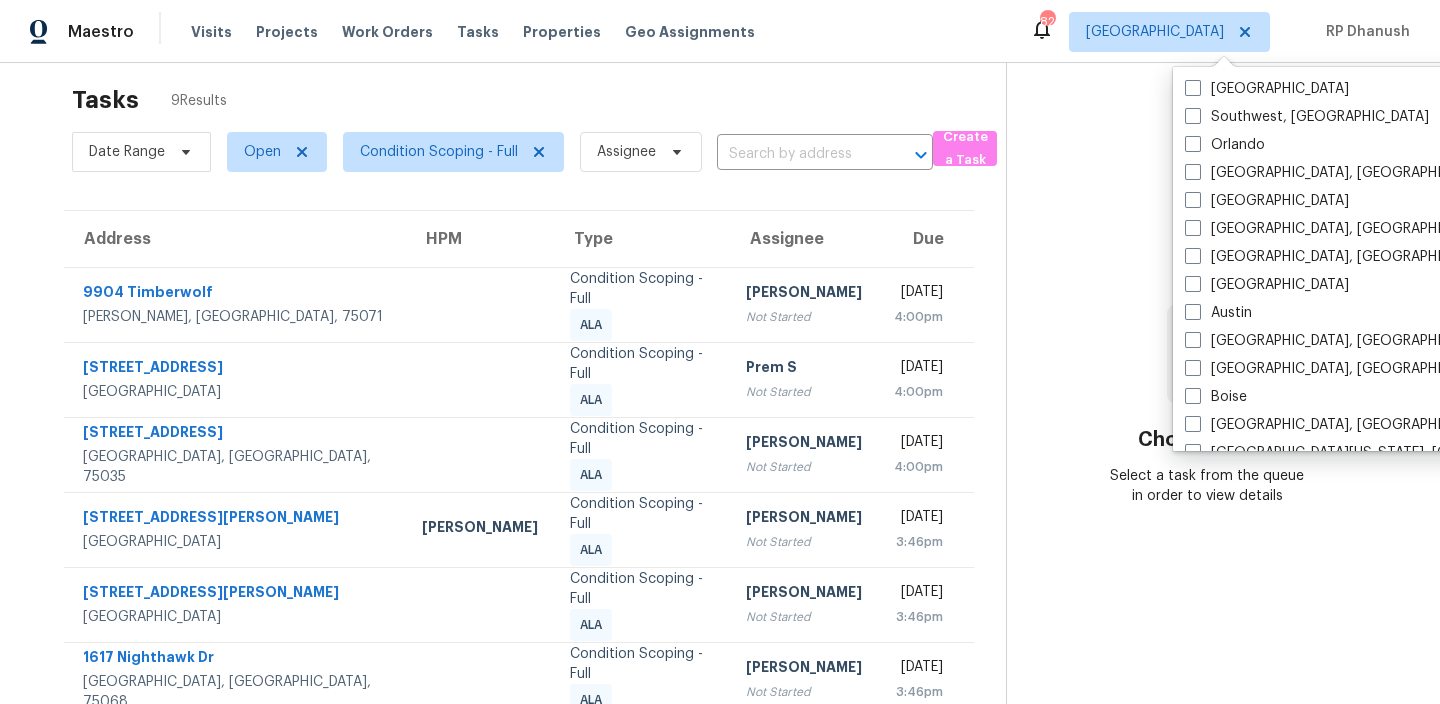 click on "Choose a task Select a task from the queue in order to view details" at bounding box center [1207, 424] 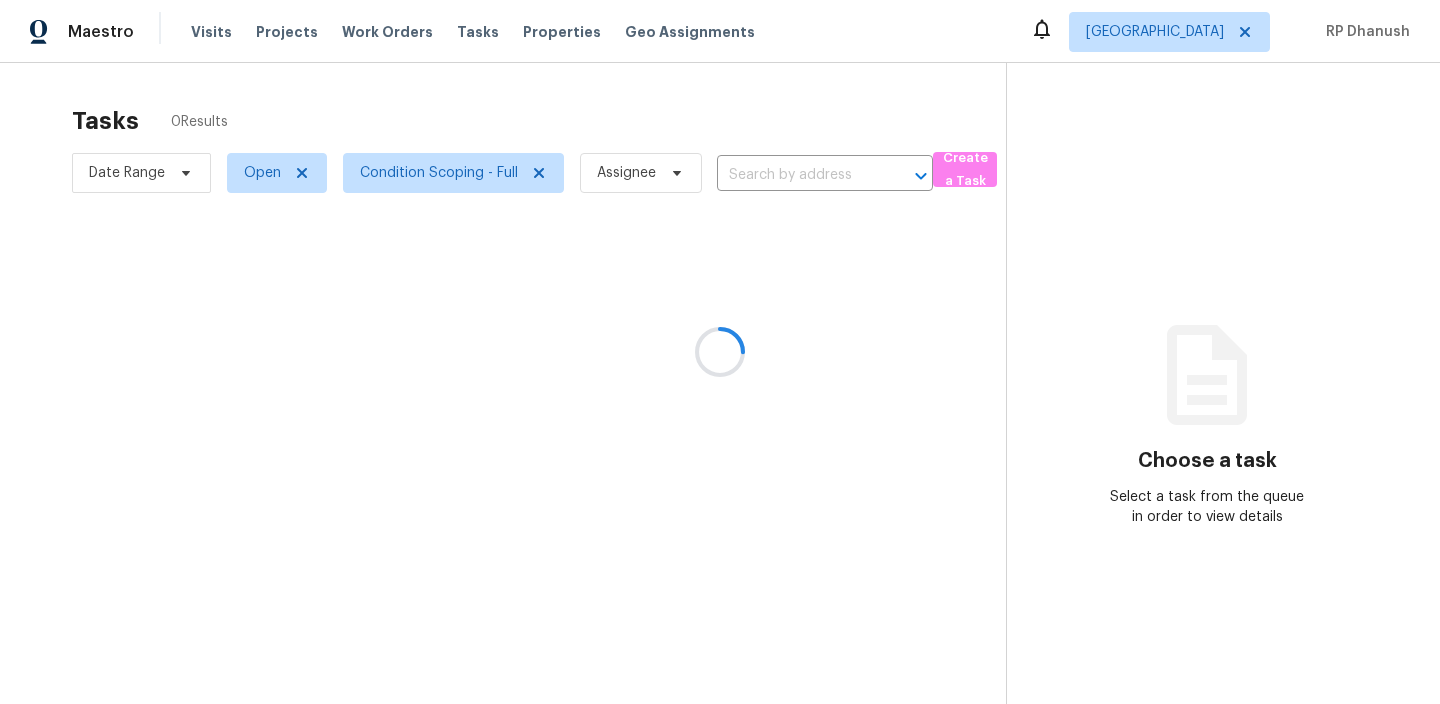 scroll, scrollTop: 0, scrollLeft: 0, axis: both 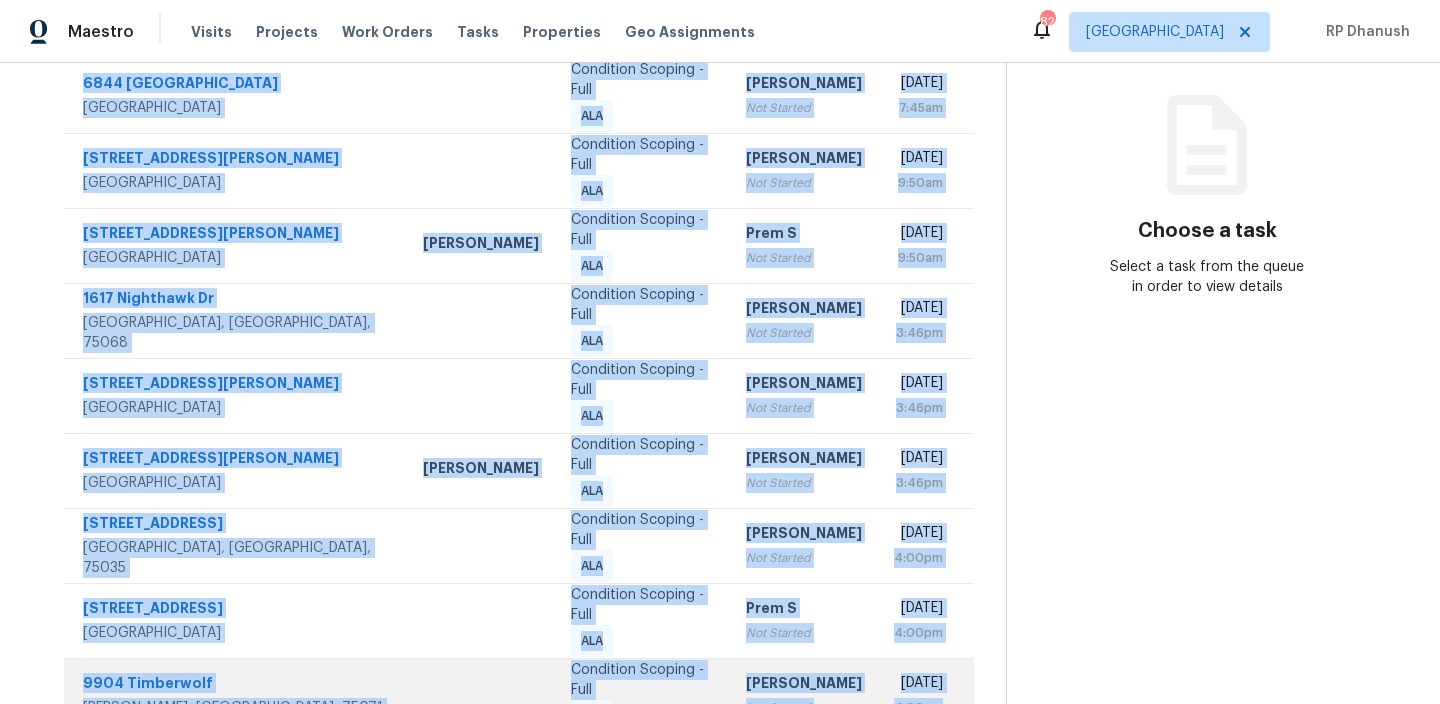 drag, startPoint x: 84, startPoint y: 72, endPoint x: 966, endPoint y: 680, distance: 1071.2554 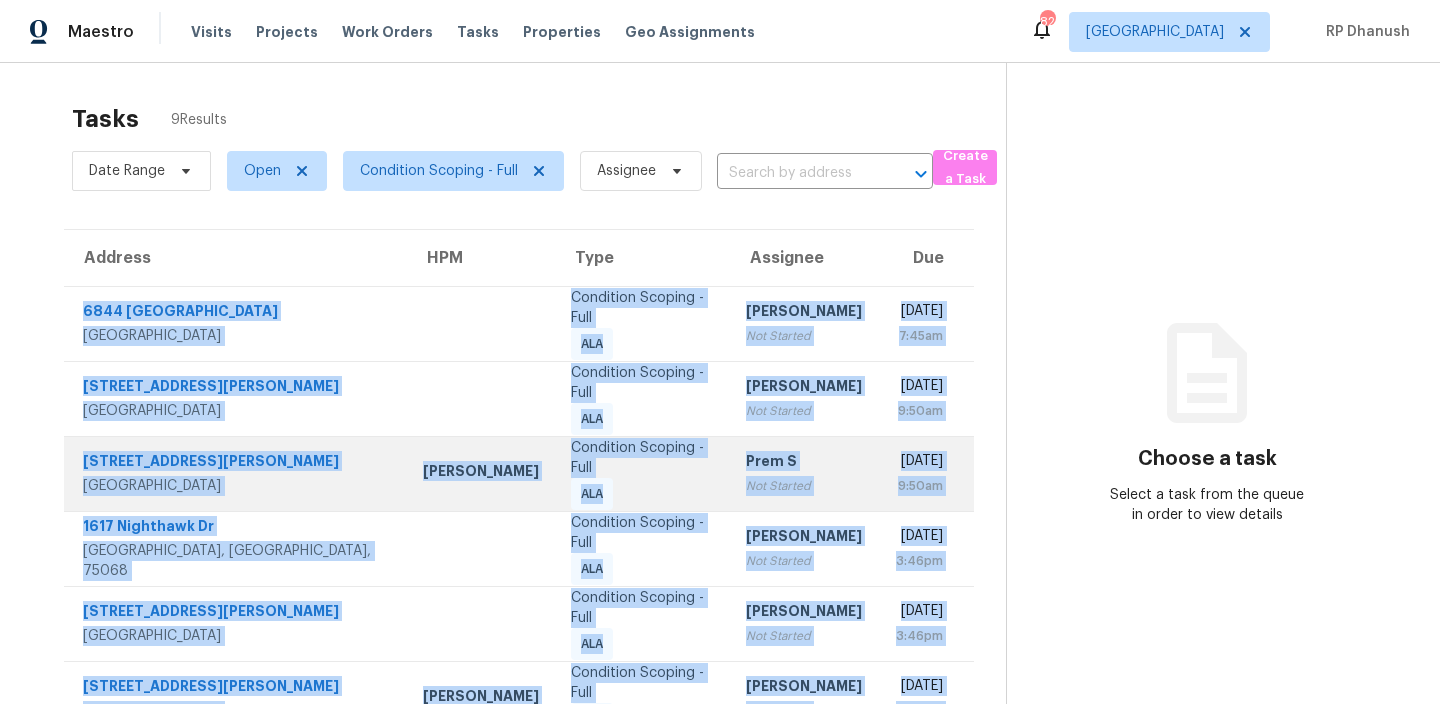 scroll, scrollTop: 0, scrollLeft: 0, axis: both 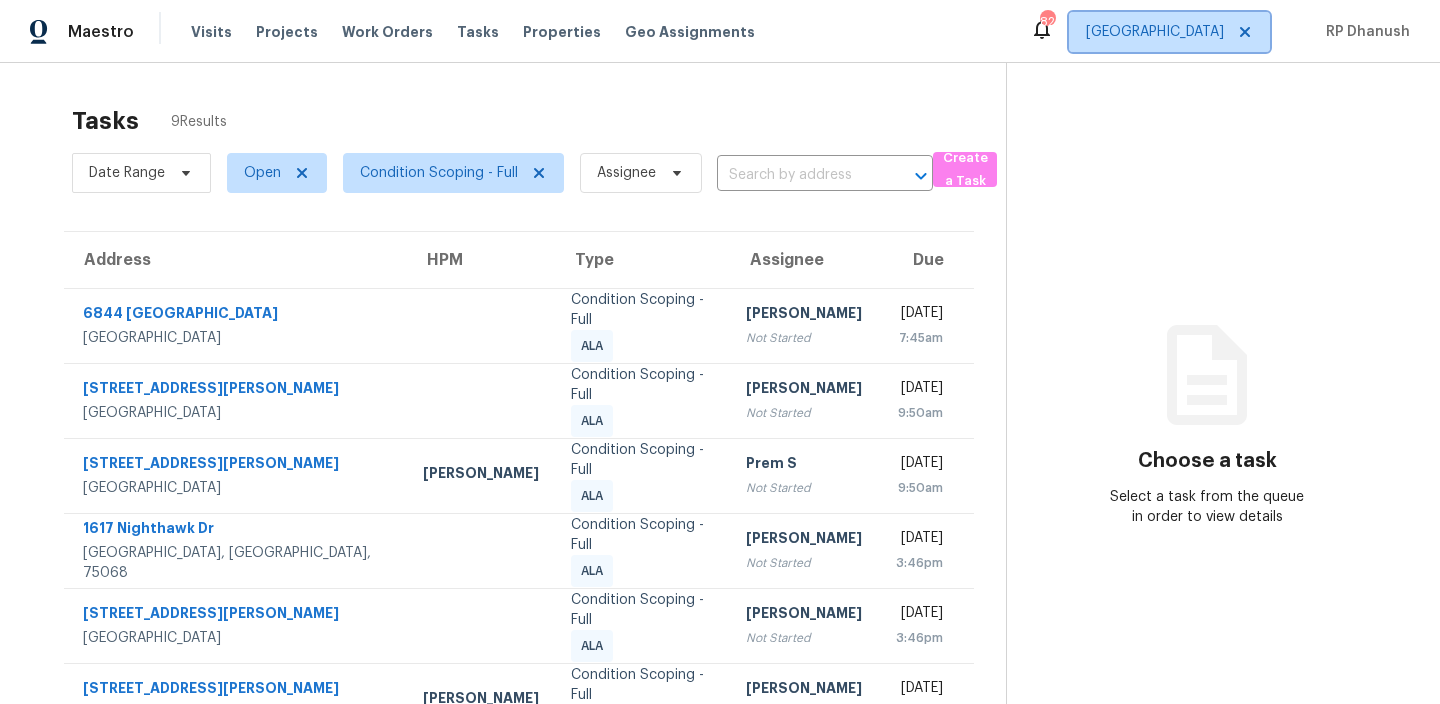 click on "[GEOGRAPHIC_DATA]" at bounding box center [1155, 32] 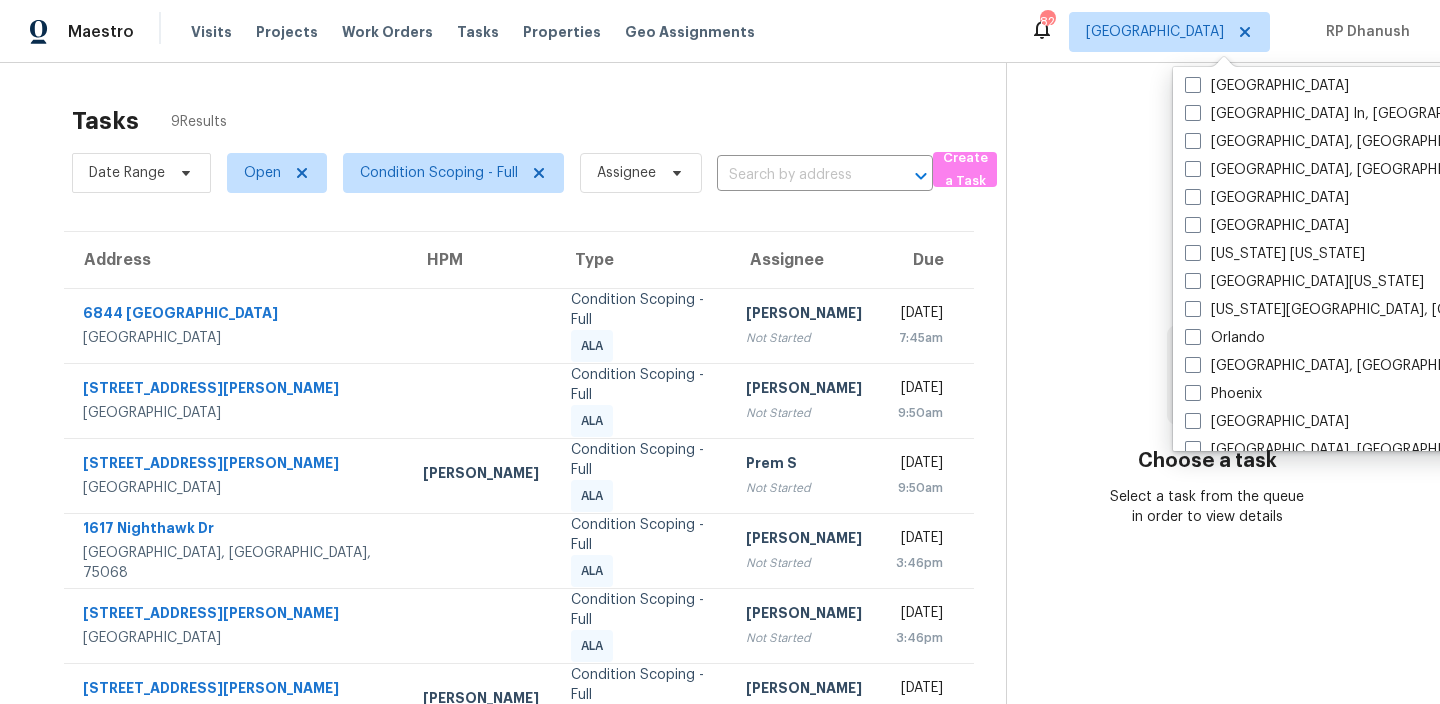 scroll, scrollTop: 1340, scrollLeft: 0, axis: vertical 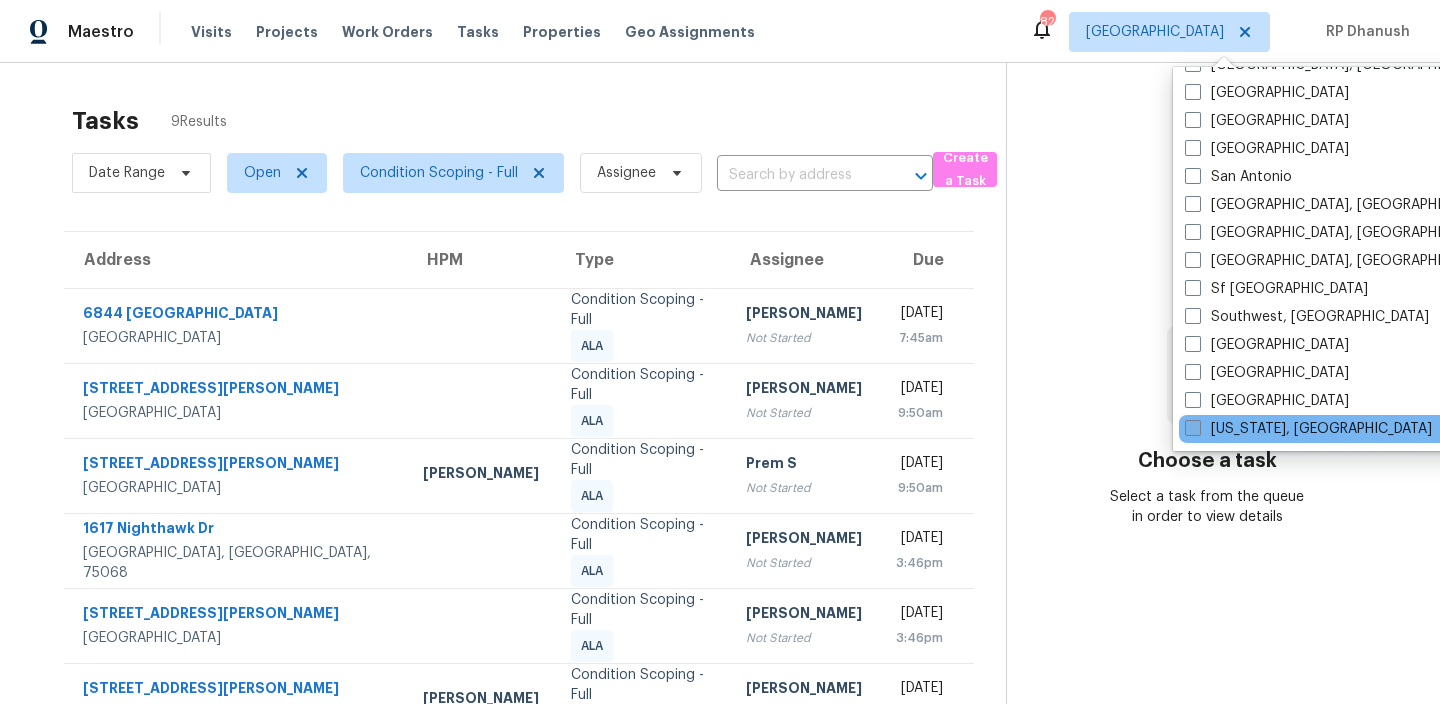 click on "[US_STATE], [GEOGRAPHIC_DATA]" at bounding box center [1308, 429] 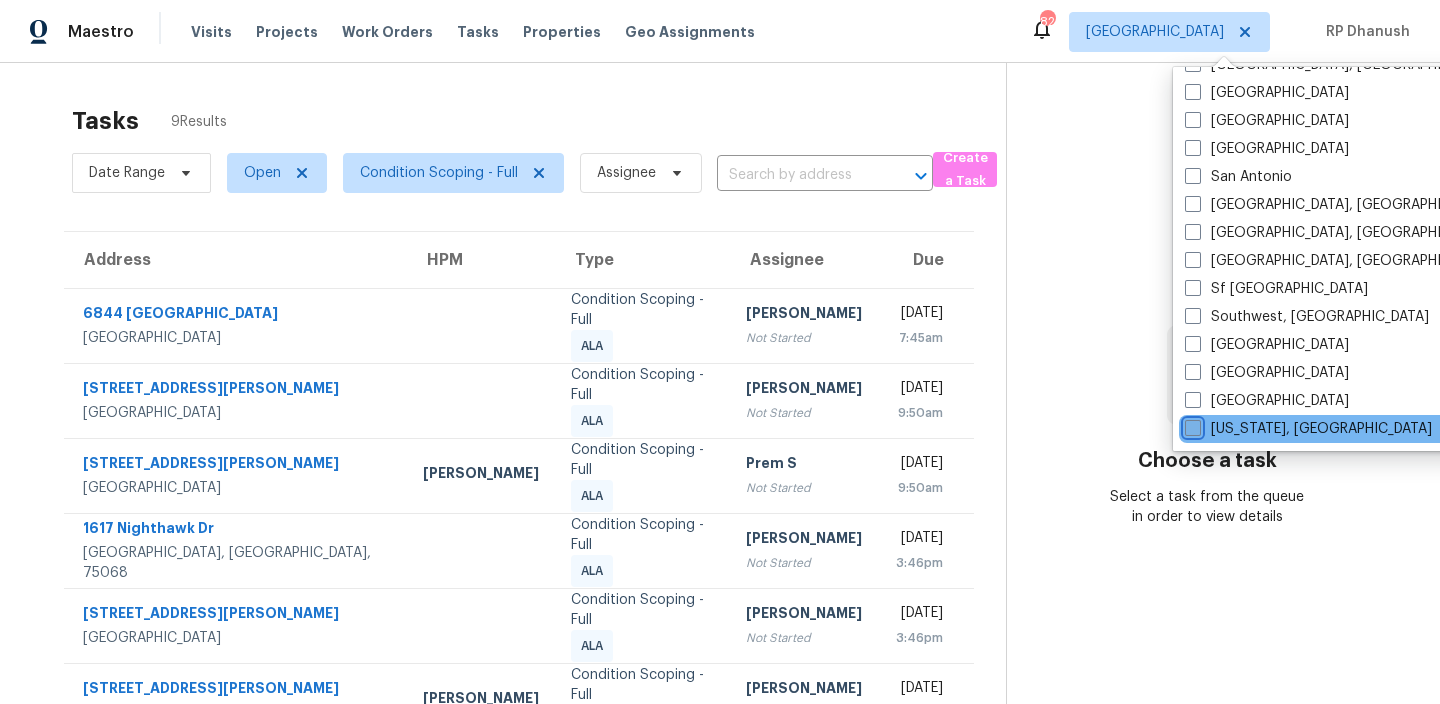 click on "[US_STATE], [GEOGRAPHIC_DATA]" at bounding box center [1191, 425] 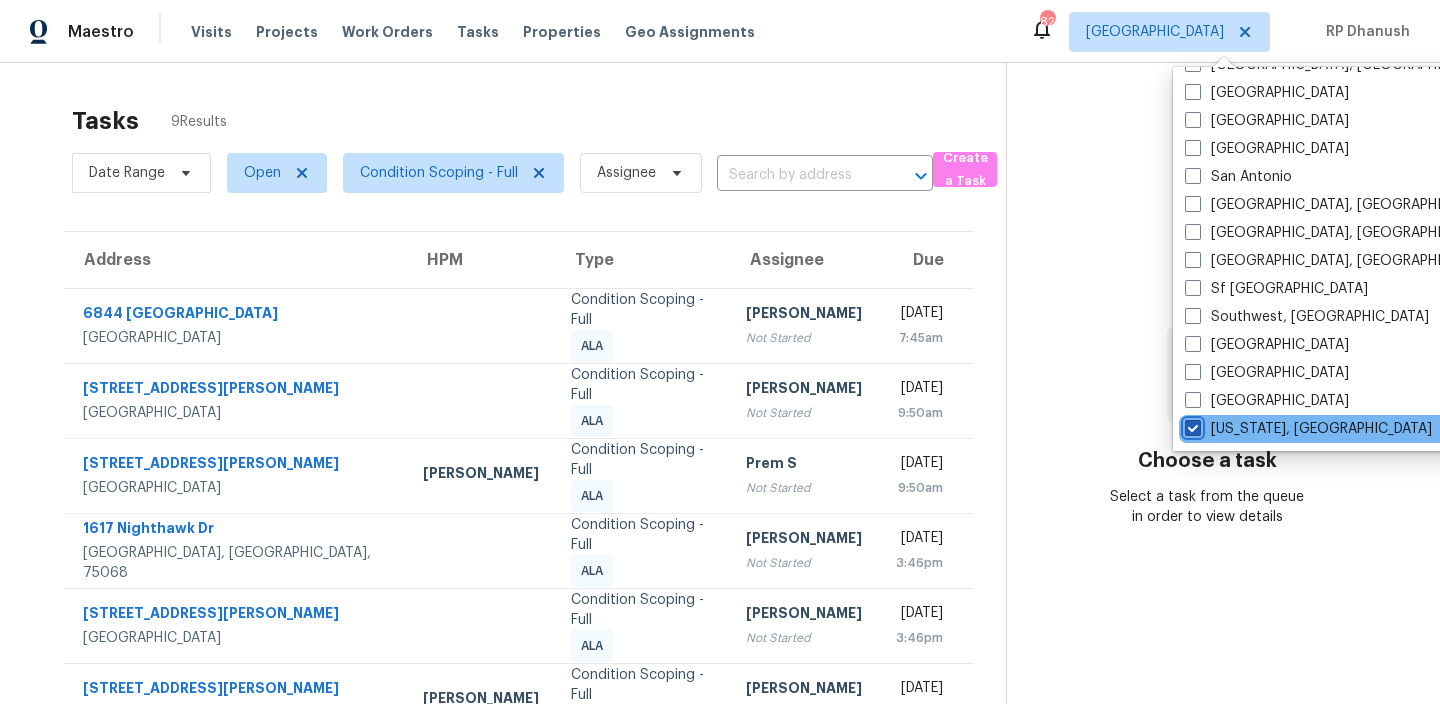 checkbox on "true" 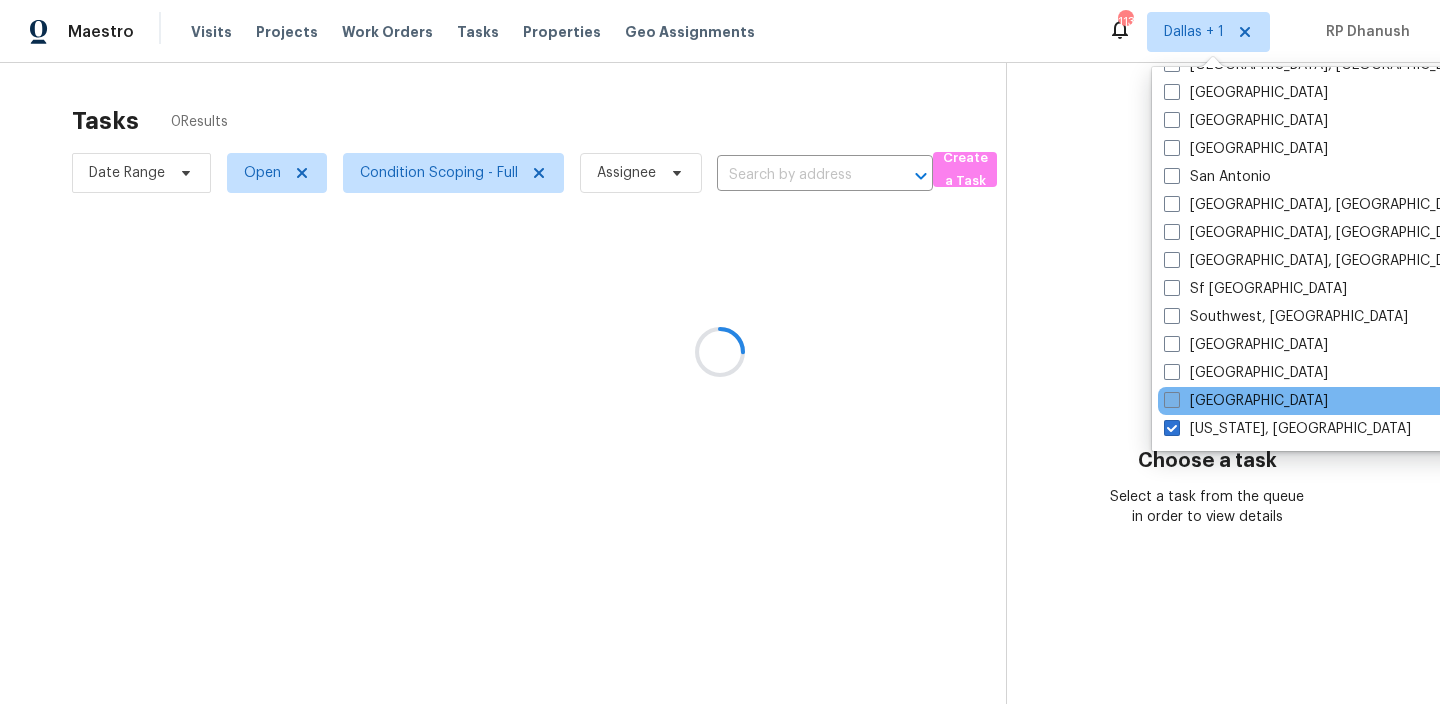 click on "Tucson" at bounding box center (1246, 401) 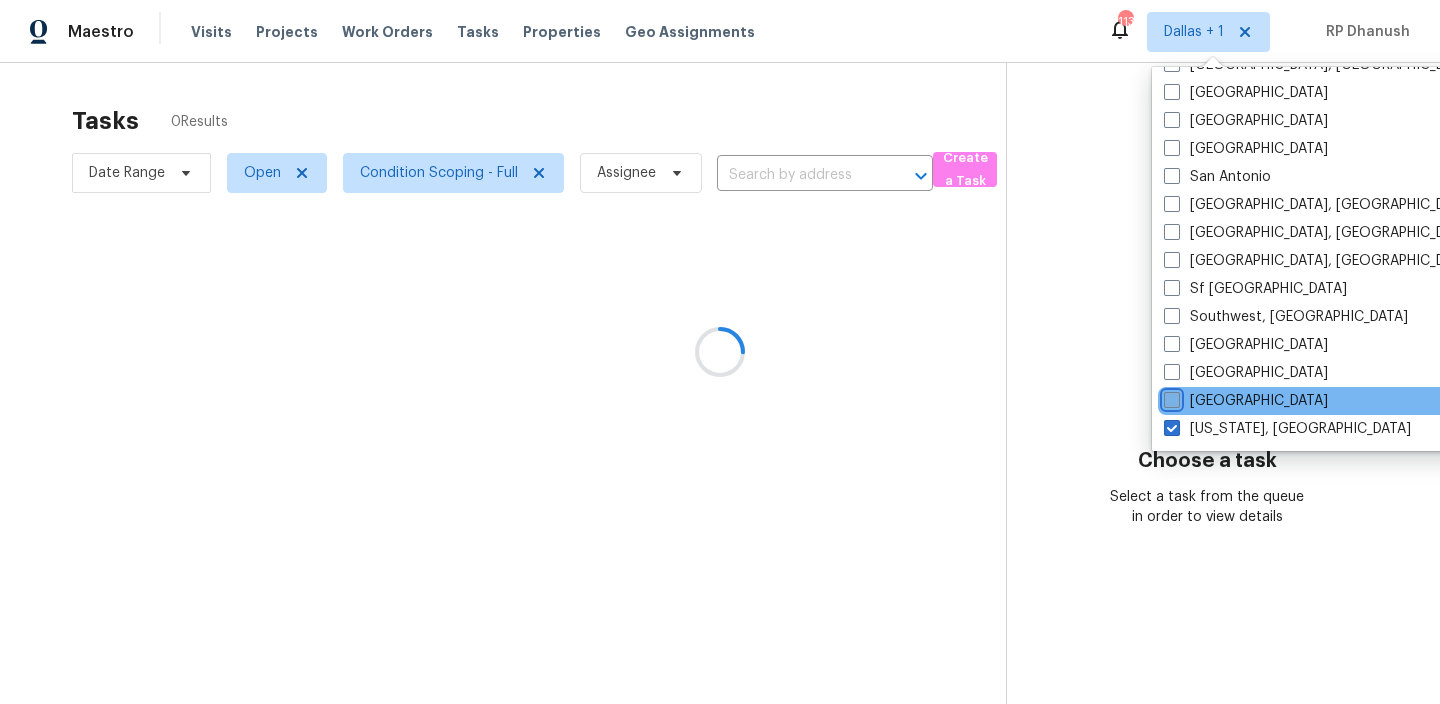 click on "Tucson" at bounding box center [1170, 397] 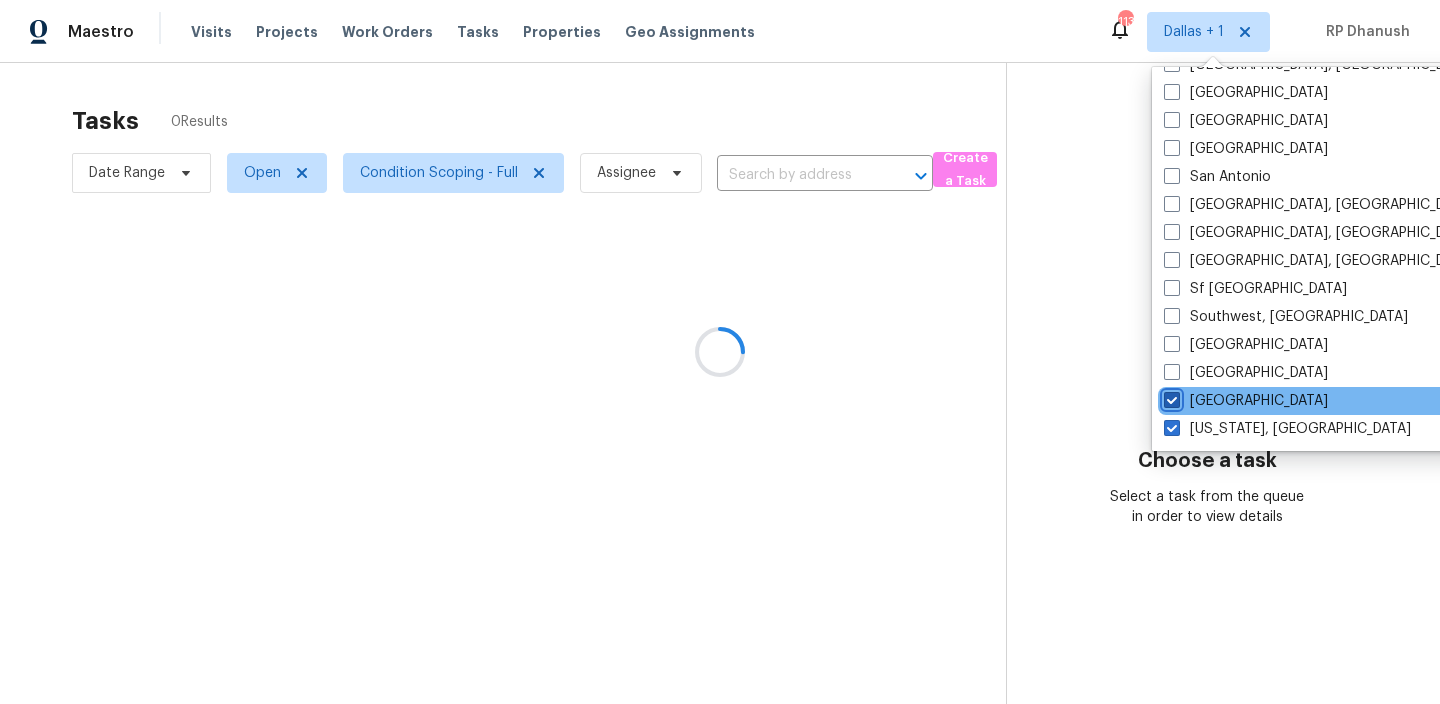 checkbox on "true" 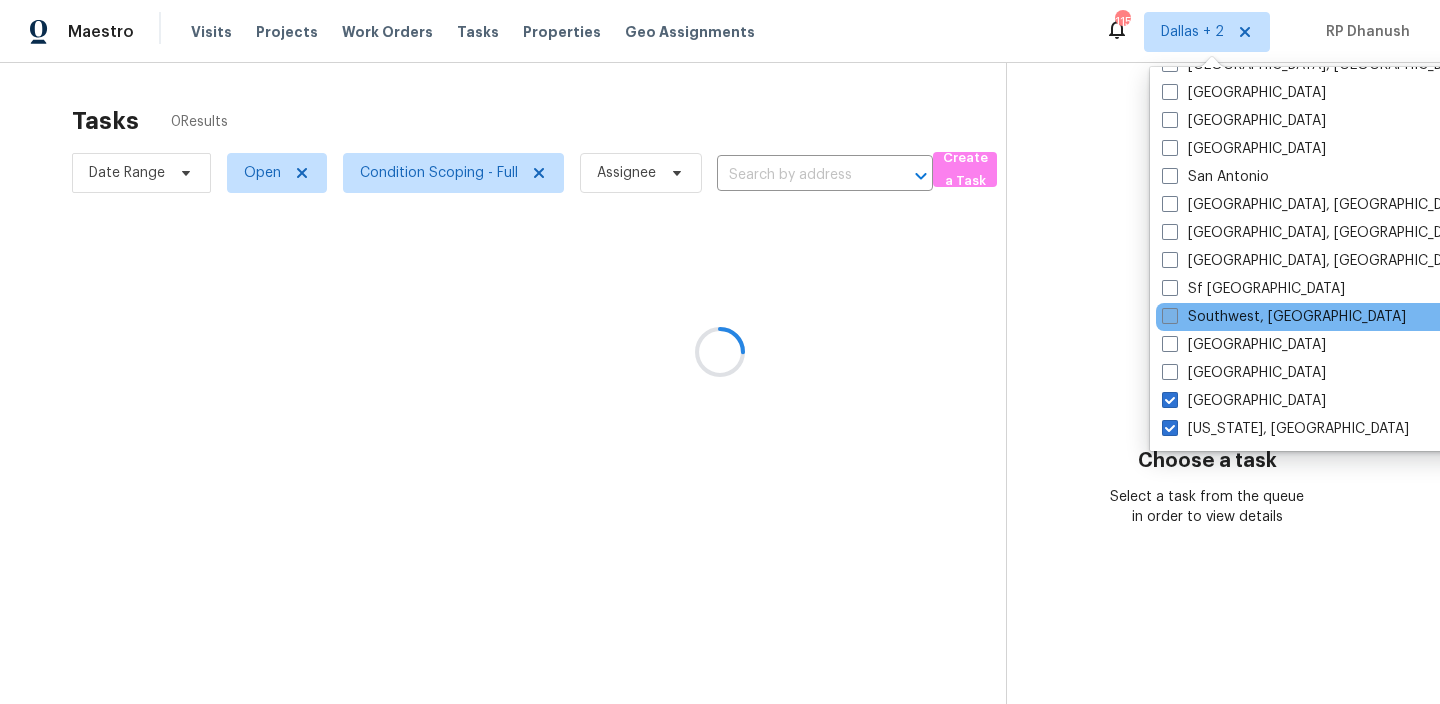 click on "Southwest, FL" at bounding box center (1284, 317) 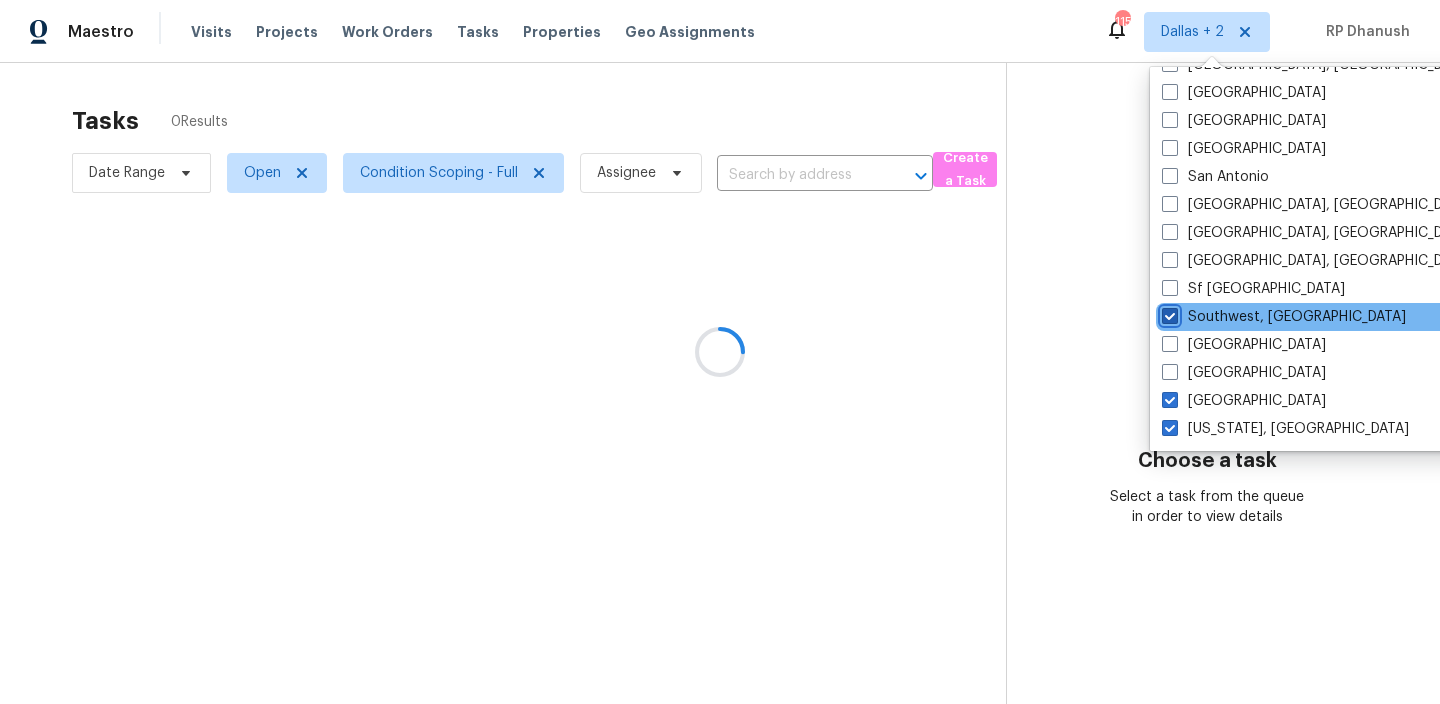 checkbox on "true" 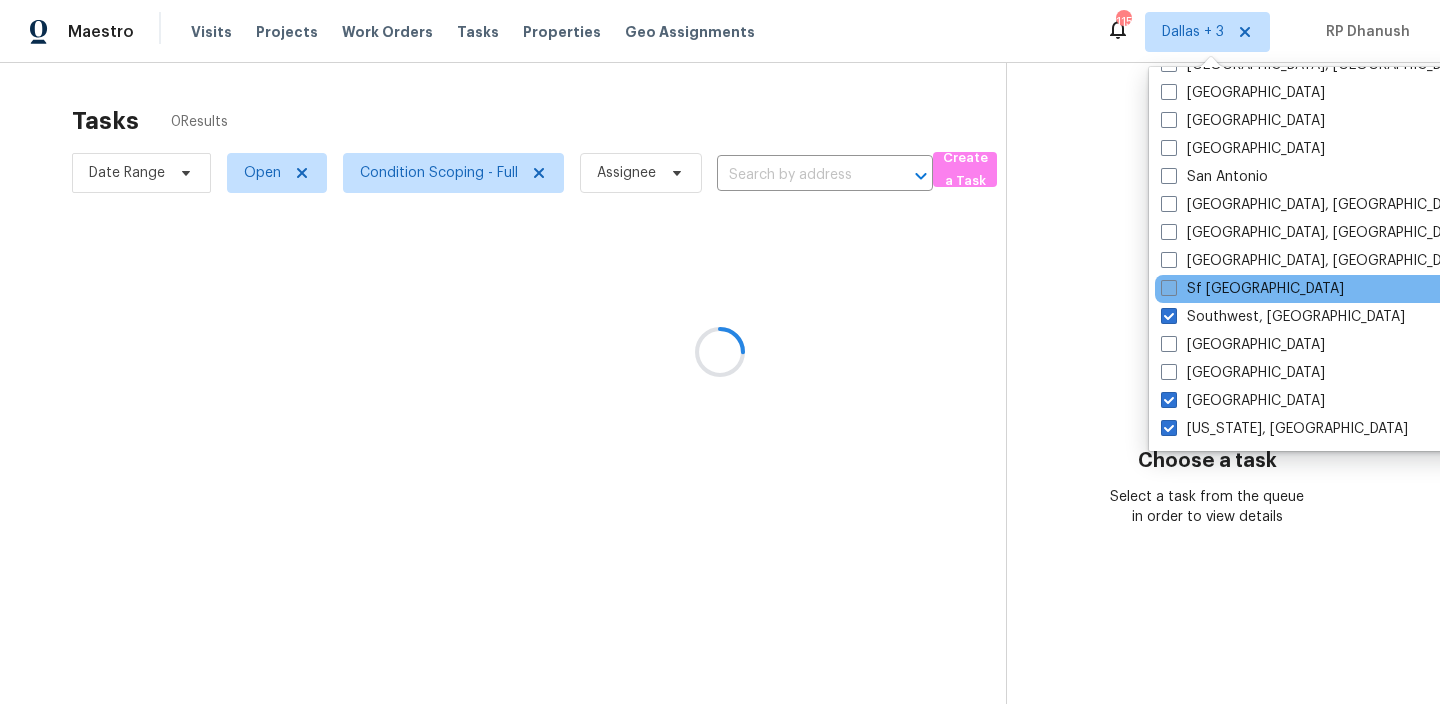 click on "Sf Bay Area" at bounding box center [1252, 289] 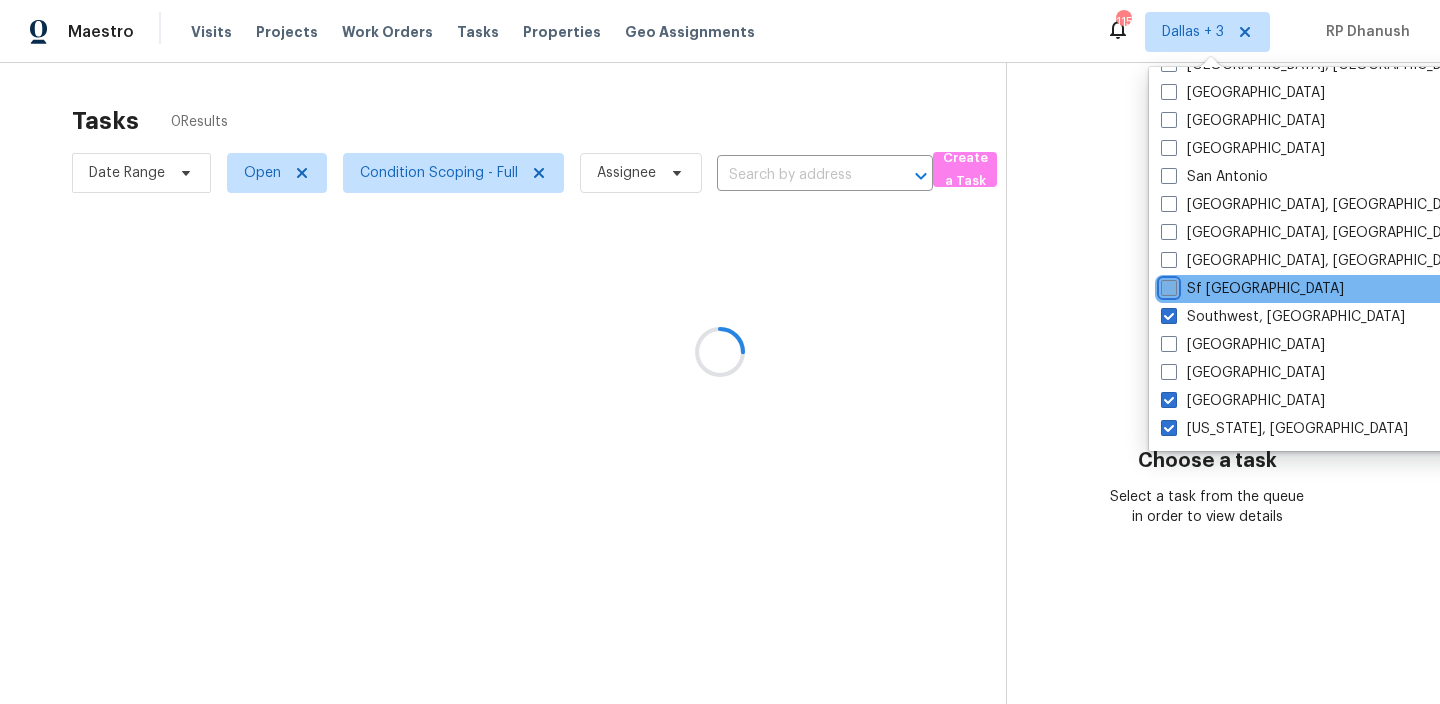click on "Sf Bay Area" at bounding box center [1167, 285] 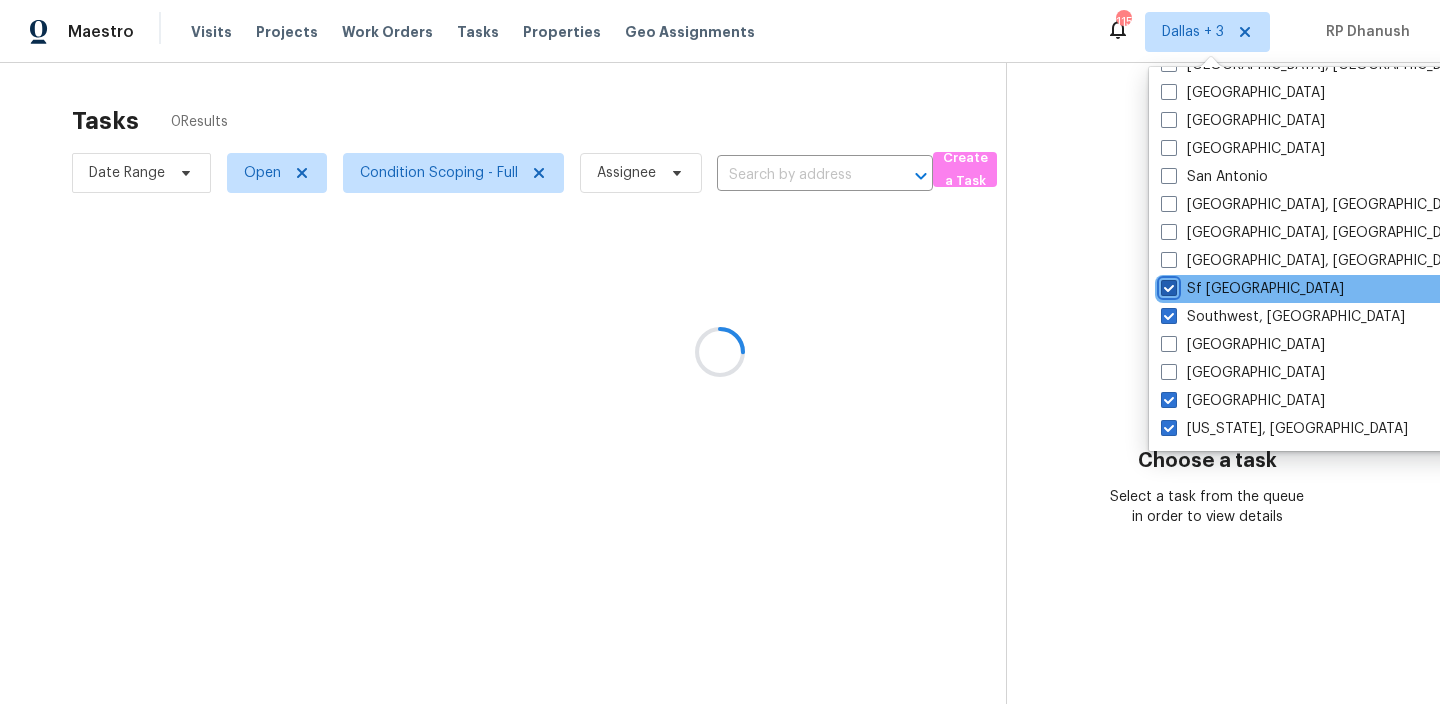 checkbox on "true" 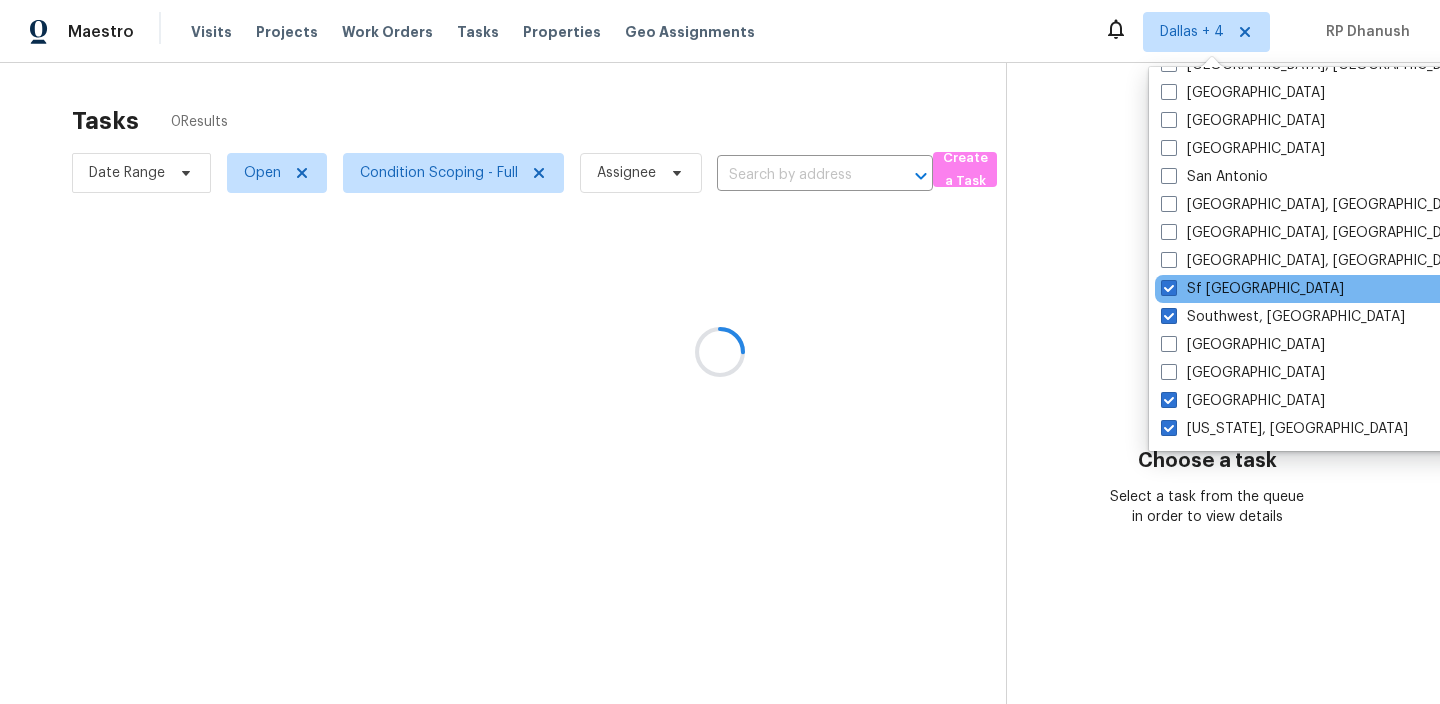 click on "Sf Bay Area" at bounding box center (1356, 289) 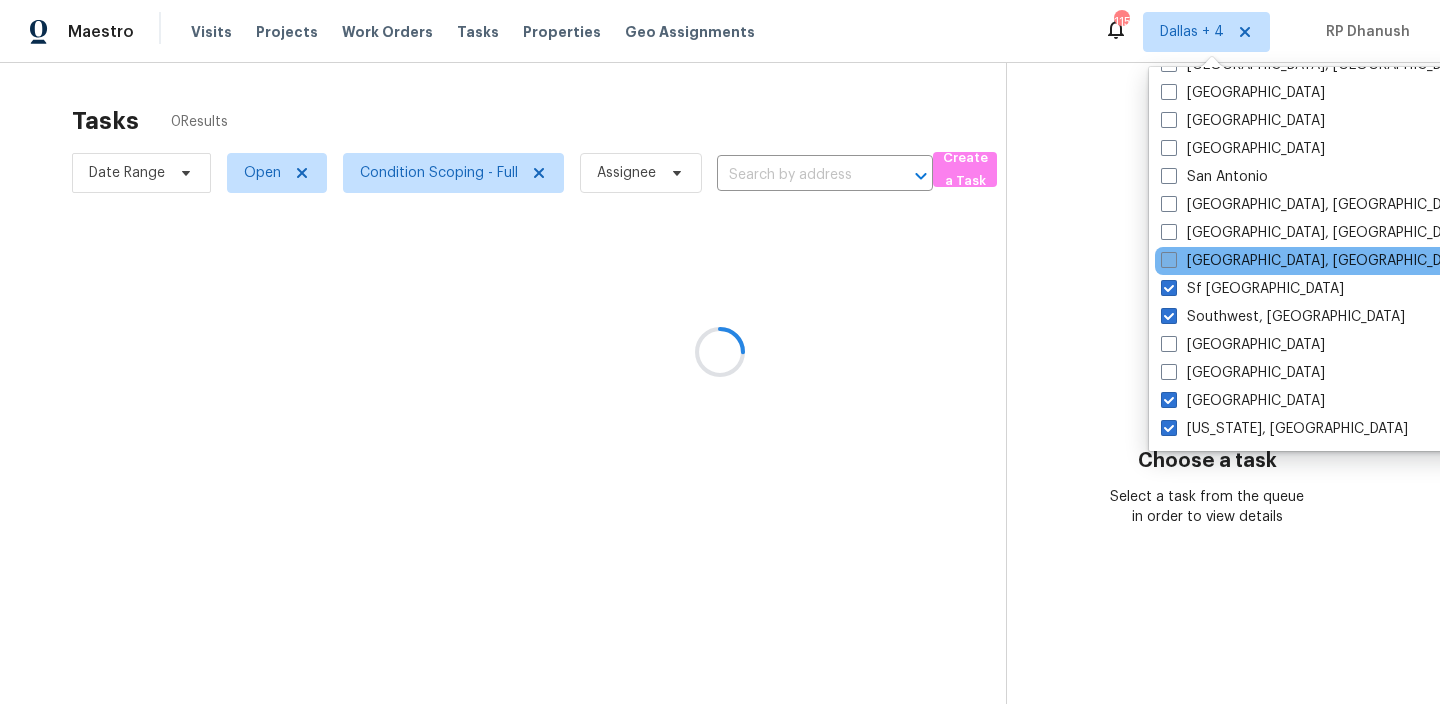 click on "Seattle, WA" at bounding box center [1316, 261] 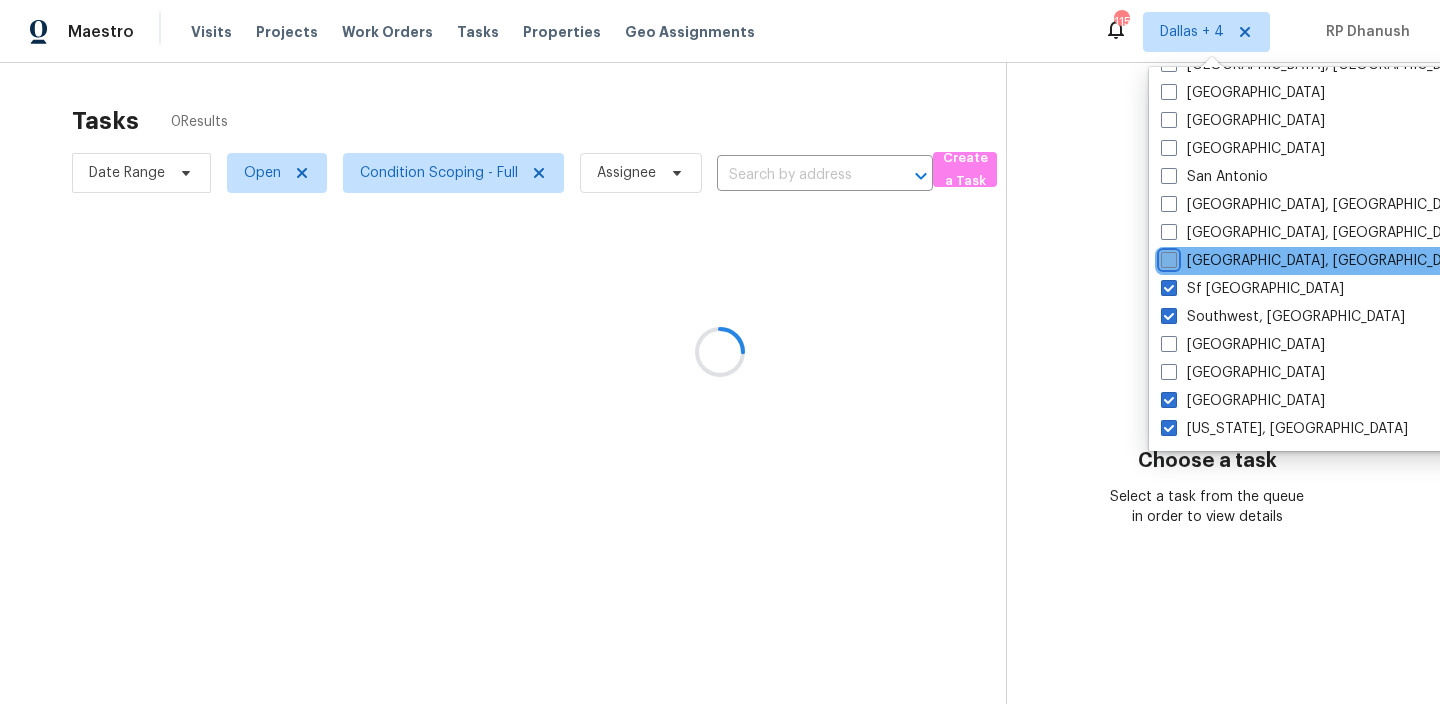 click on "Seattle, WA" at bounding box center [1167, 257] 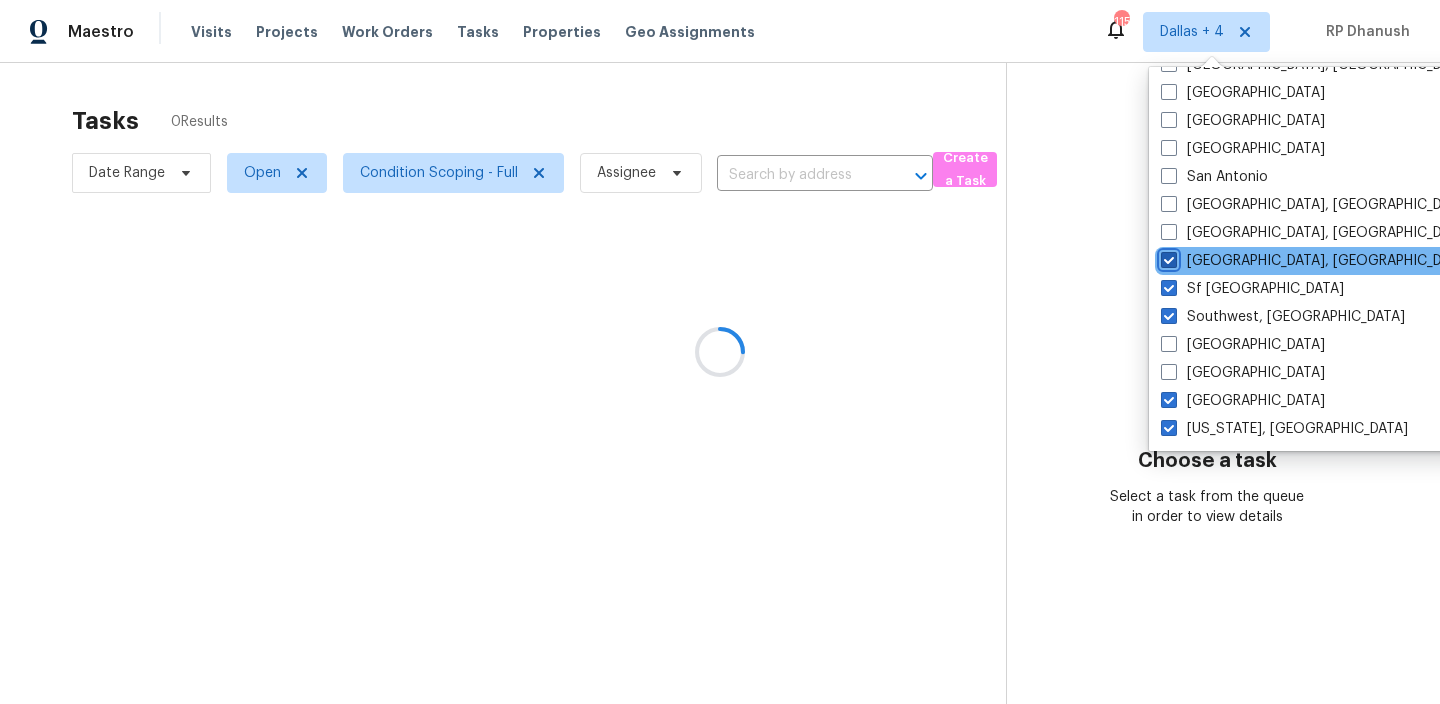 checkbox on "true" 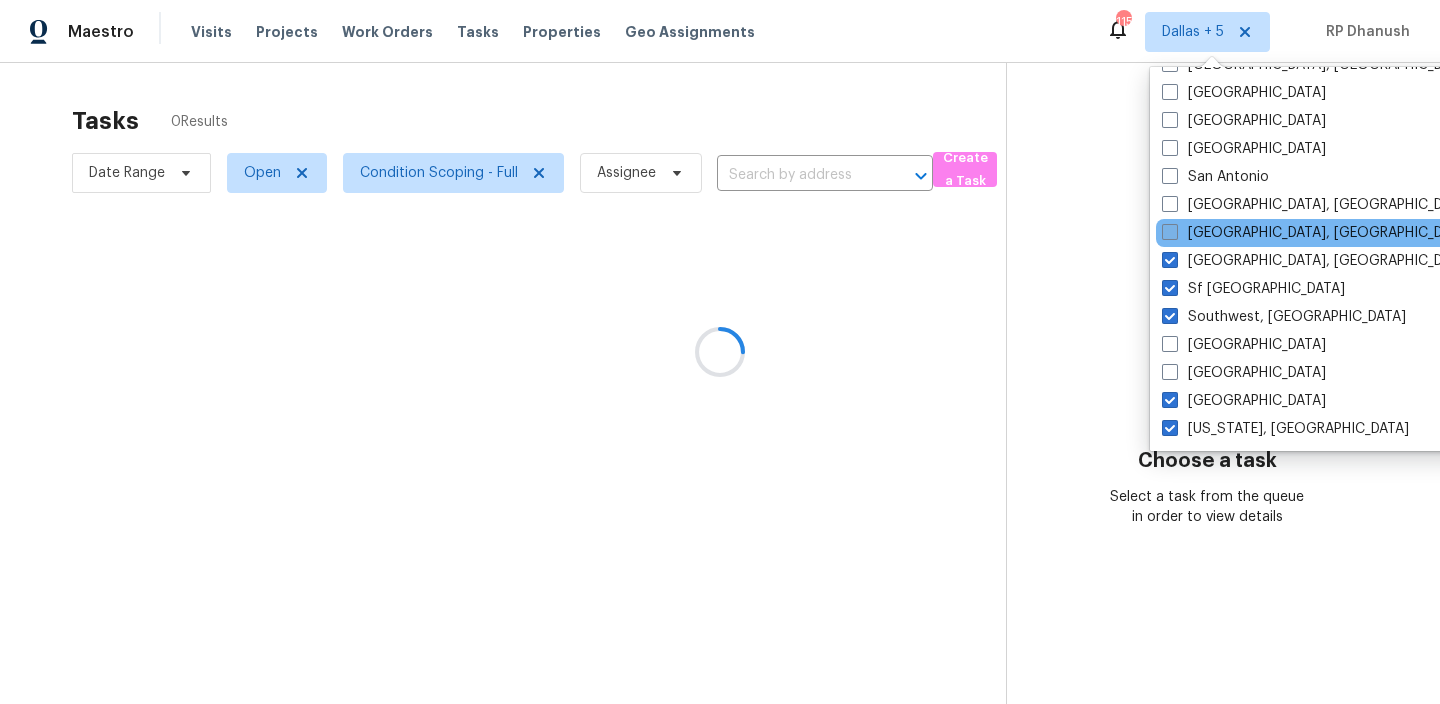 click on "Savannah, GA" at bounding box center (1317, 233) 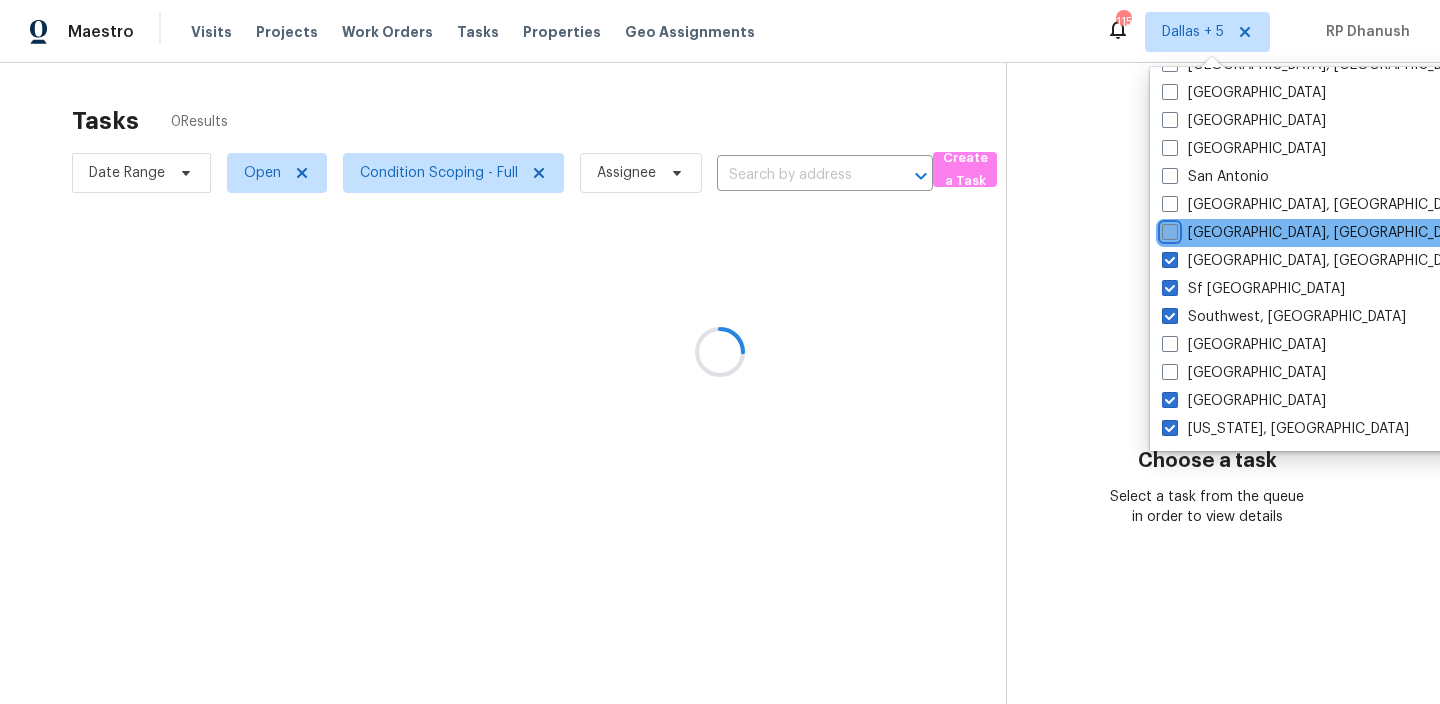 click on "Savannah, GA" at bounding box center [1168, 229] 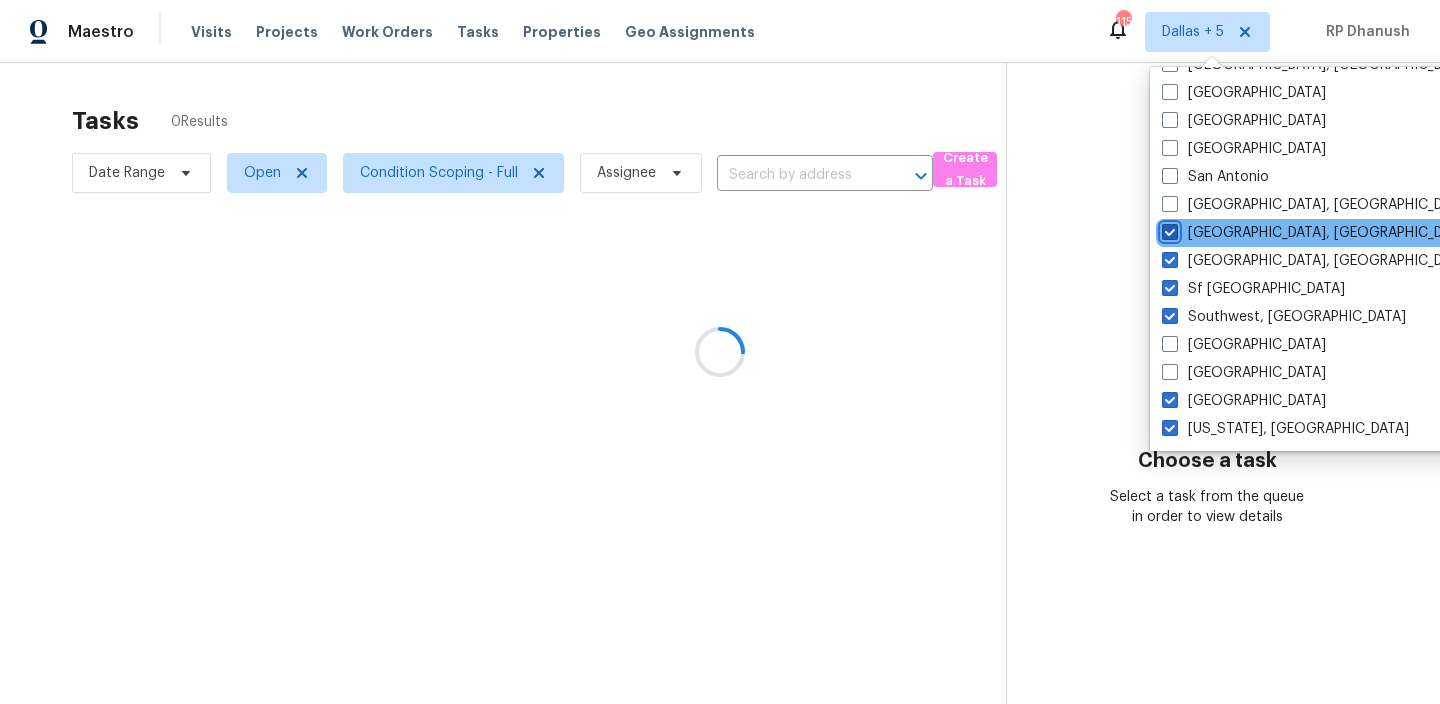 checkbox on "true" 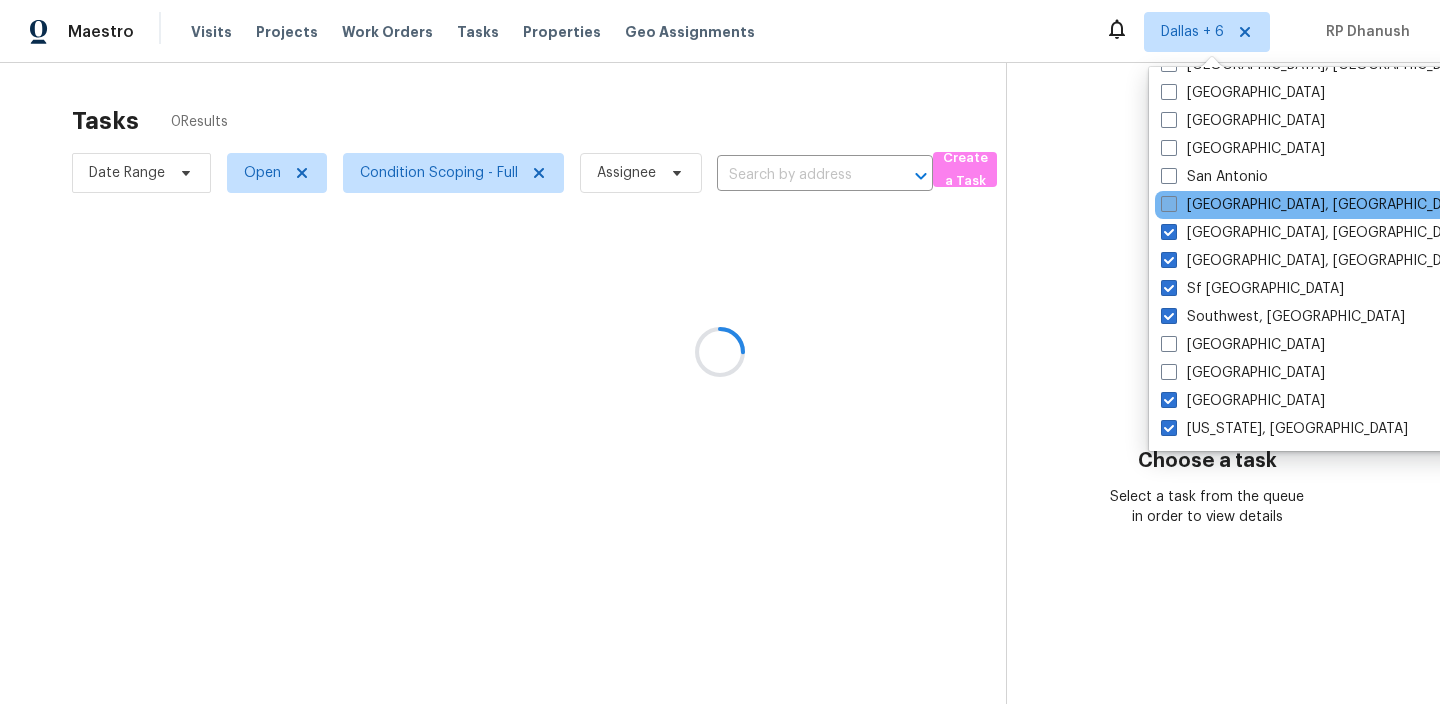click on "San Diego, CA" at bounding box center [1316, 205] 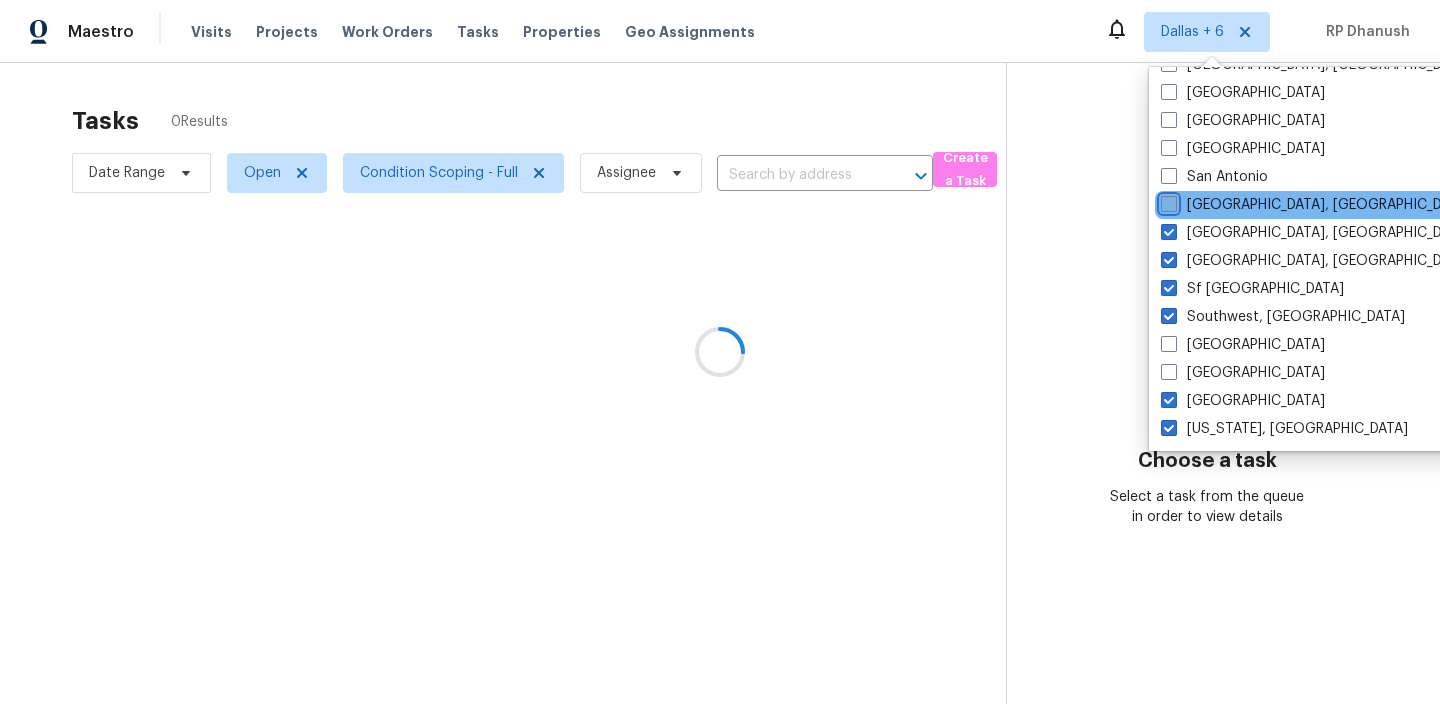 click on "San Diego, CA" at bounding box center [1167, 201] 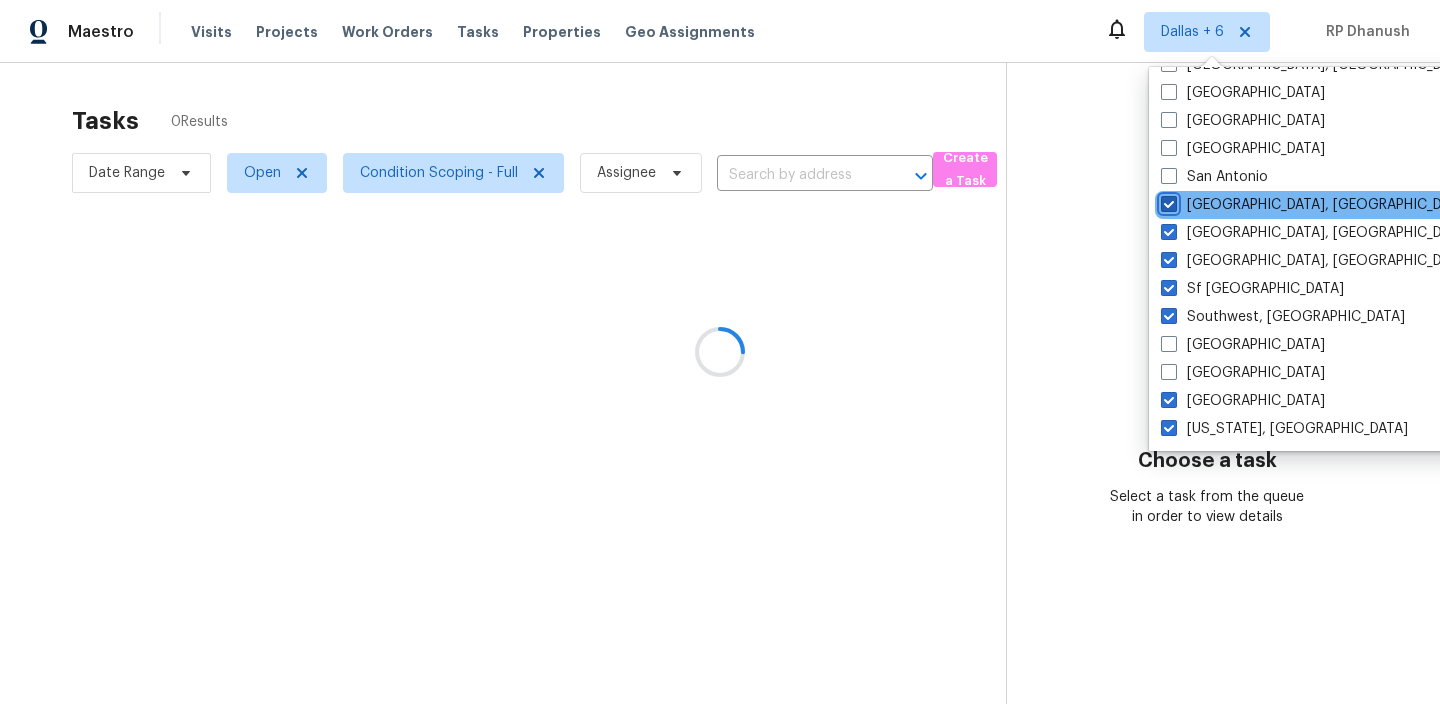 checkbox on "true" 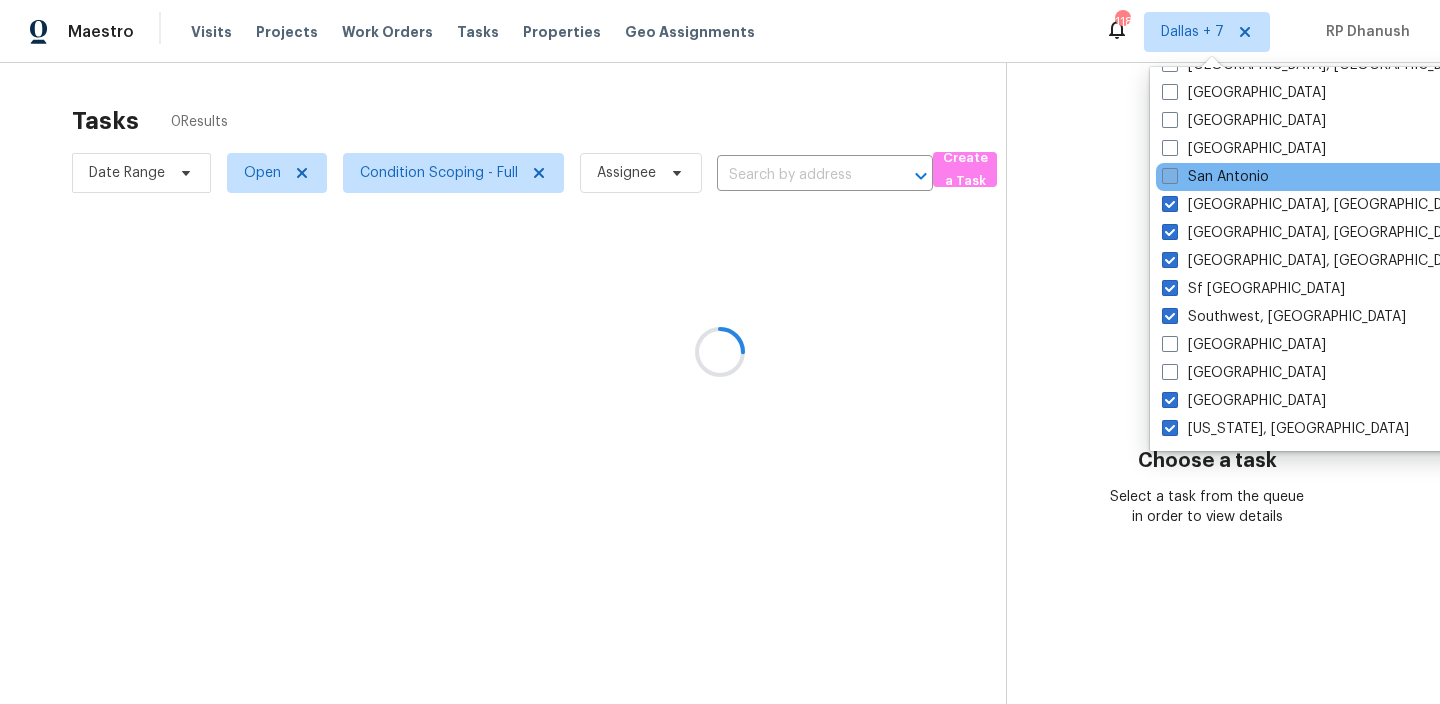 click on "San Antonio" at bounding box center (1215, 177) 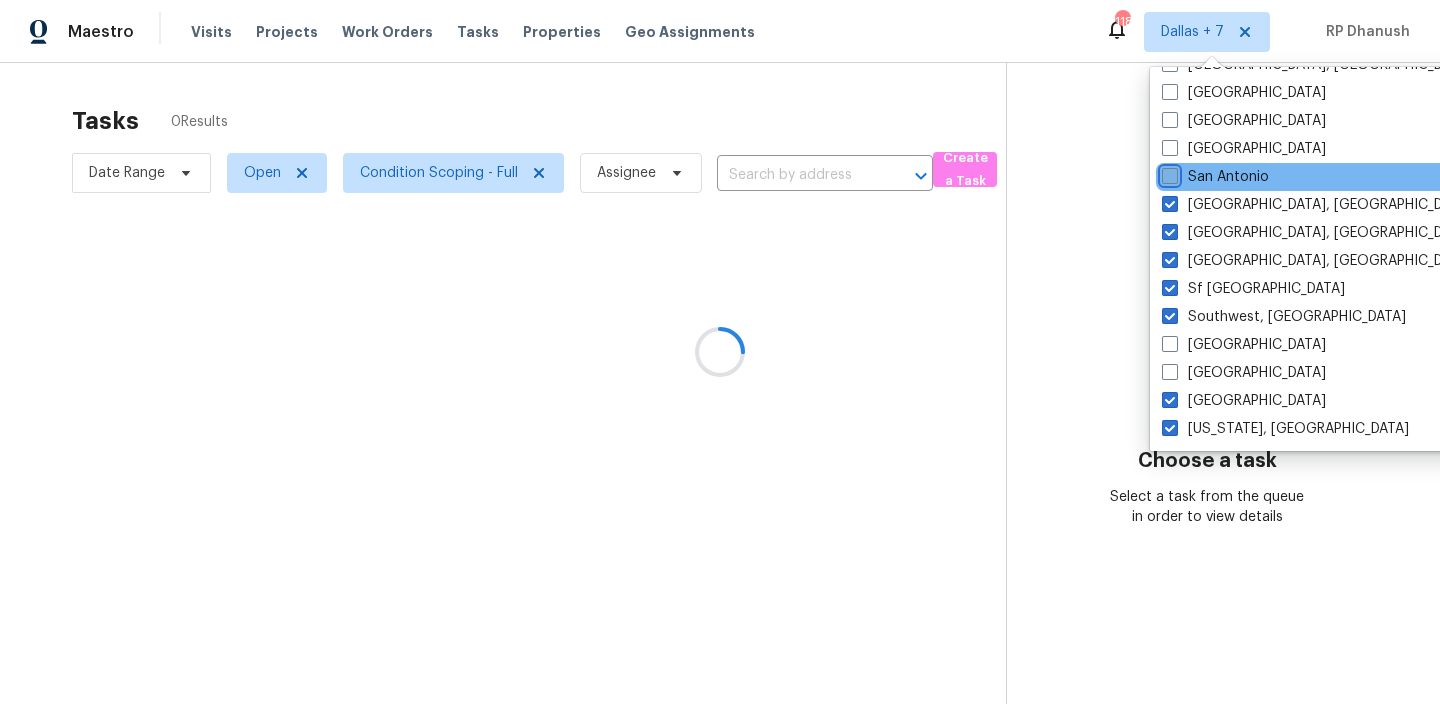 click on "San Antonio" at bounding box center (1168, 173) 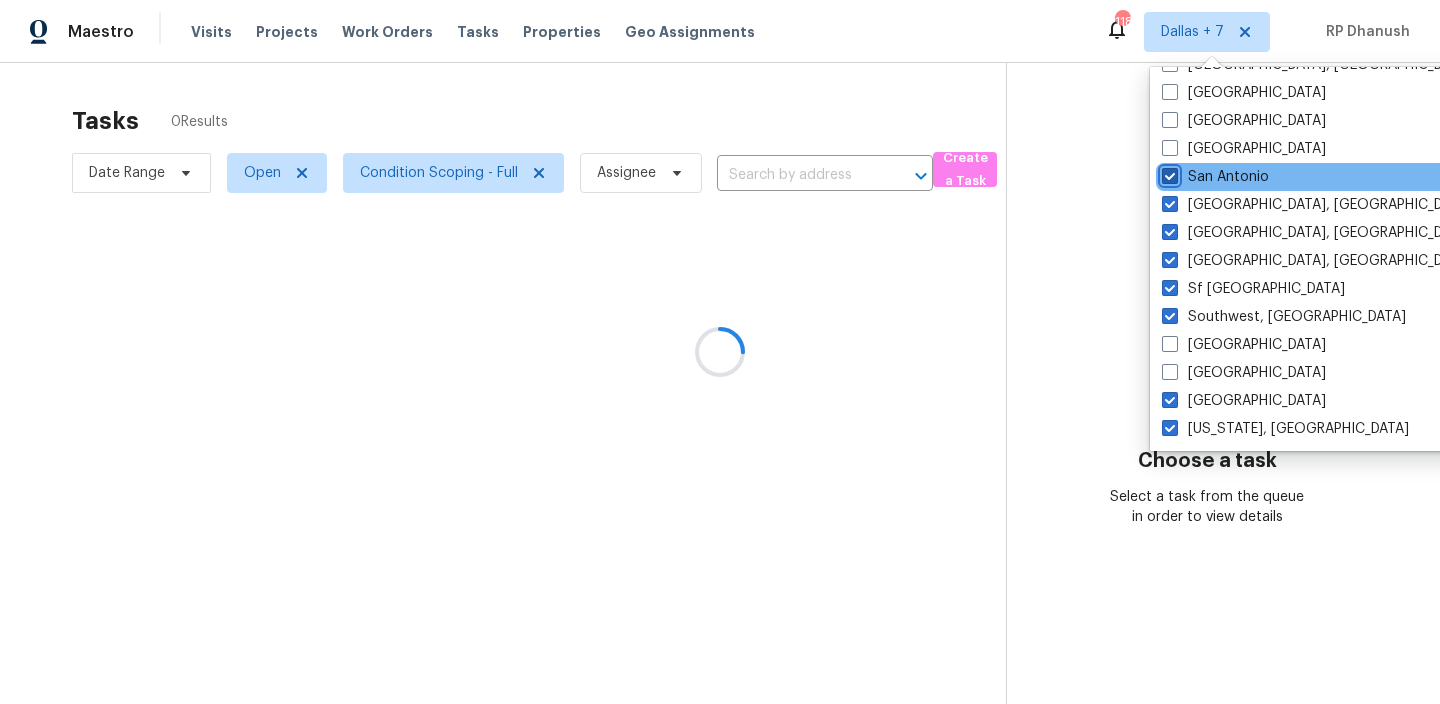 checkbox on "true" 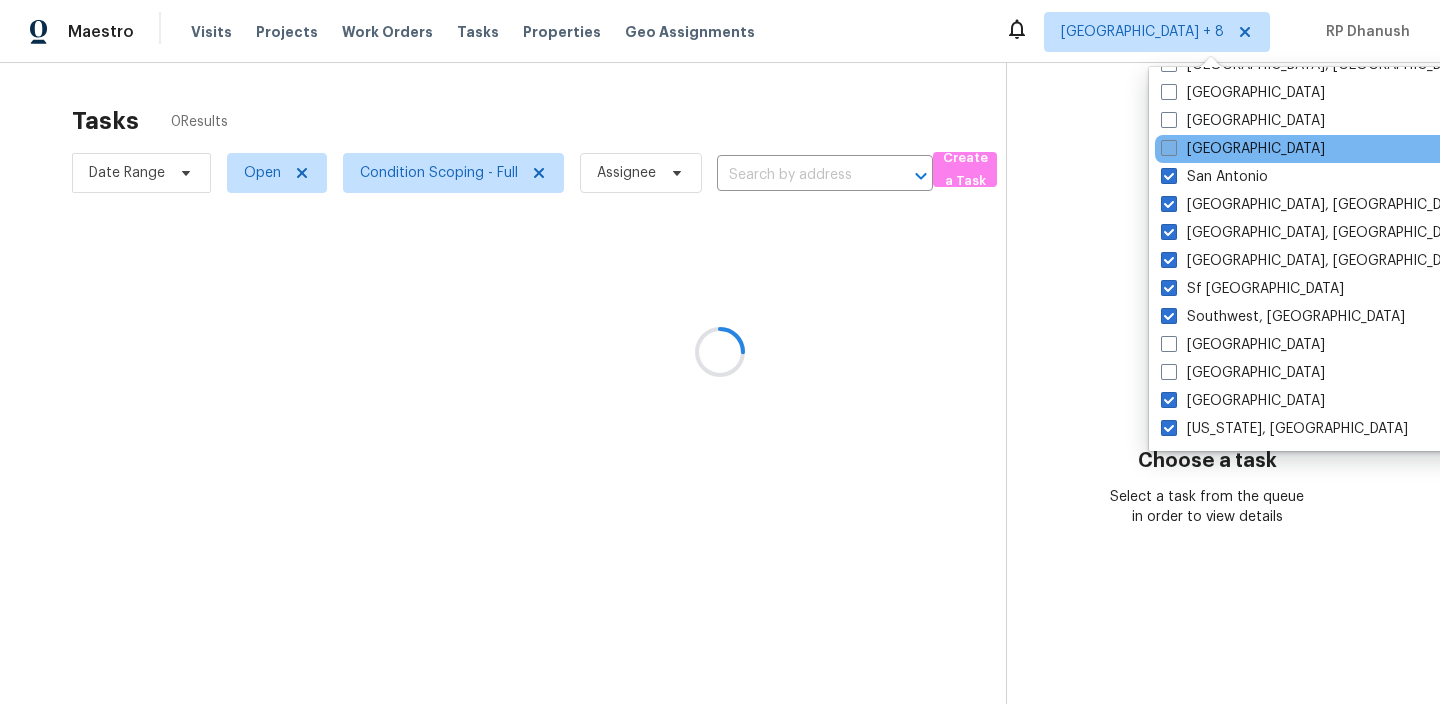 click on "Salt Lake City" at bounding box center [1243, 149] 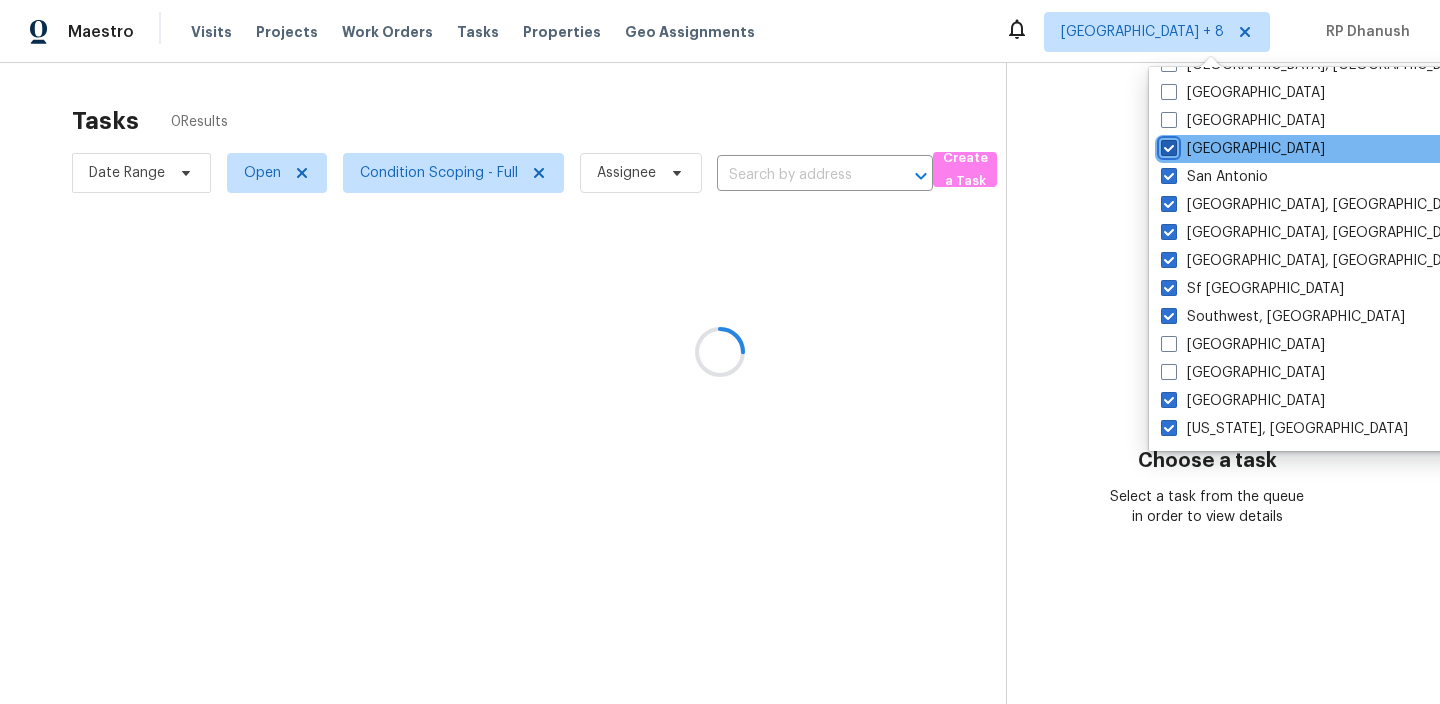 checkbox on "true" 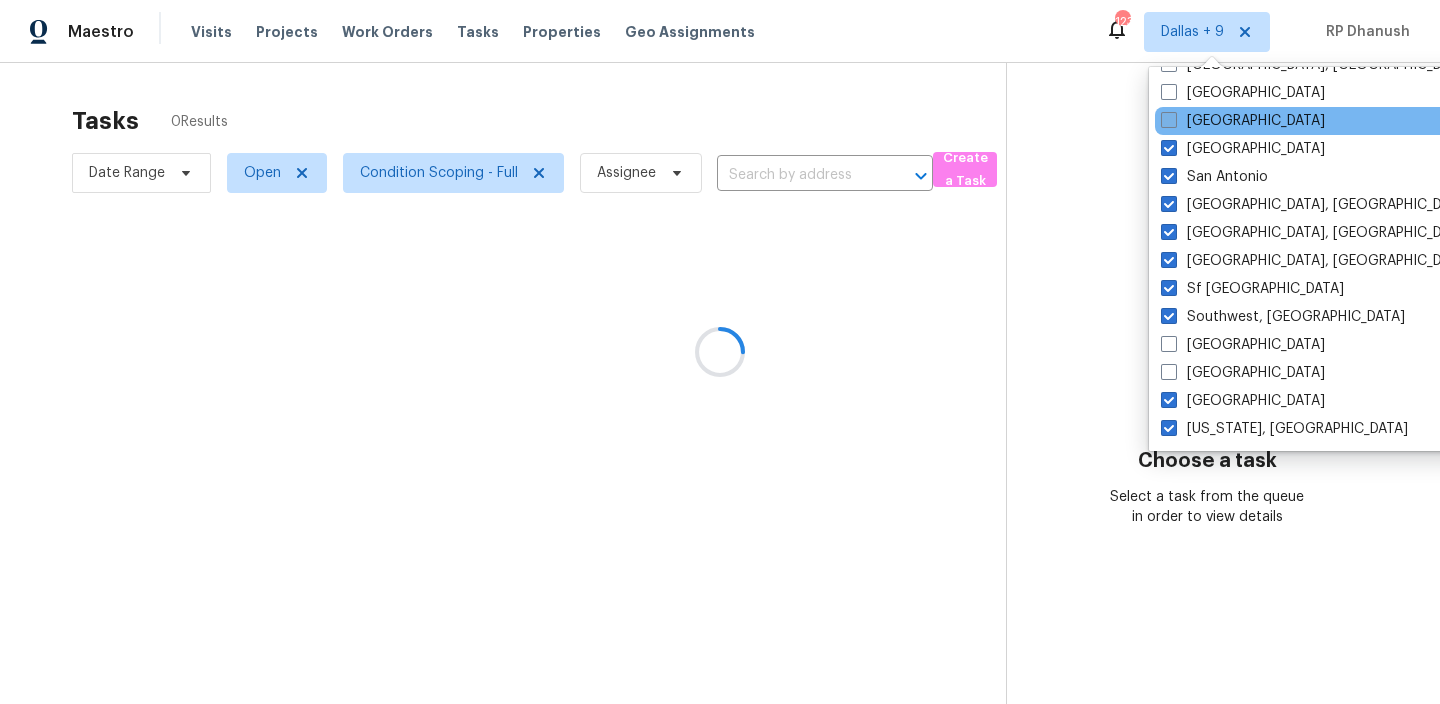click on "Sacramento" at bounding box center [1243, 121] 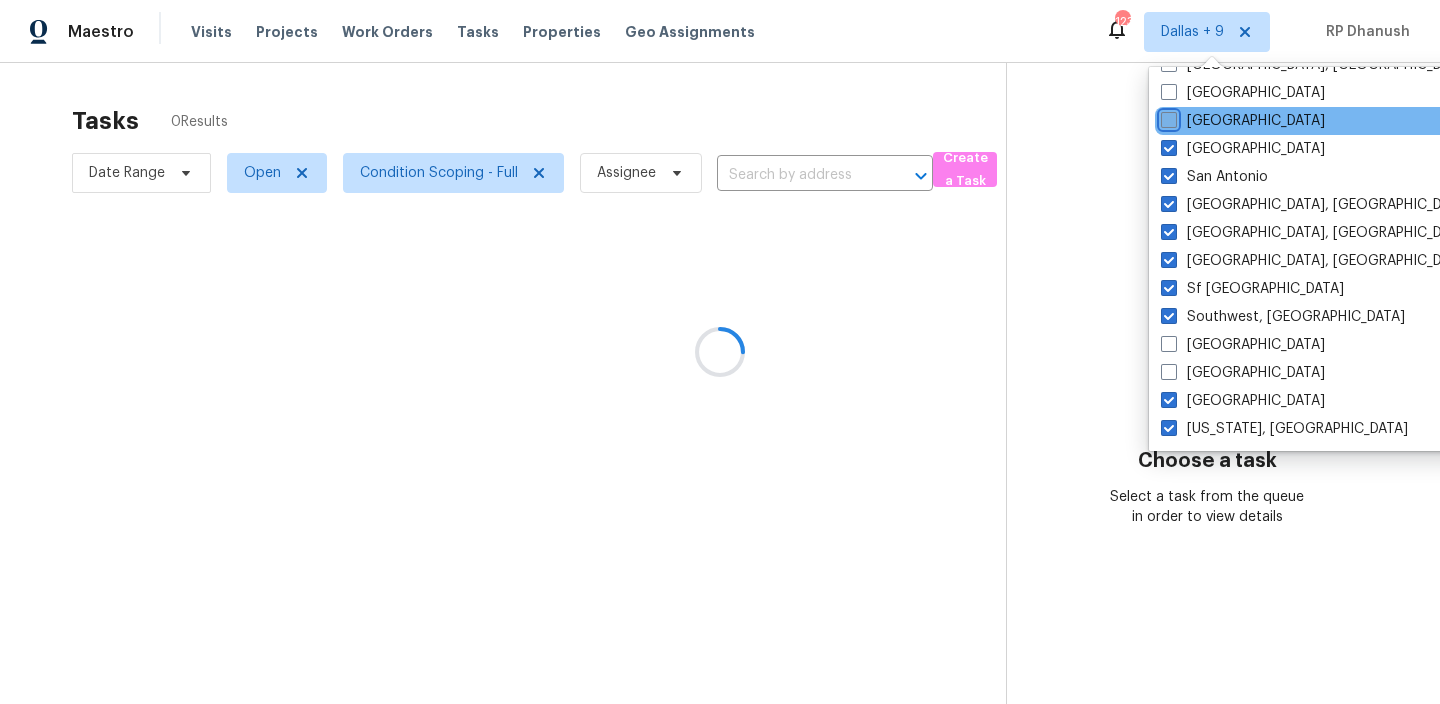 click on "Sacramento" at bounding box center (1167, 117) 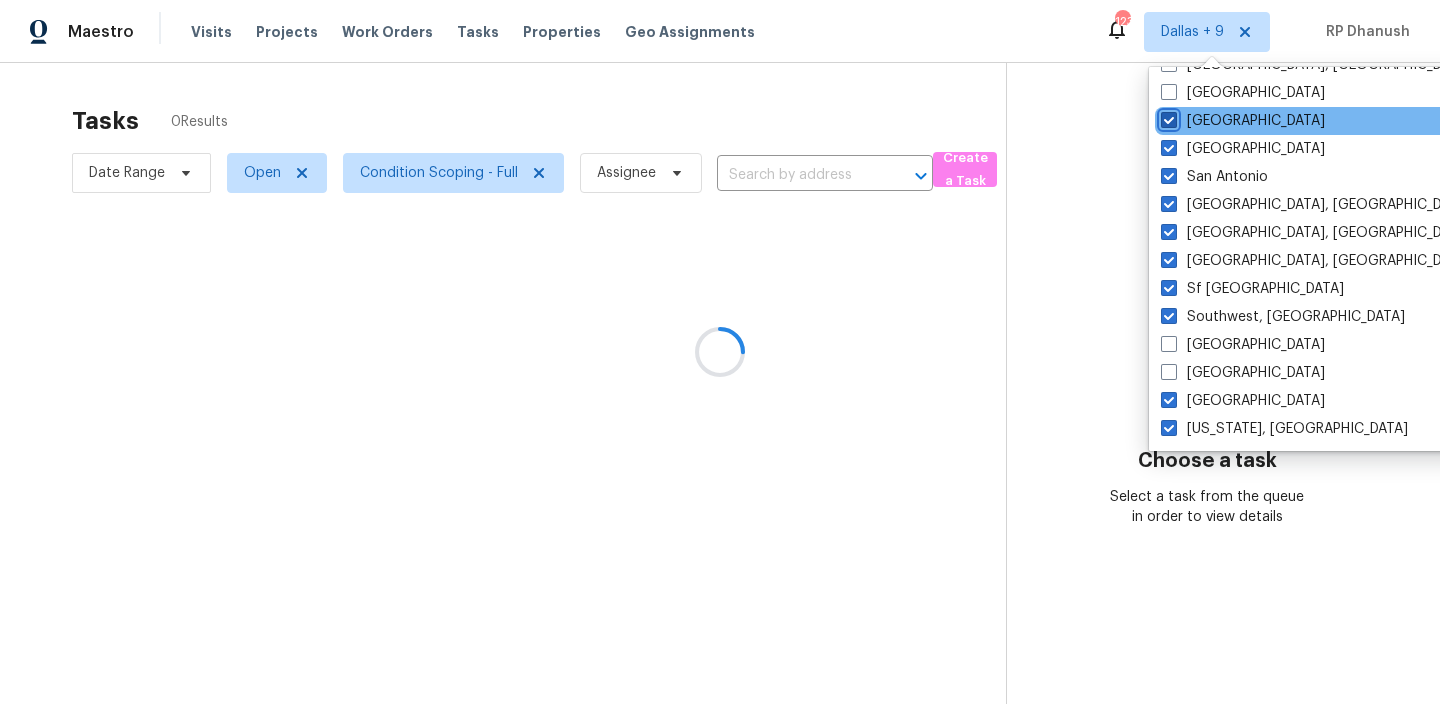 checkbox on "true" 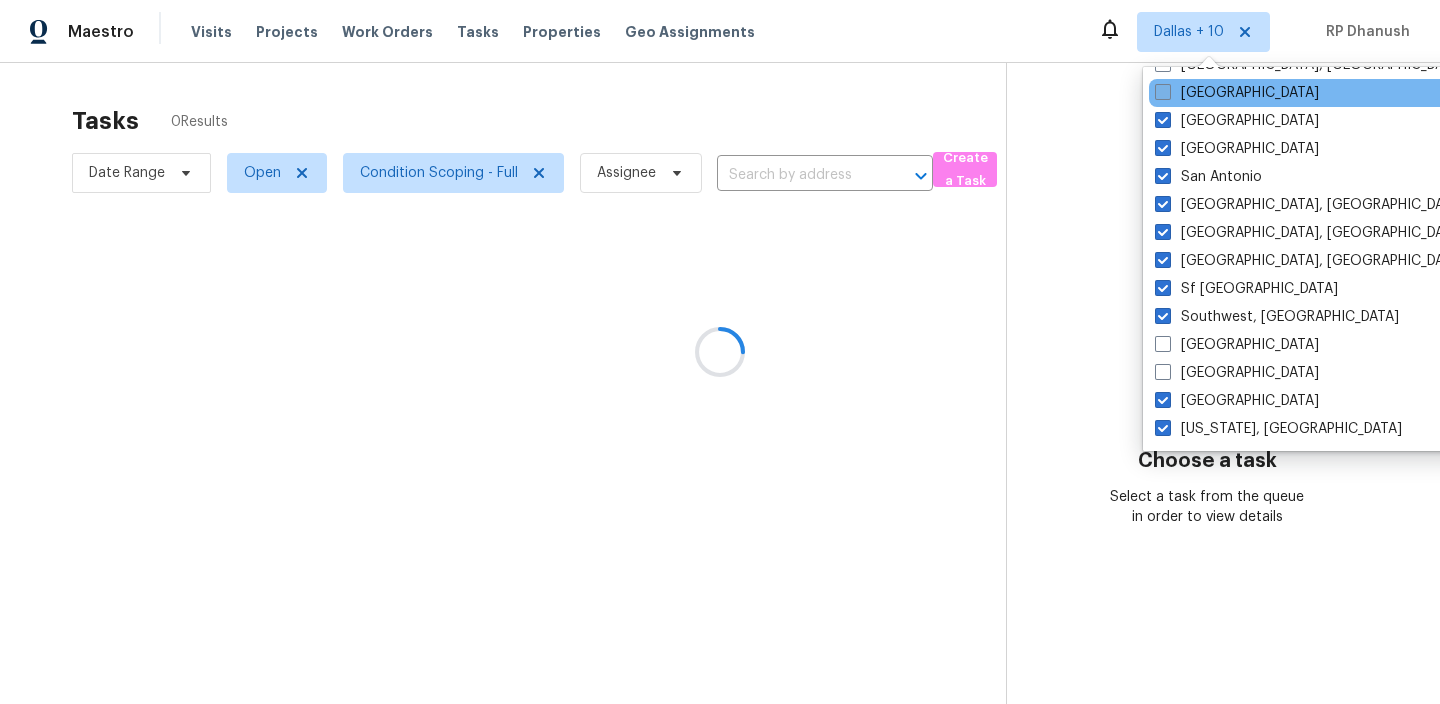 click on "Riverside" at bounding box center [1237, 93] 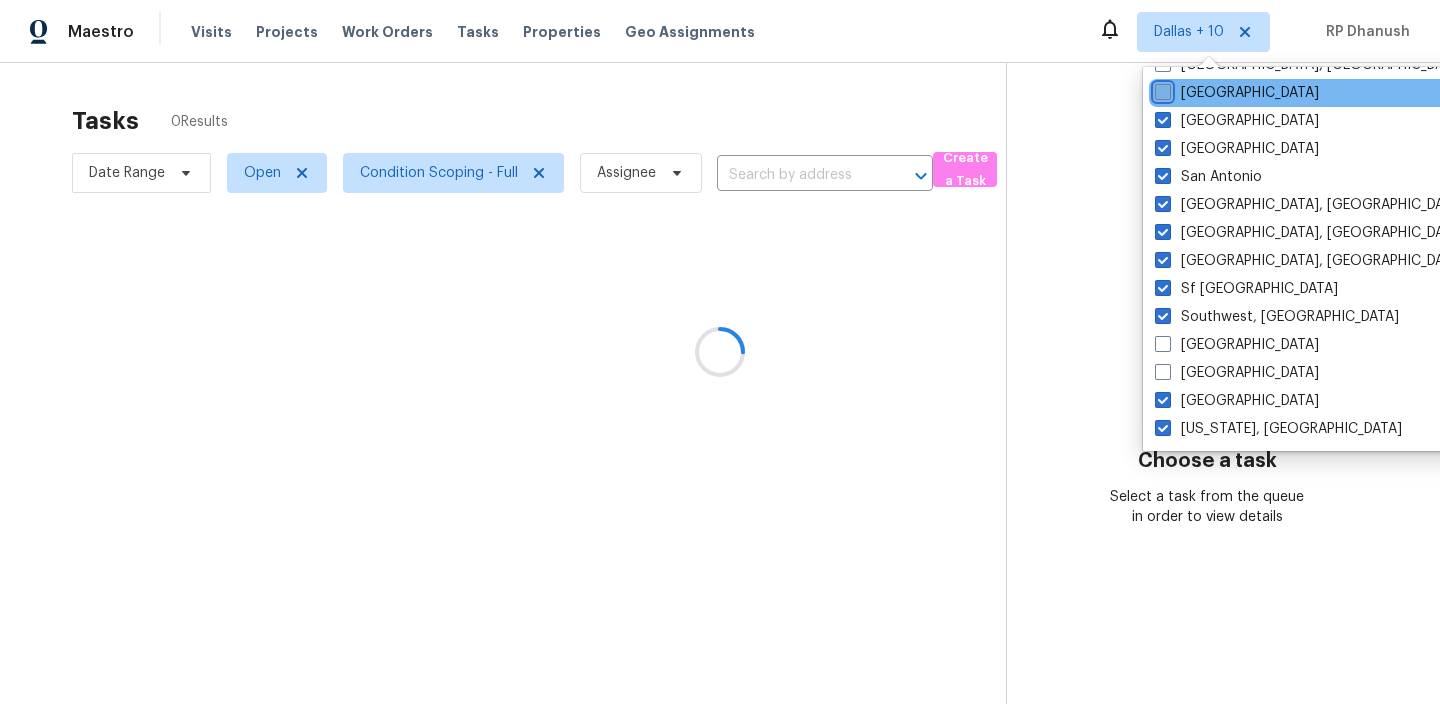 click on "Riverside" at bounding box center [1161, 89] 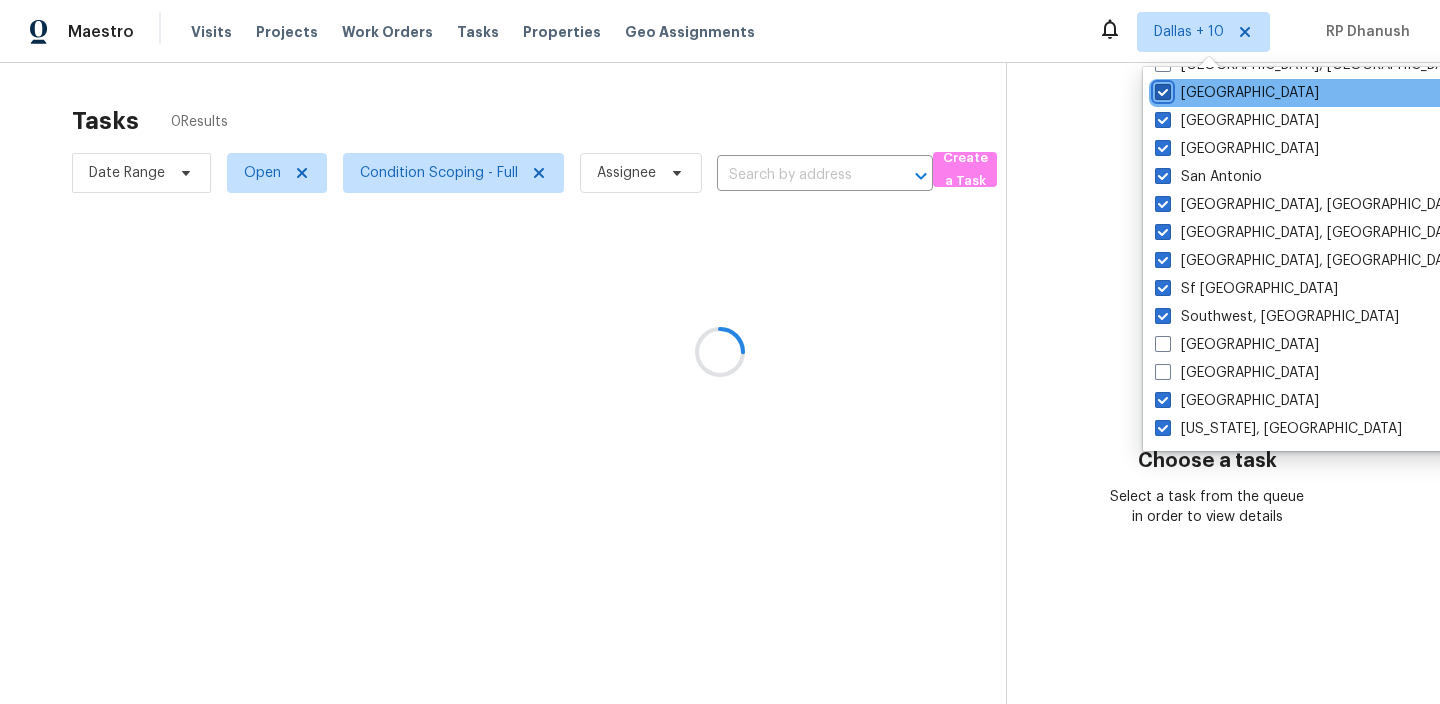 checkbox on "true" 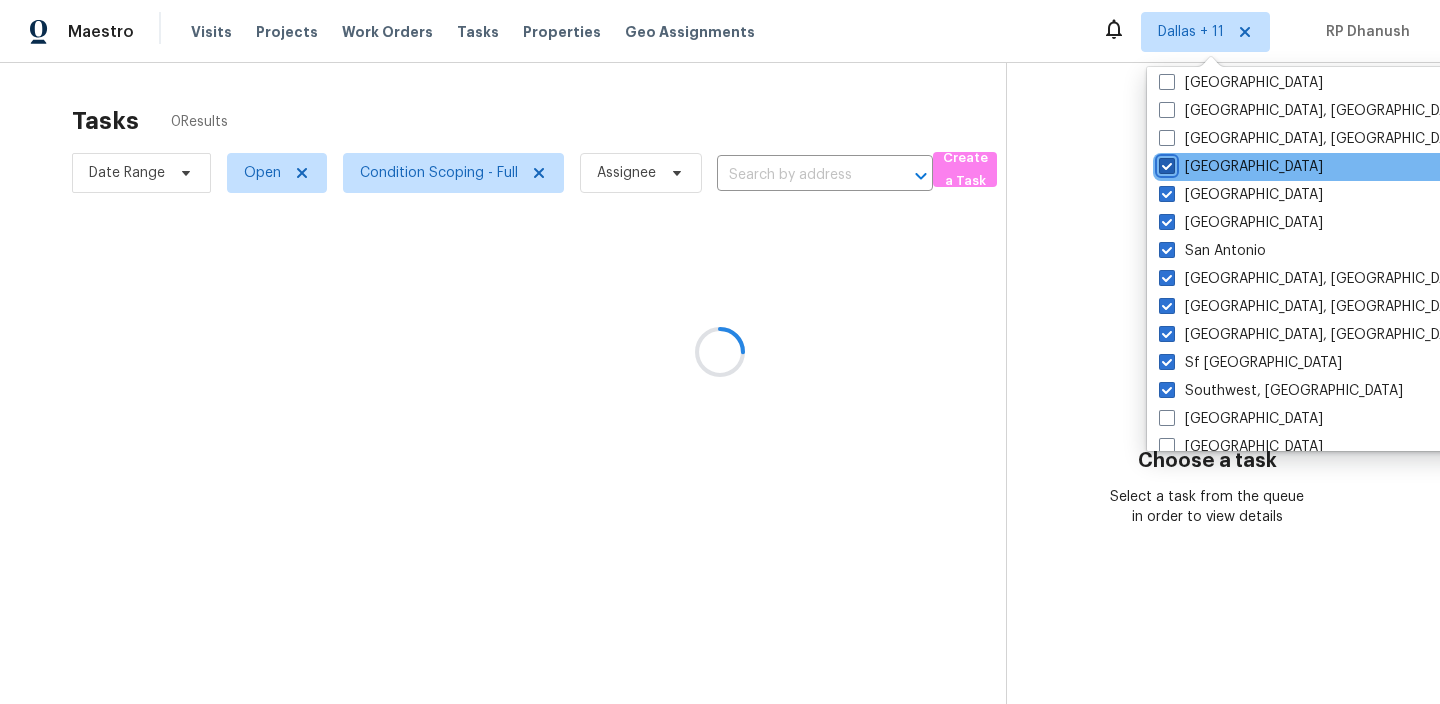 scroll, scrollTop: 1251, scrollLeft: 0, axis: vertical 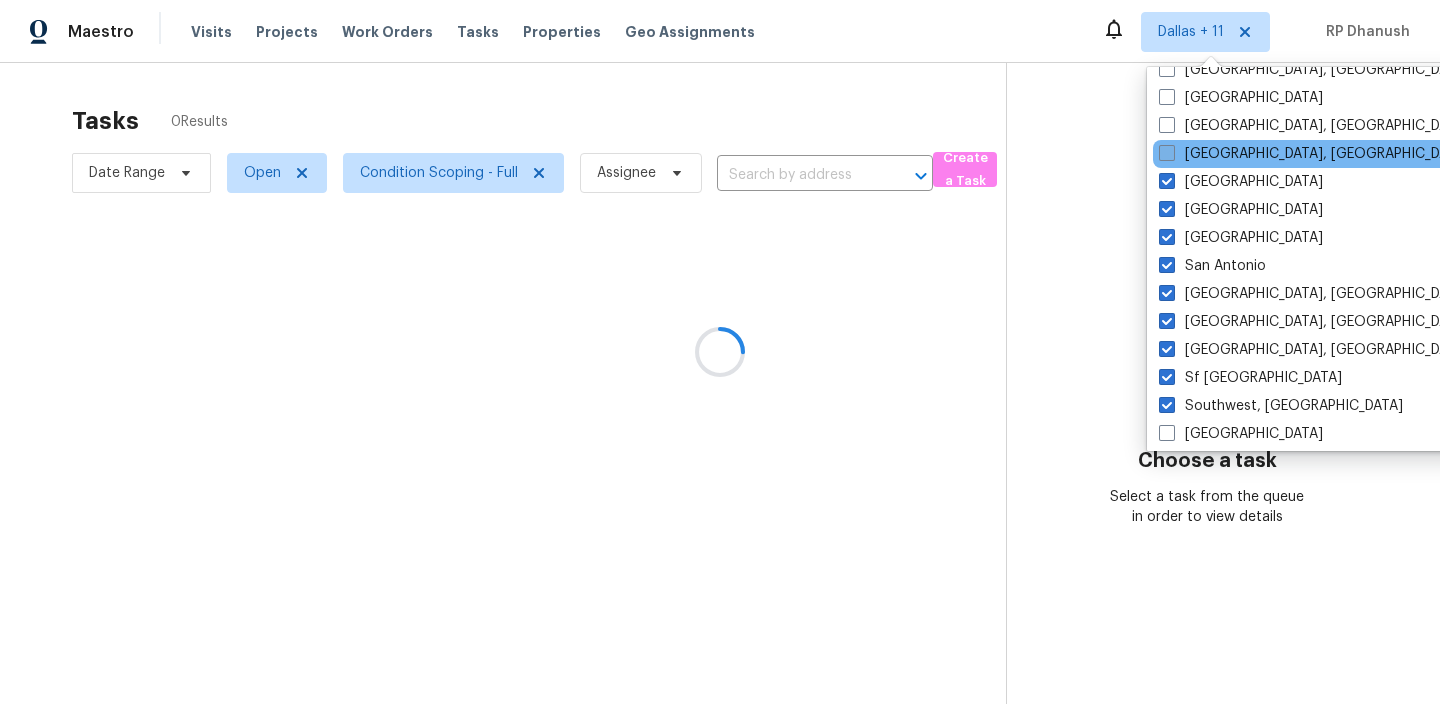 click on "Richmond, VA" at bounding box center (1314, 154) 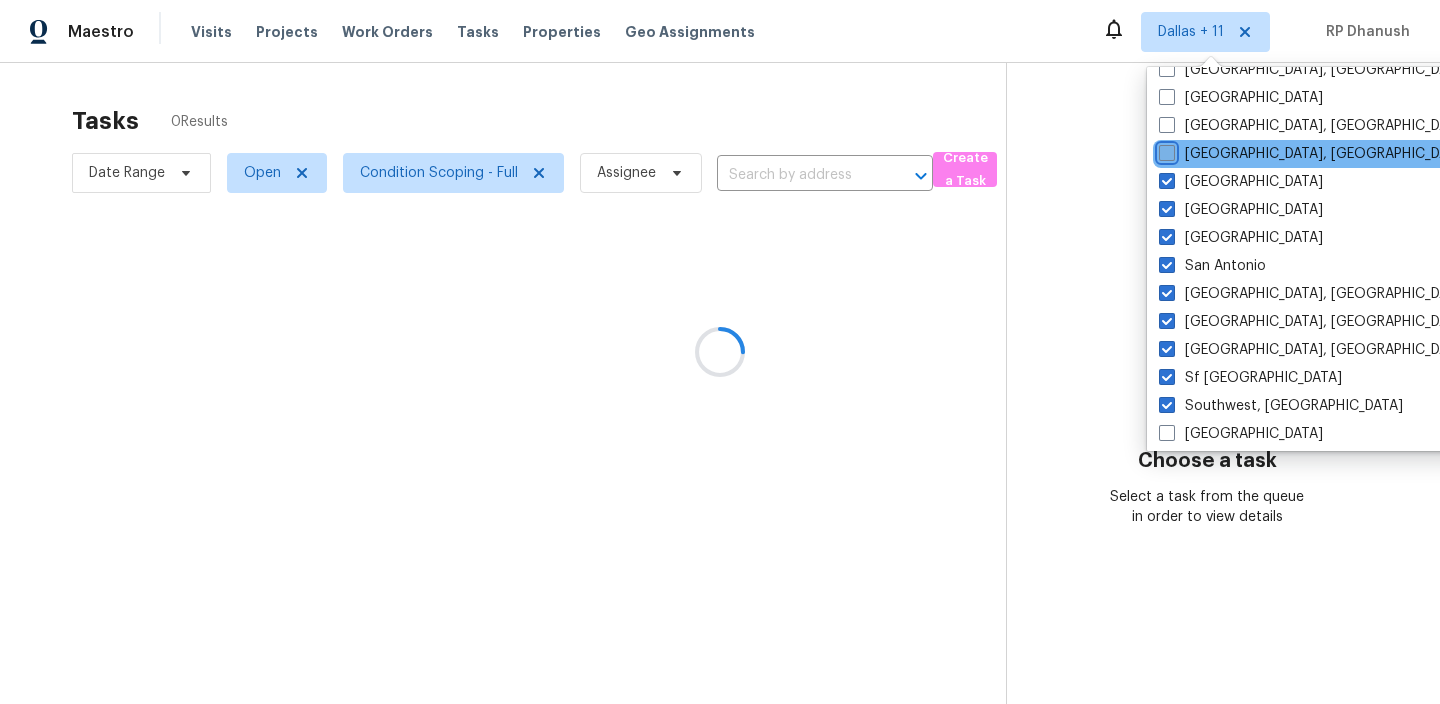 click on "Richmond, VA" at bounding box center (1165, 150) 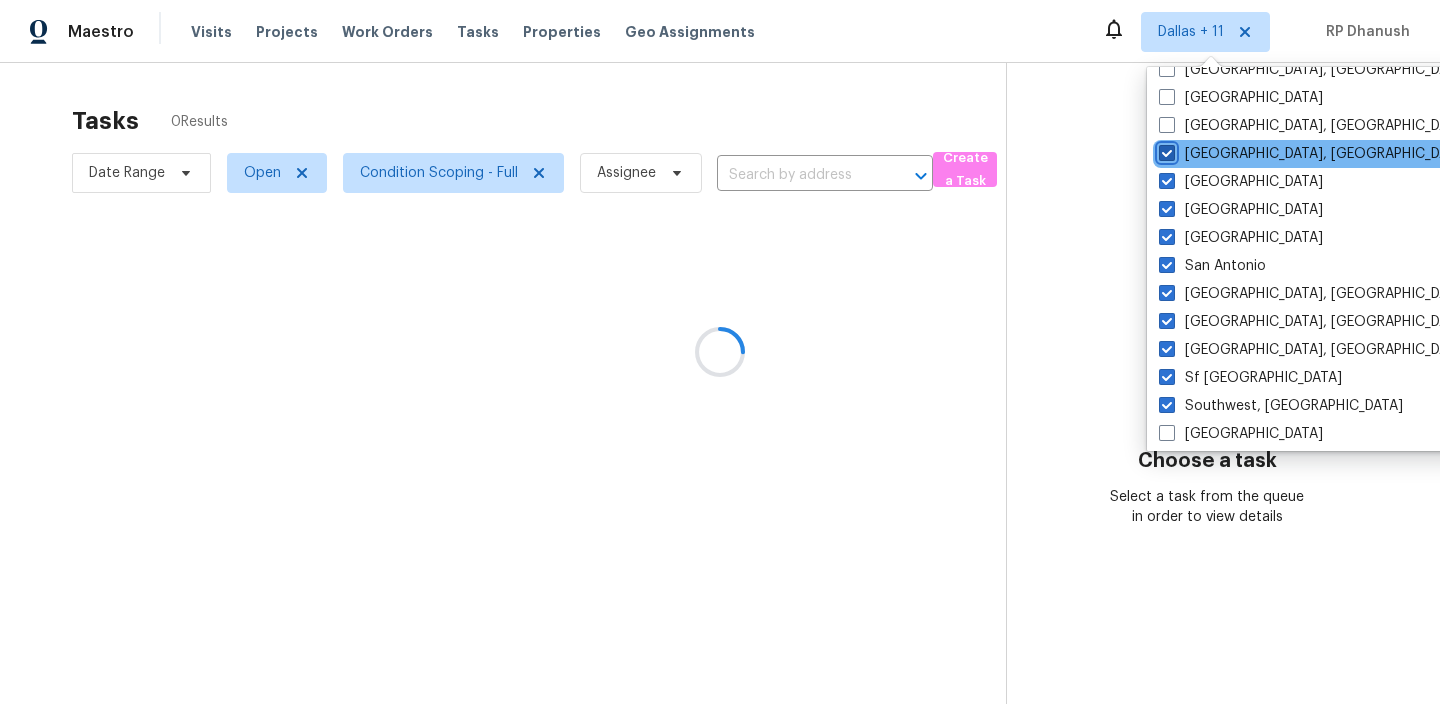 checkbox on "true" 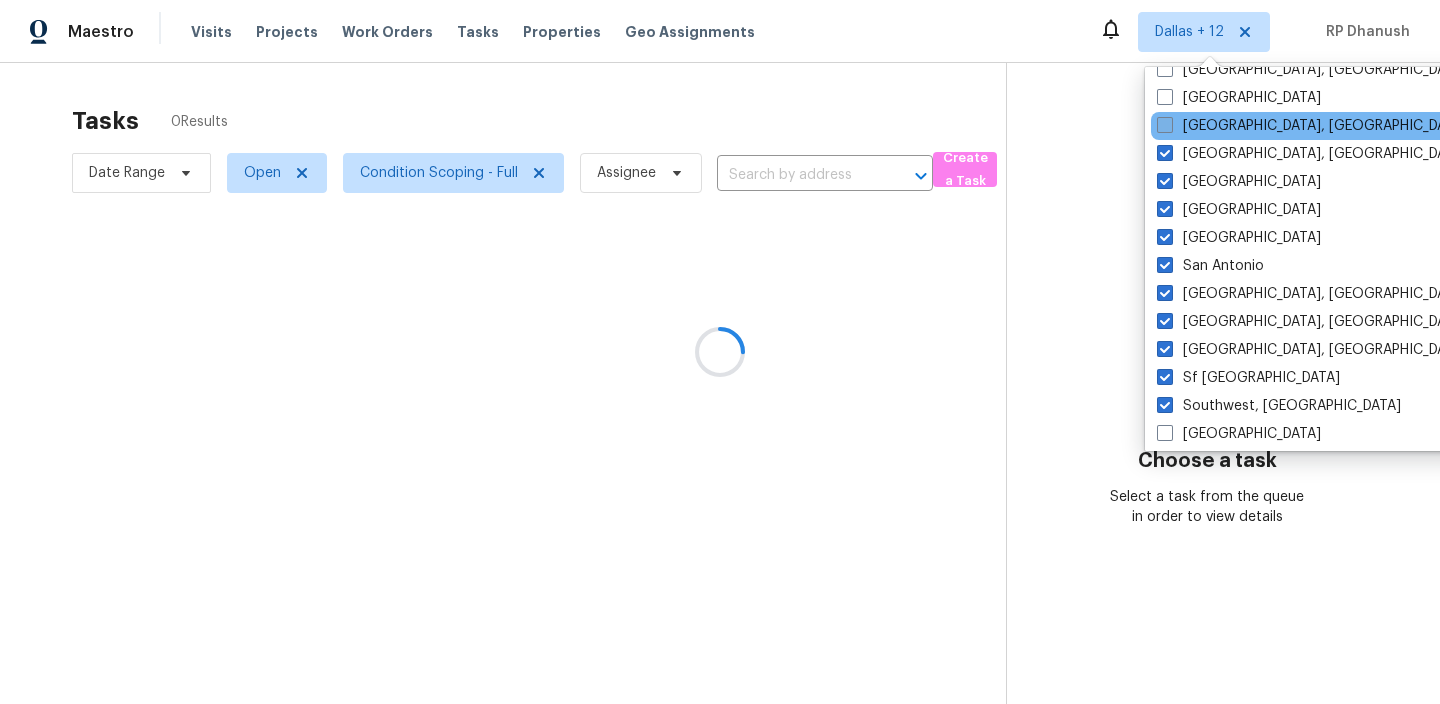 click on "Reno, NV" at bounding box center (1312, 126) 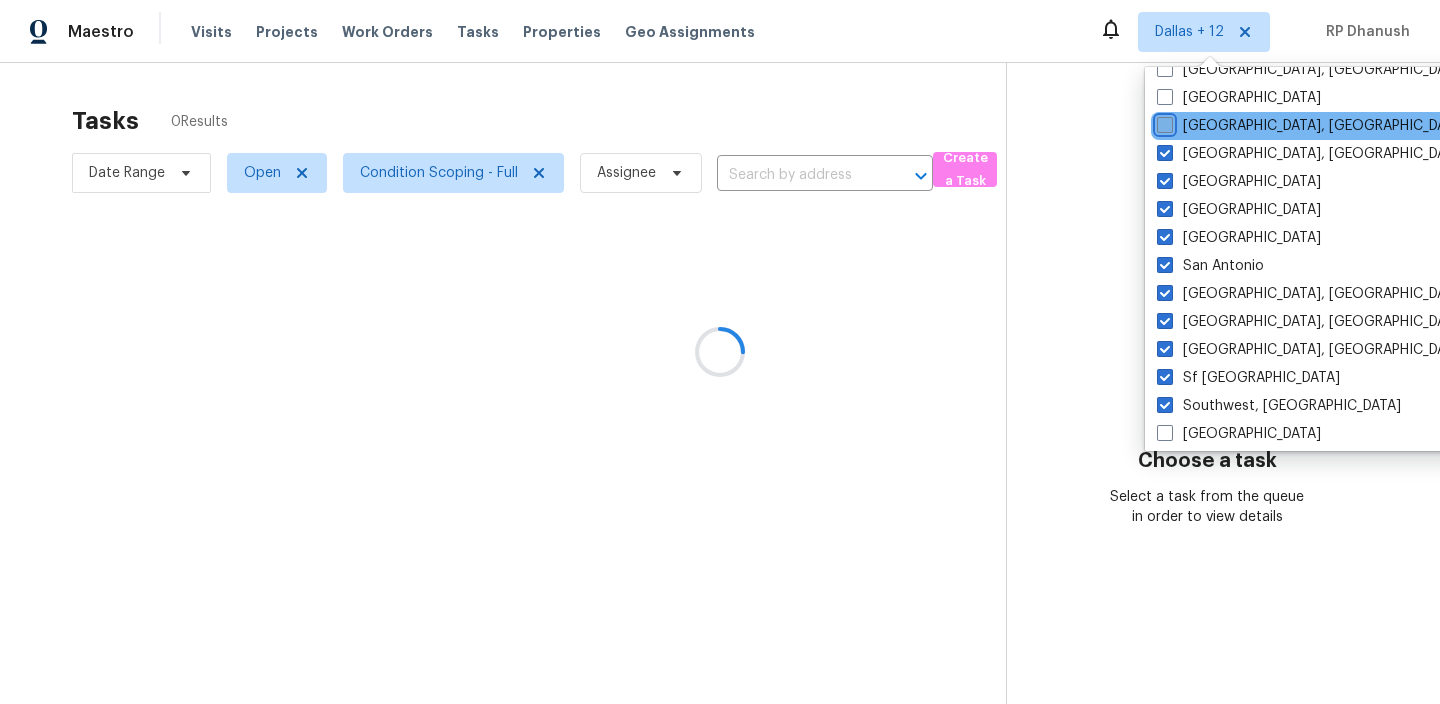 click on "Reno, NV" at bounding box center [1163, 122] 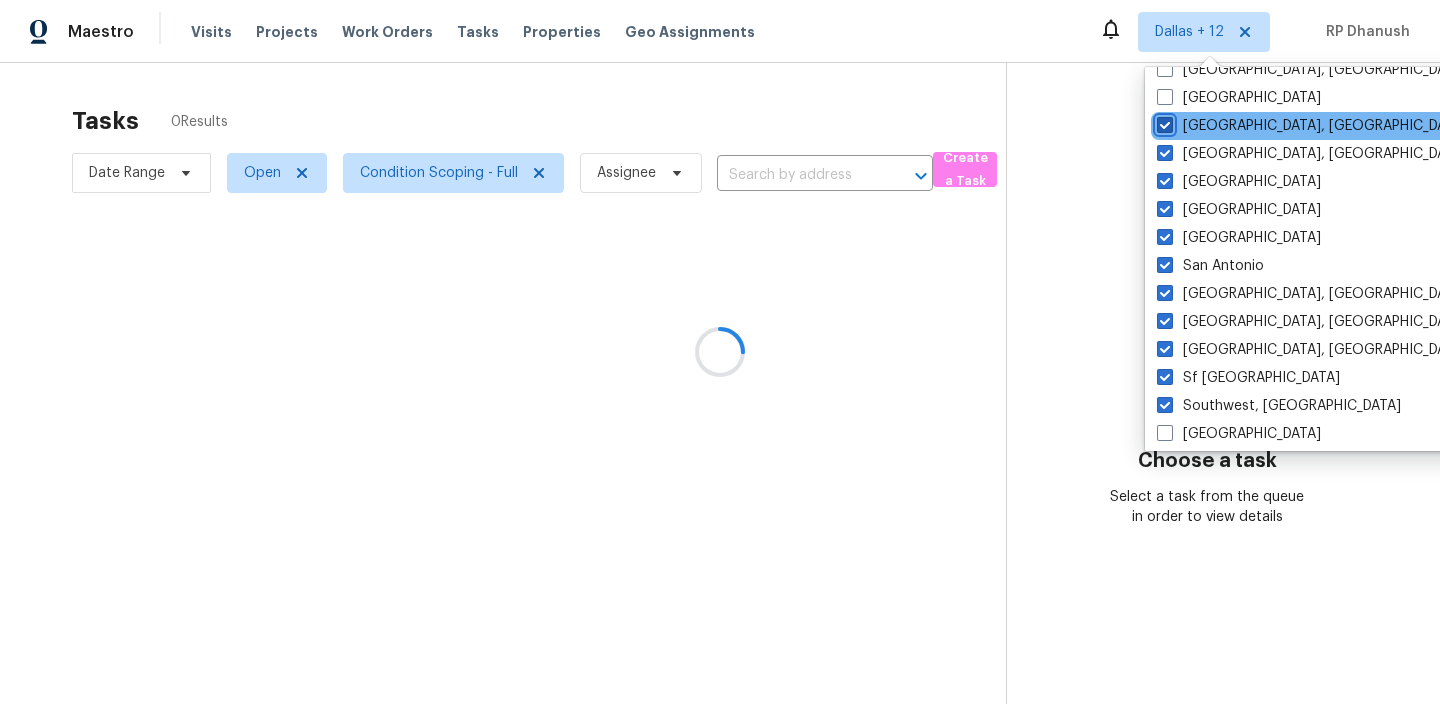 checkbox on "true" 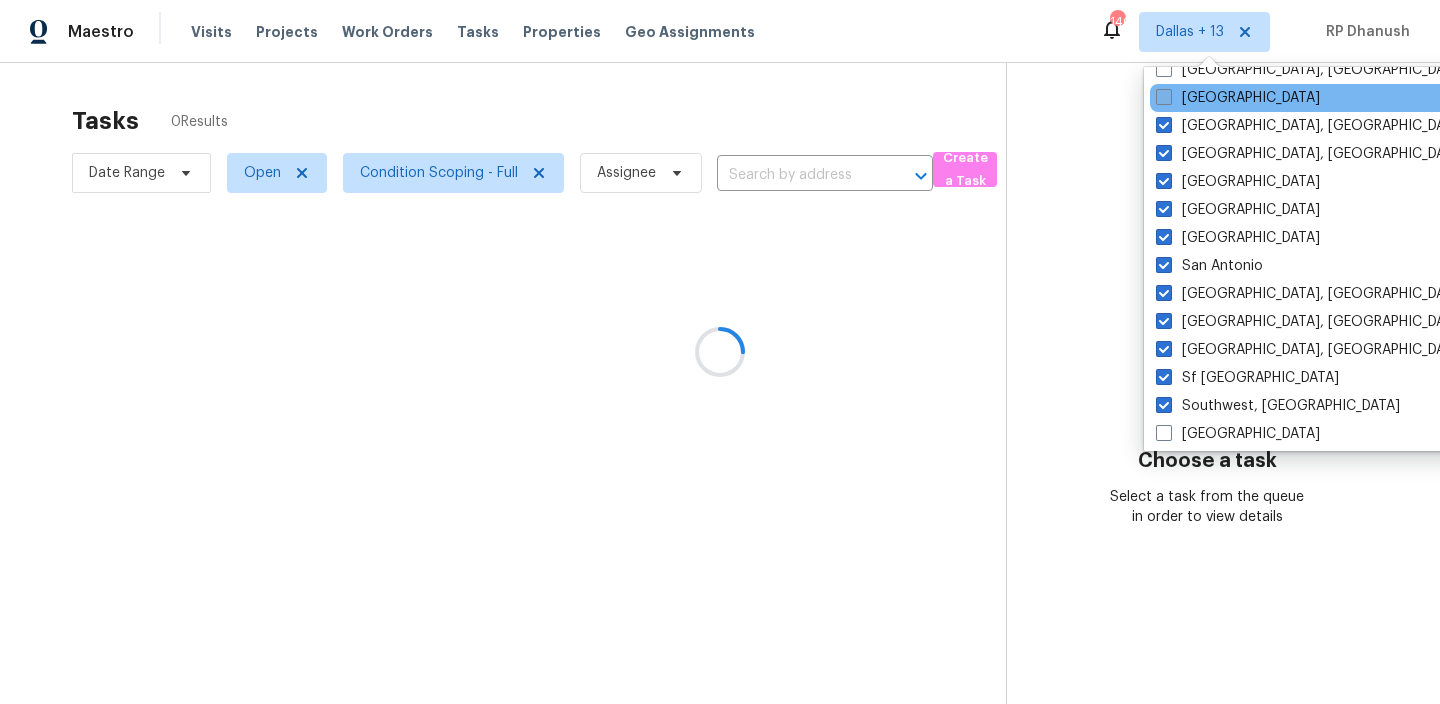 click on "Raleigh" at bounding box center (1238, 98) 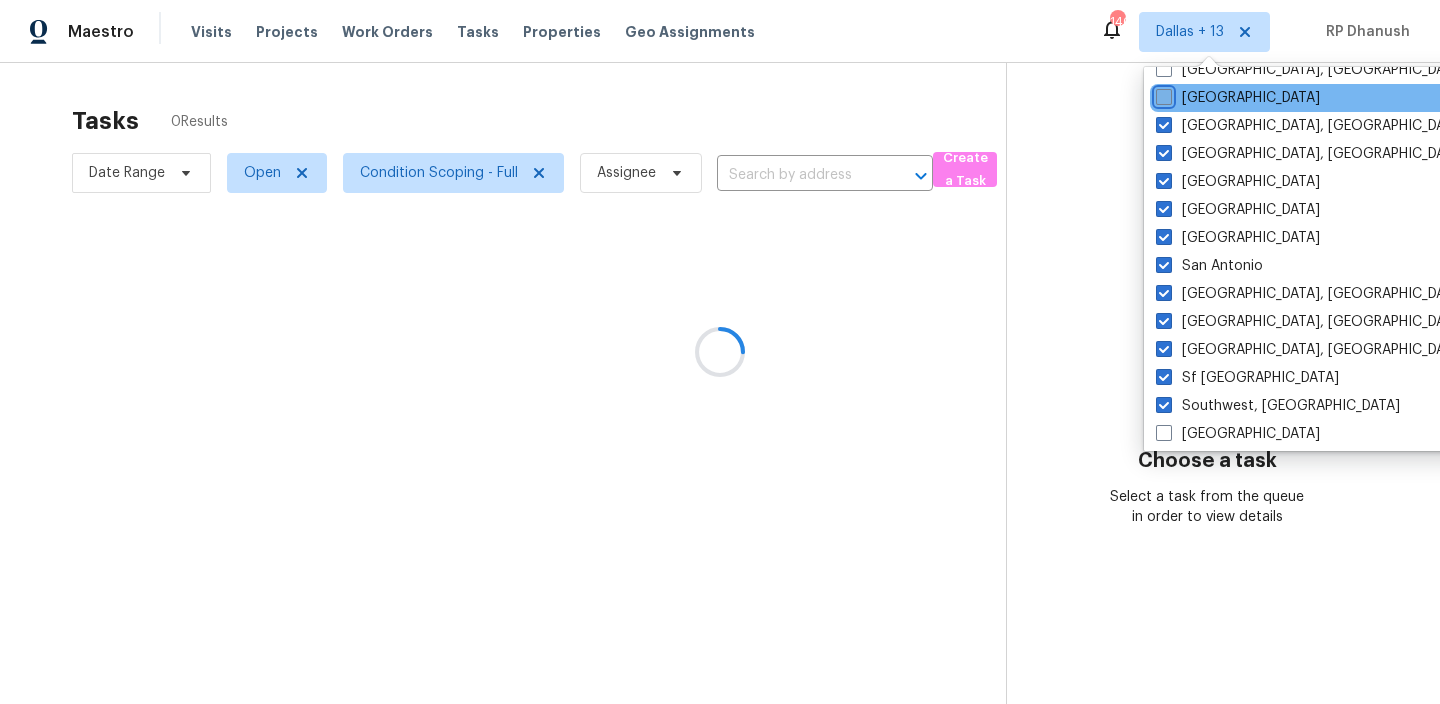 click on "Raleigh" at bounding box center (1162, 94) 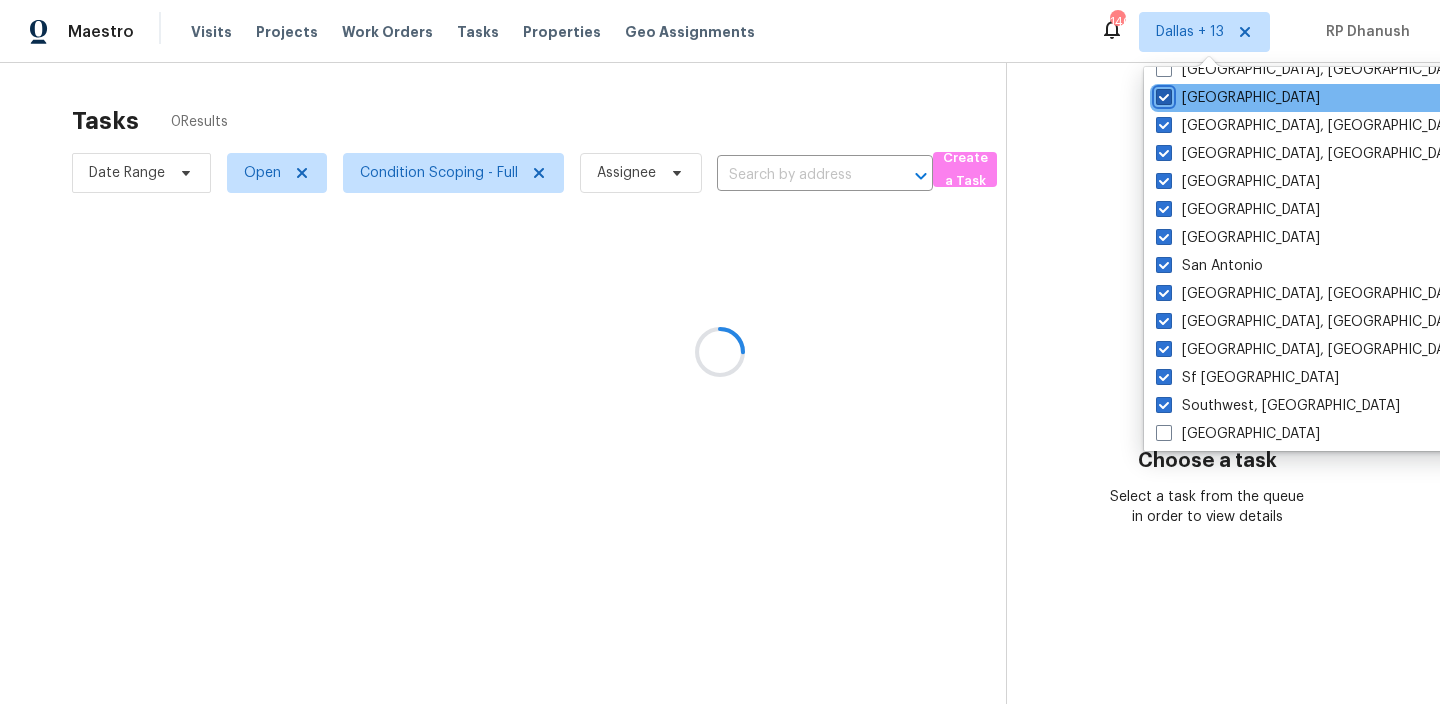 checkbox on "true" 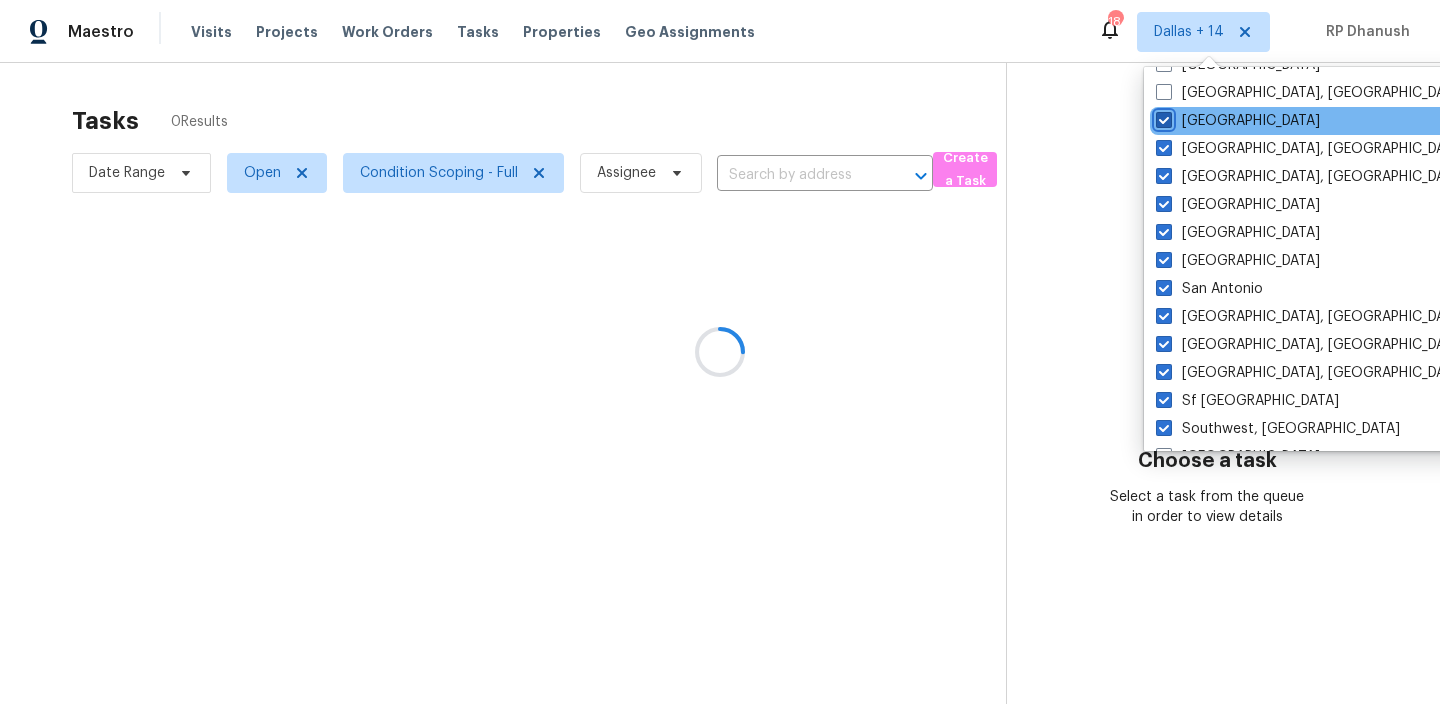 scroll, scrollTop: 1208, scrollLeft: 0, axis: vertical 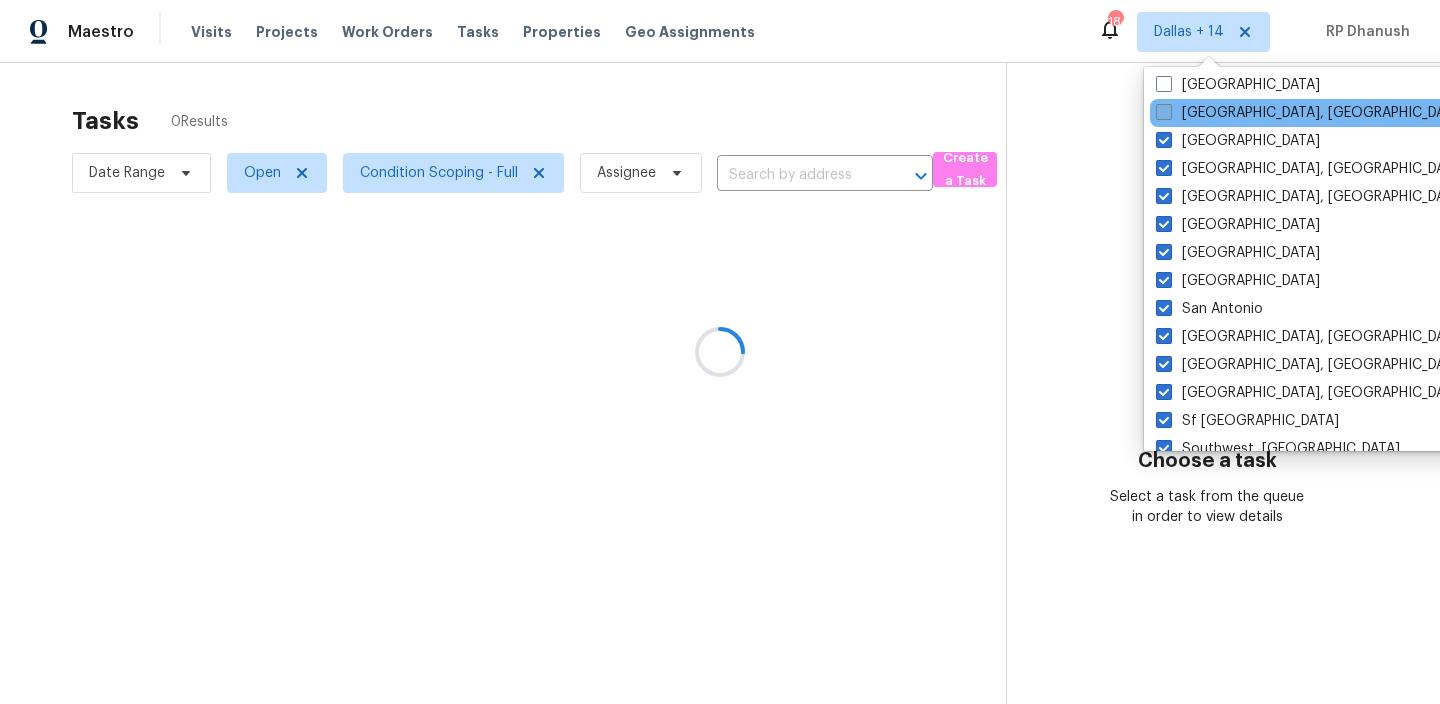 drag, startPoint x: 1211, startPoint y: 115, endPoint x: 1211, endPoint y: 103, distance: 12 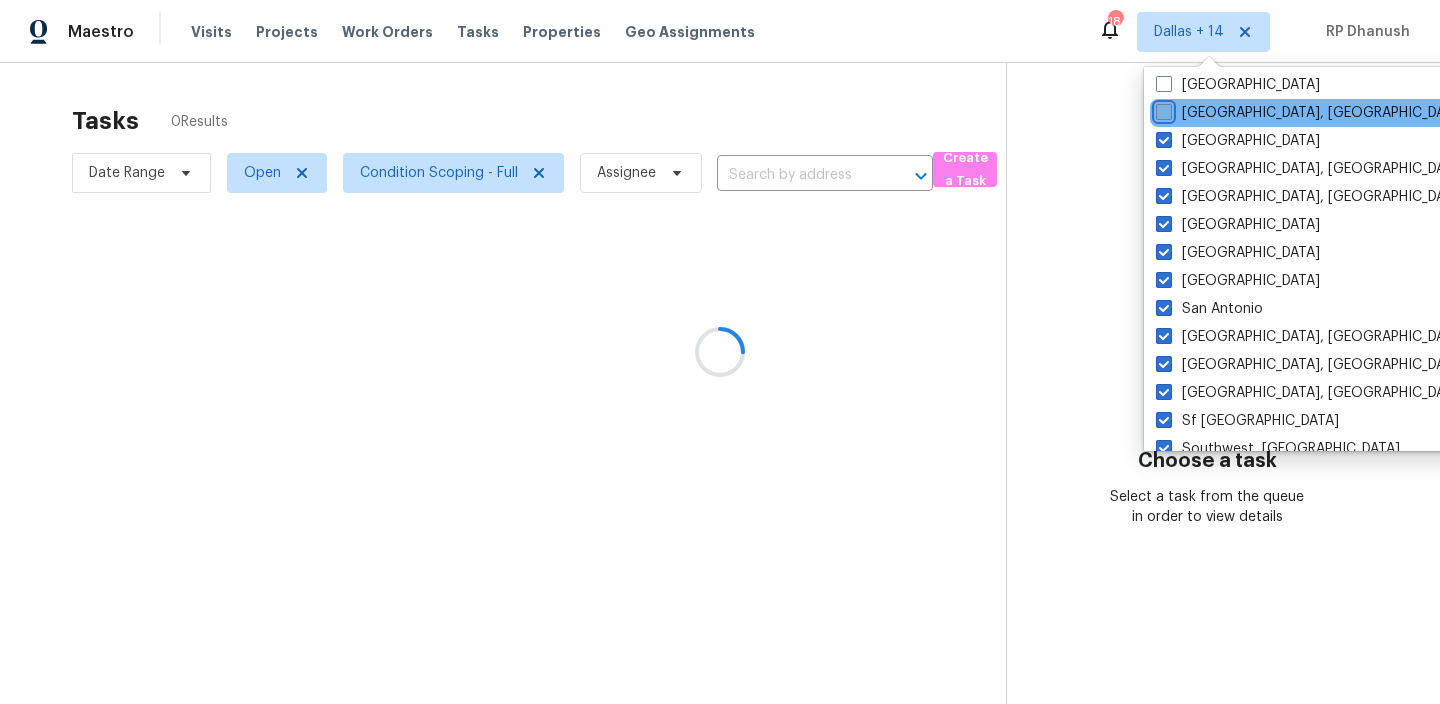 click on "Prescott, AZ" at bounding box center (1162, 109) 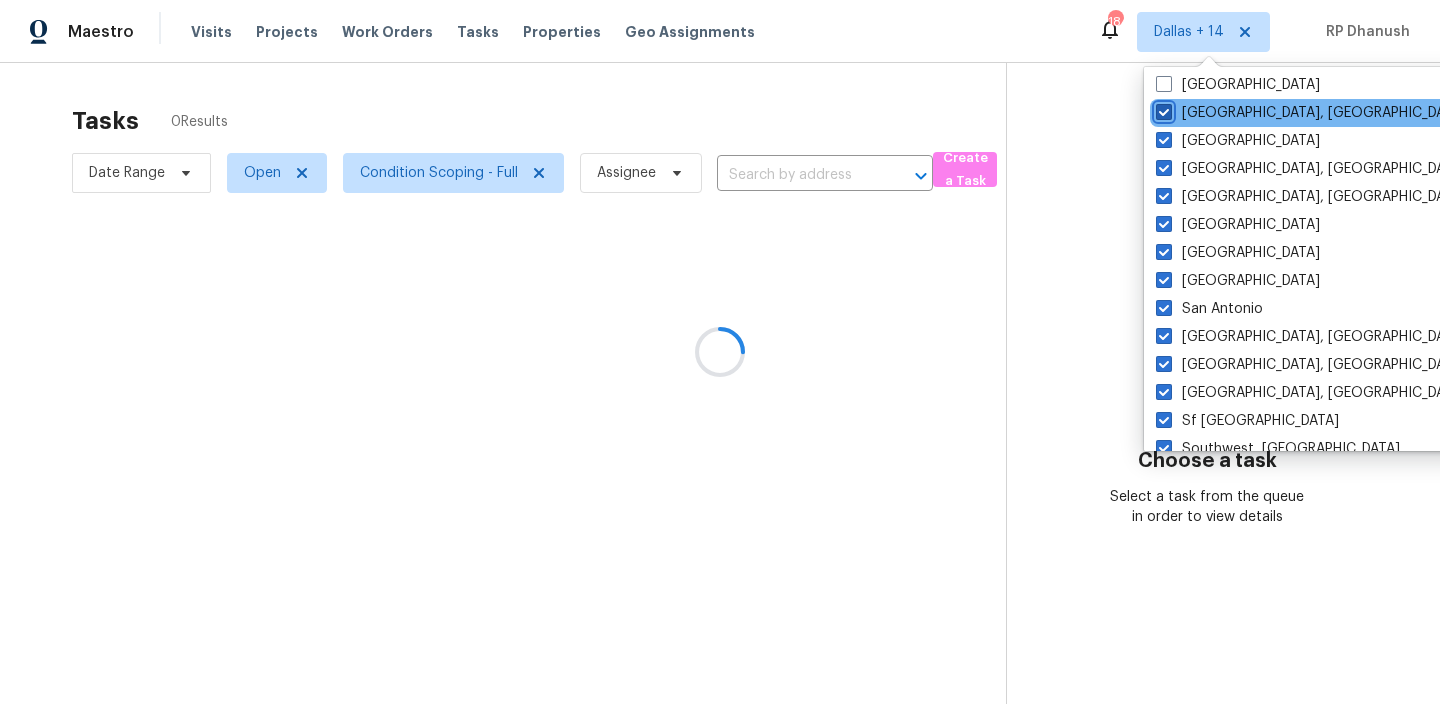 checkbox on "true" 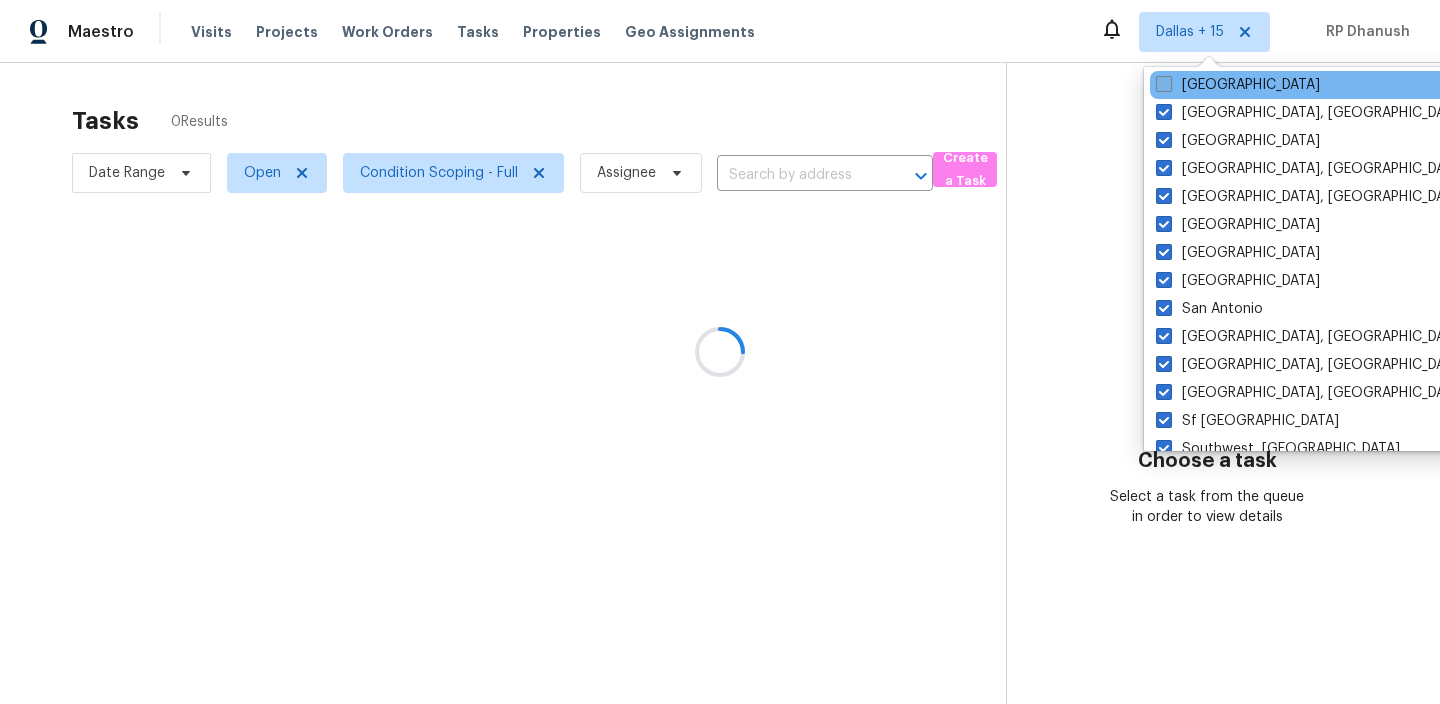 click on "Portland" at bounding box center [1238, 85] 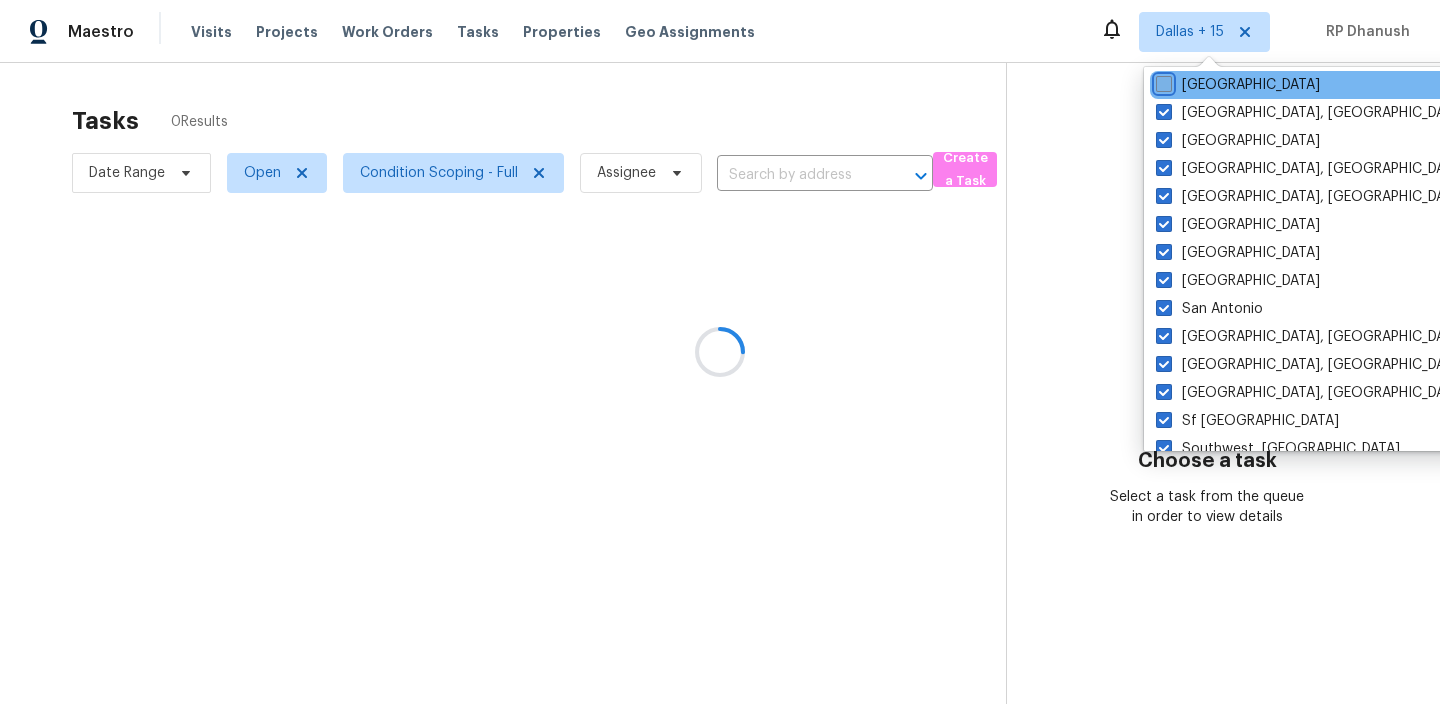 click on "Portland" at bounding box center (1162, 81) 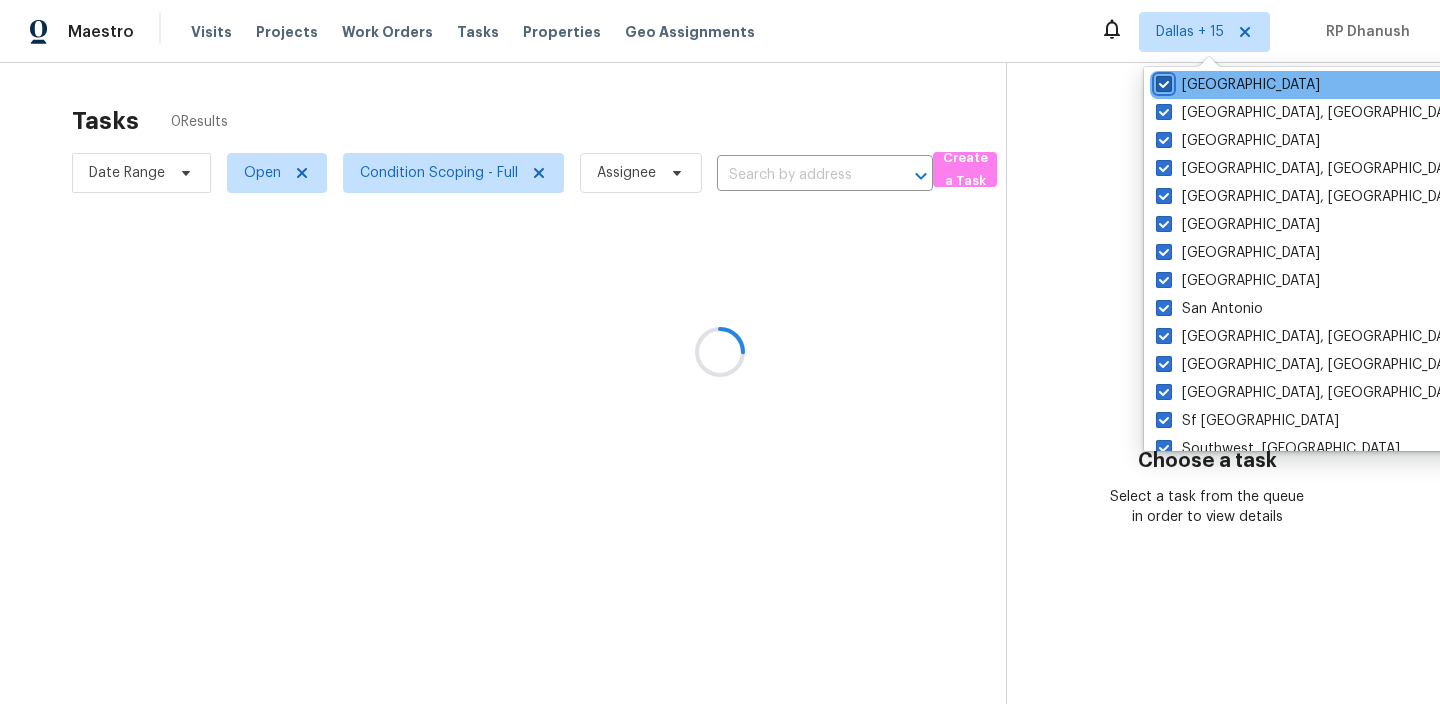 checkbox on "true" 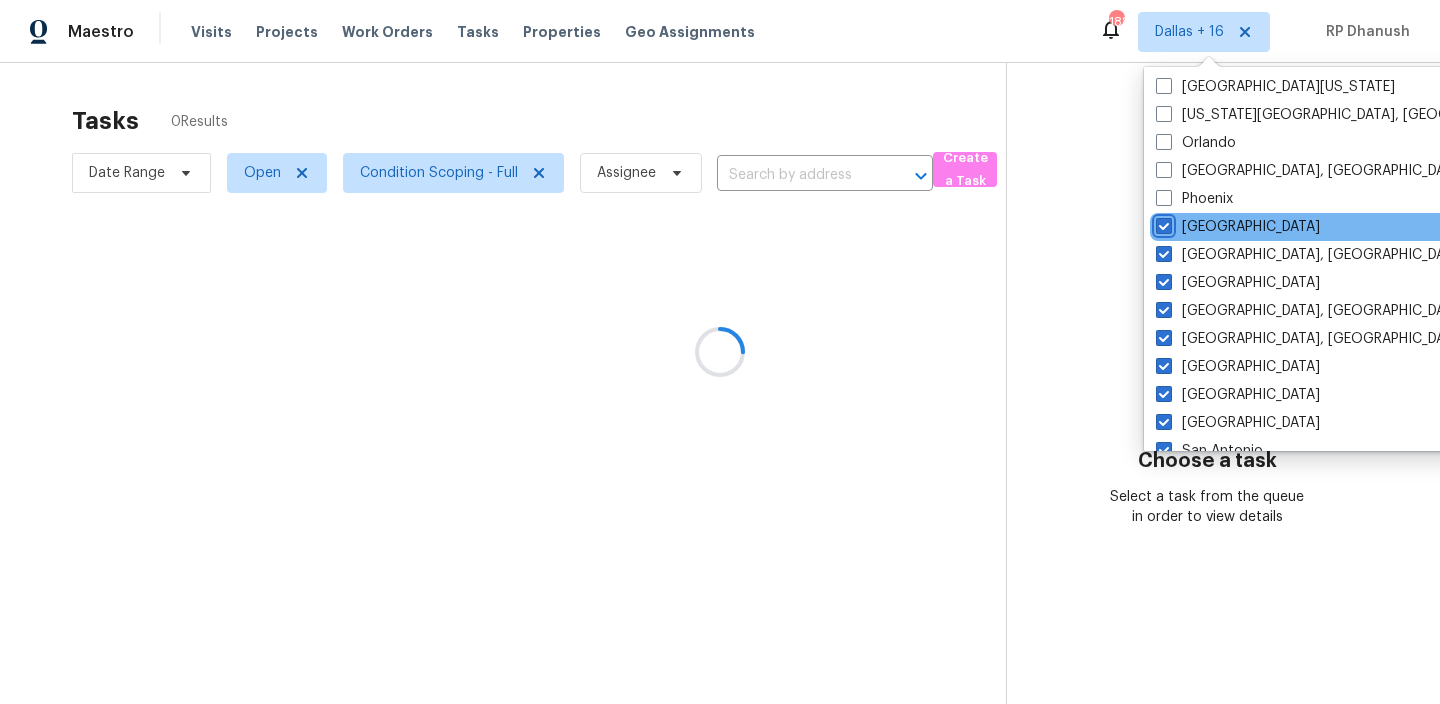 scroll, scrollTop: 1000, scrollLeft: 0, axis: vertical 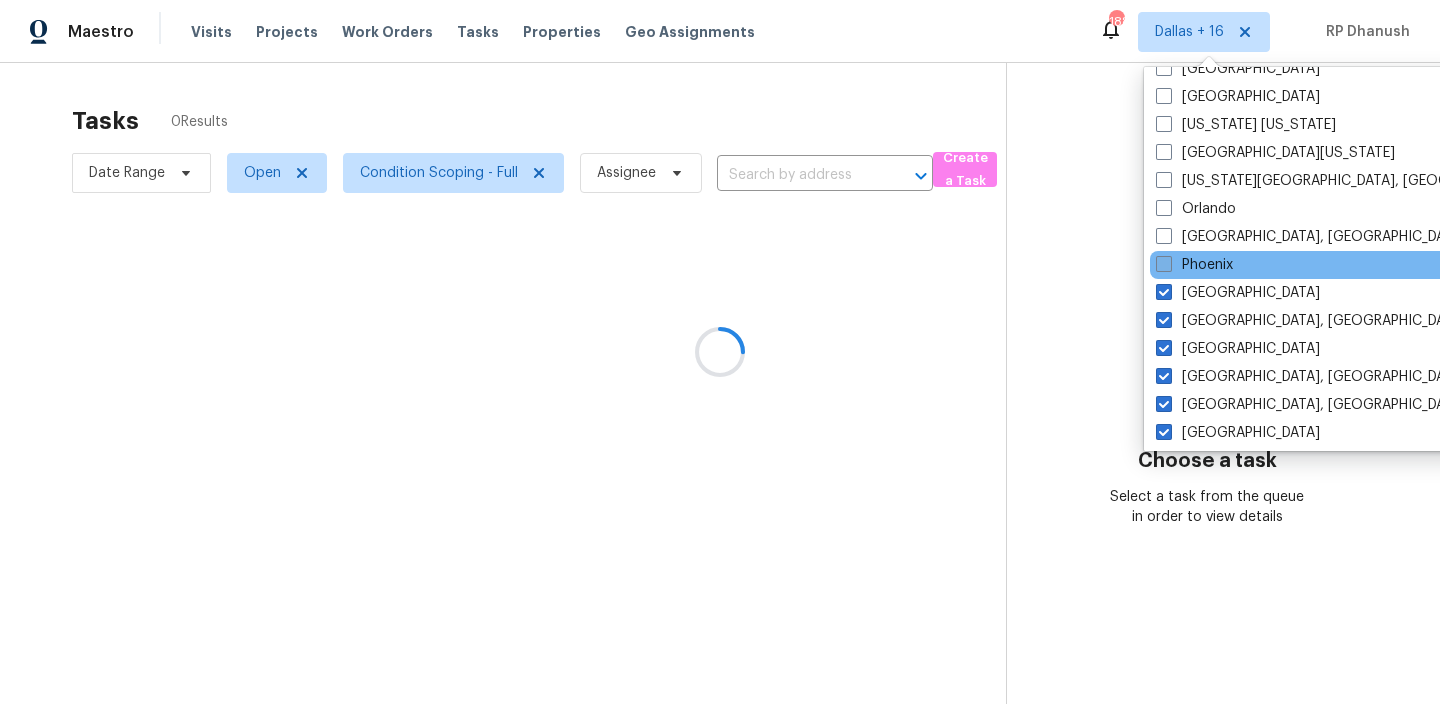 click on "Phoenix" at bounding box center [1194, 265] 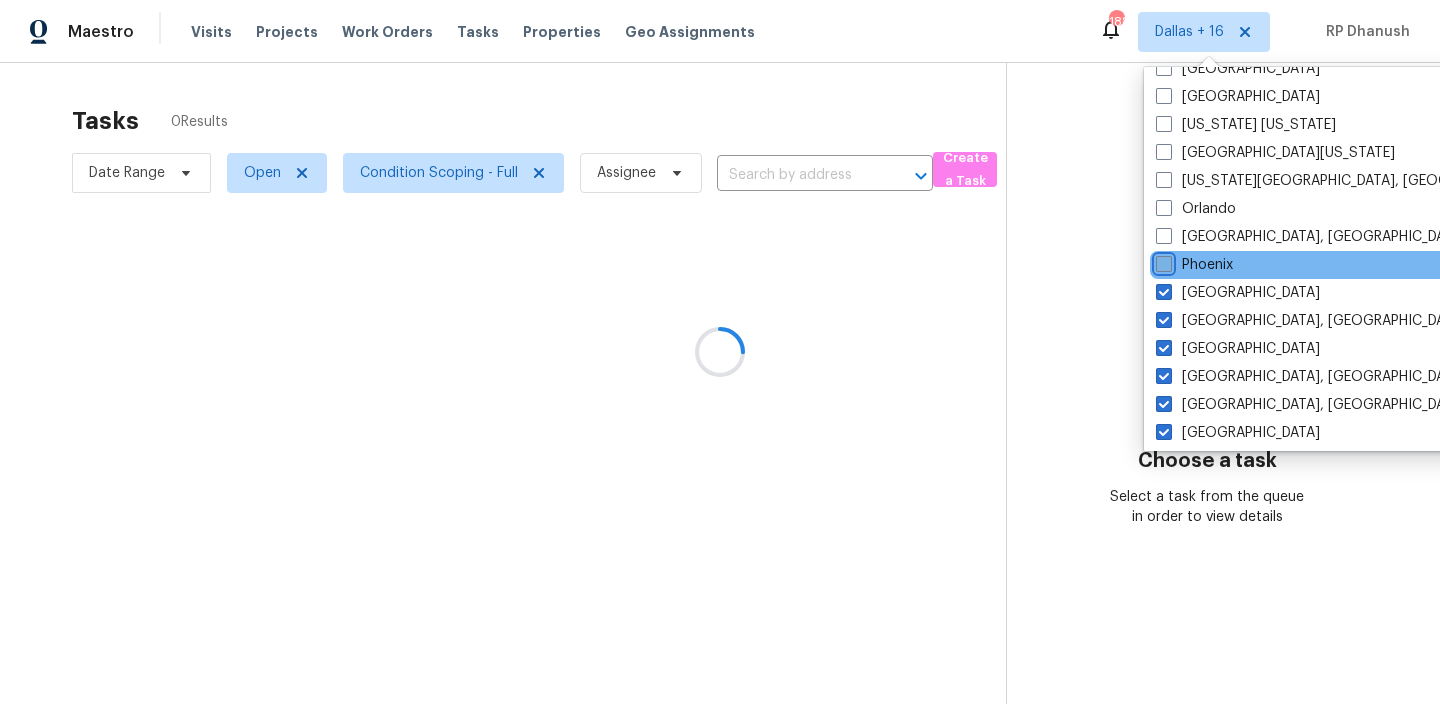 click on "Phoenix" at bounding box center (1162, 261) 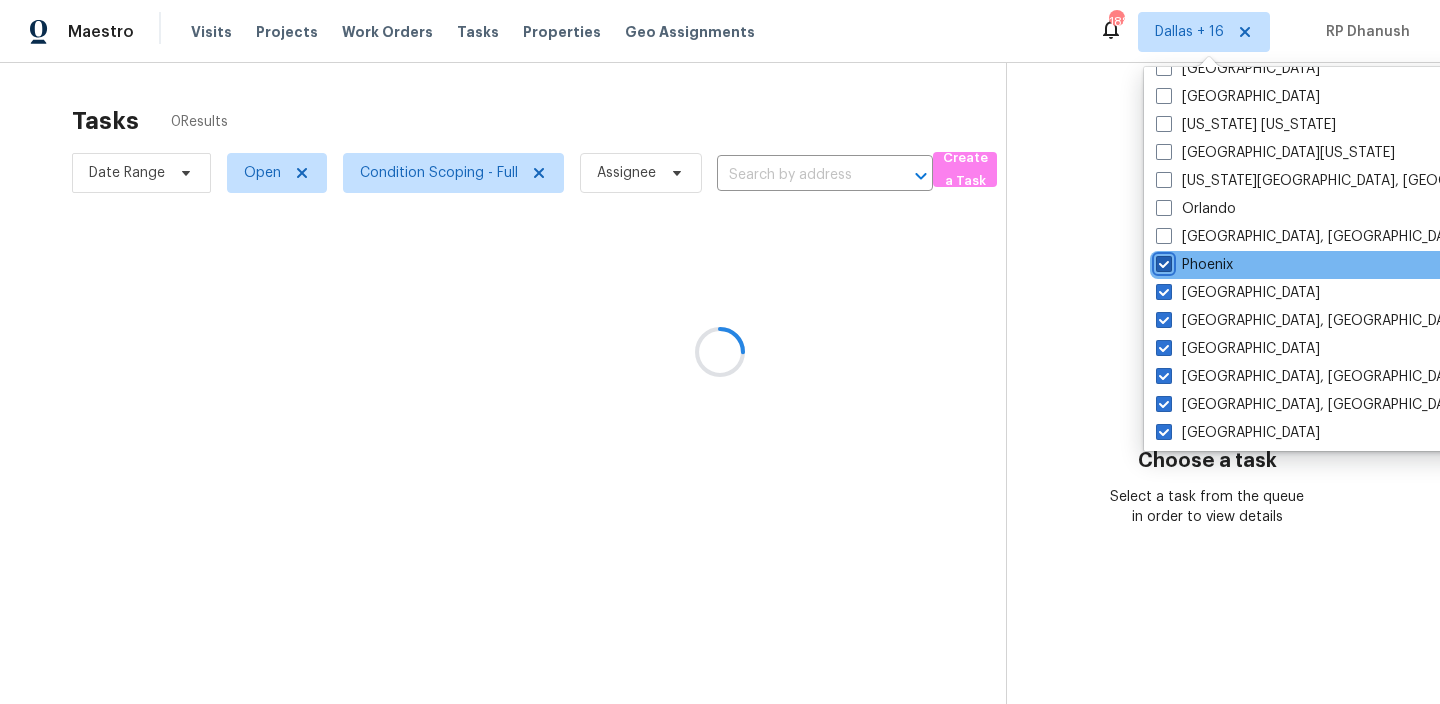 checkbox on "true" 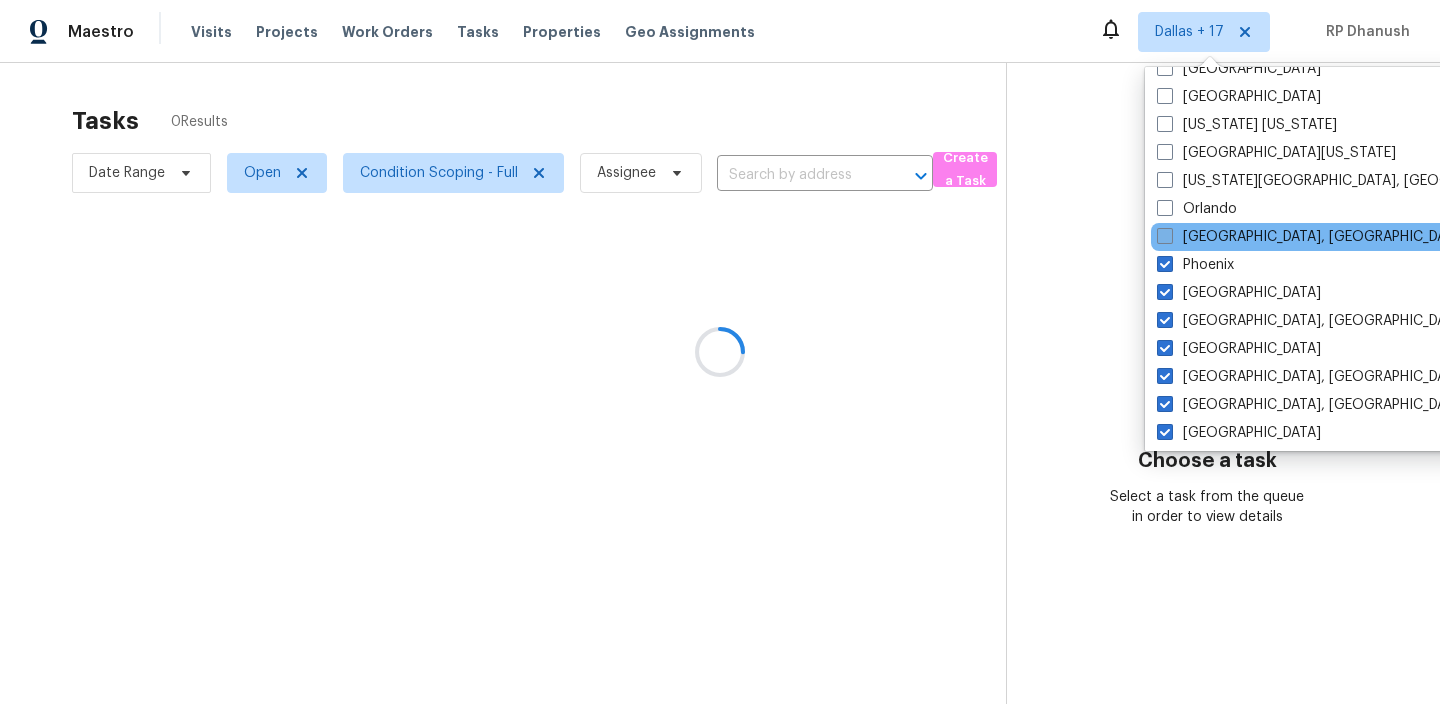 click on "Philadelphia, PA" at bounding box center [1312, 237] 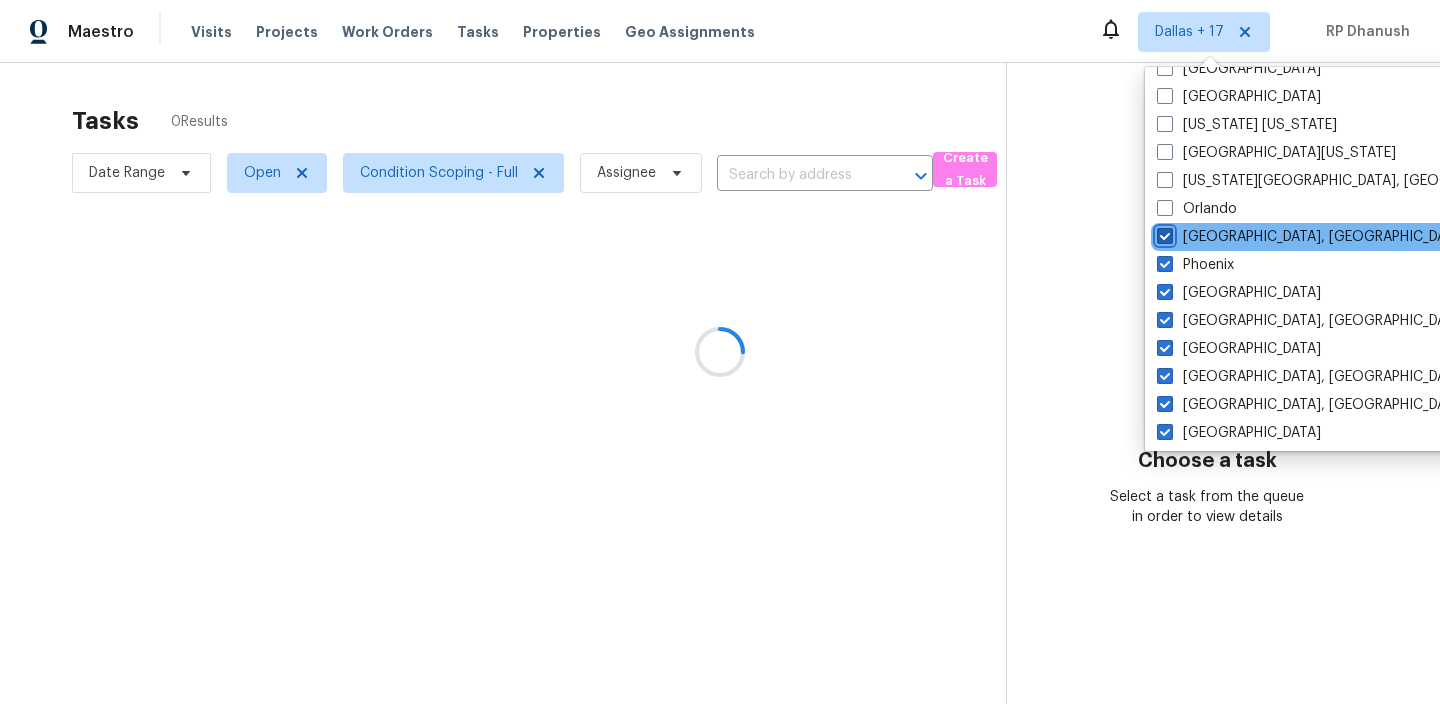 checkbox on "true" 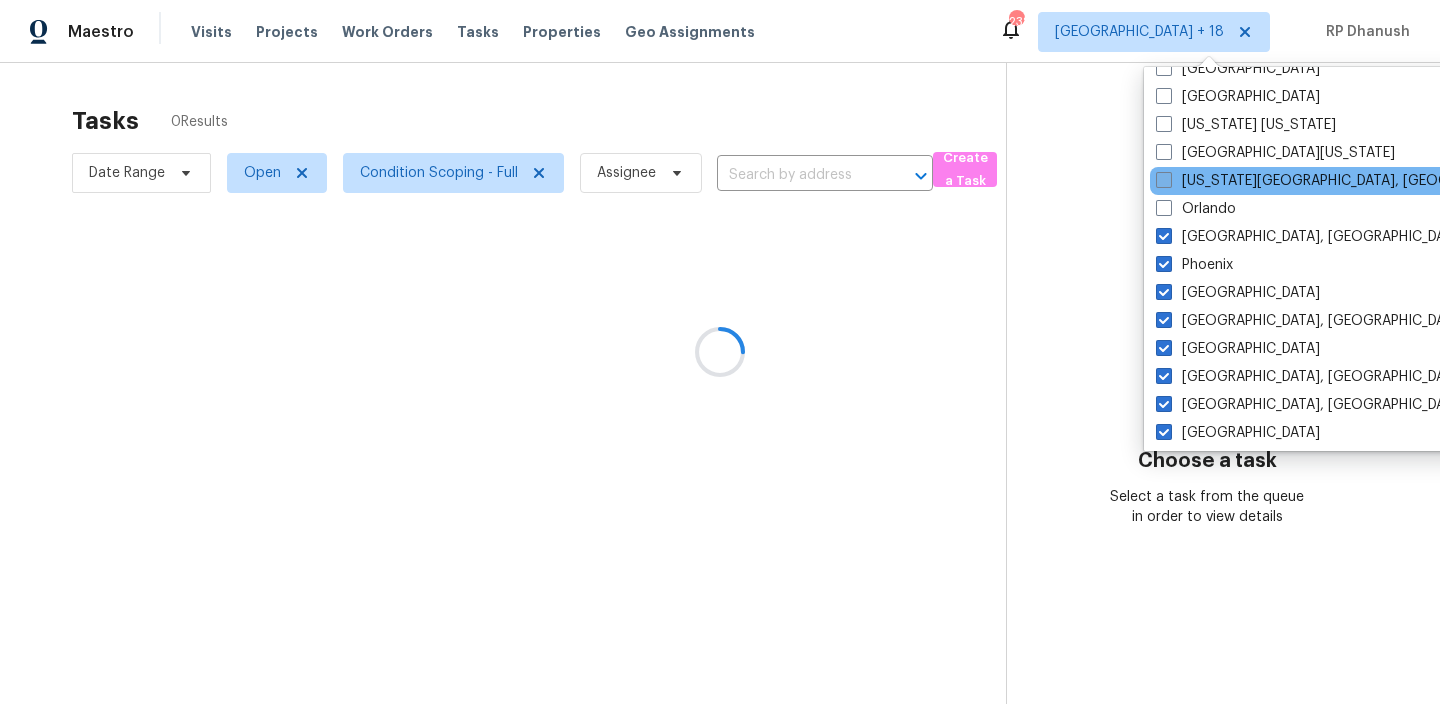 click on "Oklahoma City, OK" at bounding box center [1348, 181] 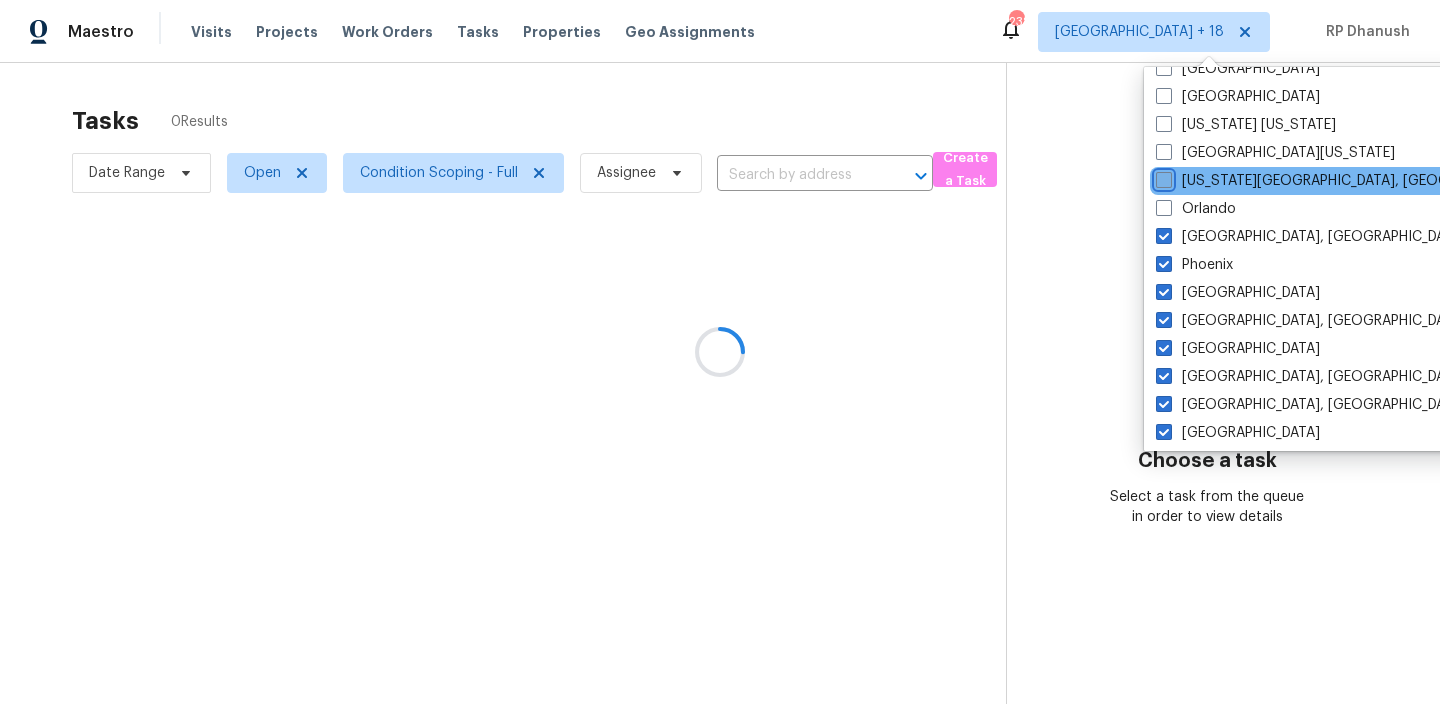 click on "Oklahoma City, OK" at bounding box center (1162, 177) 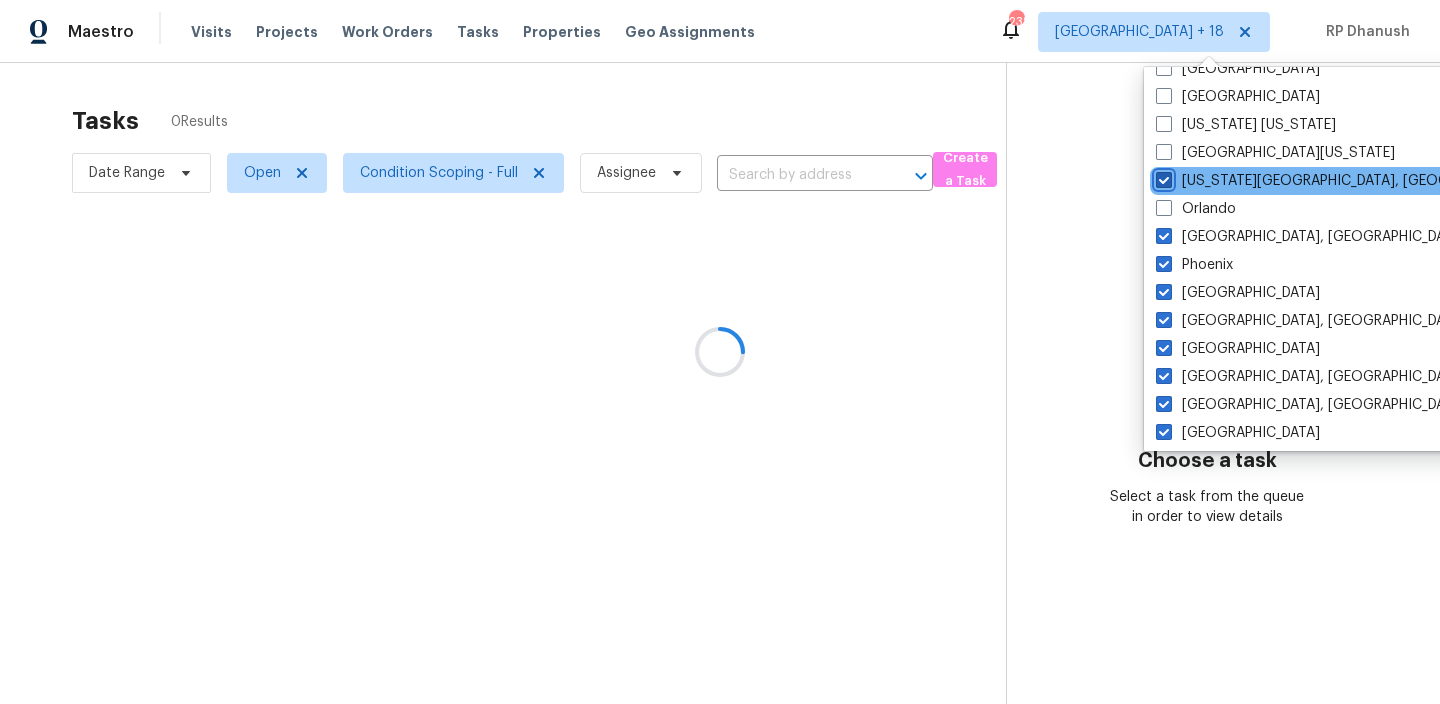 checkbox on "true" 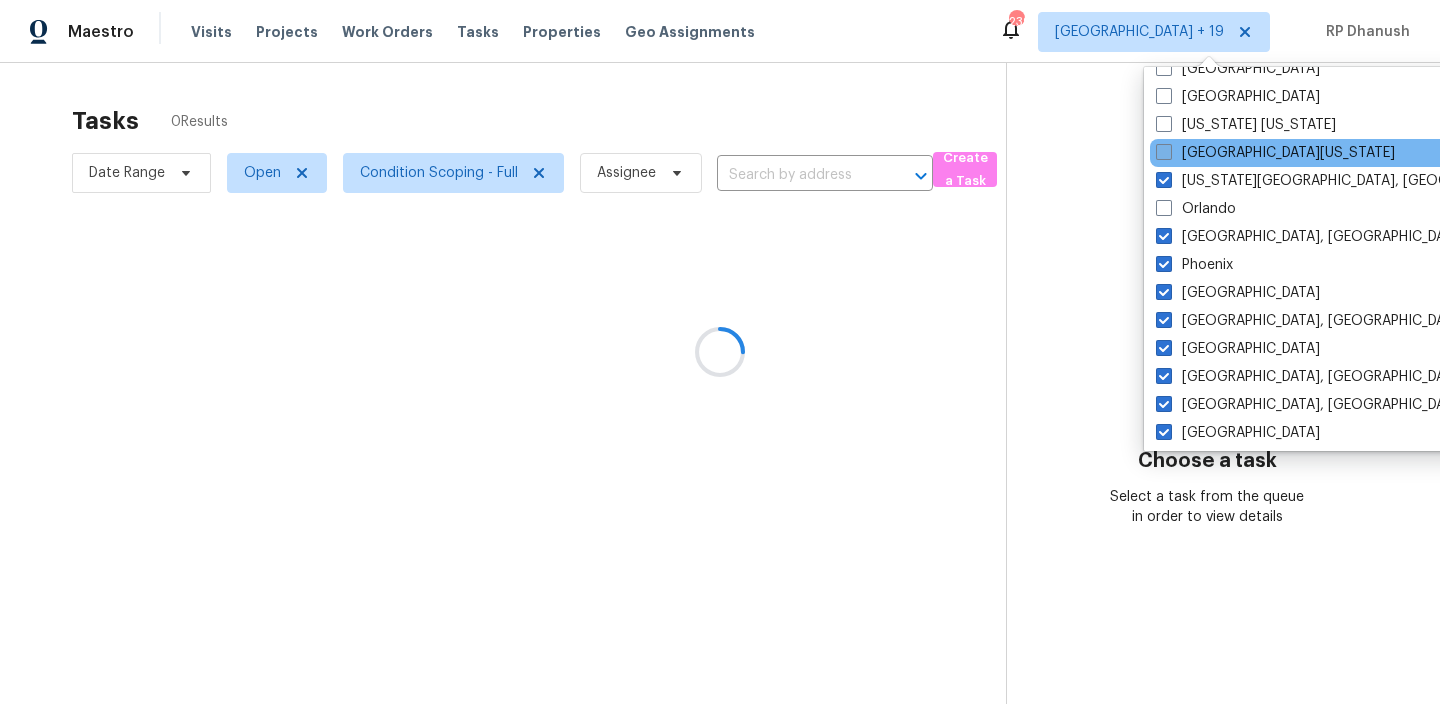 click on "Northern Colorado" at bounding box center (1275, 153) 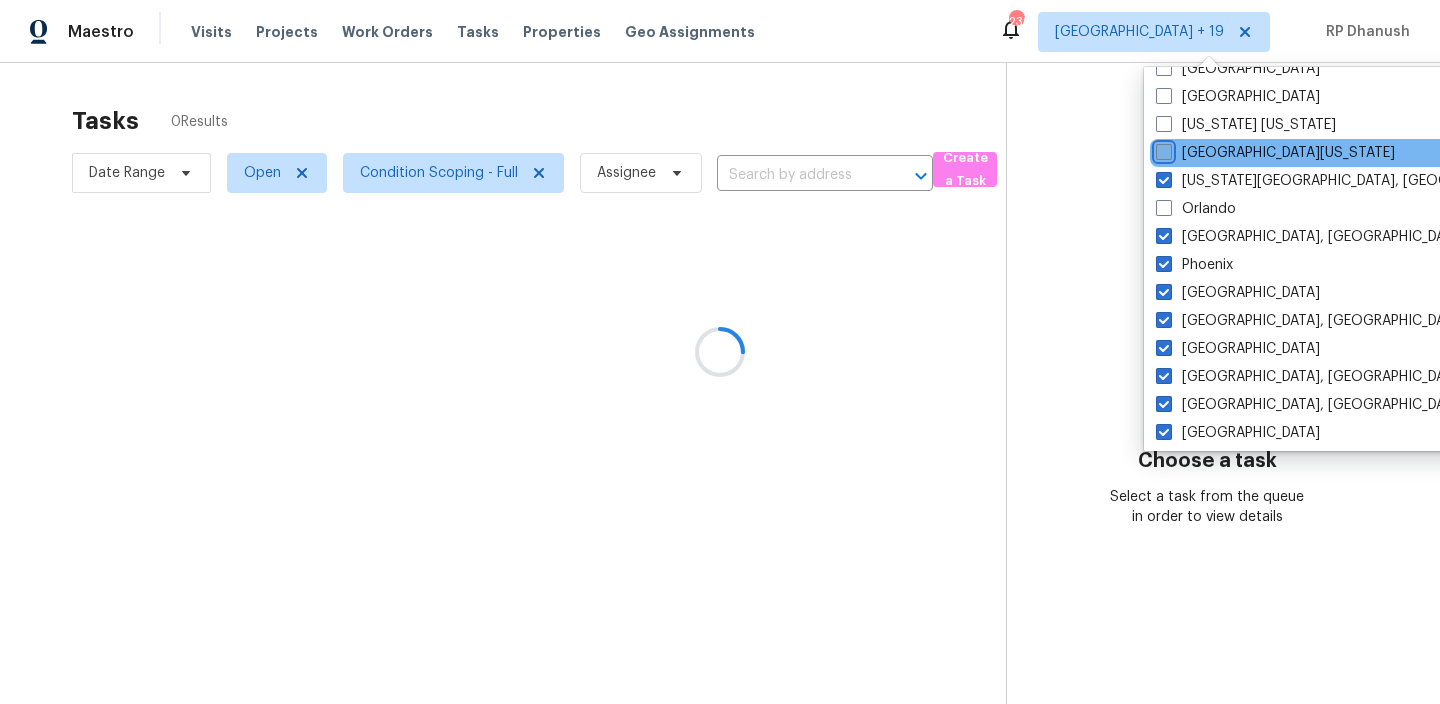 click on "Northern Colorado" at bounding box center [1162, 149] 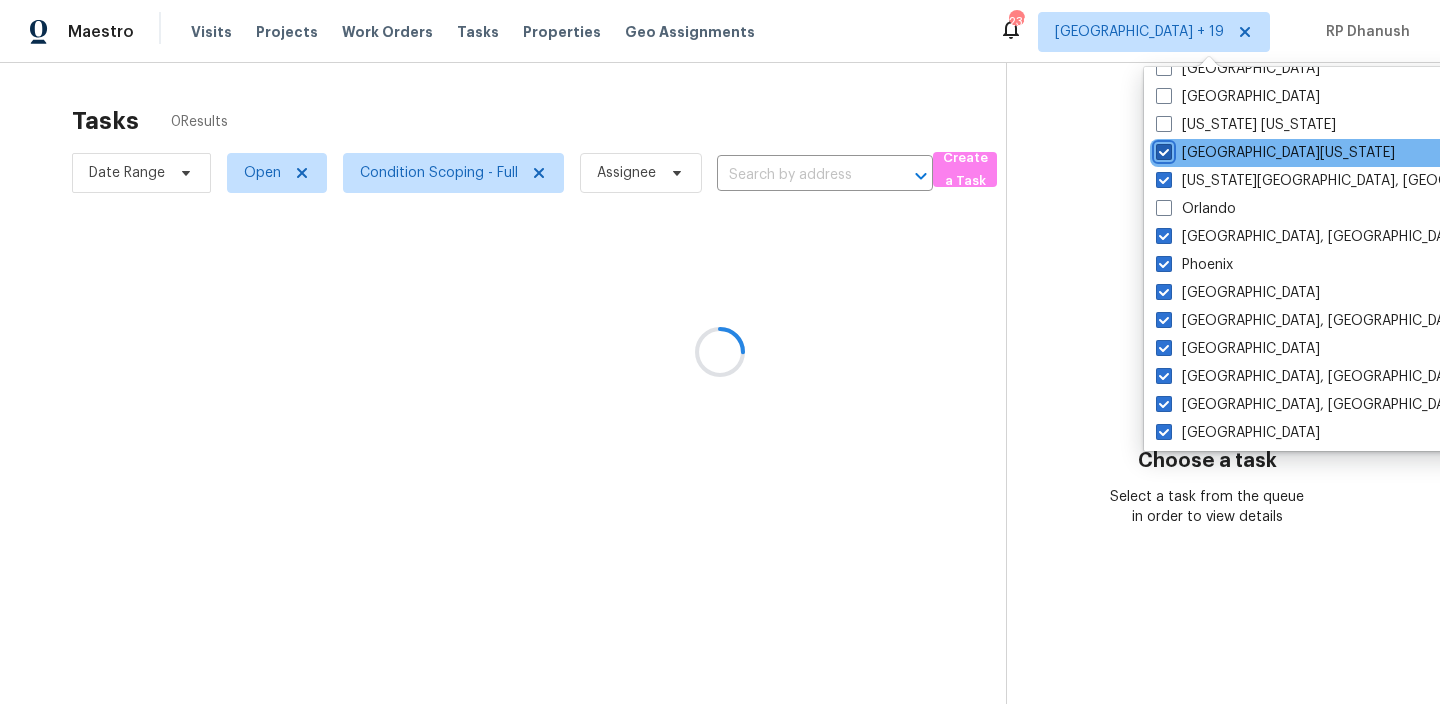 checkbox on "true" 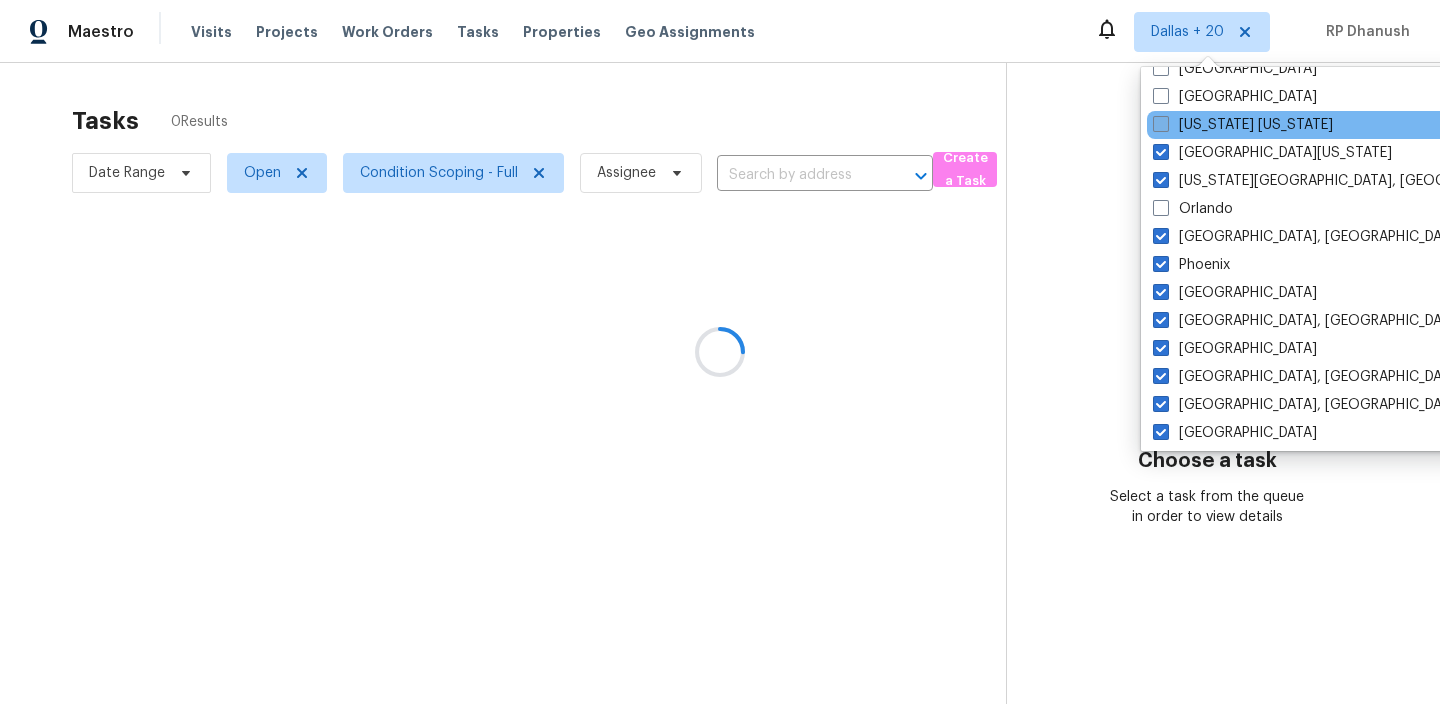 click on "New York New Jersey" at bounding box center [1243, 125] 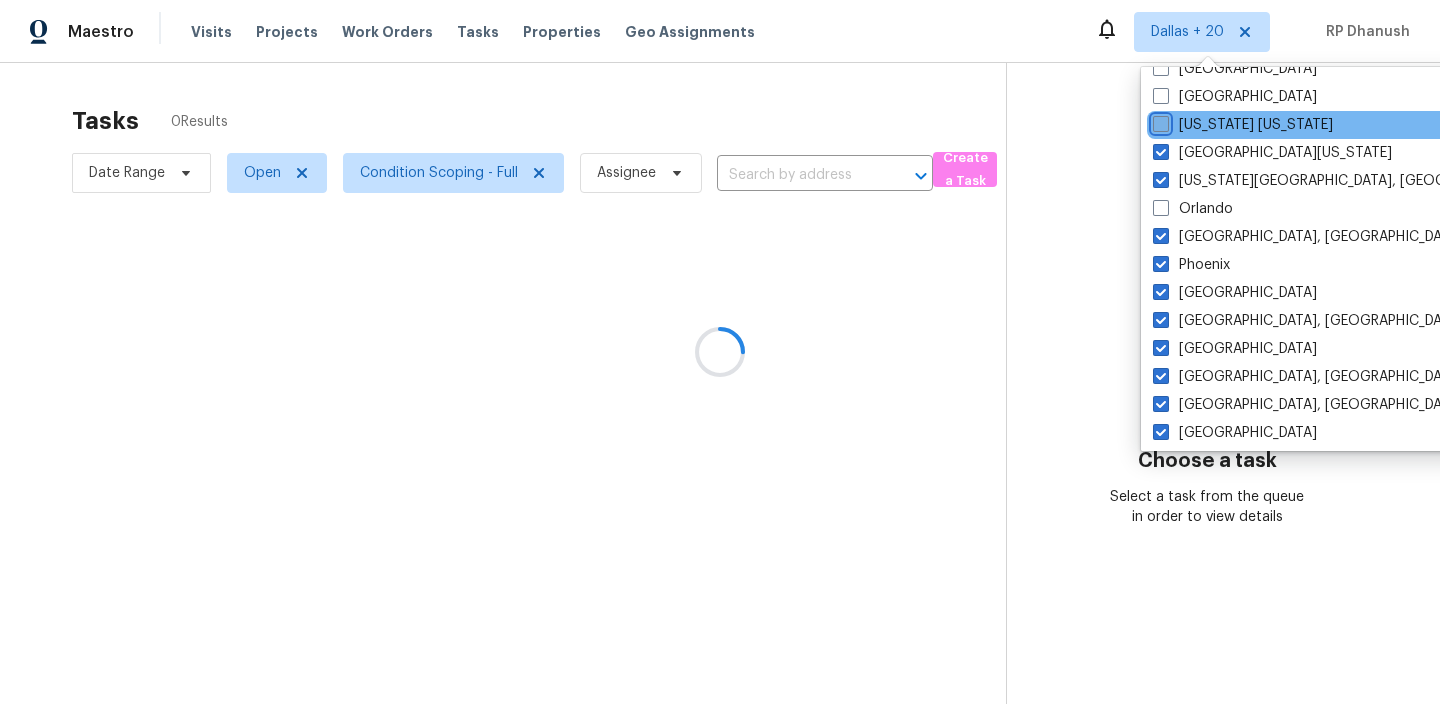 click on "New York New Jersey" at bounding box center (1159, 121) 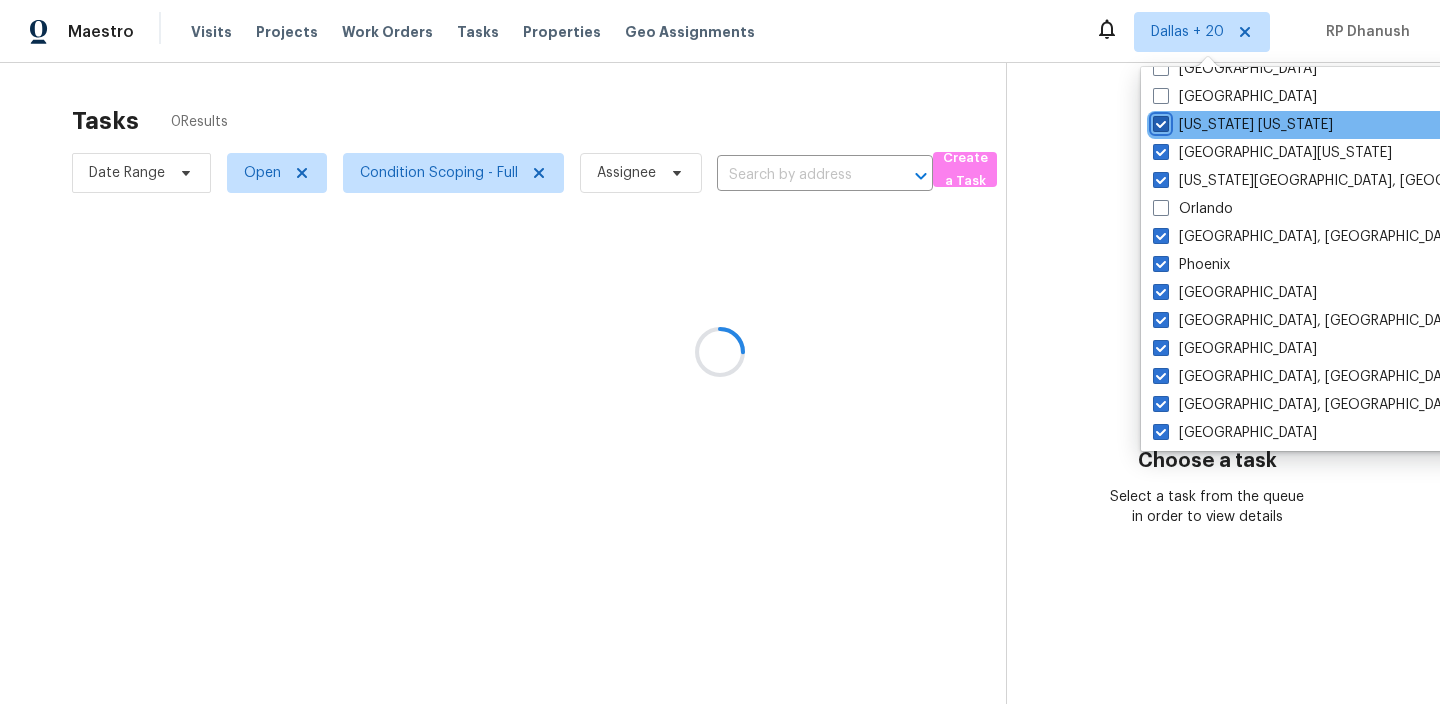 checkbox on "true" 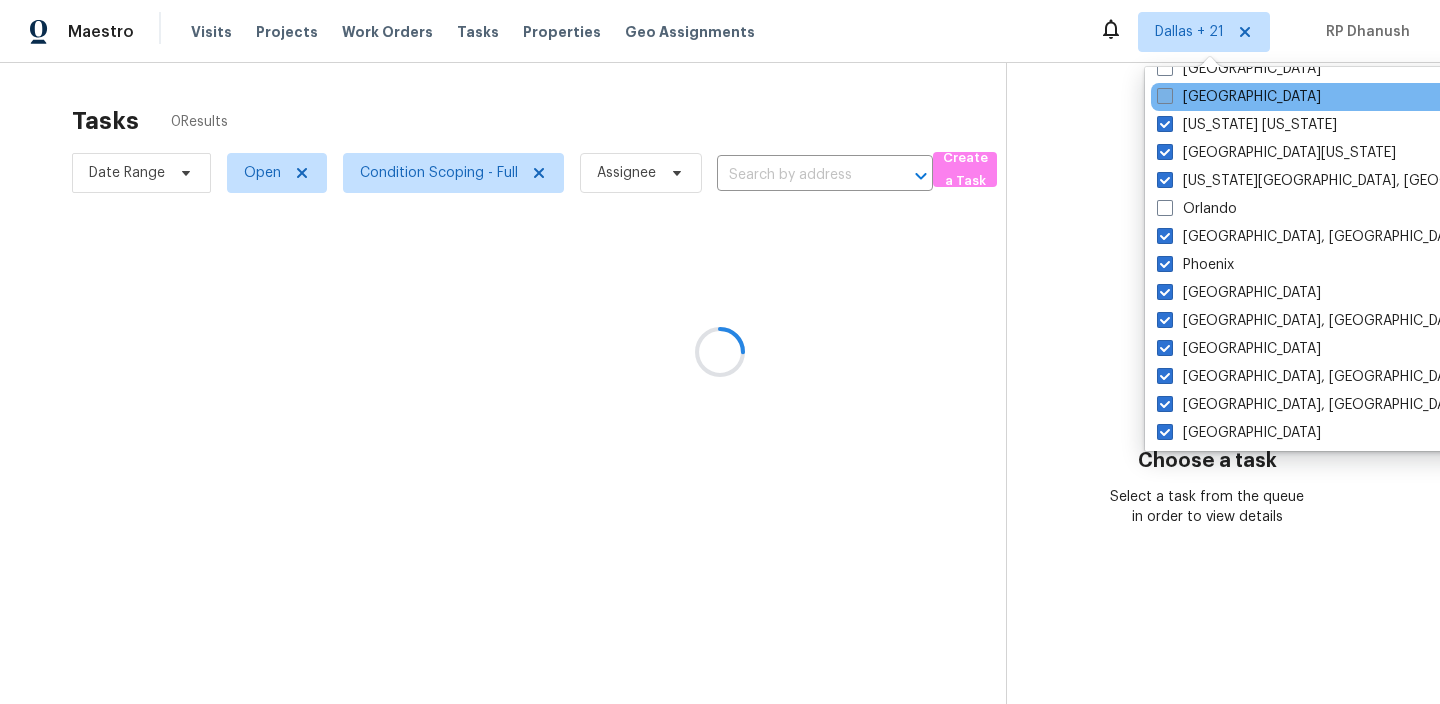 click on "Nashville" at bounding box center [1239, 97] 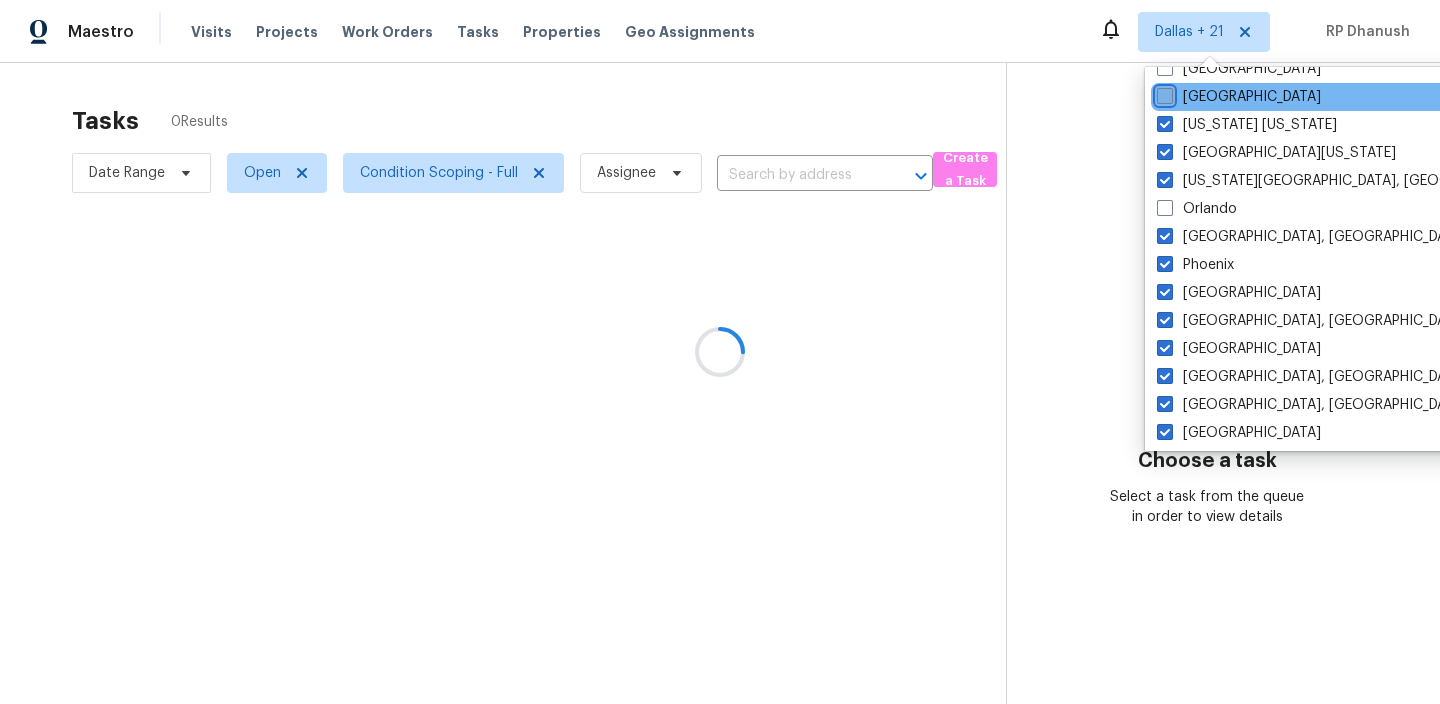click on "Nashville" at bounding box center (1163, 93) 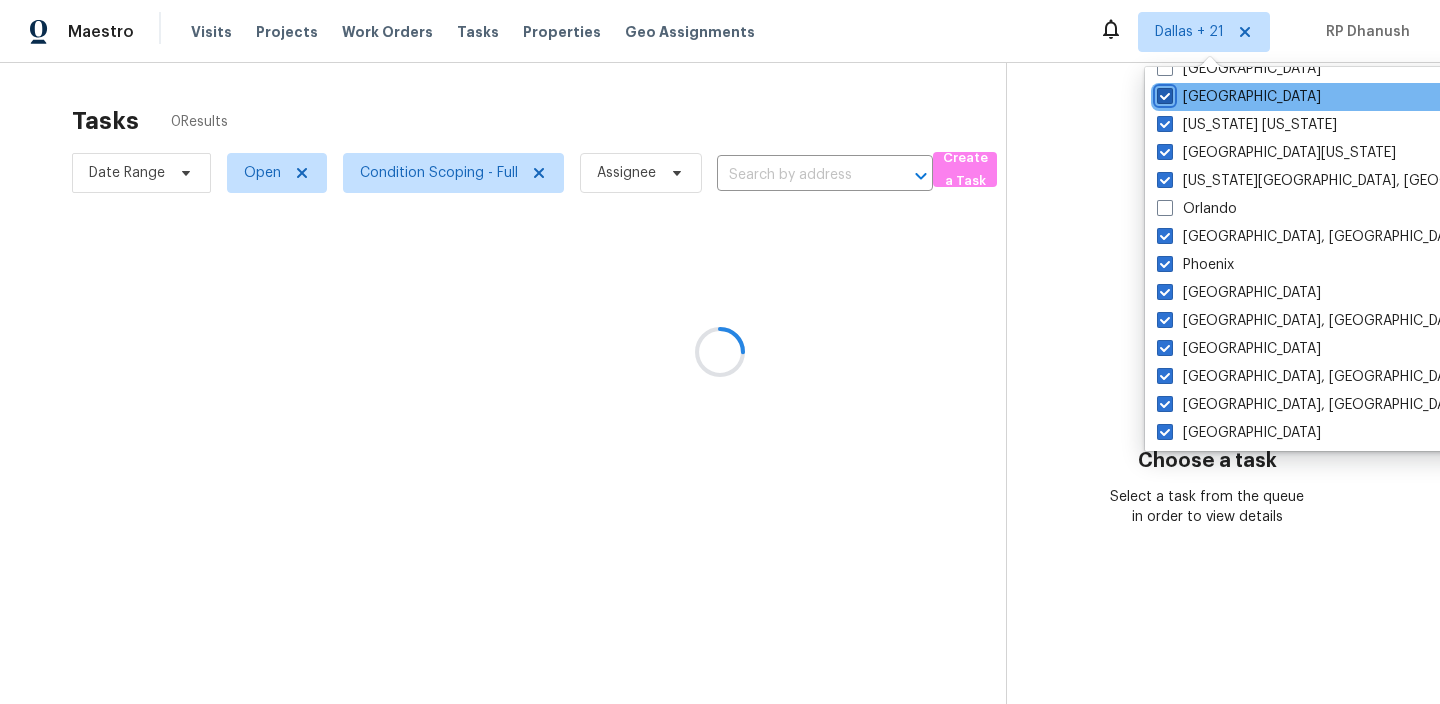checkbox on "true" 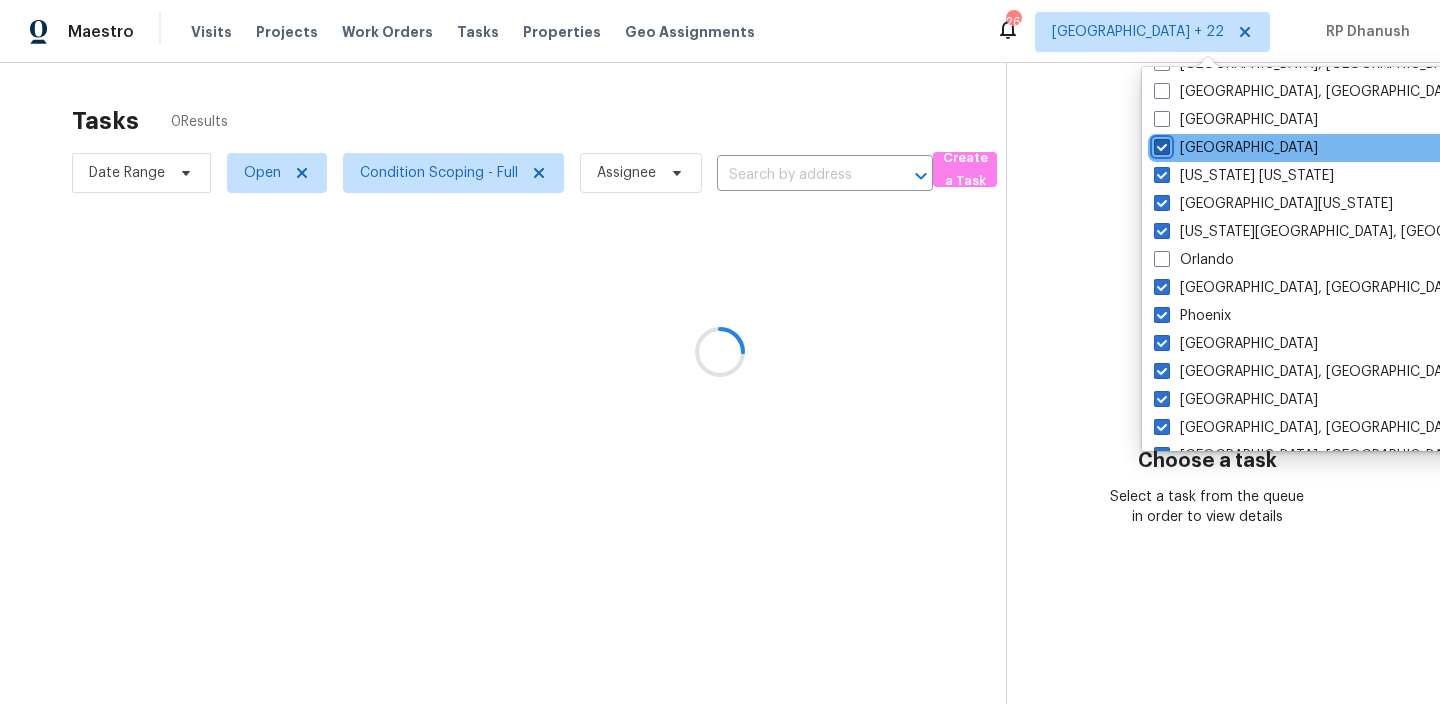 scroll, scrollTop: 915, scrollLeft: 0, axis: vertical 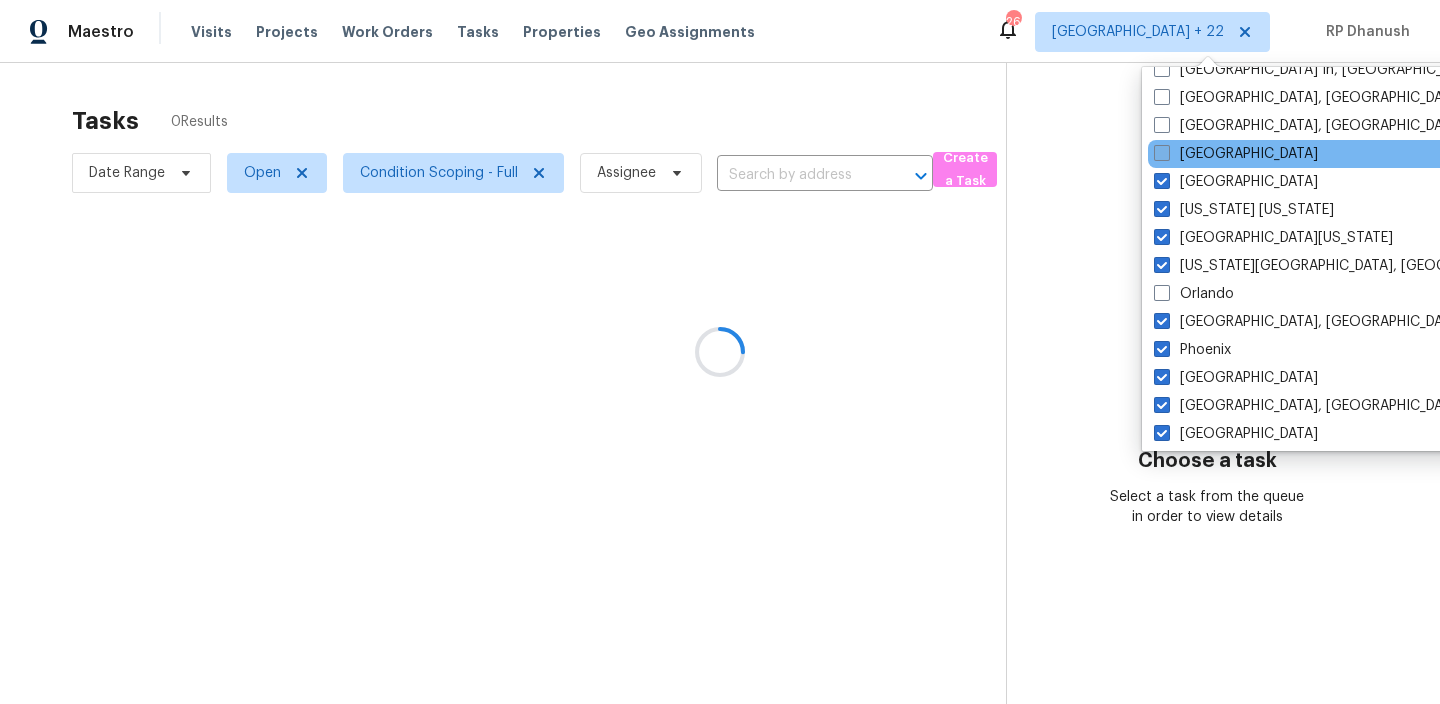 click on "Minneapolis" at bounding box center (1236, 154) 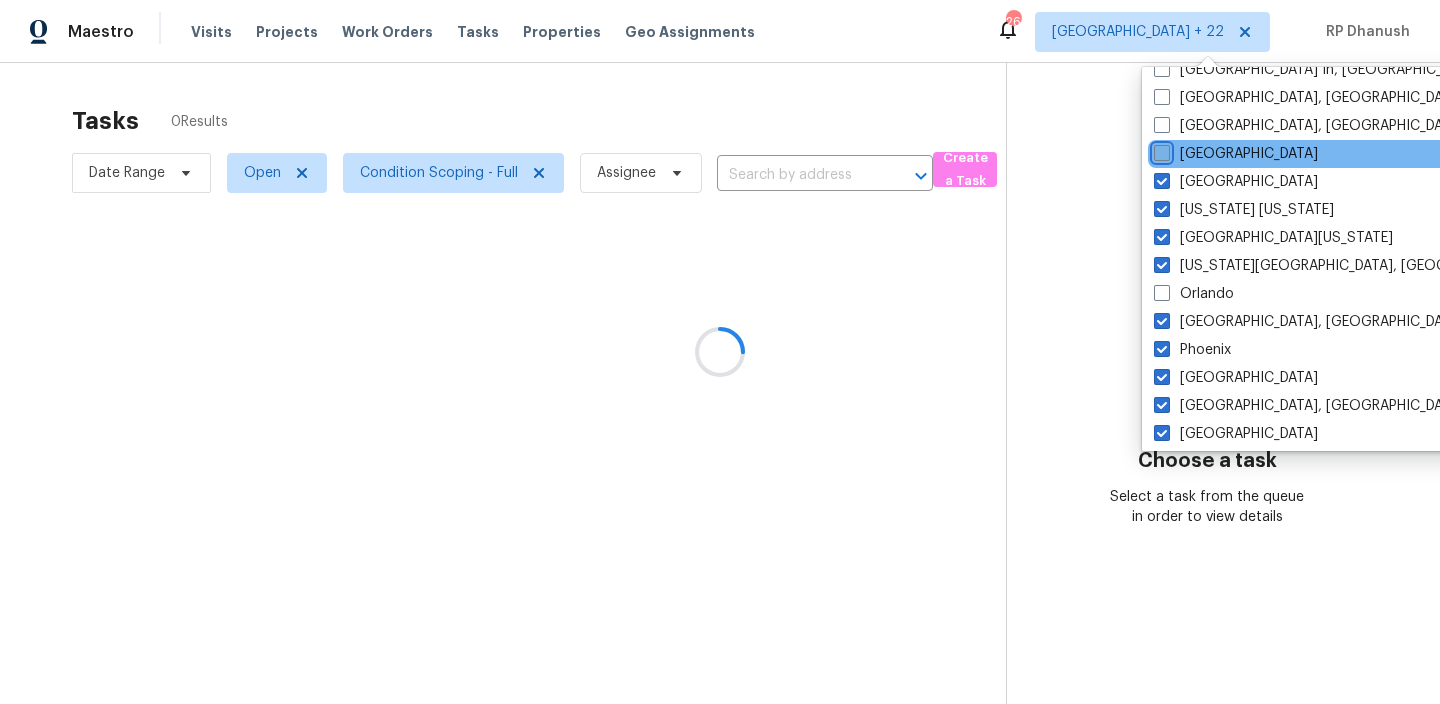 click on "Minneapolis" at bounding box center [1160, 150] 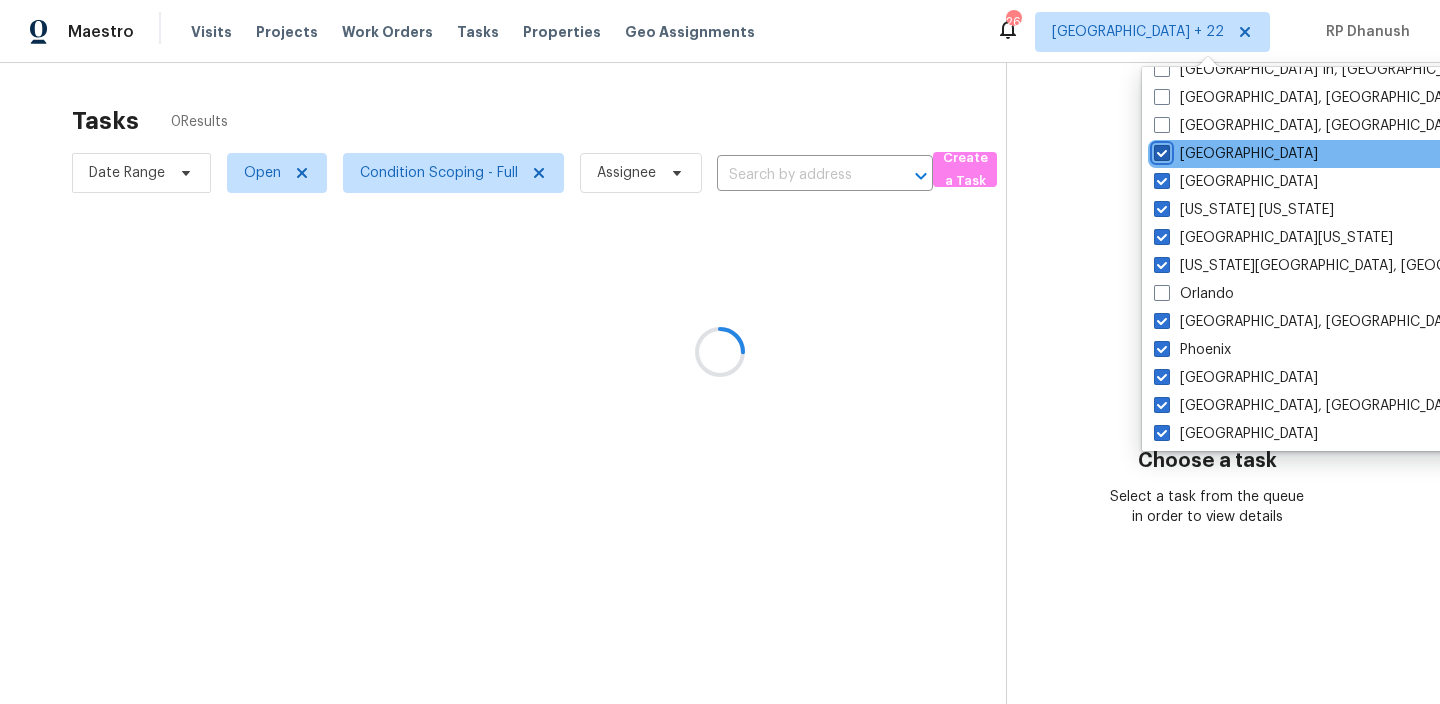 checkbox on "true" 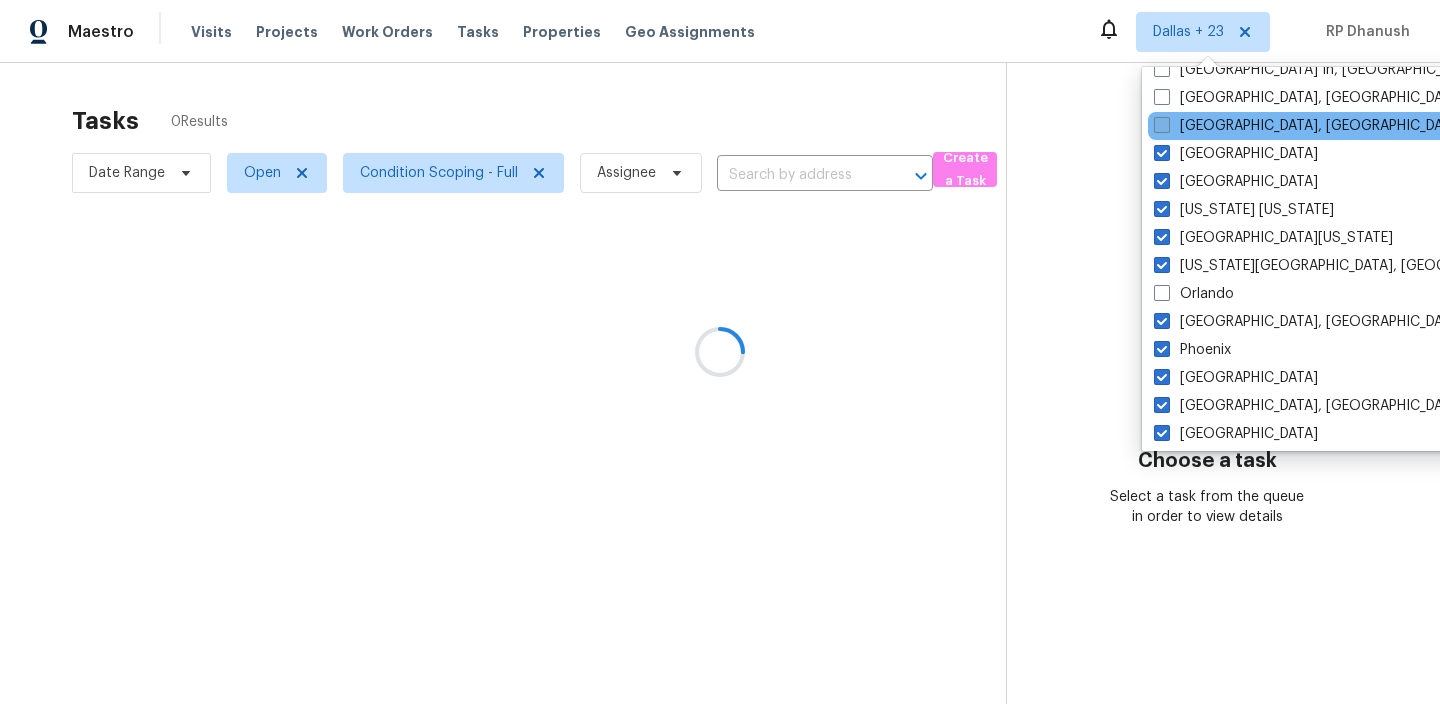 click on "Miami, FL" at bounding box center [1309, 126] 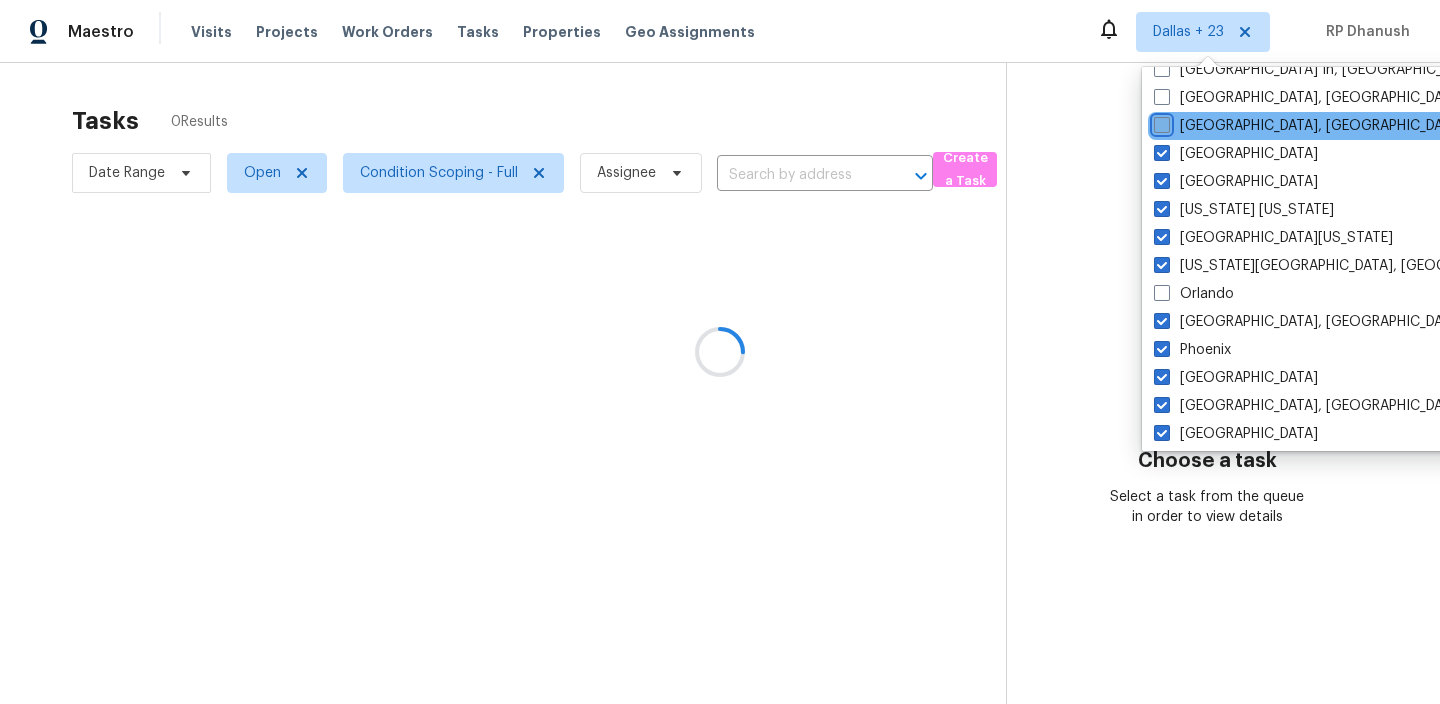 click on "Miami, FL" at bounding box center (1160, 122) 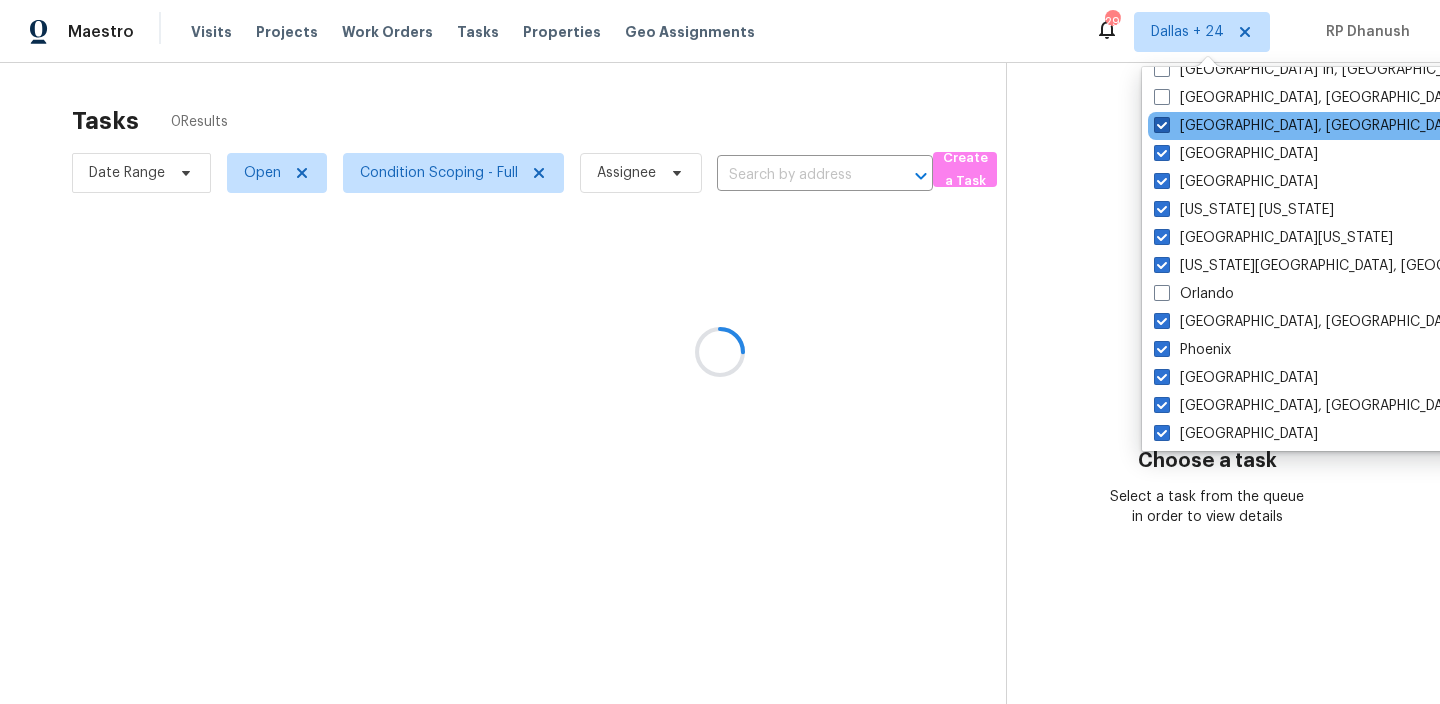 click on "Miami, FL" at bounding box center [1309, 126] 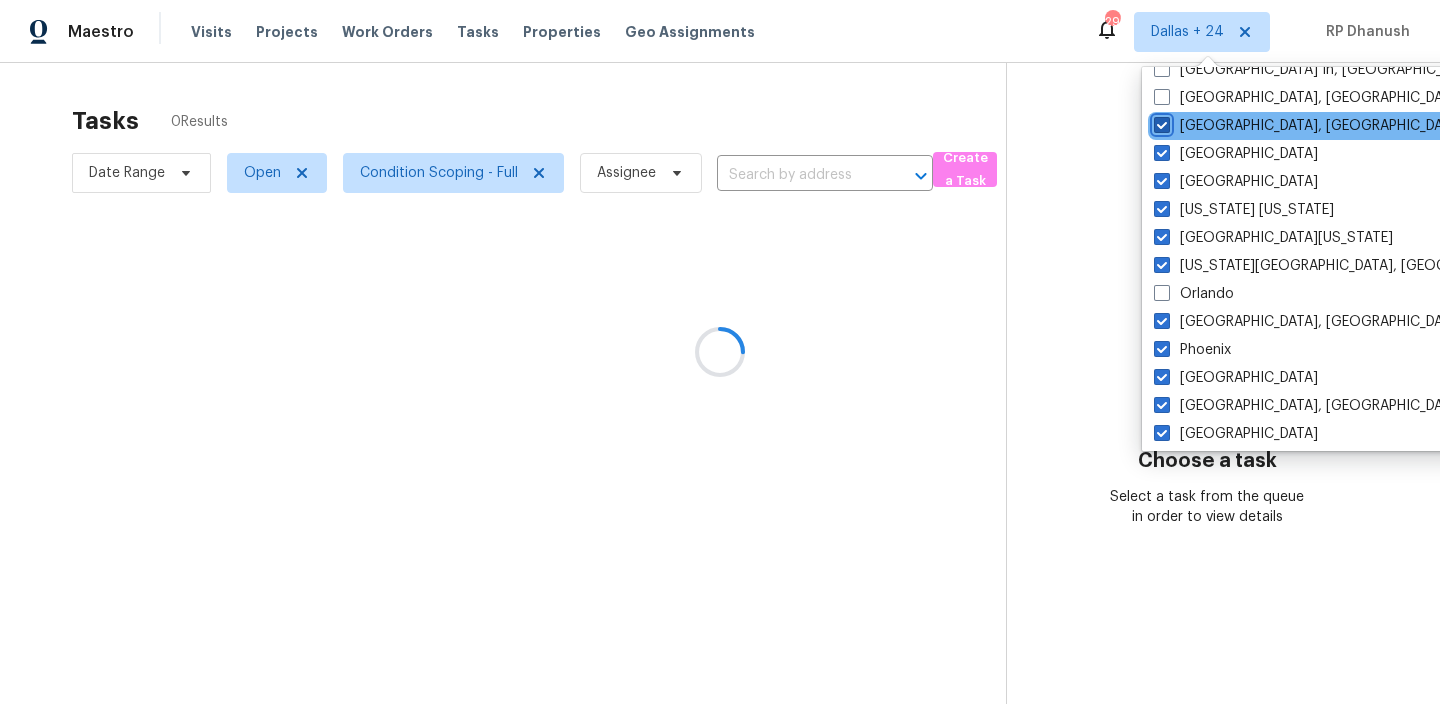 click on "Miami, FL" at bounding box center [1160, 122] 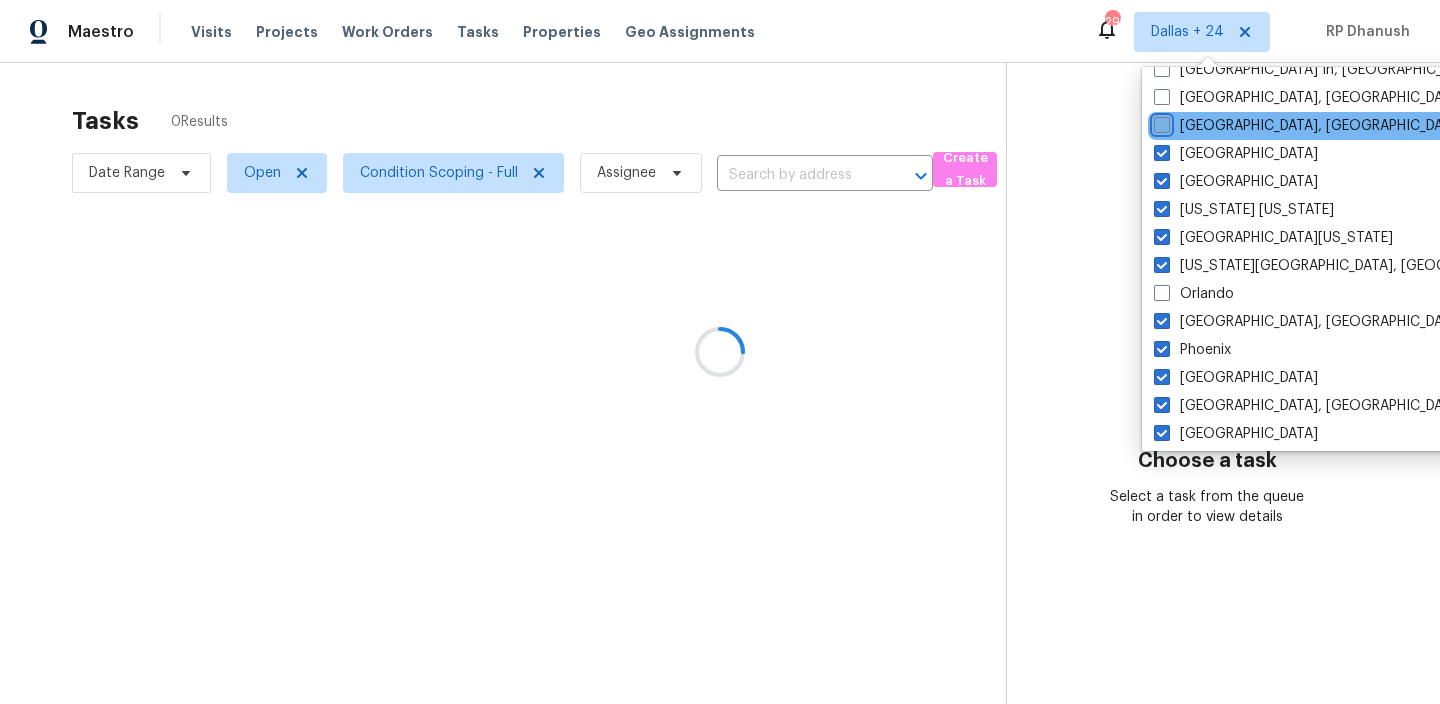 checkbox on "false" 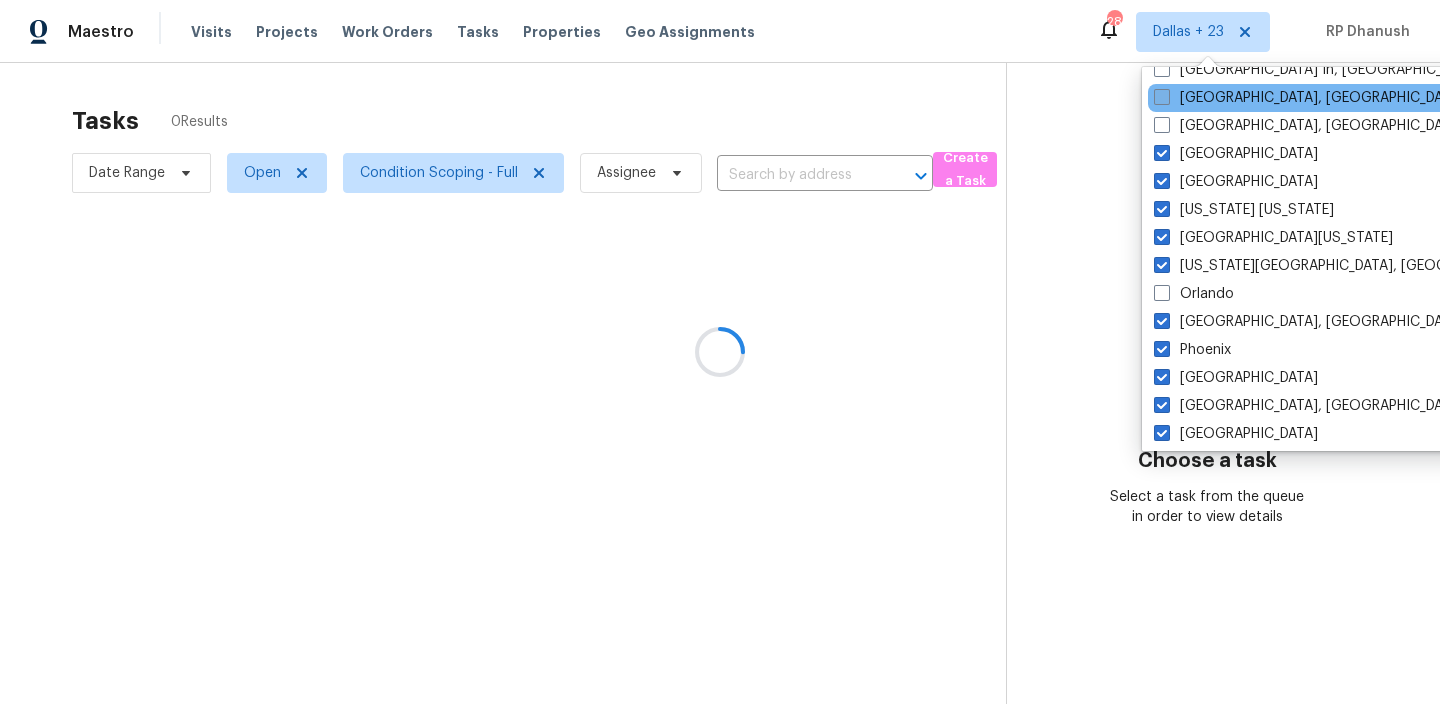 click on "Memphis, TN" at bounding box center [1309, 98] 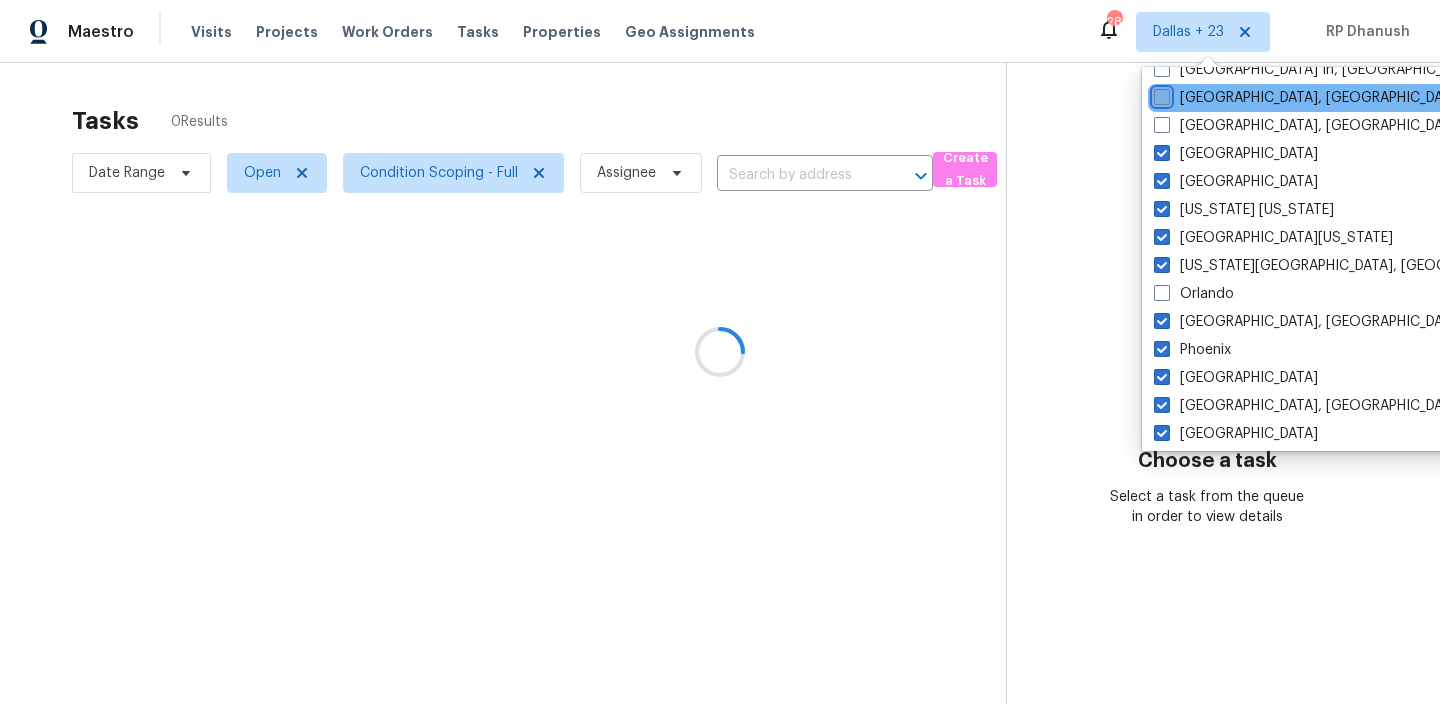 click on "Memphis, TN" at bounding box center [1160, 94] 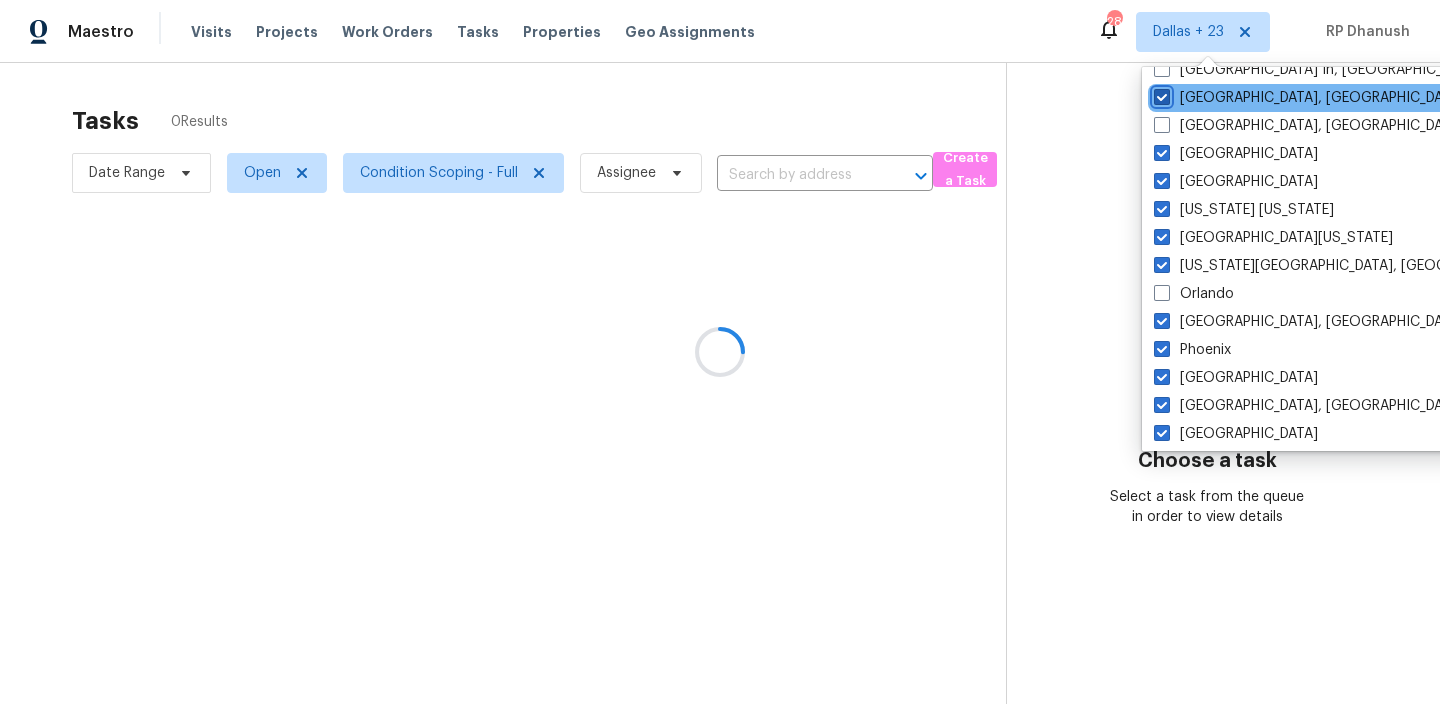 checkbox on "true" 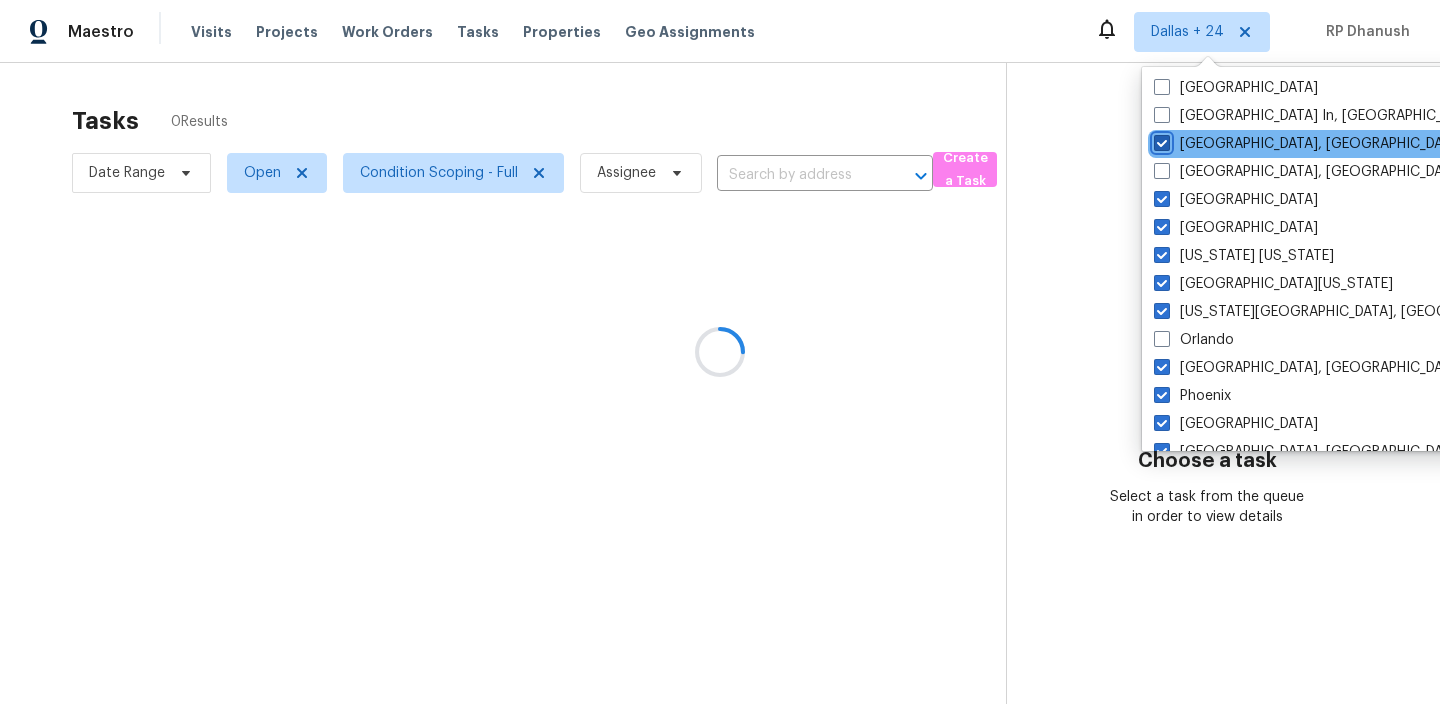 scroll, scrollTop: 820, scrollLeft: 0, axis: vertical 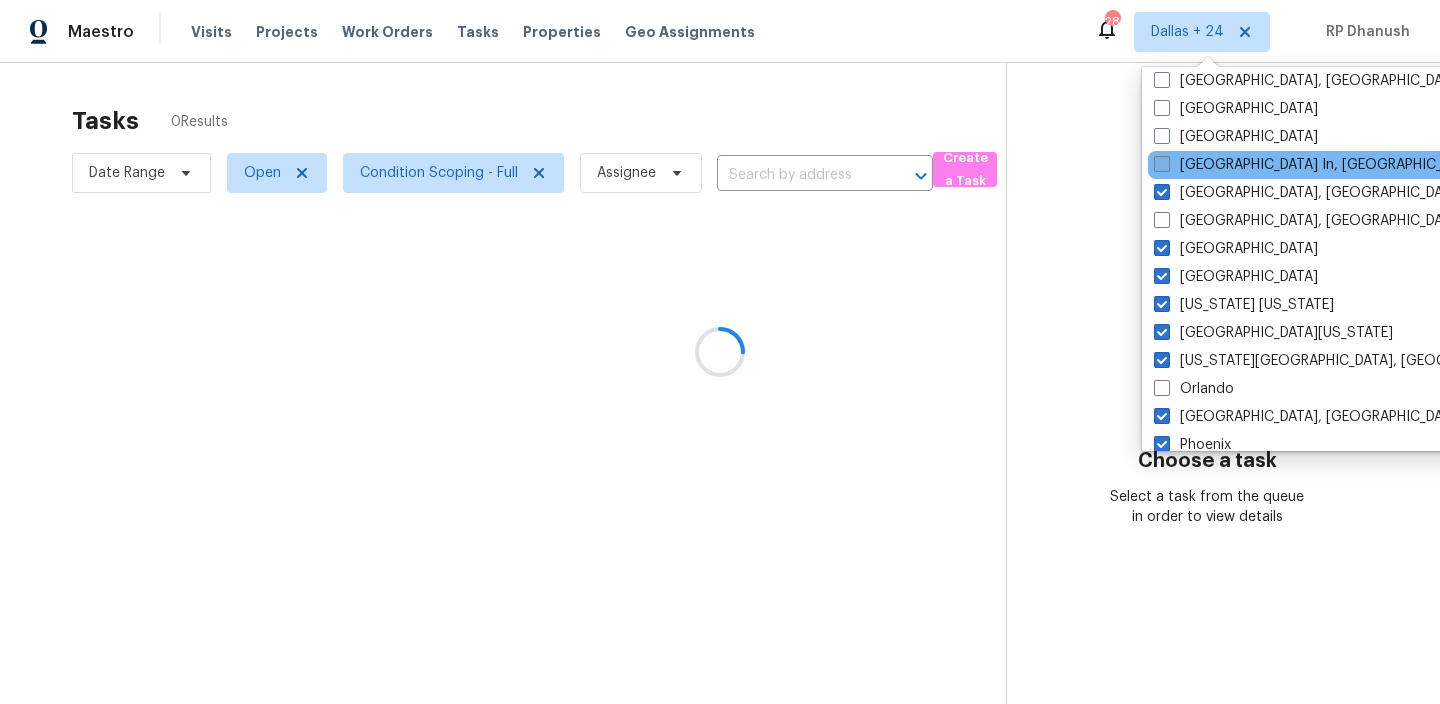 click on "Louisville In, KY" at bounding box center [1317, 165] 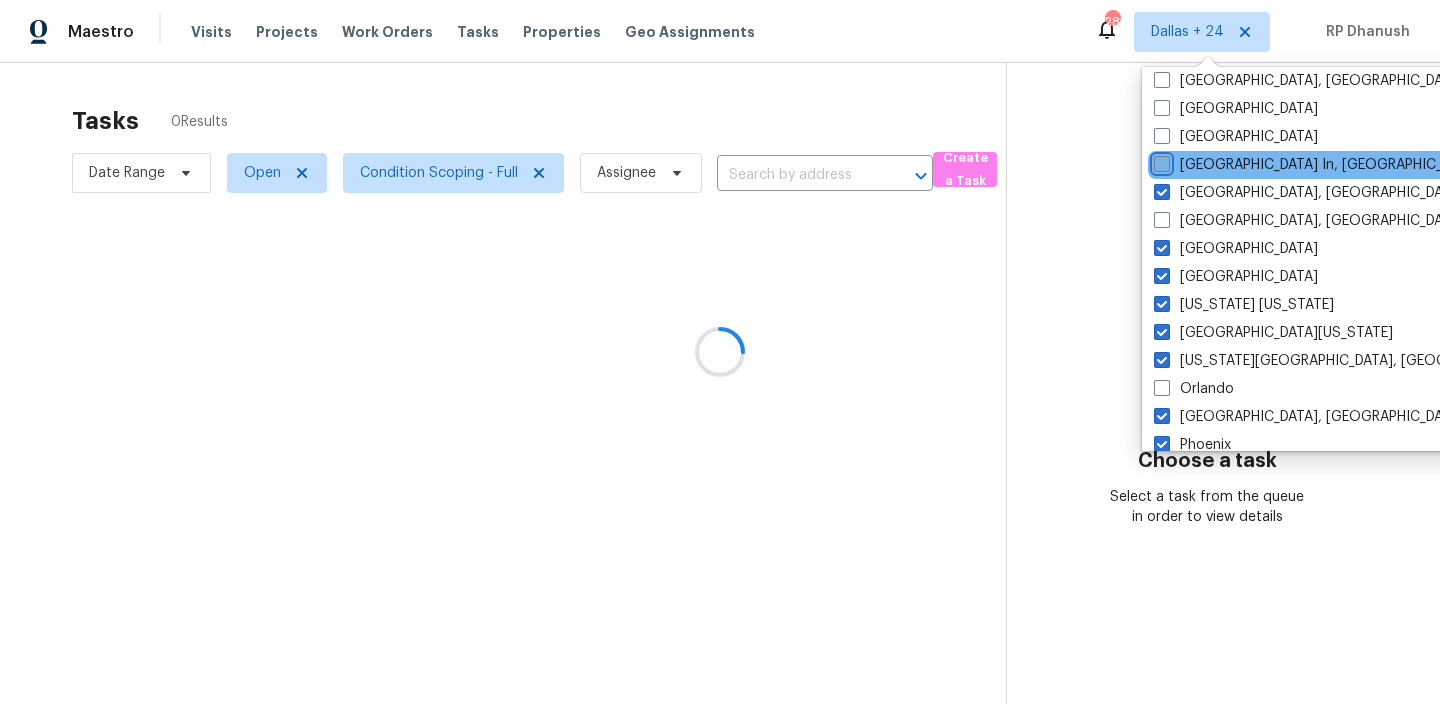 click on "Louisville In, KY" at bounding box center [1160, 161] 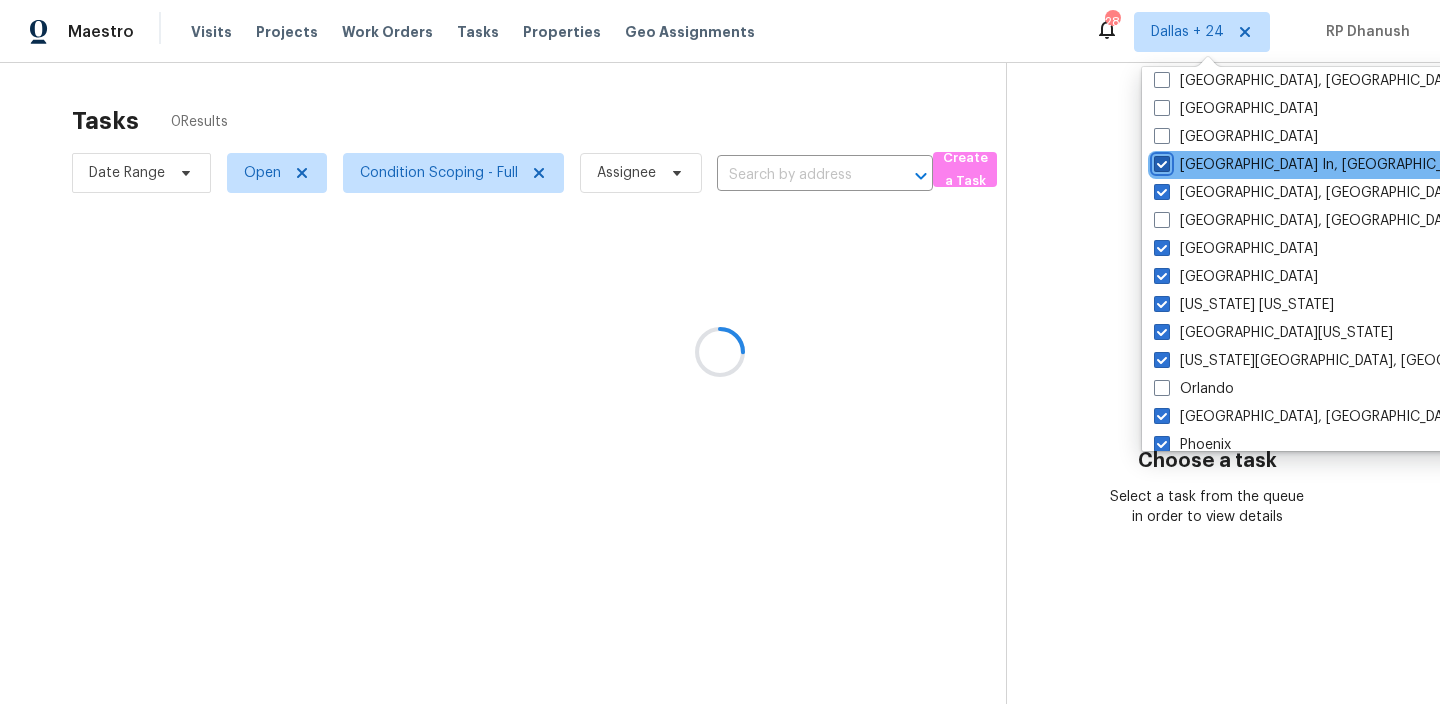 checkbox on "true" 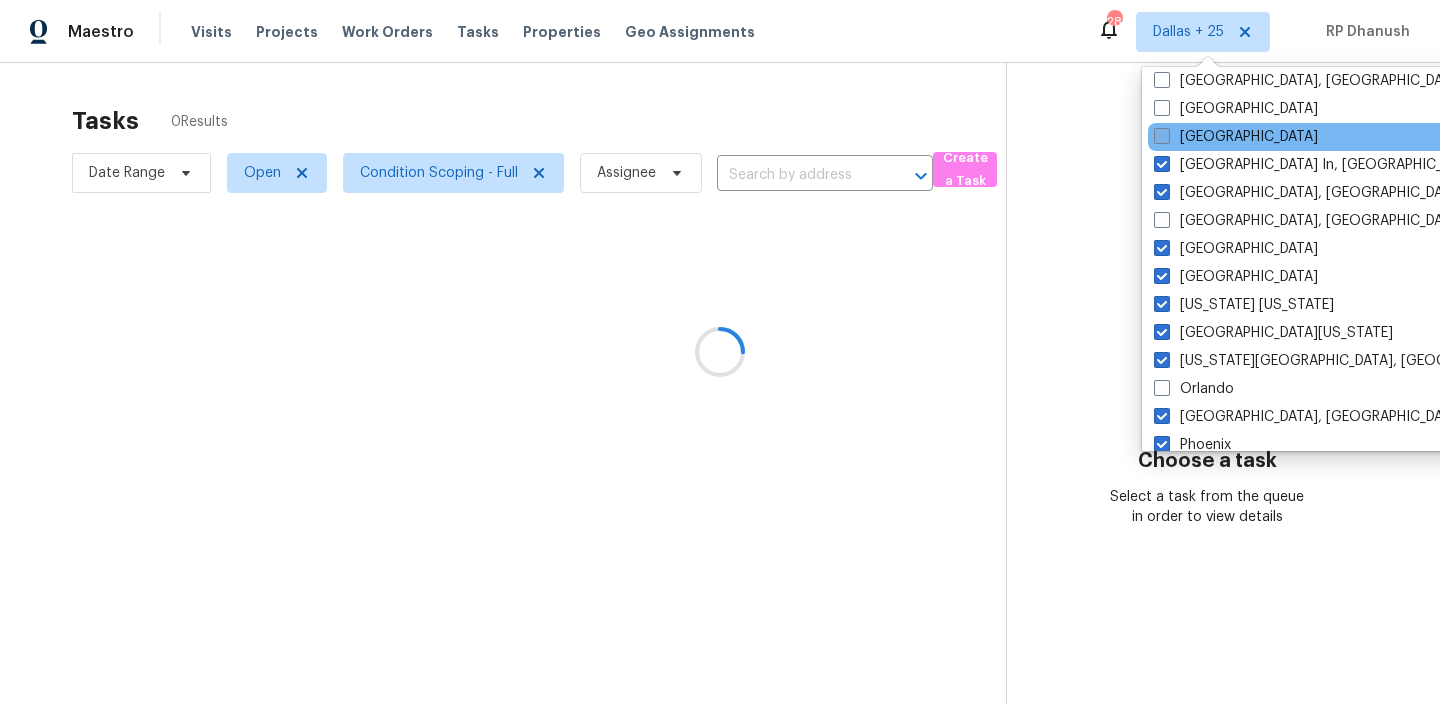 click on "Los Angeles" at bounding box center (1236, 137) 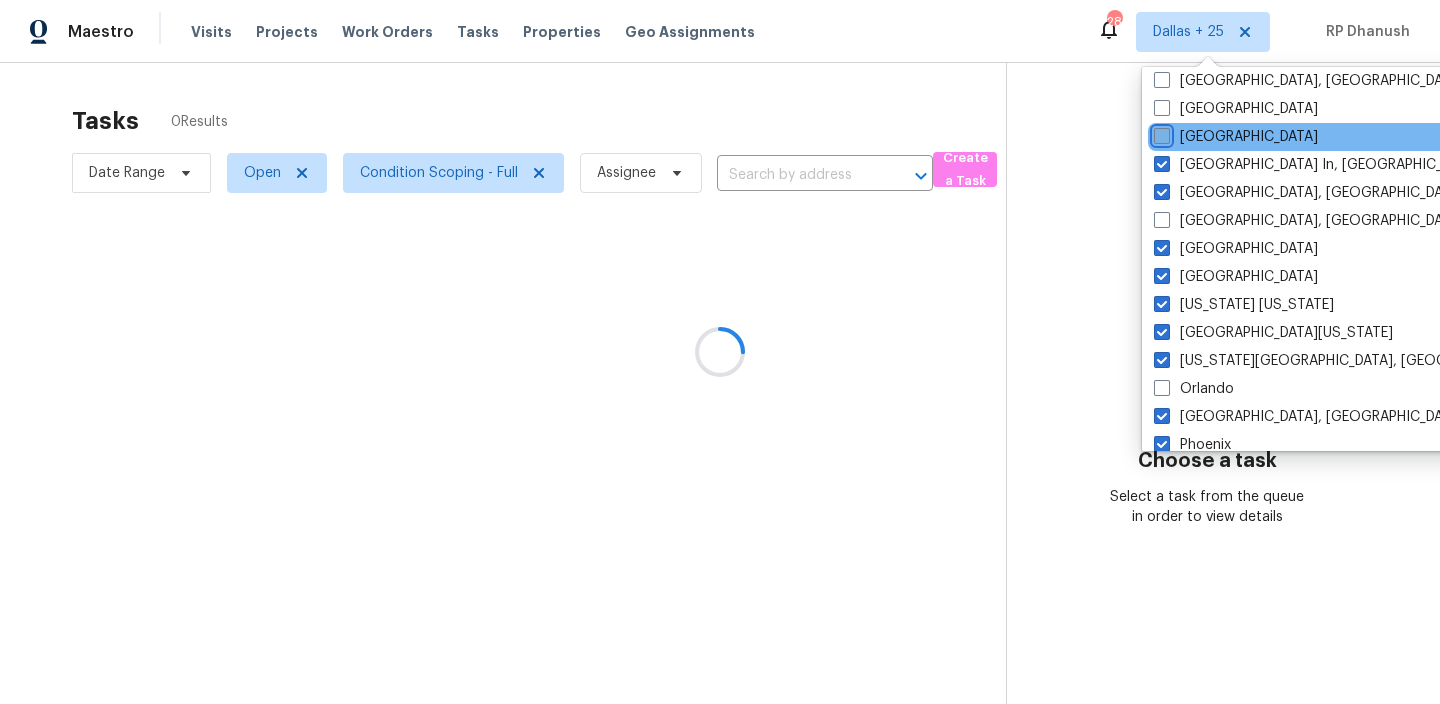 click on "Los Angeles" at bounding box center [1160, 133] 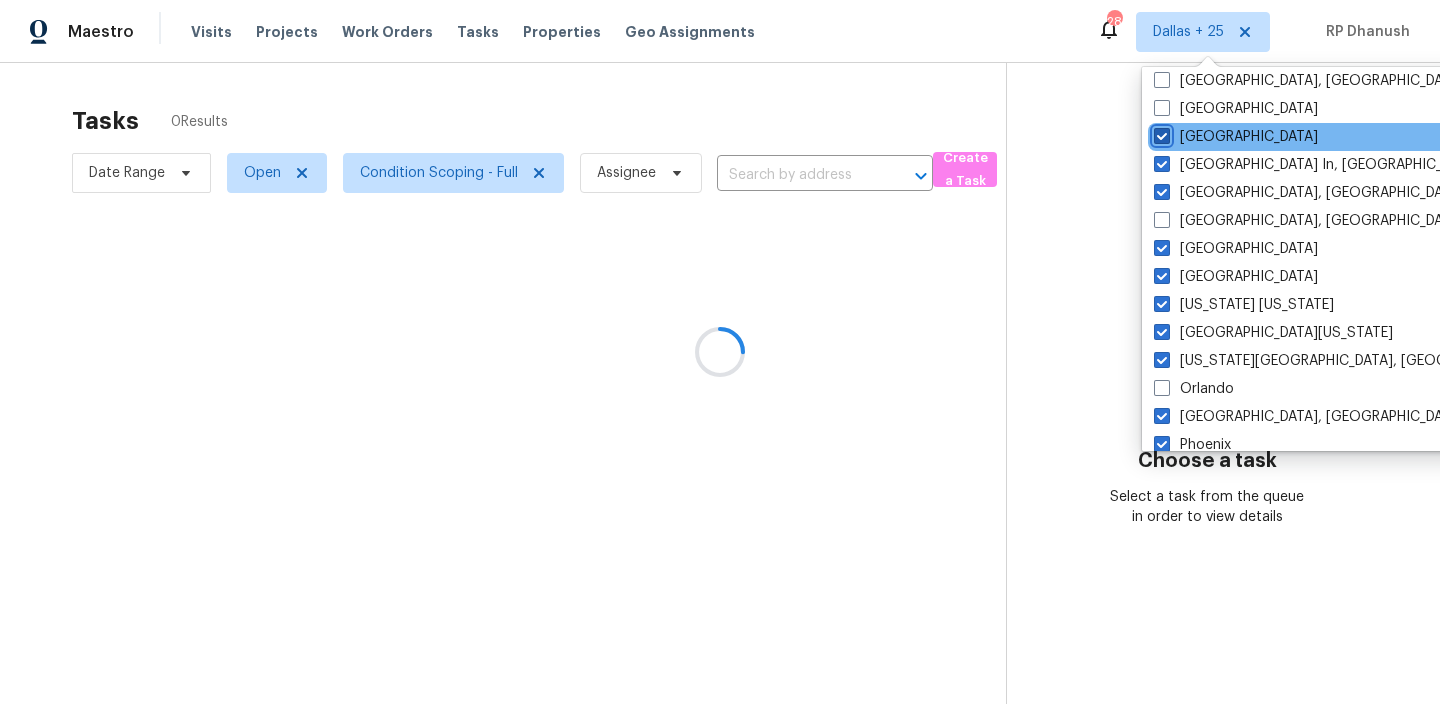 checkbox on "true" 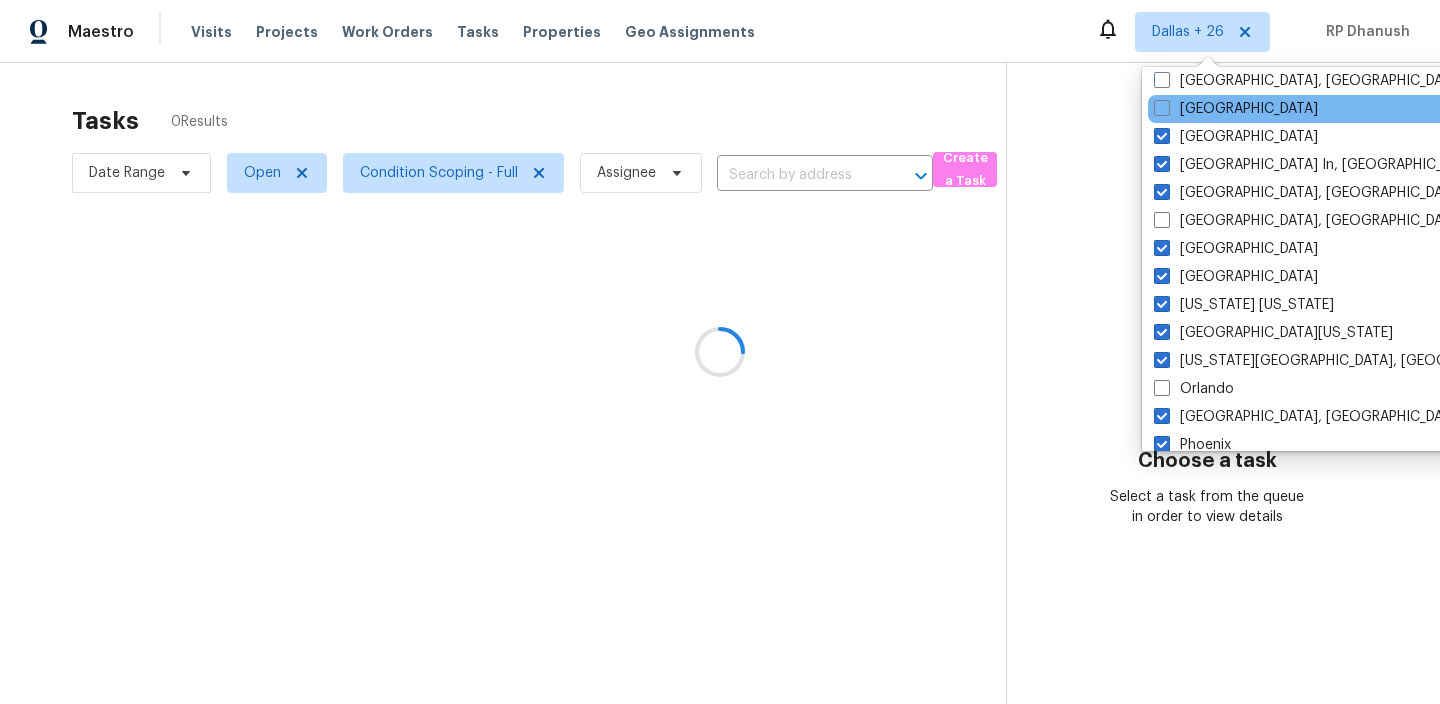 click on "Las Vegas" at bounding box center [1349, 109] 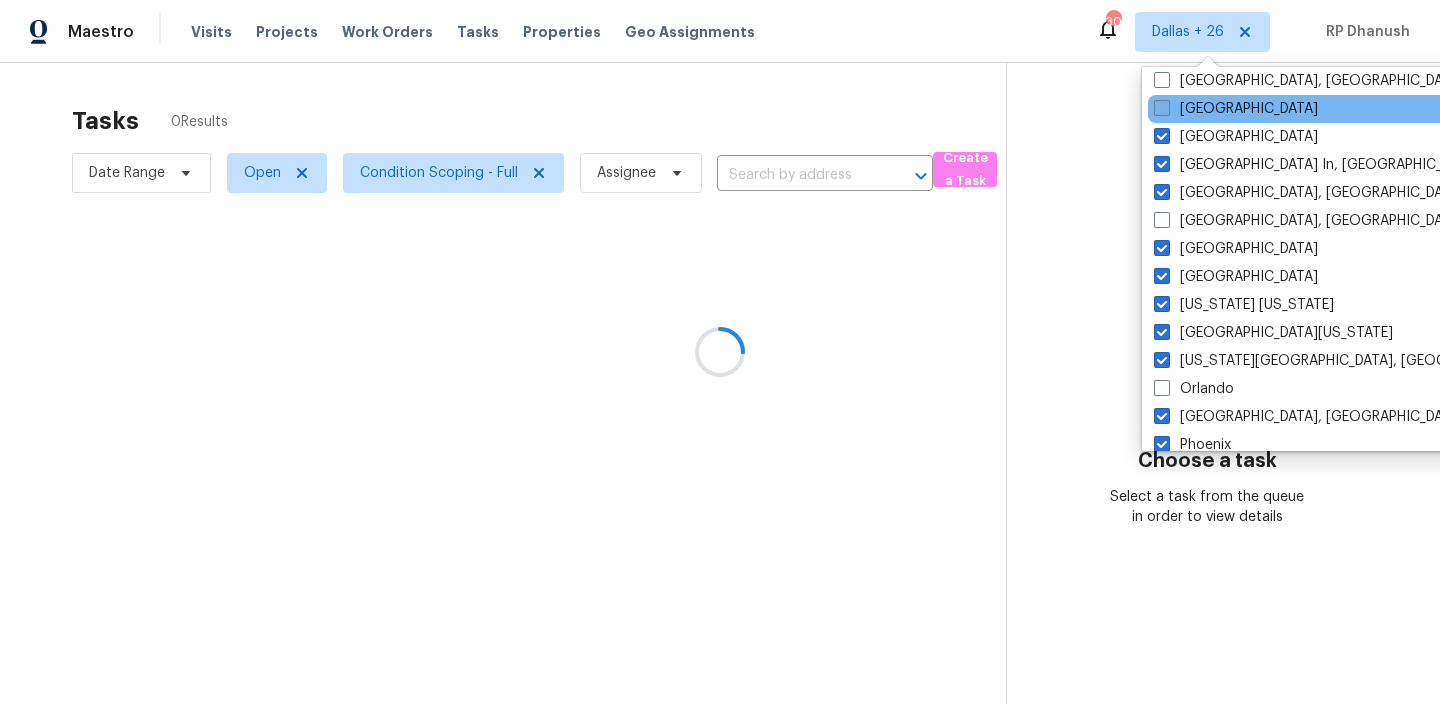 click on "Las Vegas" at bounding box center [1236, 109] 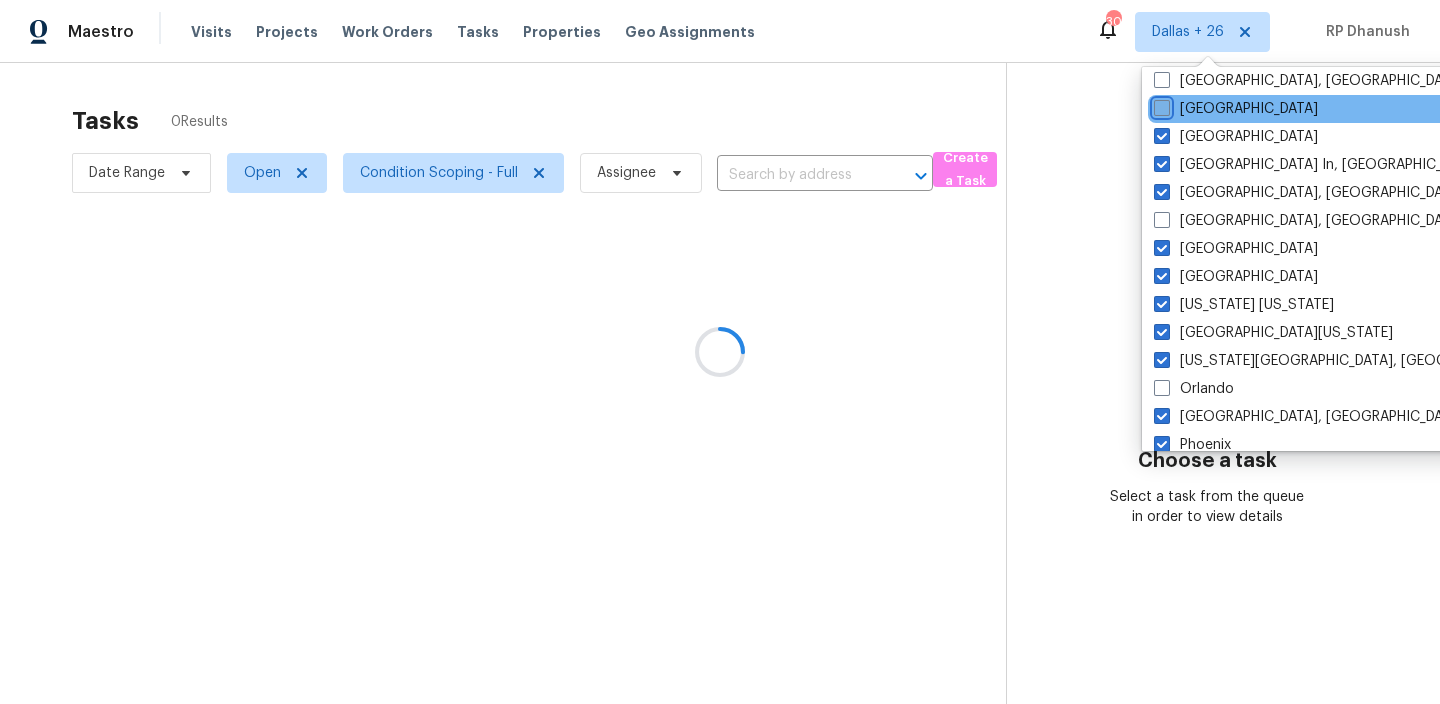 click on "Las Vegas" at bounding box center [1160, 105] 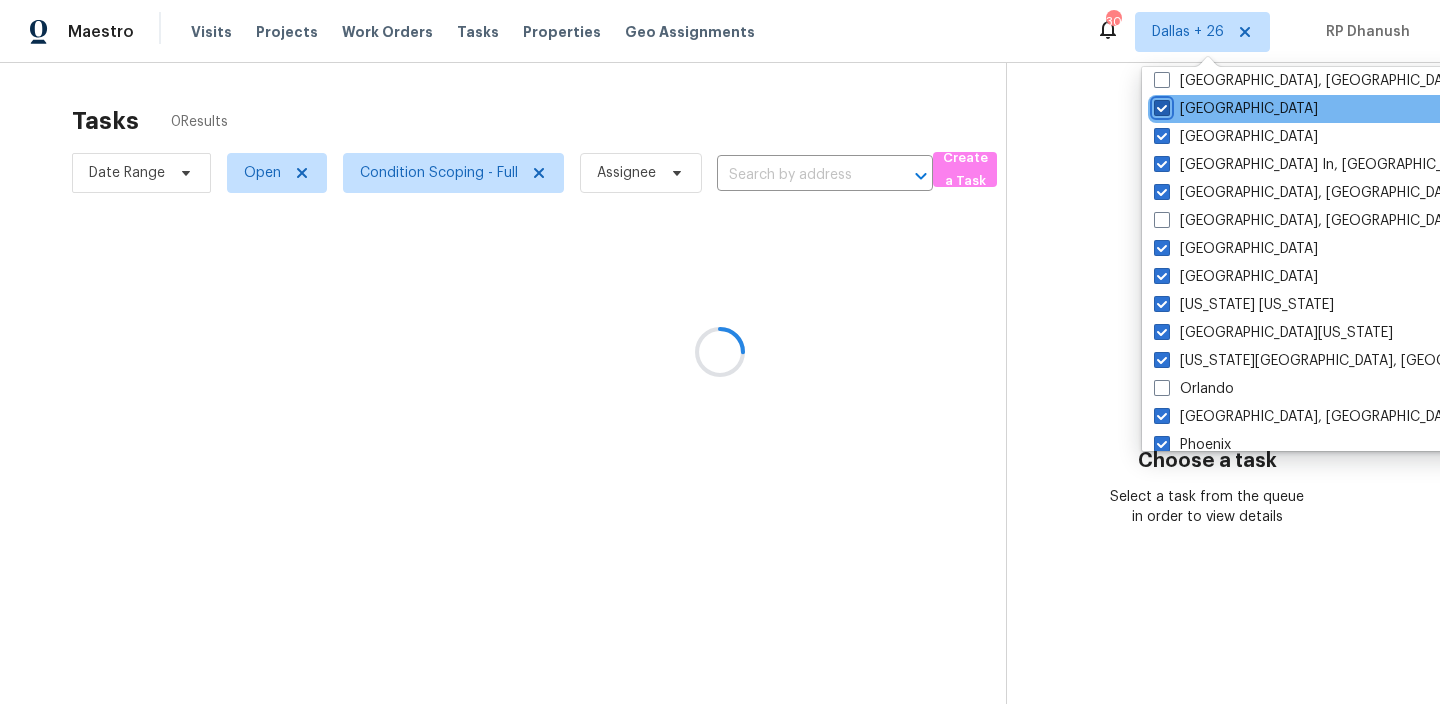 checkbox on "true" 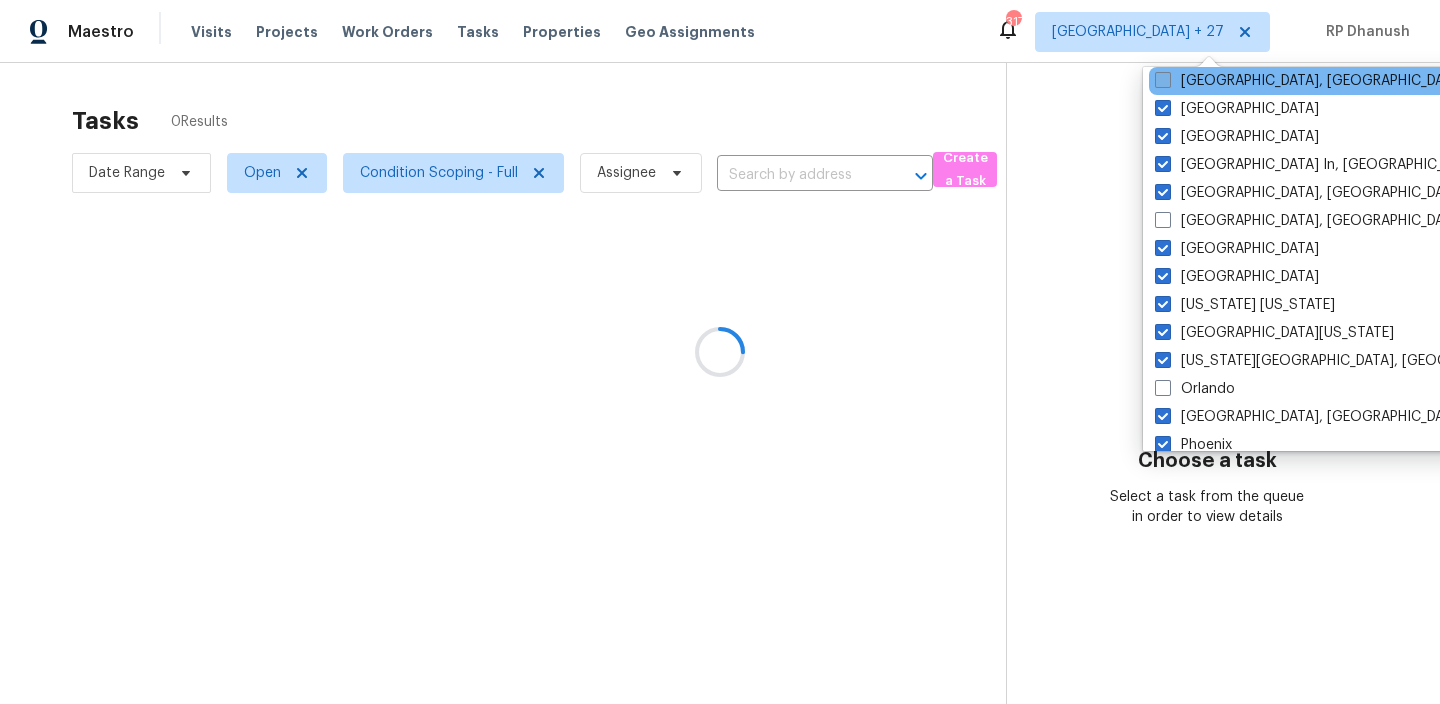 click on "Knoxville, TN" at bounding box center (1310, 81) 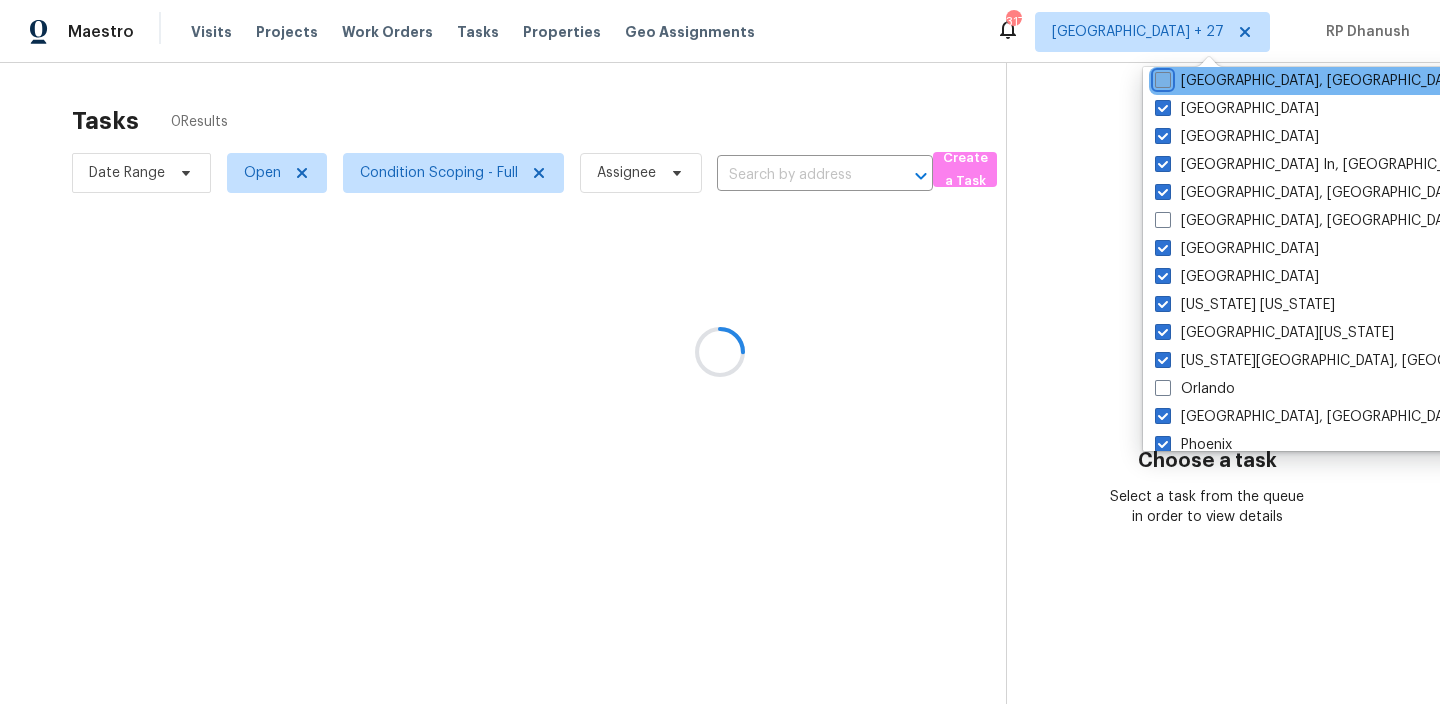 click on "Knoxville, TN" at bounding box center [1161, 77] 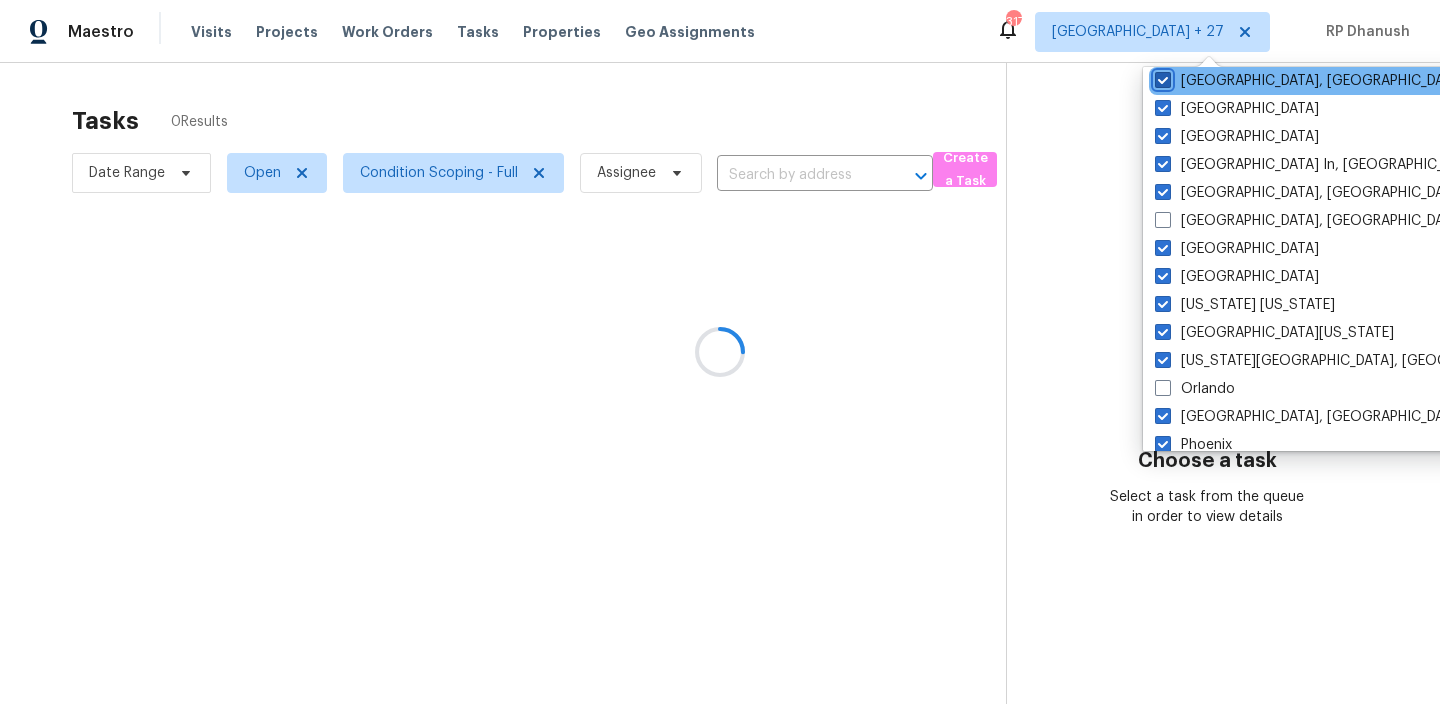 checkbox on "true" 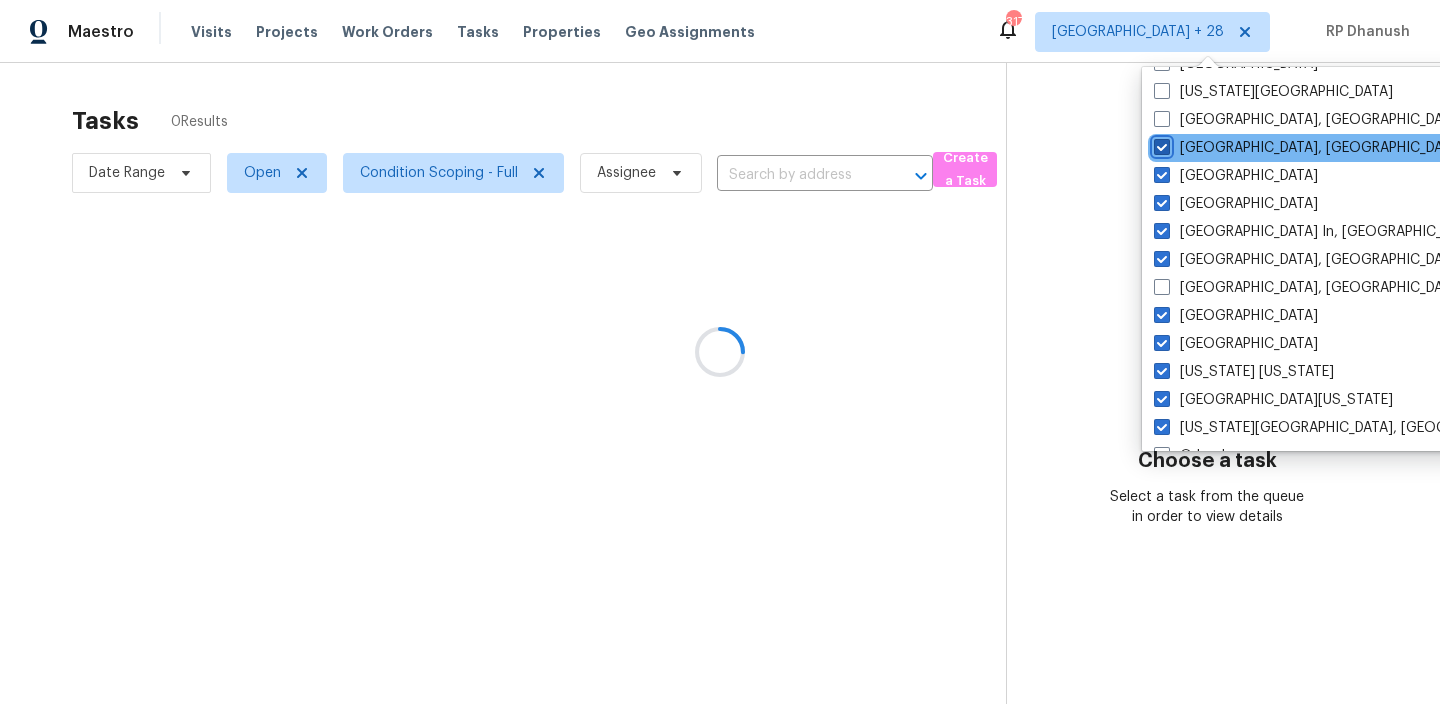 scroll, scrollTop: 726, scrollLeft: 0, axis: vertical 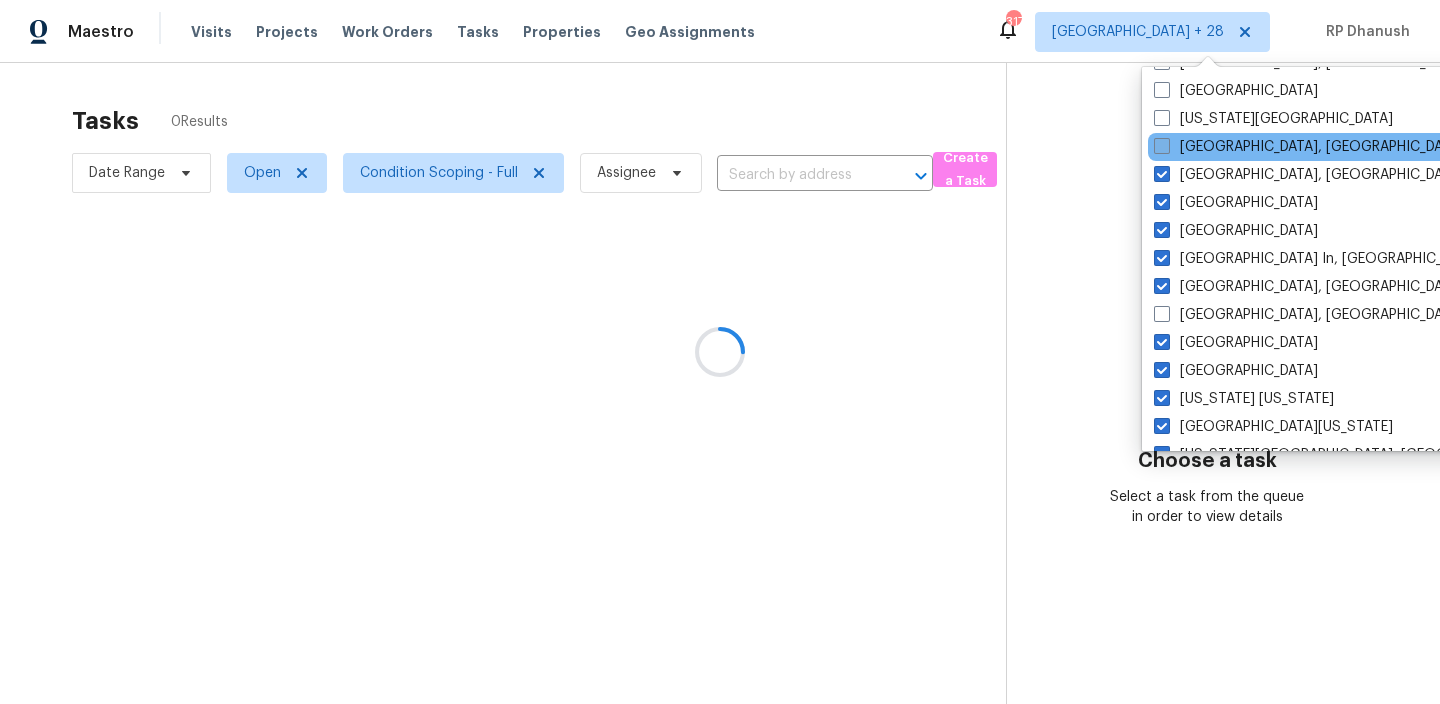 click on "Killeen, TX" at bounding box center (1309, 147) 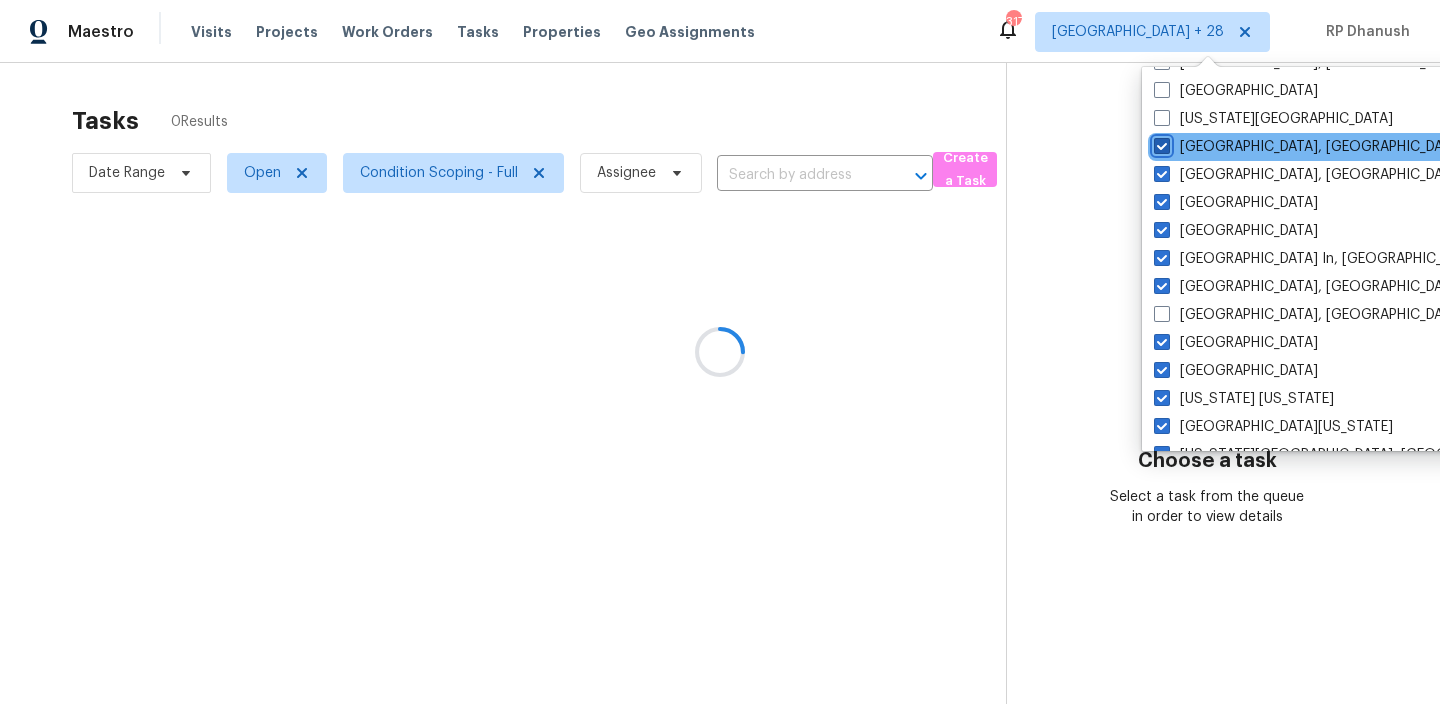 checkbox on "true" 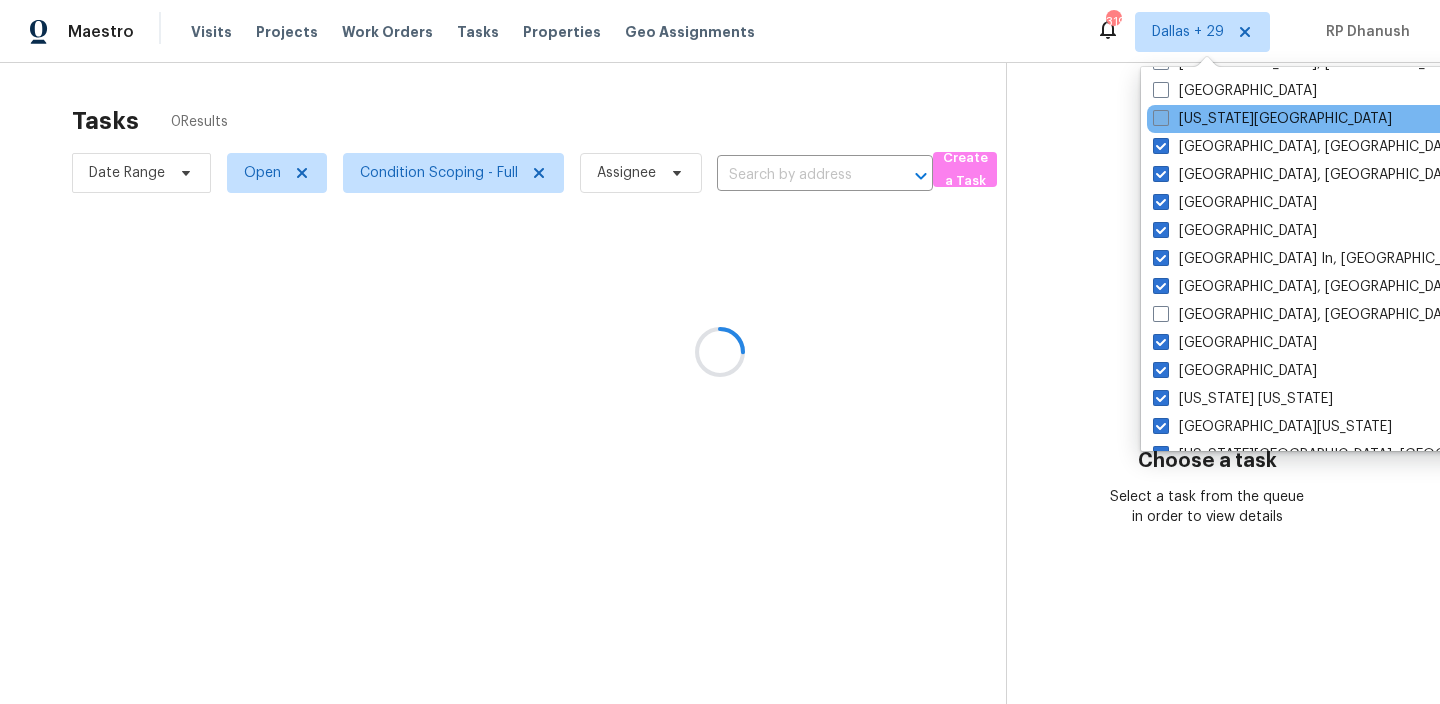 click on "Kansas City" at bounding box center (1272, 119) 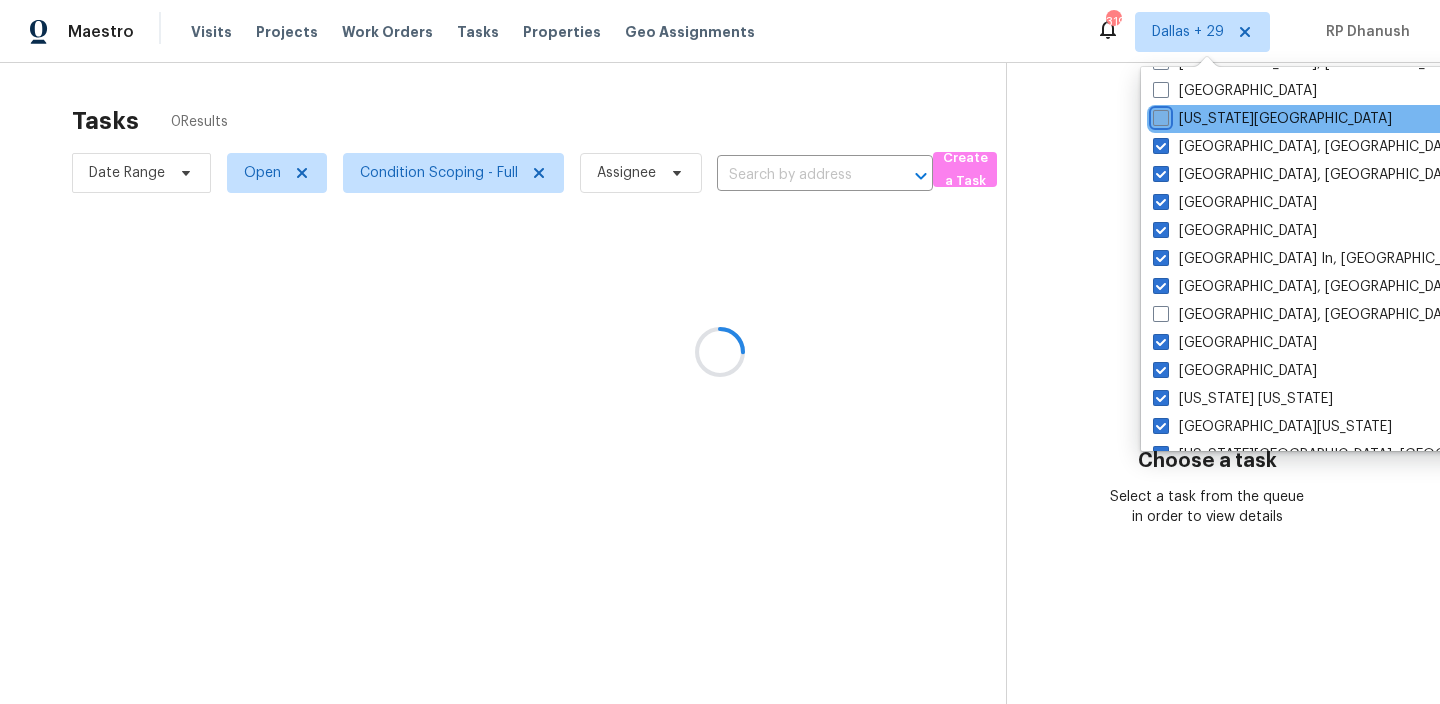 click on "Kansas City" at bounding box center (1159, 115) 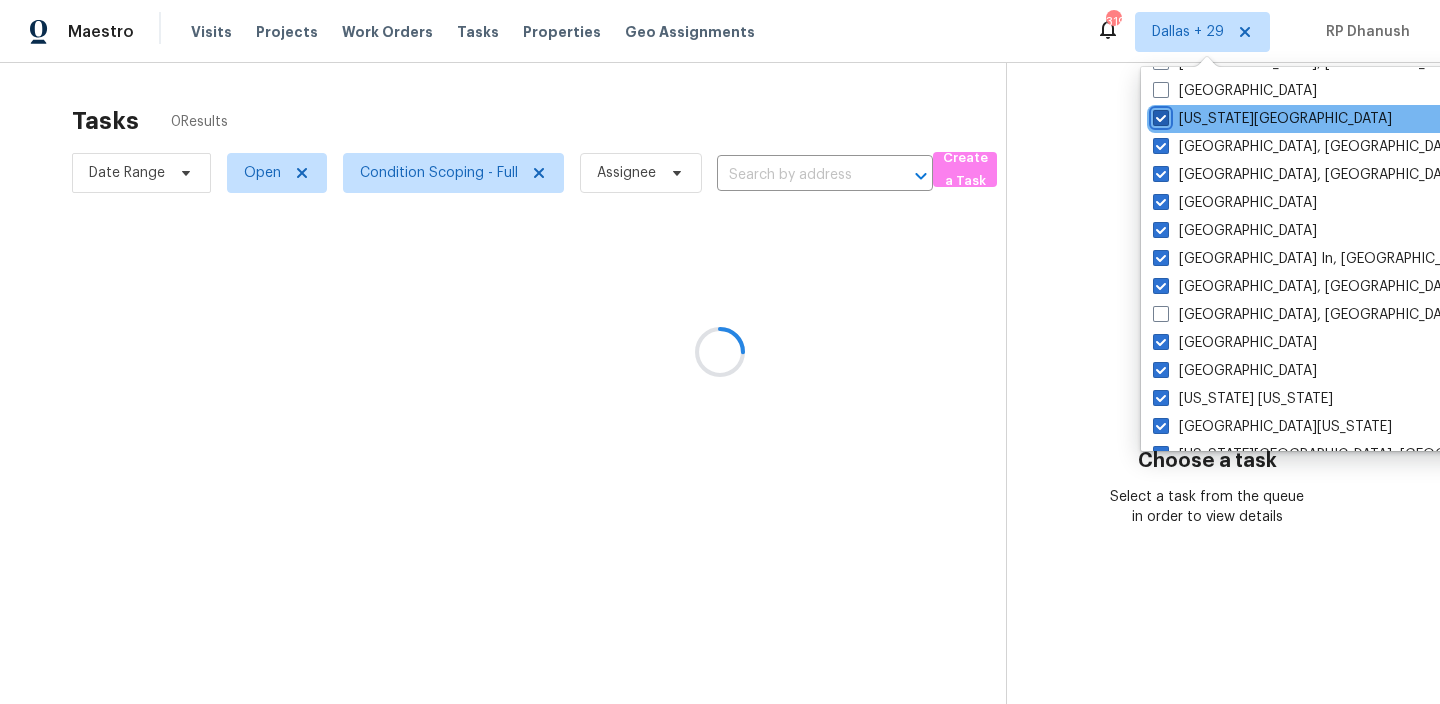 checkbox on "true" 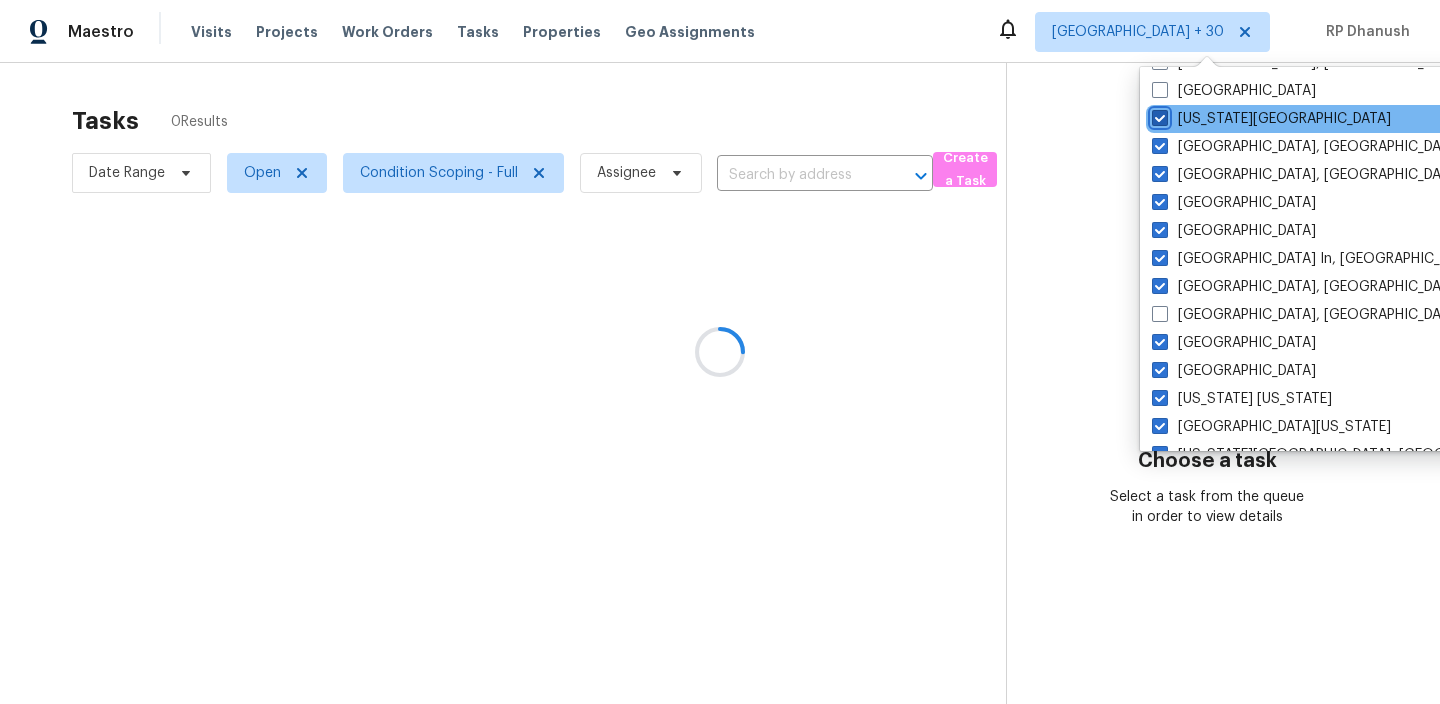 scroll, scrollTop: 653, scrollLeft: 0, axis: vertical 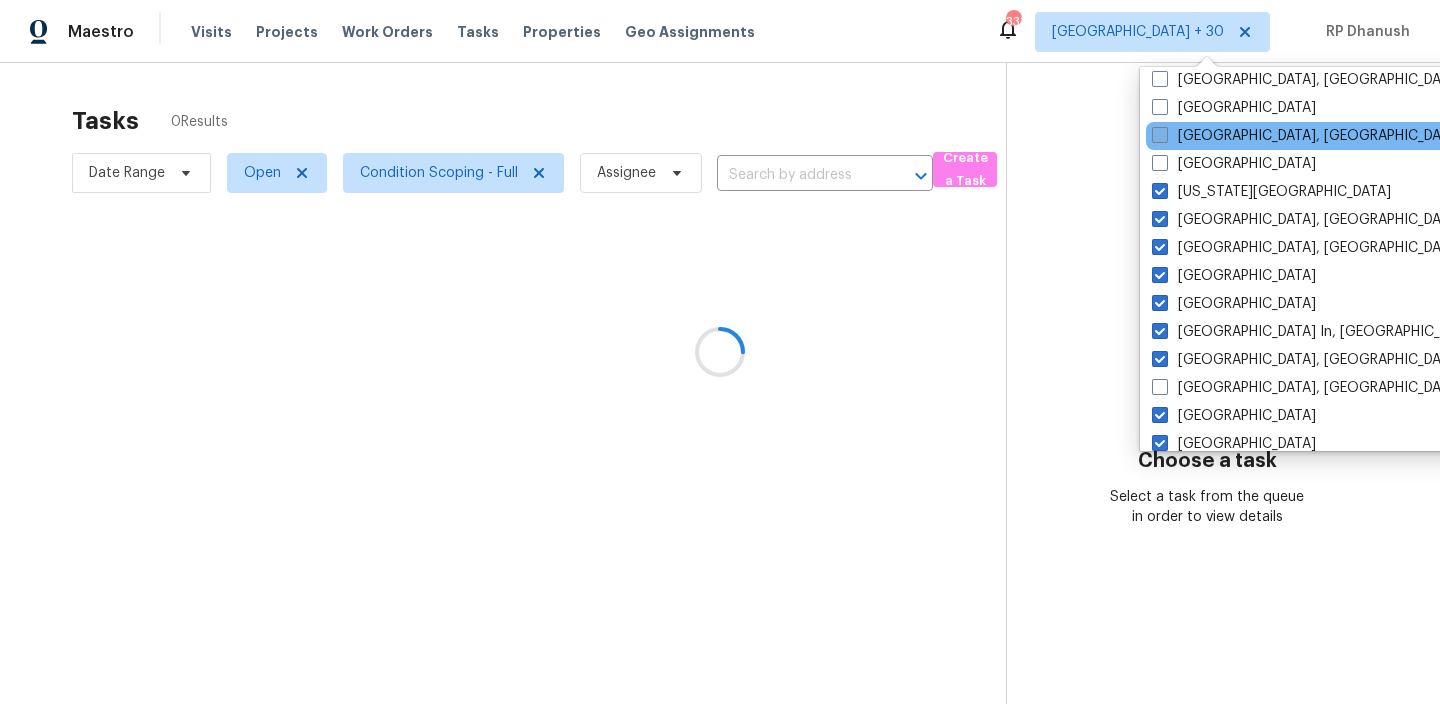 click on "Indianapolis, IN" at bounding box center [1307, 136] 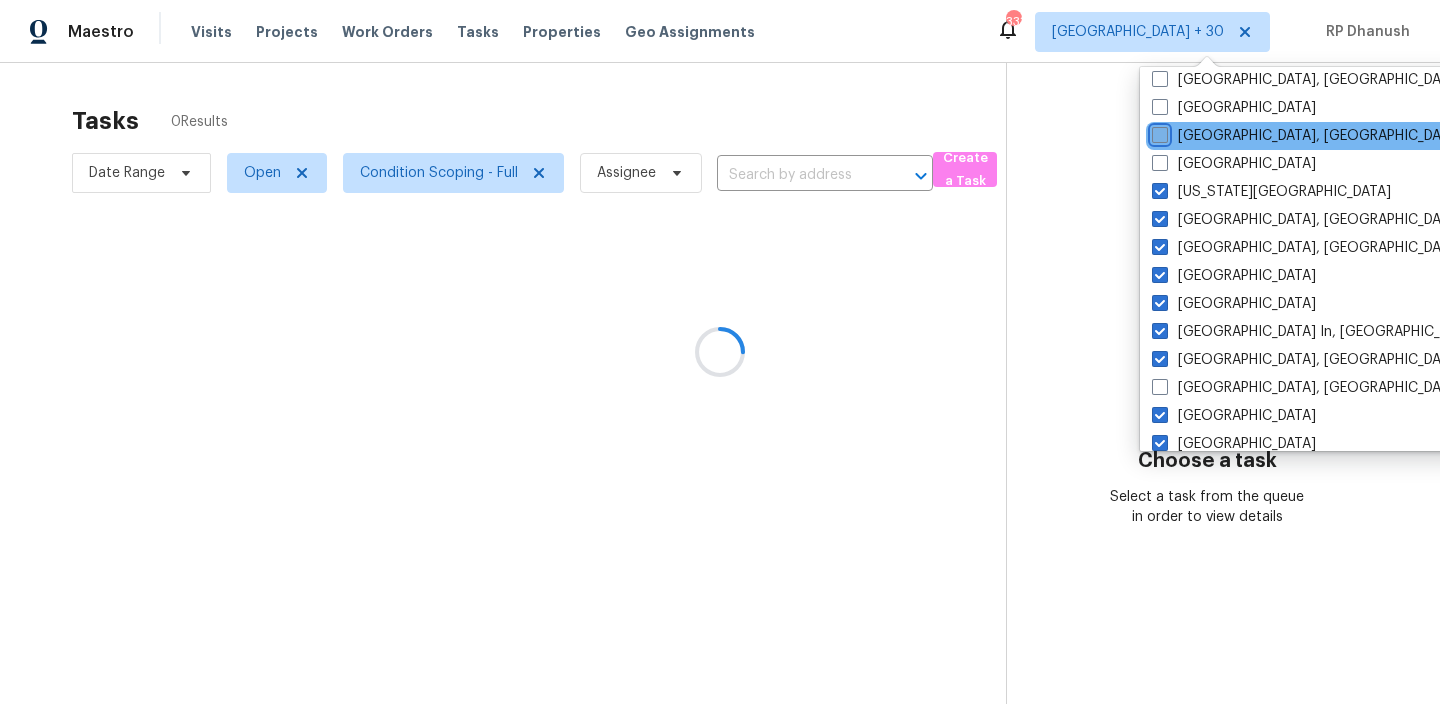 click on "Indianapolis, IN" at bounding box center (1158, 132) 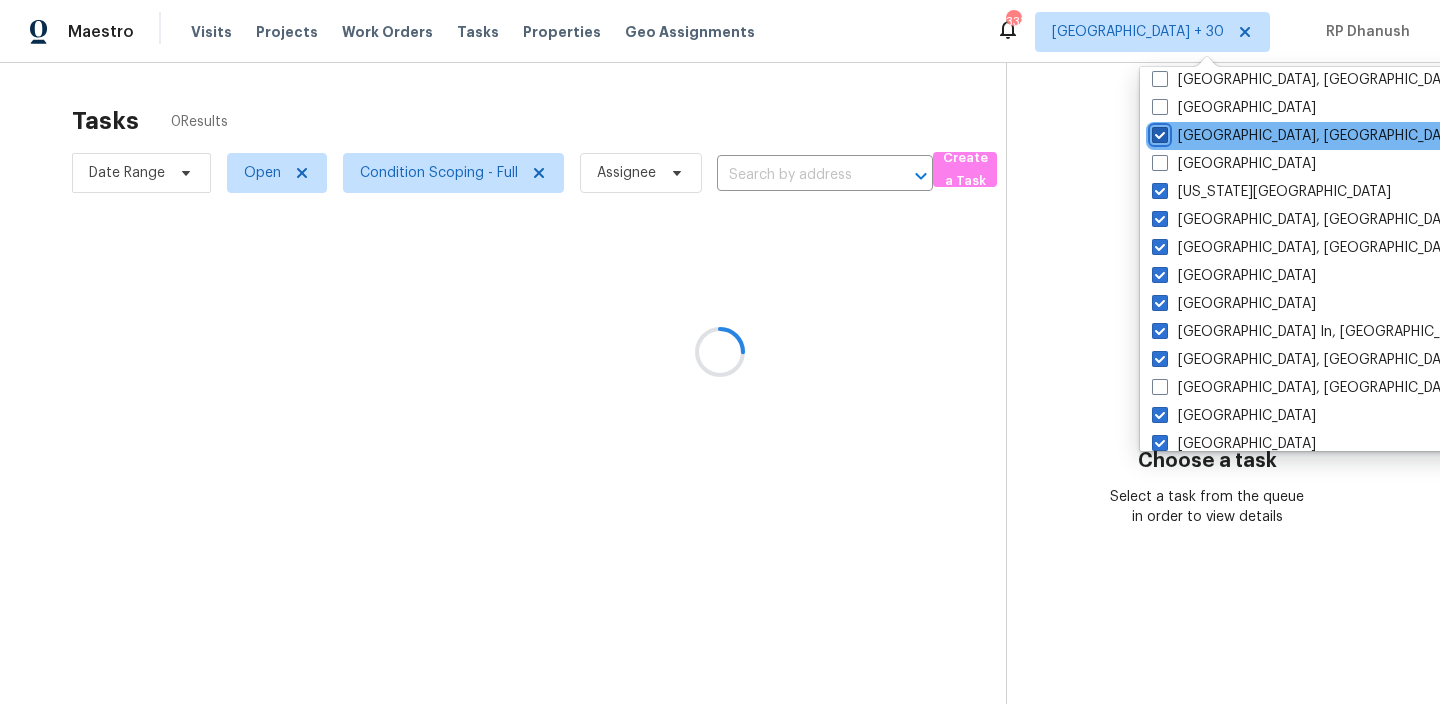 checkbox on "true" 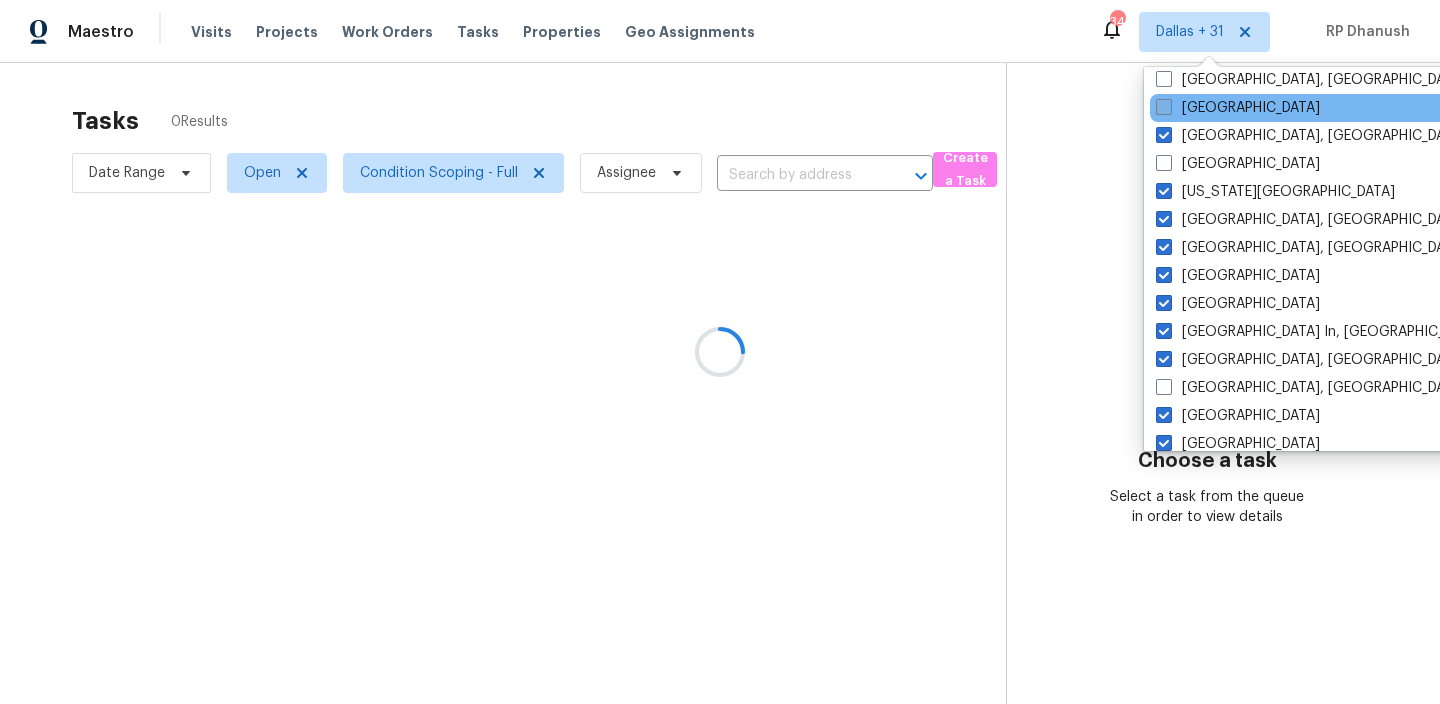 click on "Houston" at bounding box center [1238, 108] 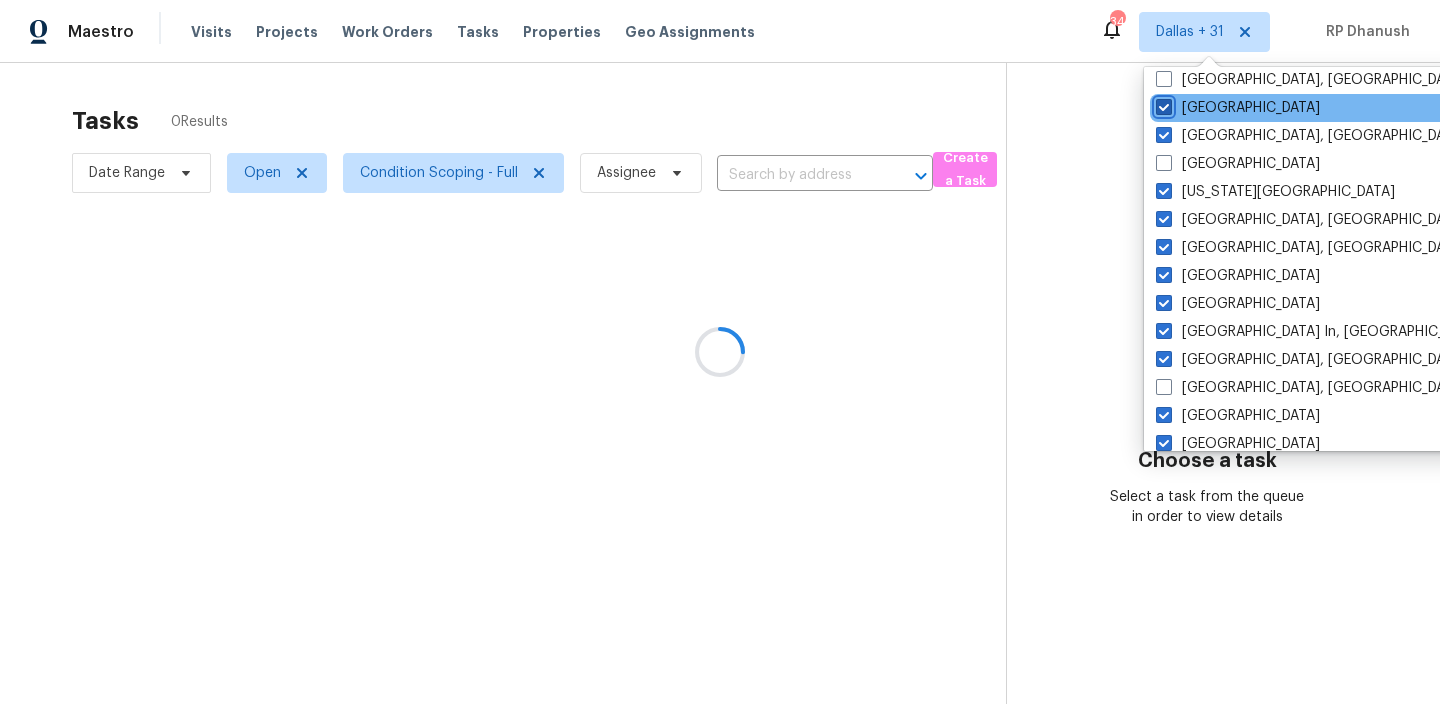 checkbox on "true" 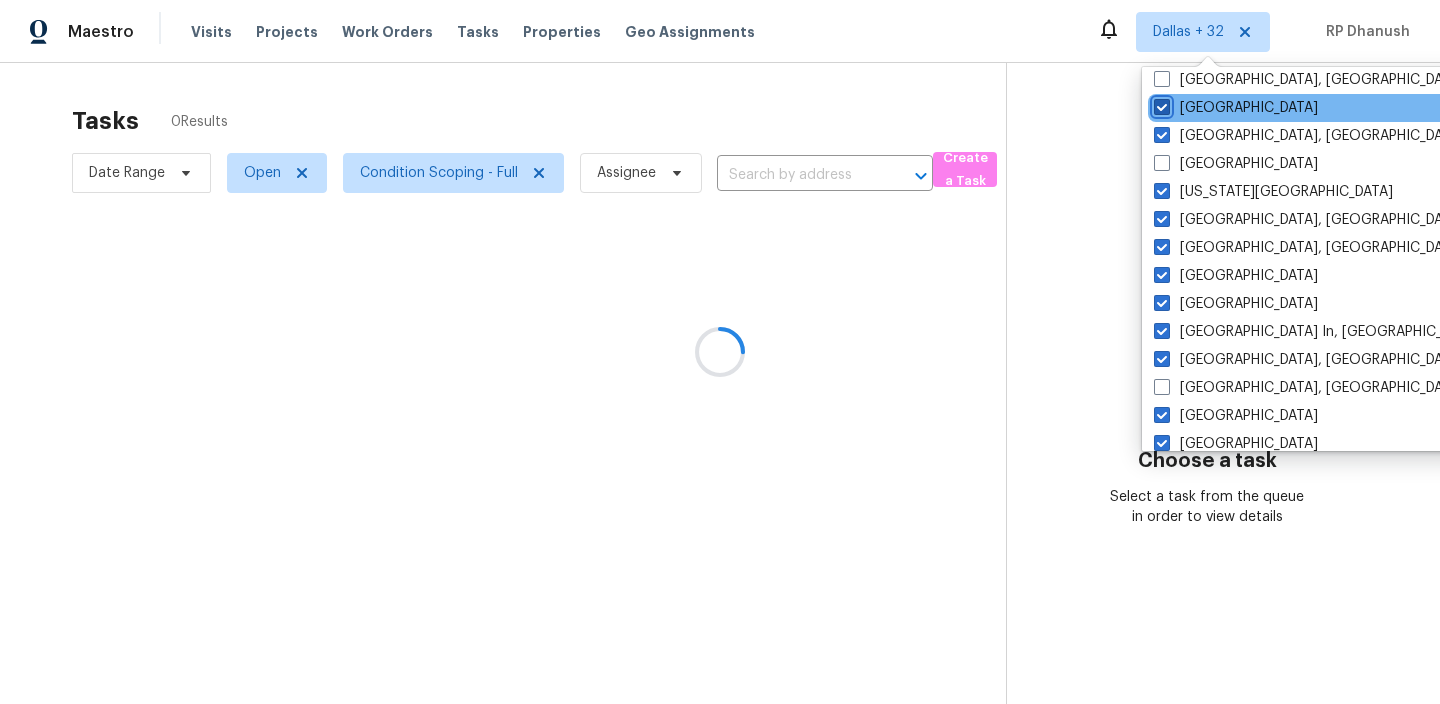 scroll, scrollTop: 591, scrollLeft: 0, axis: vertical 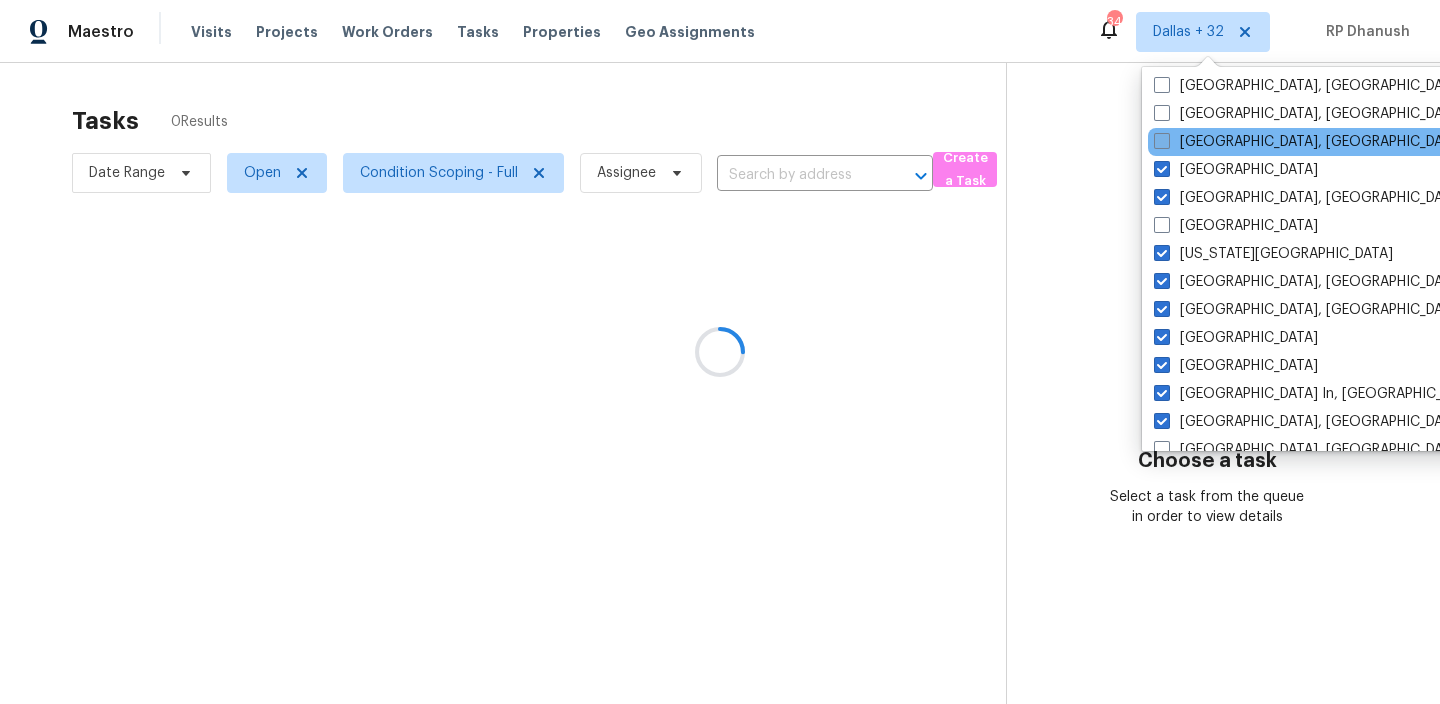 click on "Greenville, SC" at bounding box center (1309, 142) 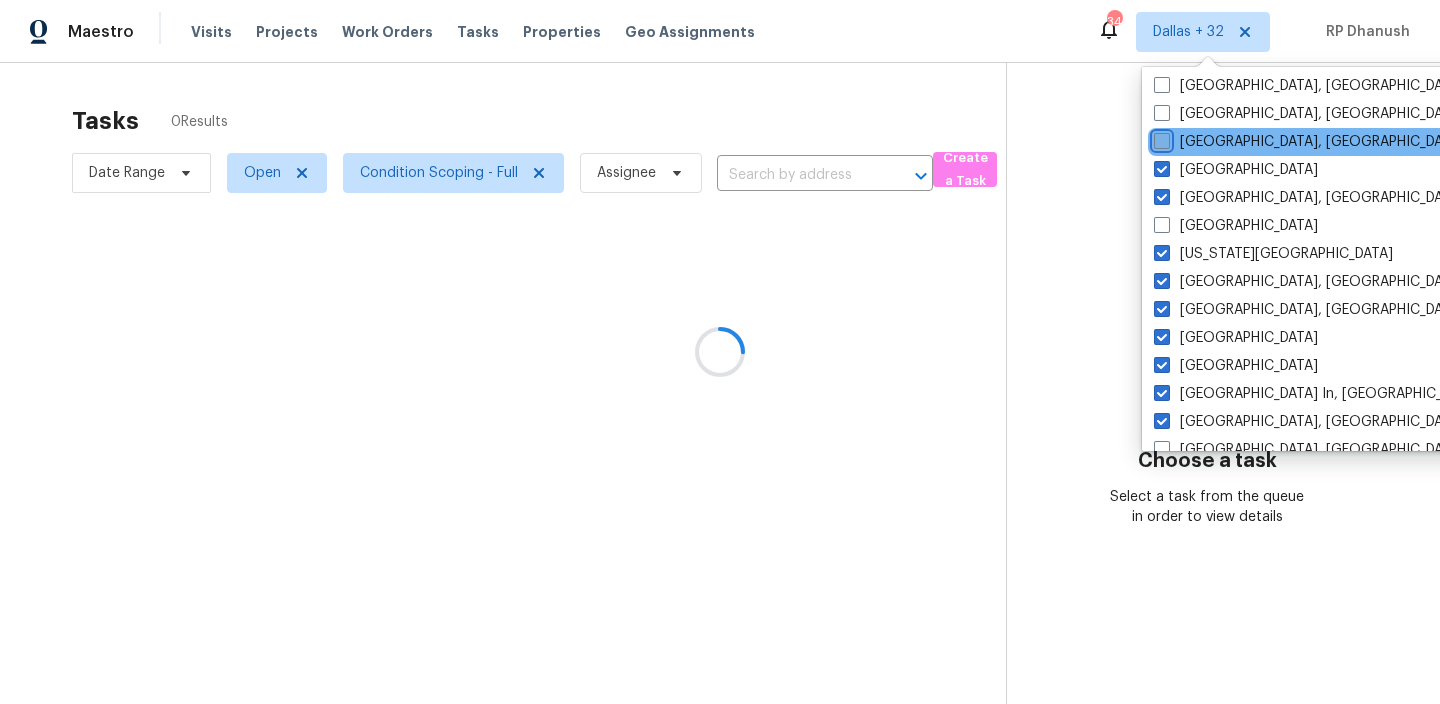 click on "Greenville, SC" at bounding box center [1160, 138] 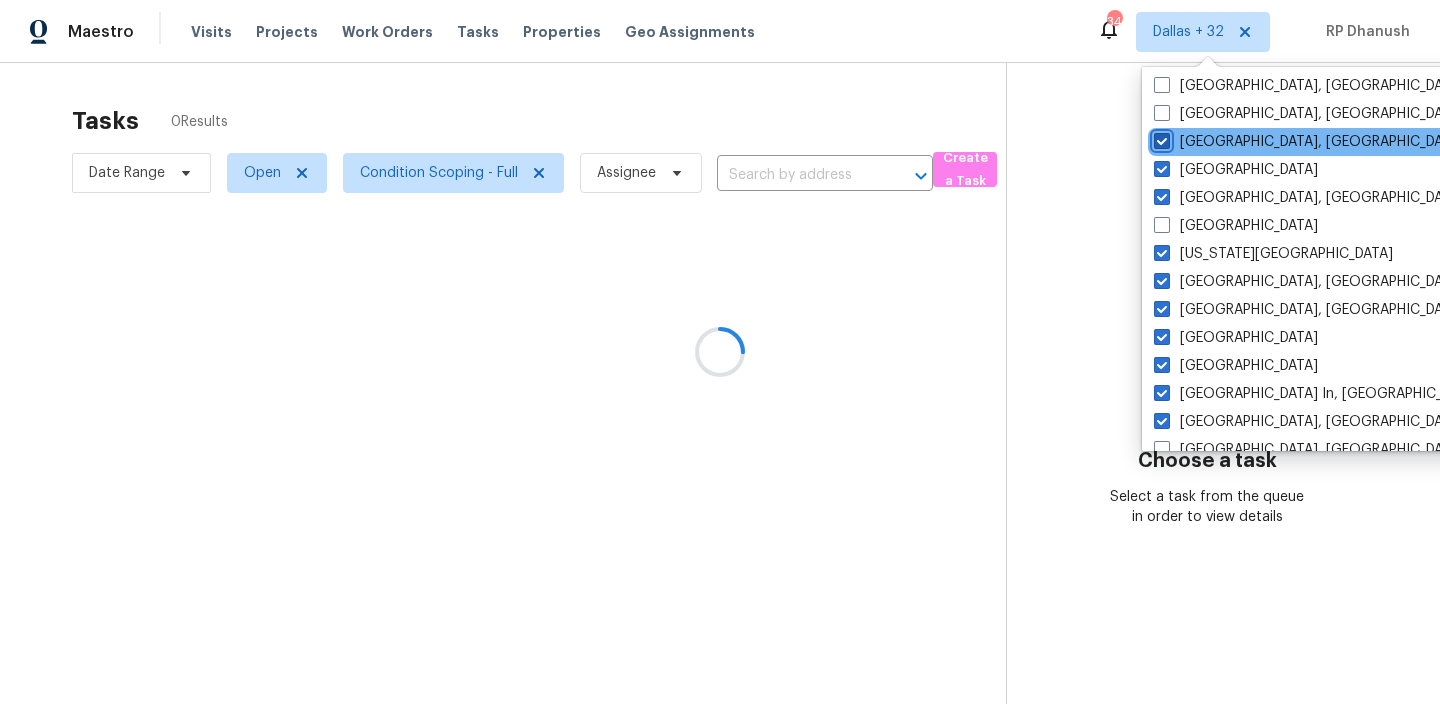 checkbox on "true" 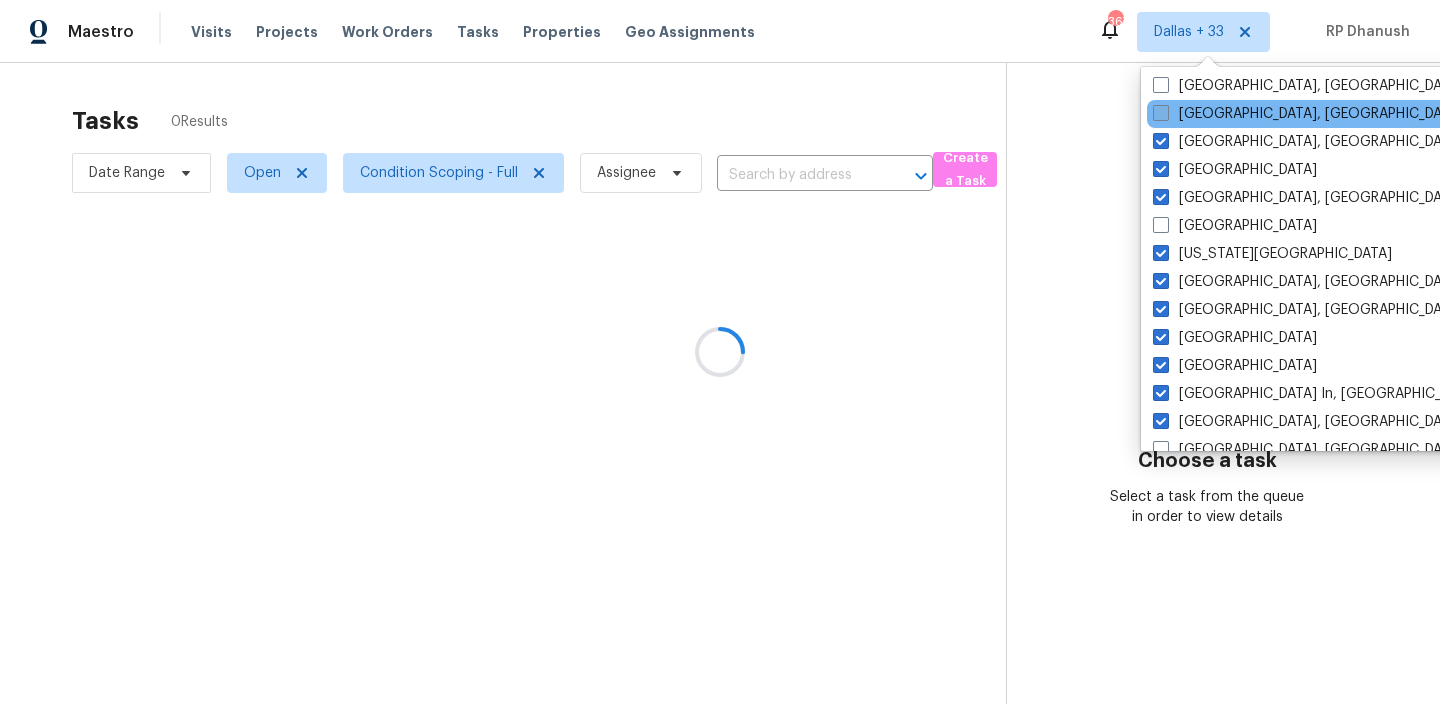 click on "Greensboro, NC" at bounding box center [1308, 114] 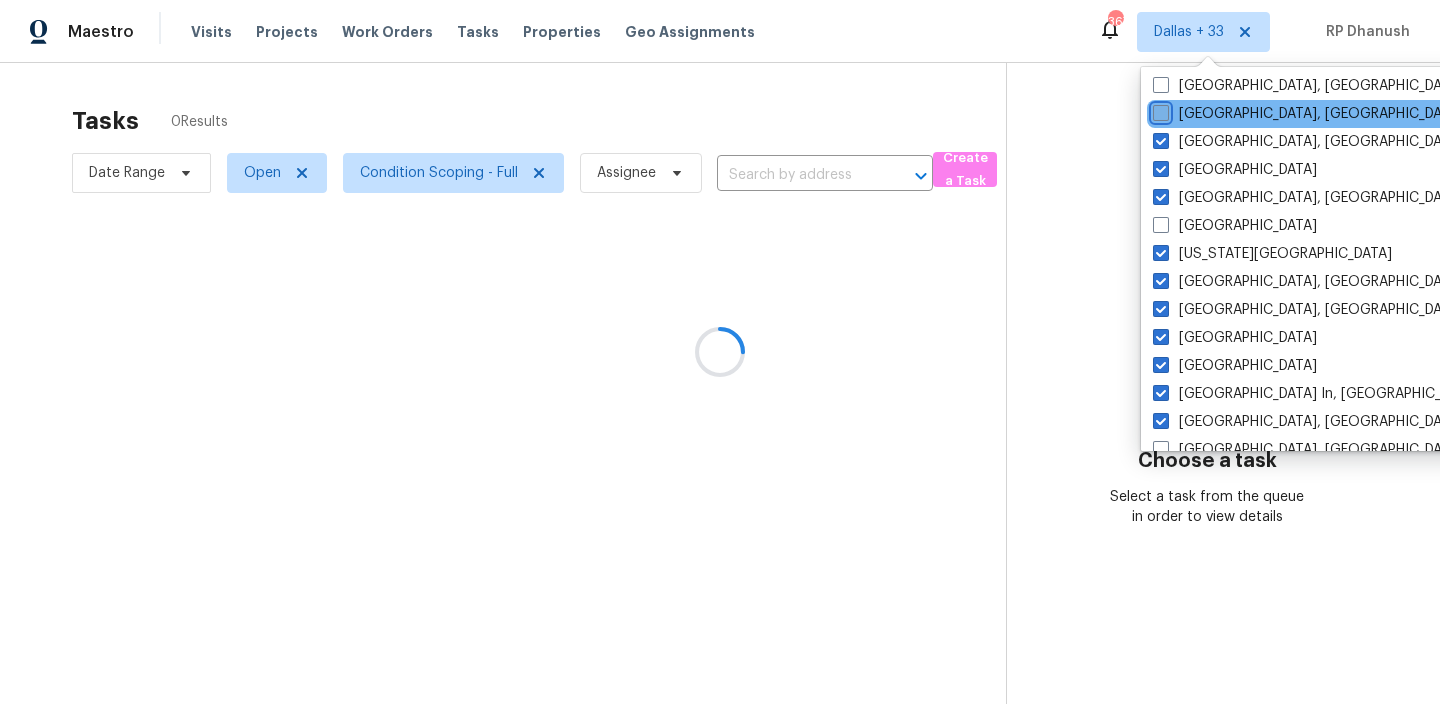 click on "Greensboro, NC" at bounding box center (1159, 110) 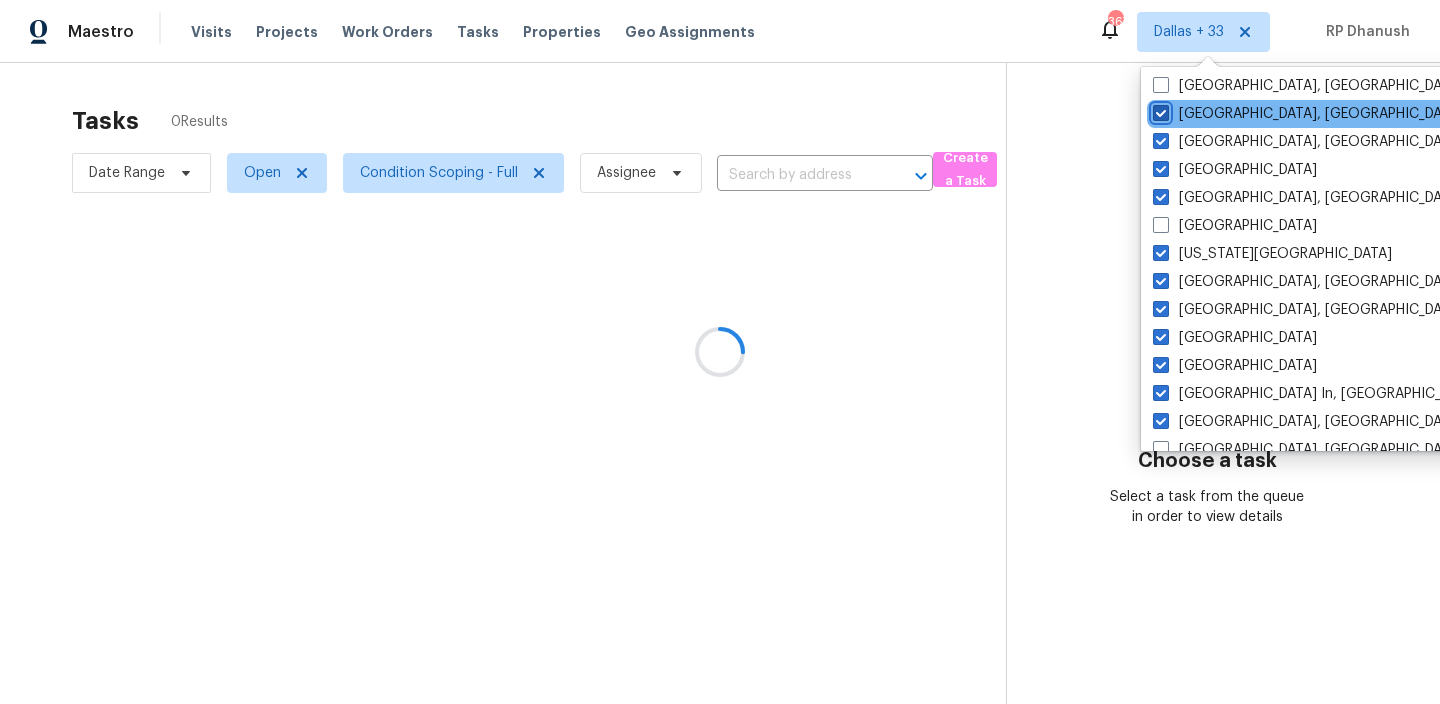 checkbox on "true" 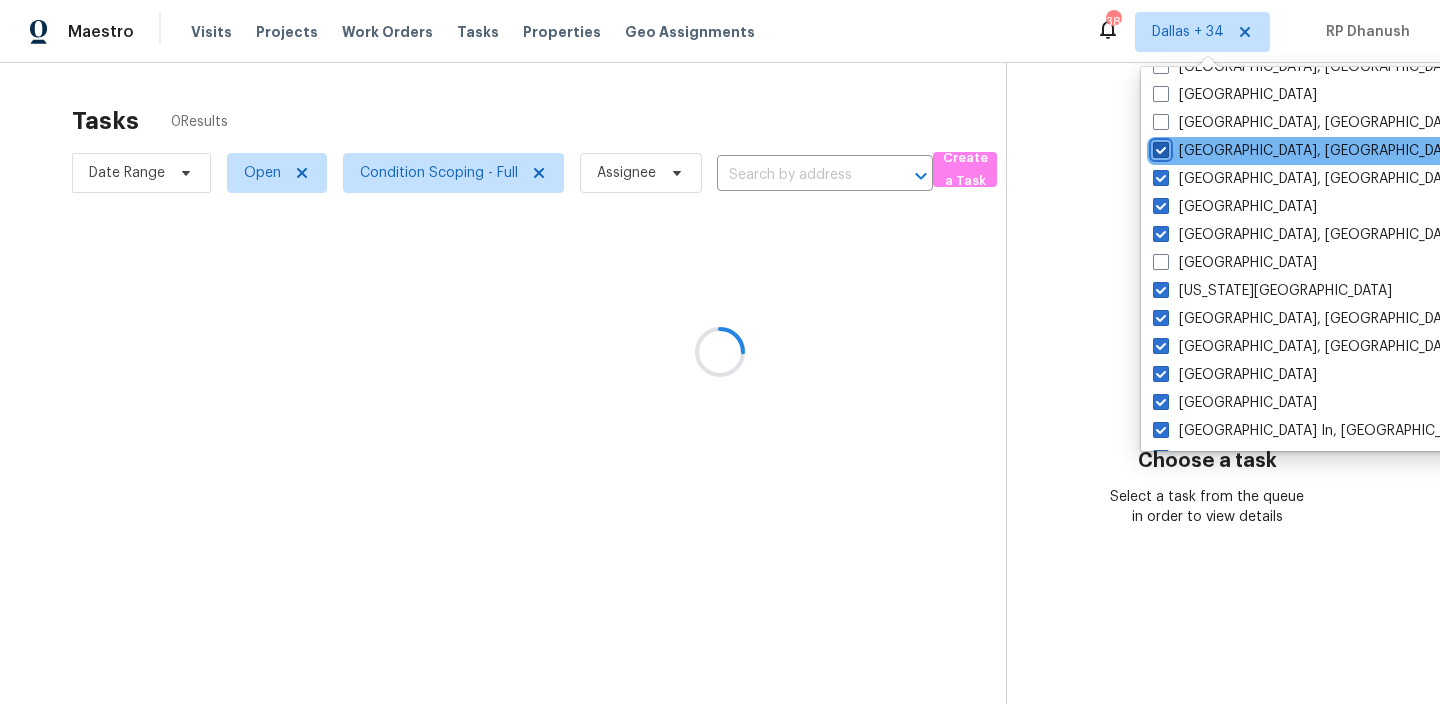 scroll, scrollTop: 548, scrollLeft: 0, axis: vertical 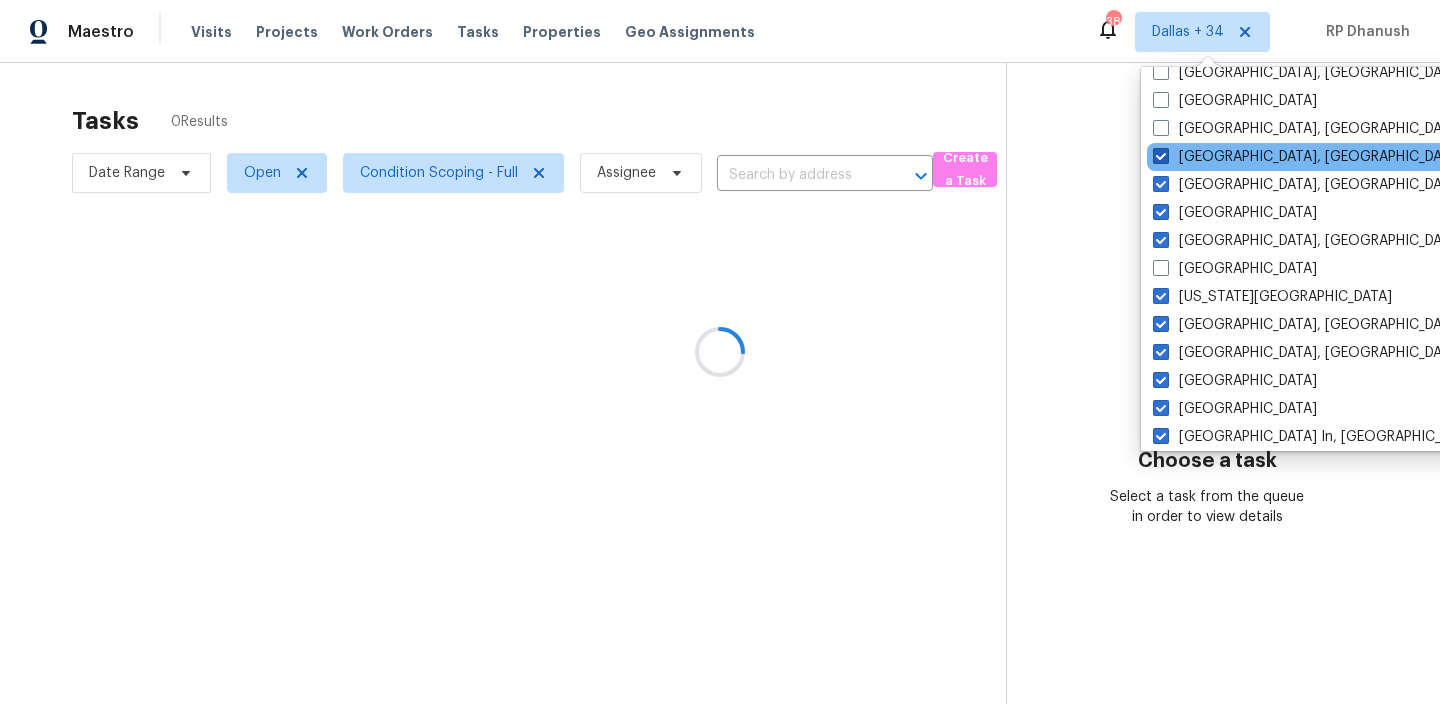 click on "Detroit, MI" at bounding box center (1348, 129) 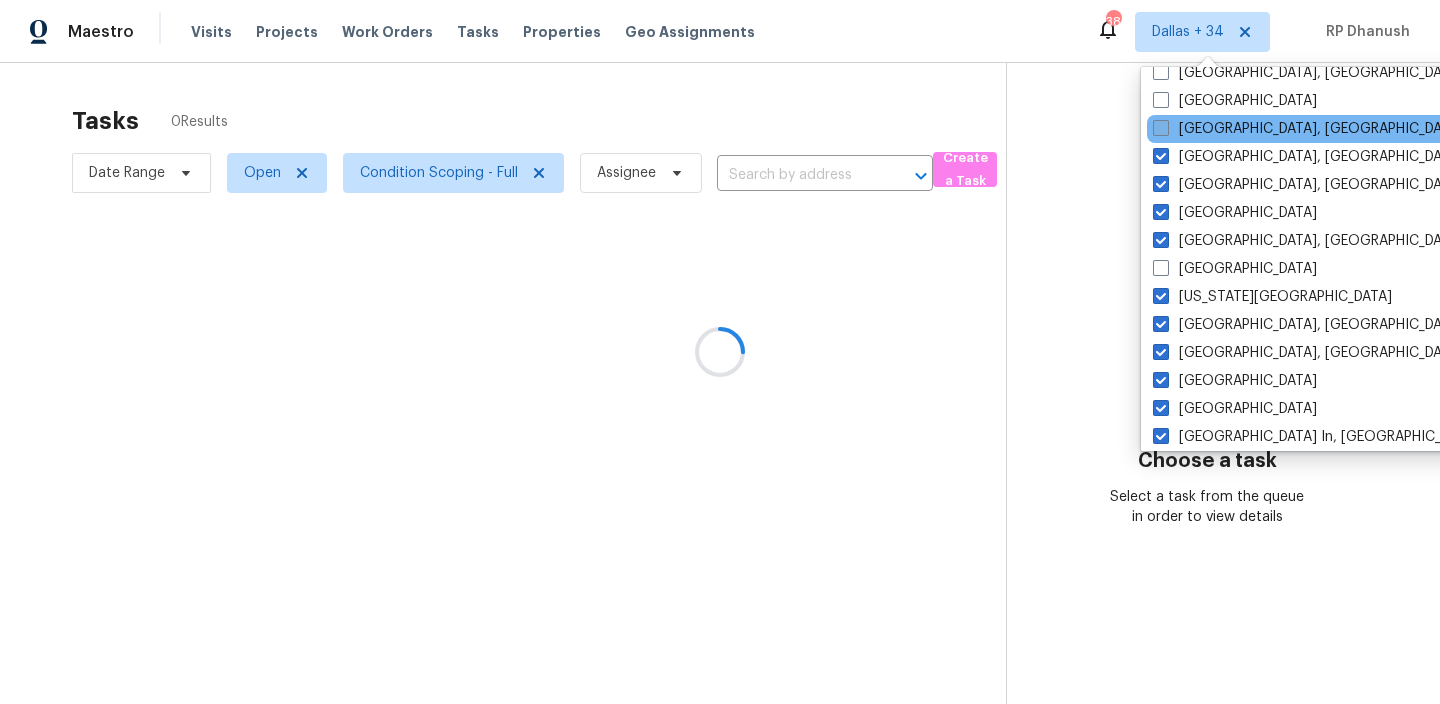 click on "Detroit, MI" at bounding box center (1308, 129) 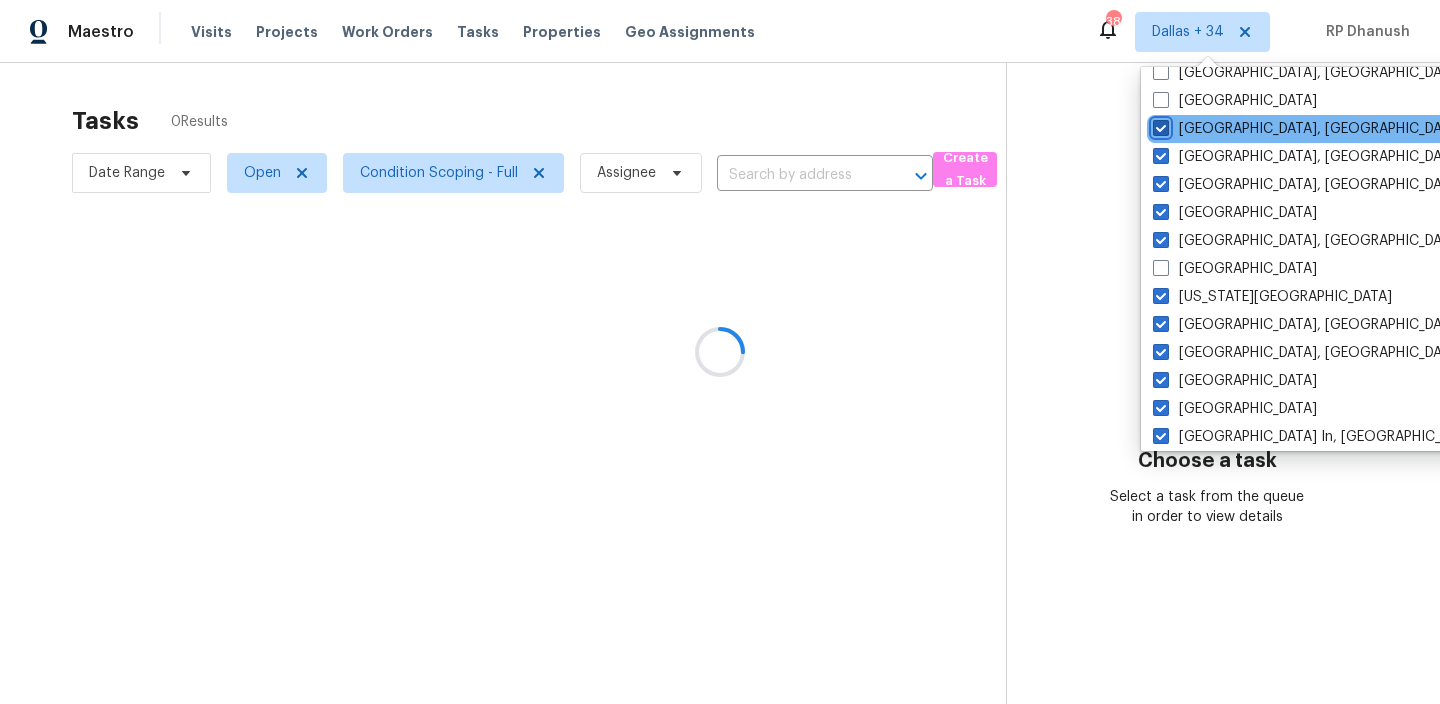 checkbox on "true" 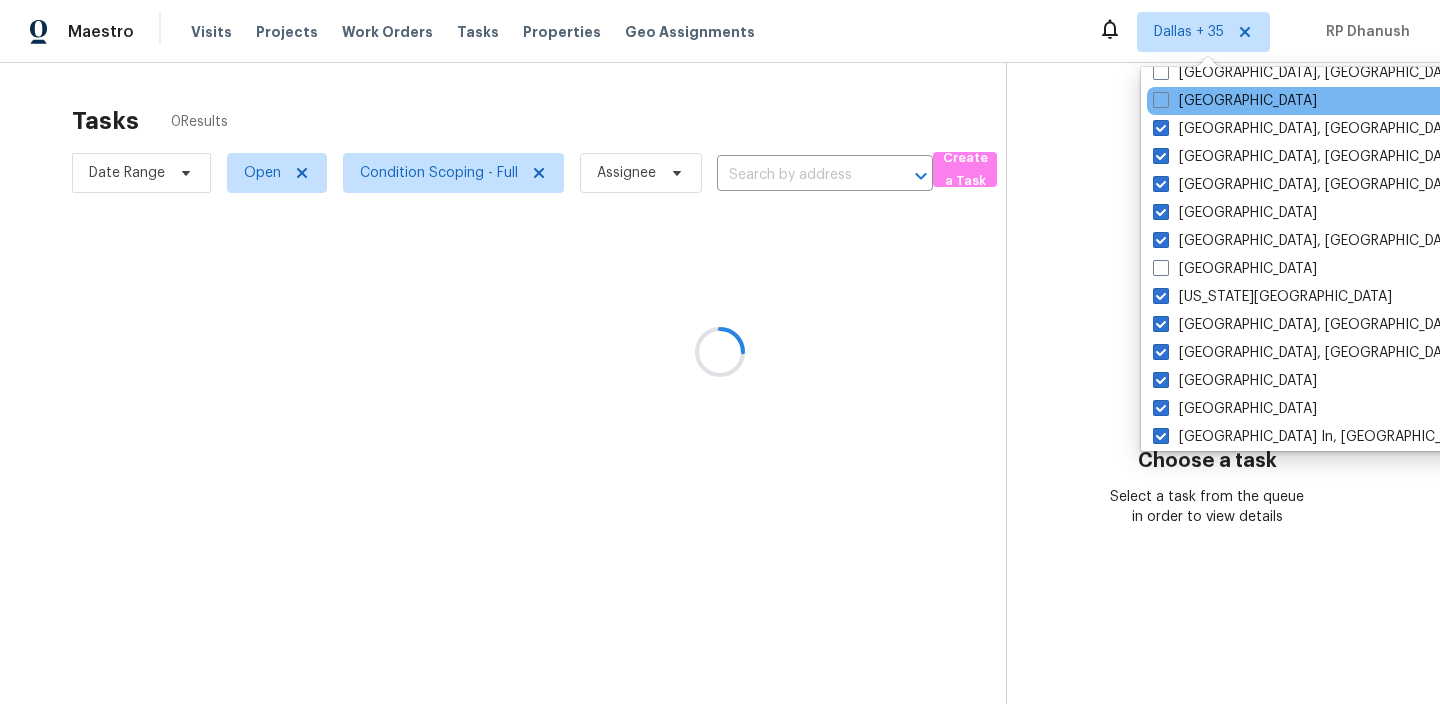 click on "Denver" at bounding box center [1348, 101] 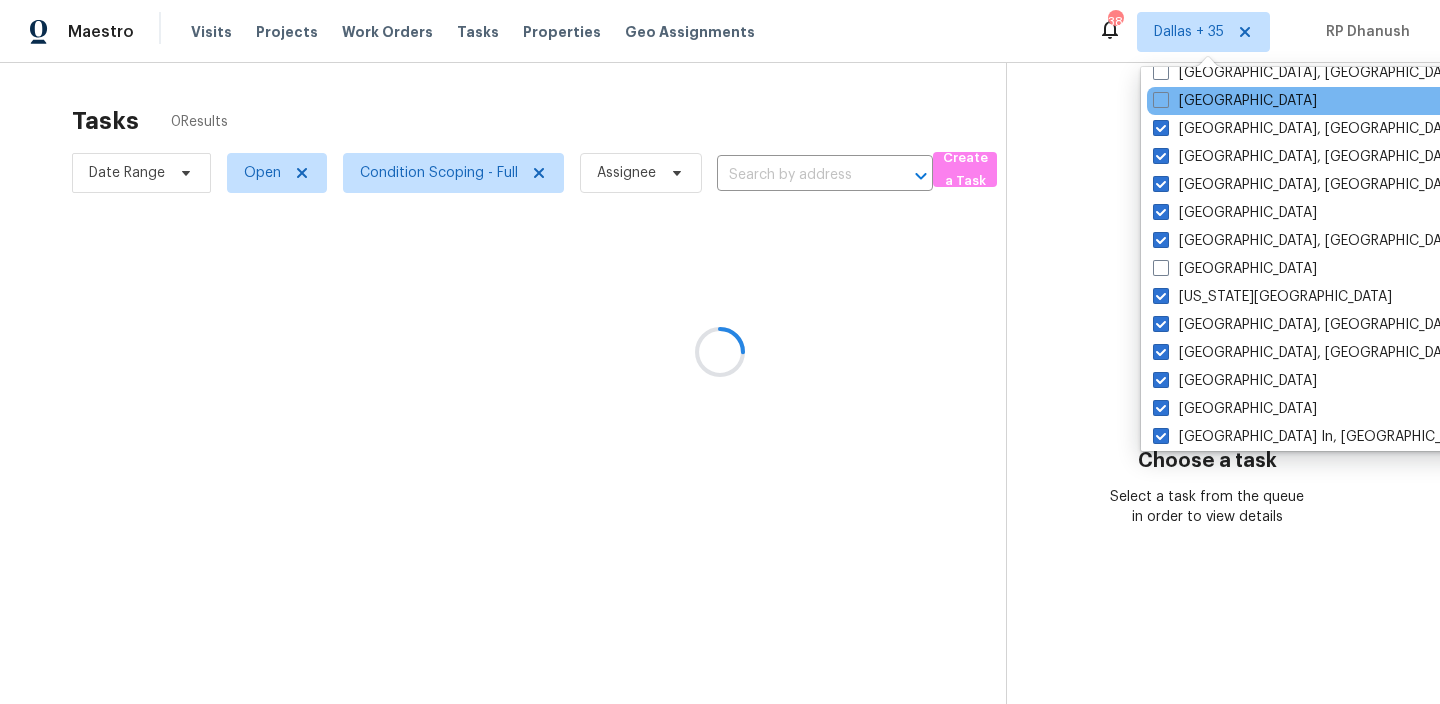 scroll, scrollTop: 489, scrollLeft: 0, axis: vertical 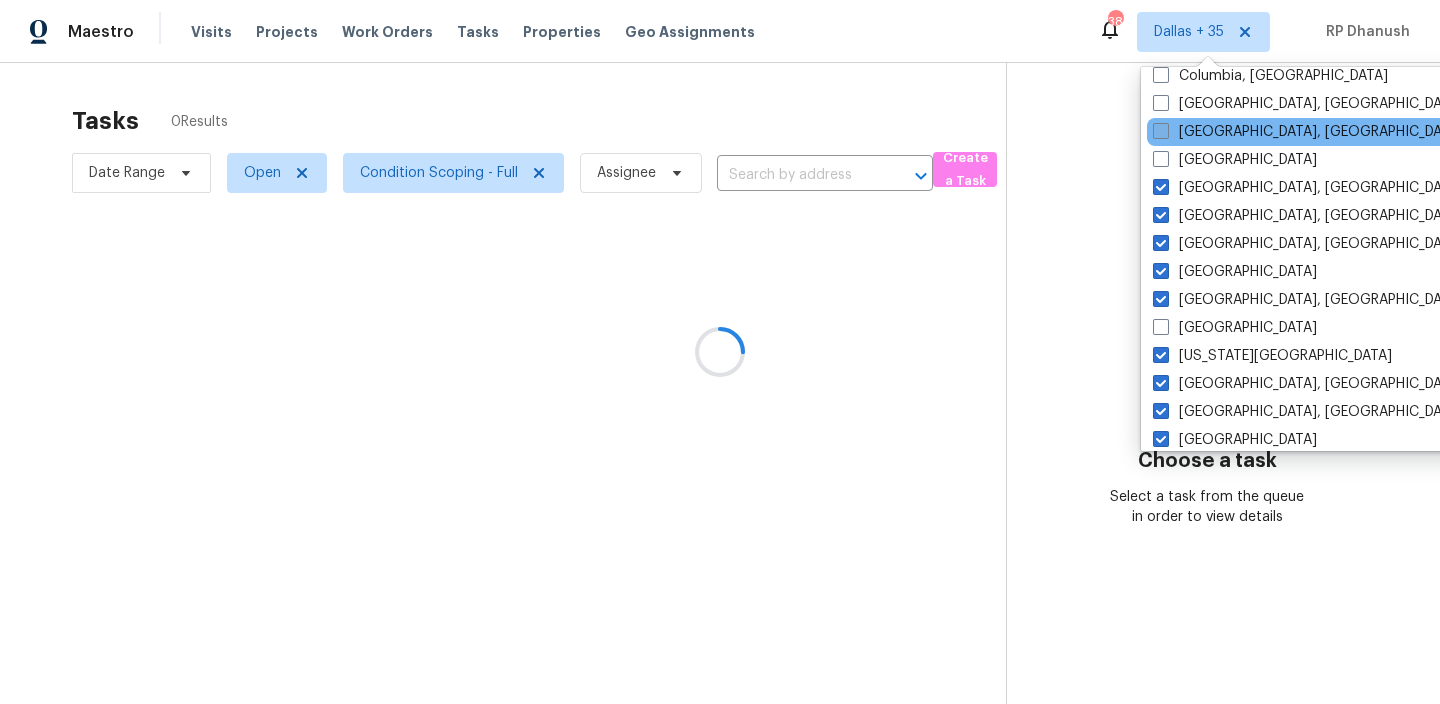click on "Corpus Christi, TX" at bounding box center [1308, 132] 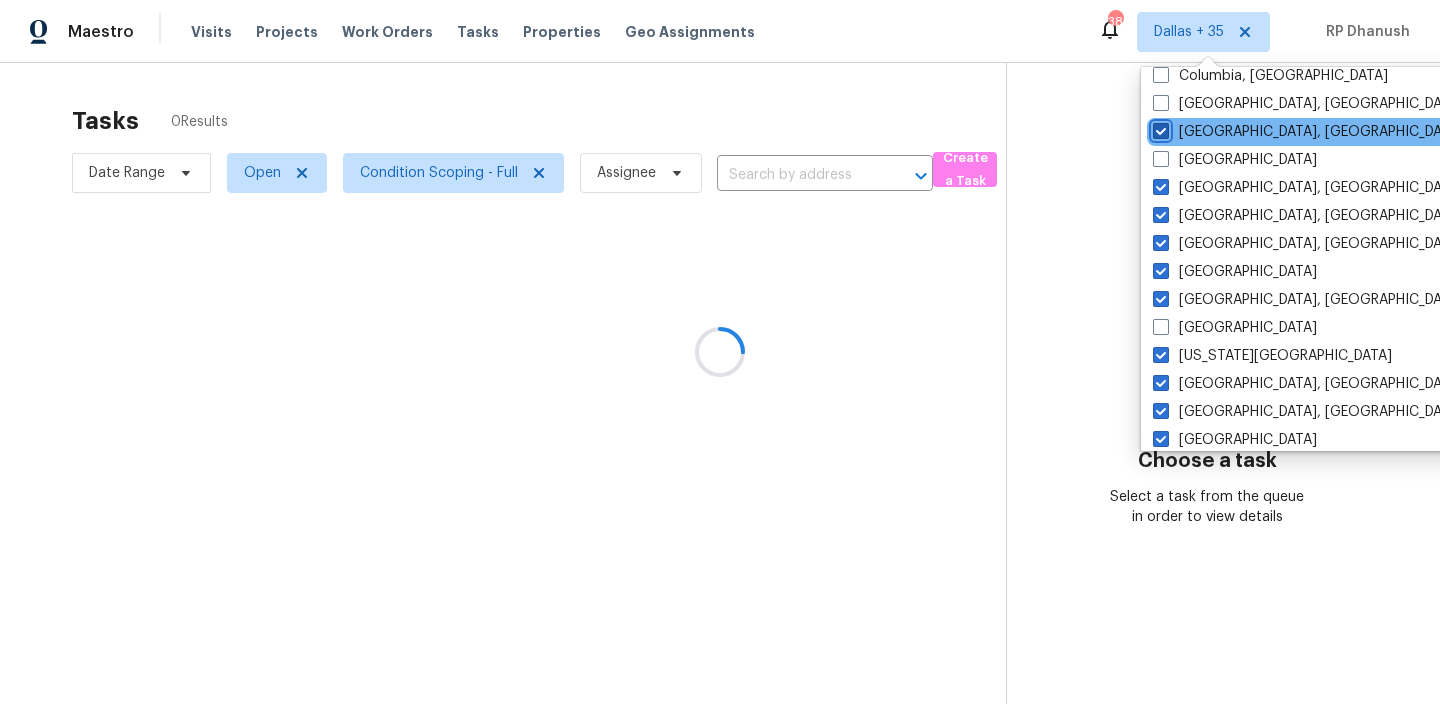 checkbox on "true" 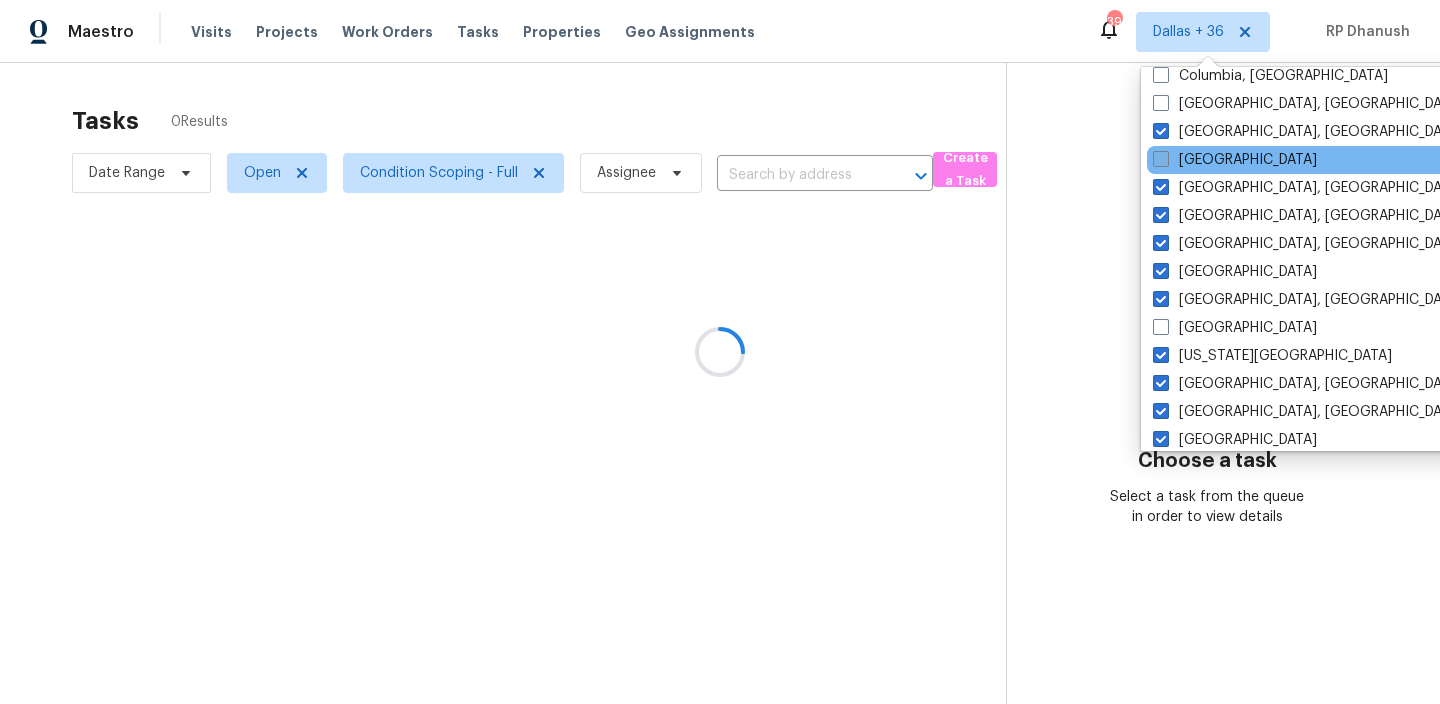 click on "Denver" at bounding box center [1235, 160] 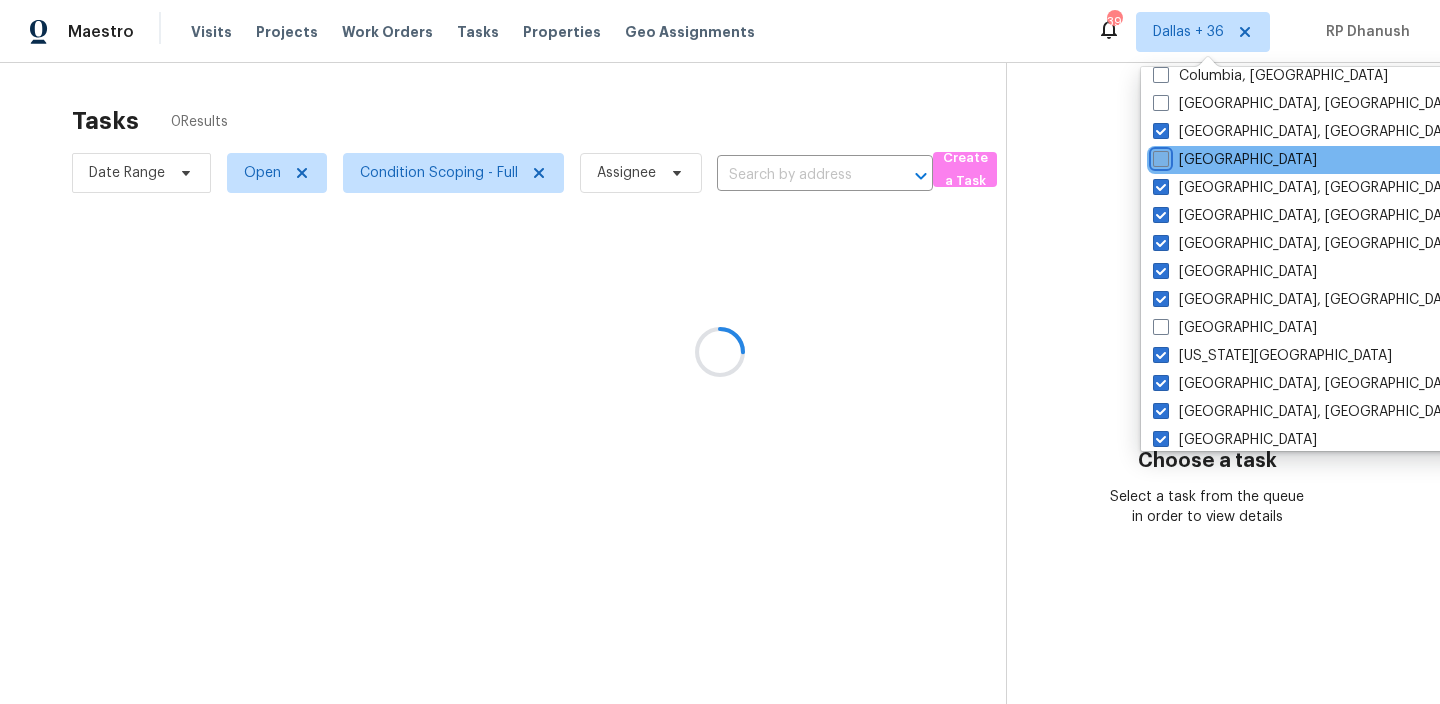 click on "Denver" at bounding box center [1159, 156] 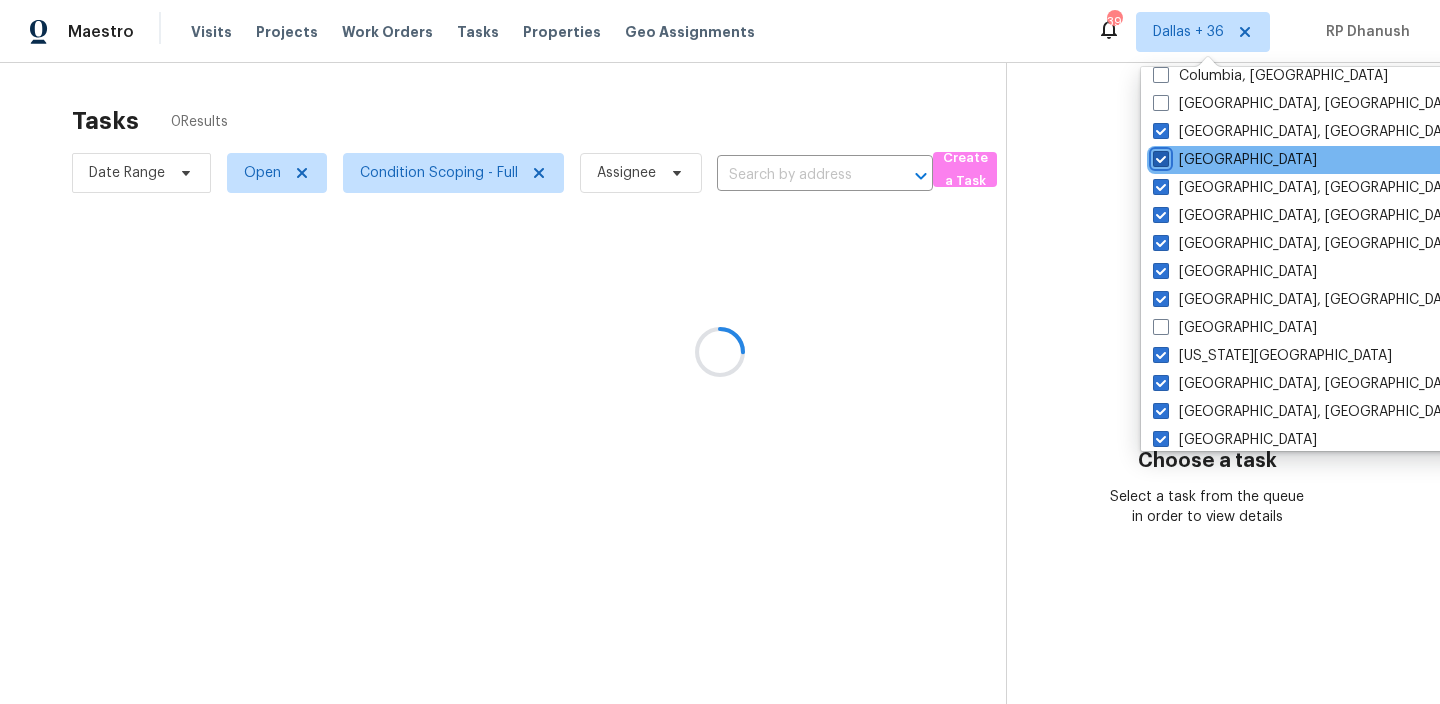 checkbox on "true" 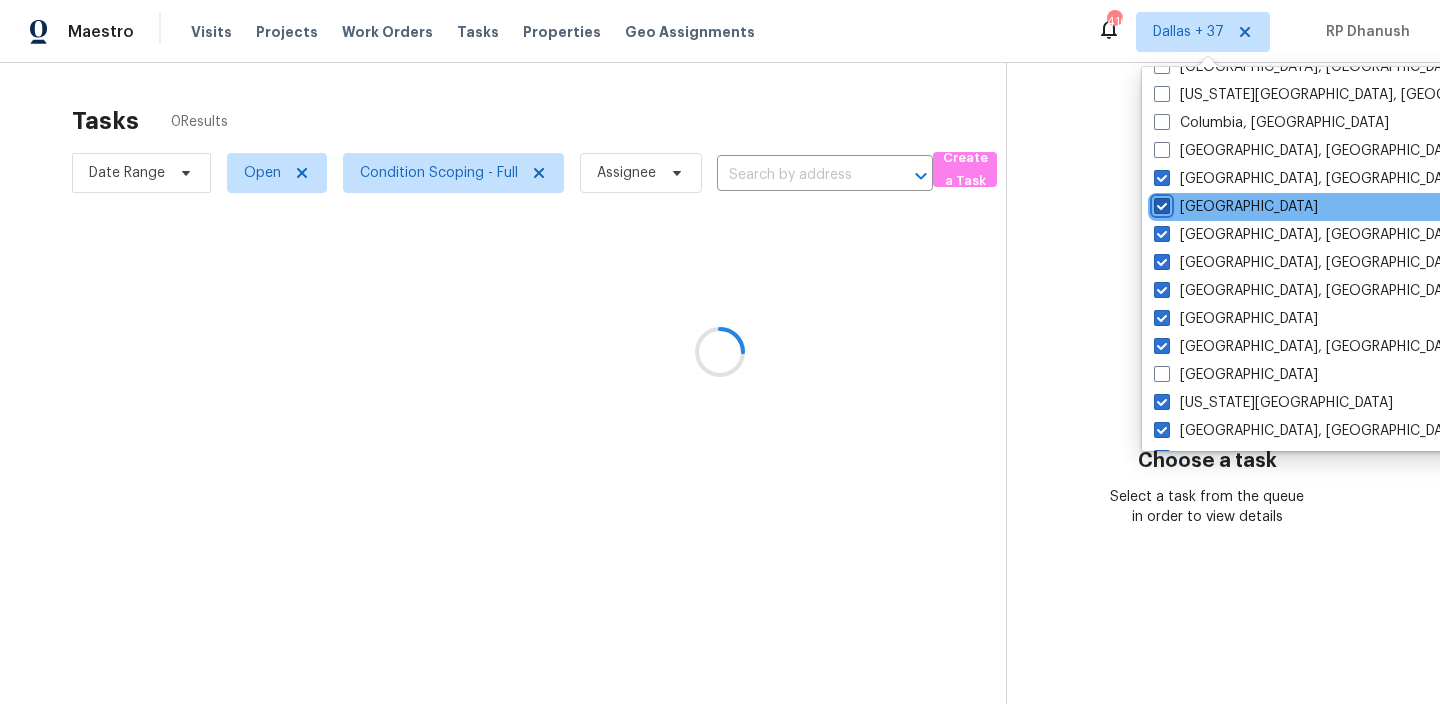 scroll, scrollTop: 434, scrollLeft: 0, axis: vertical 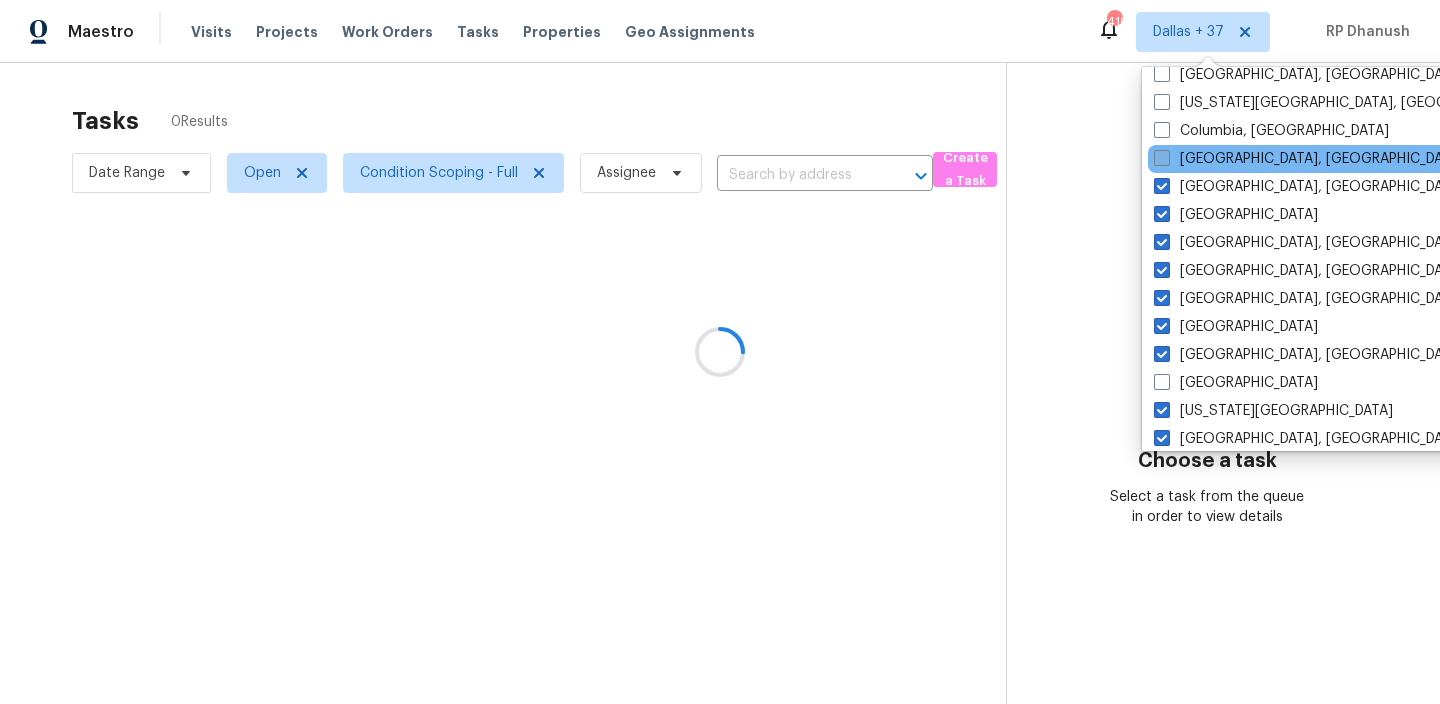click on "Columbus, OH" at bounding box center [1309, 159] 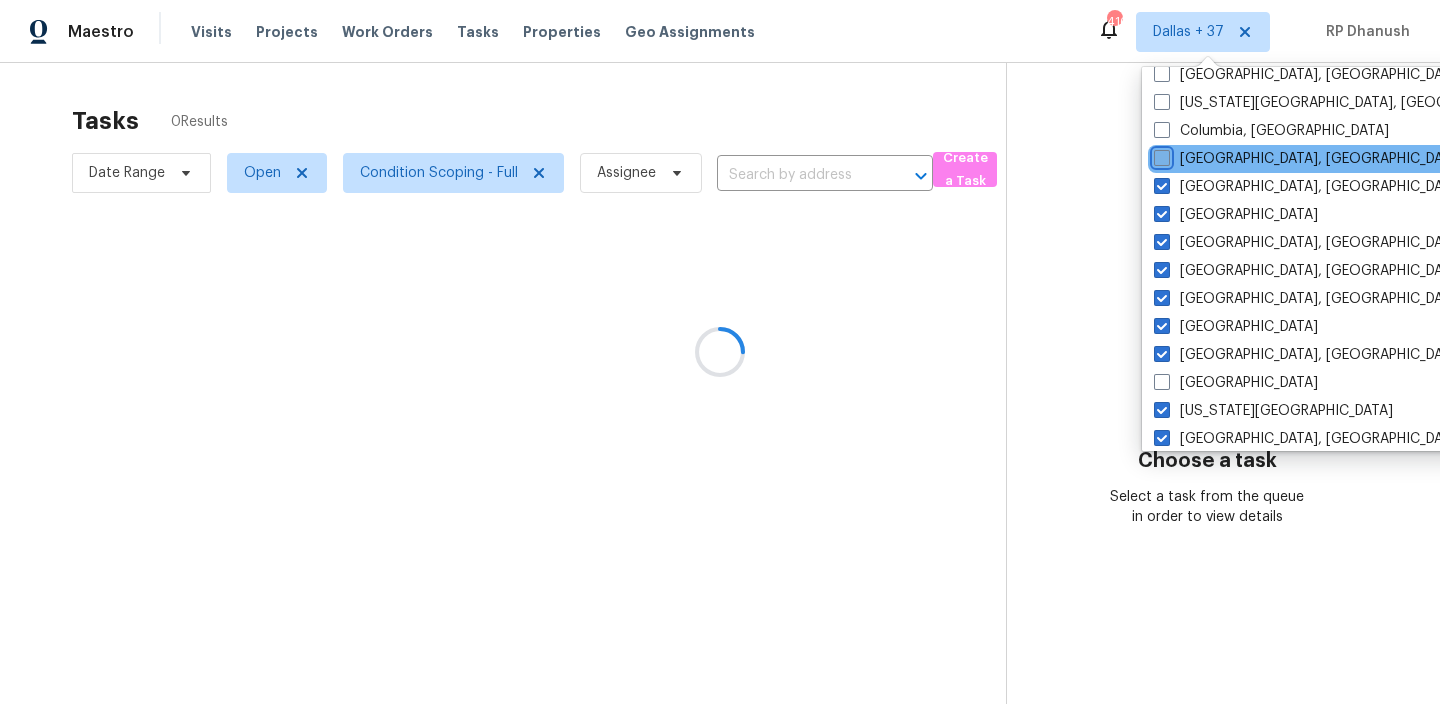 click on "Columbus, OH" at bounding box center [1160, 155] 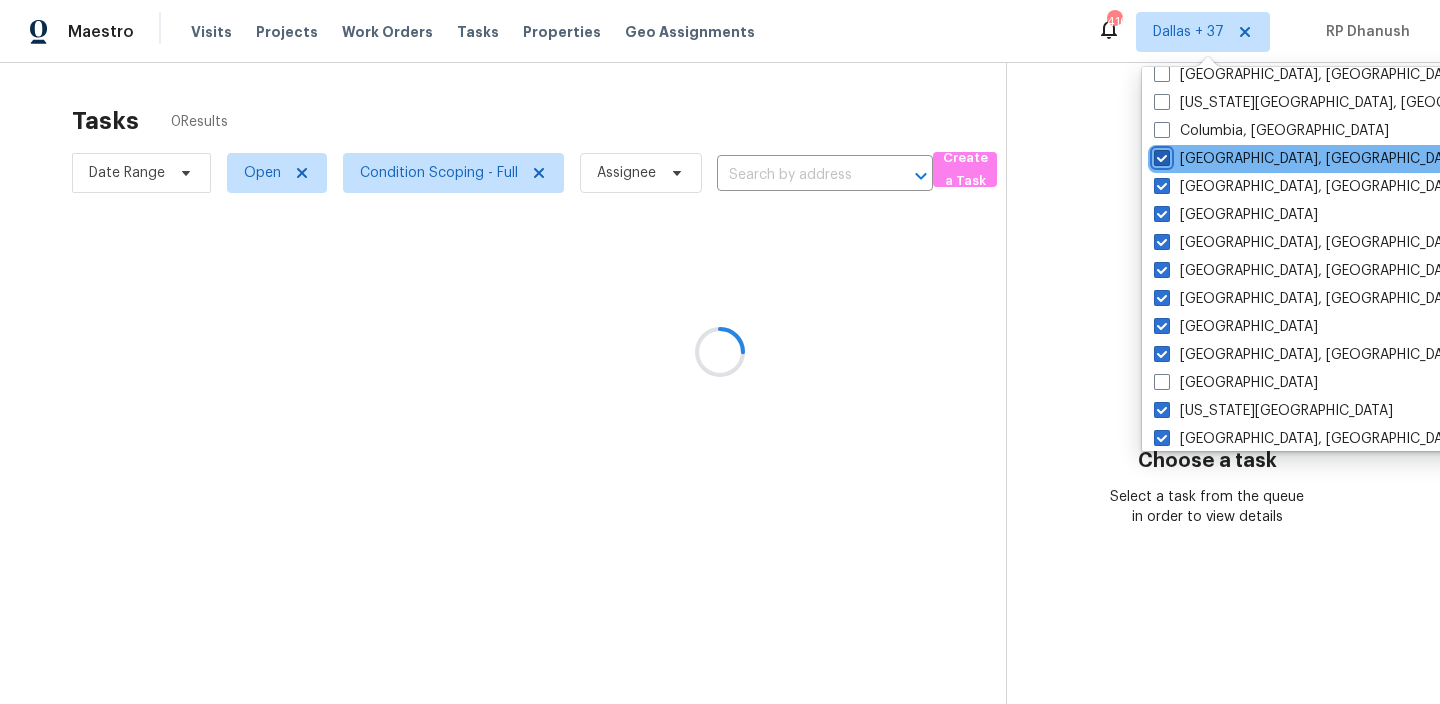checkbox on "true" 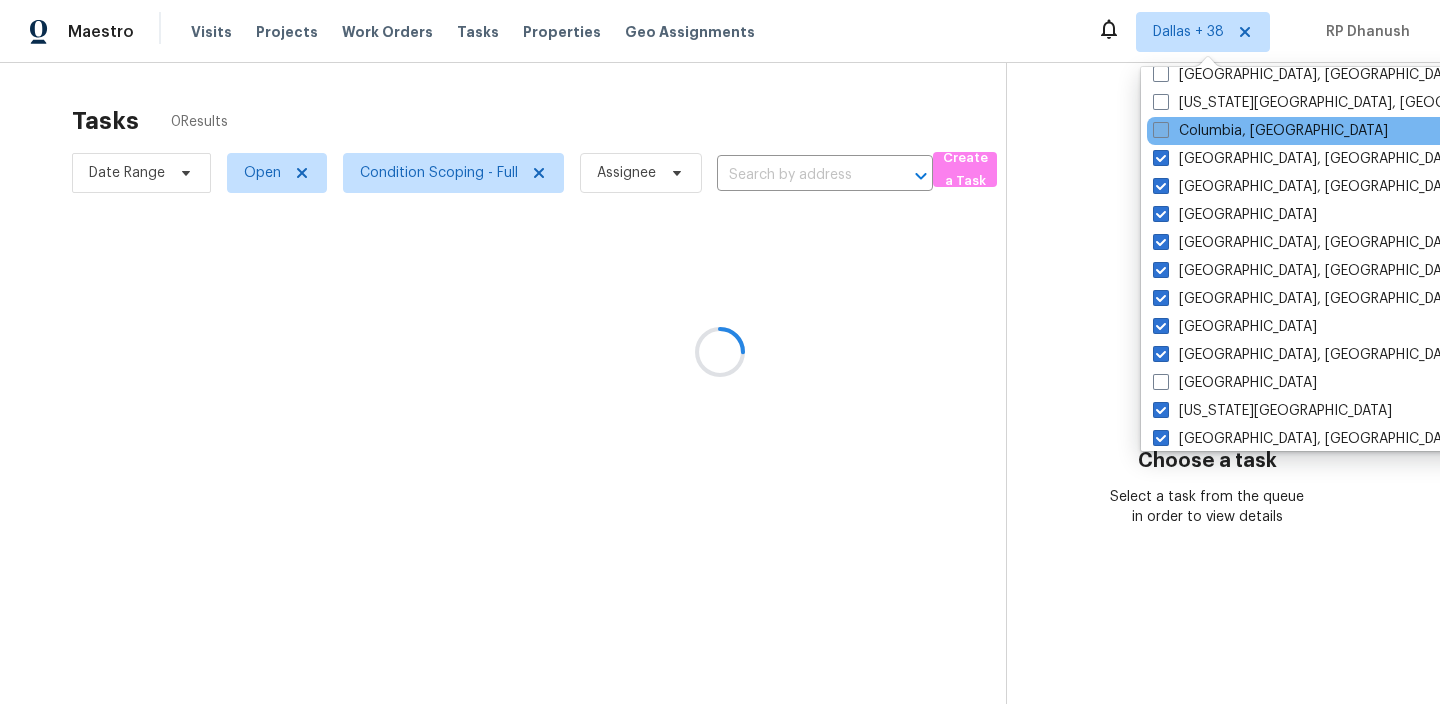 click on "Columbia, SC" at bounding box center (1270, 131) 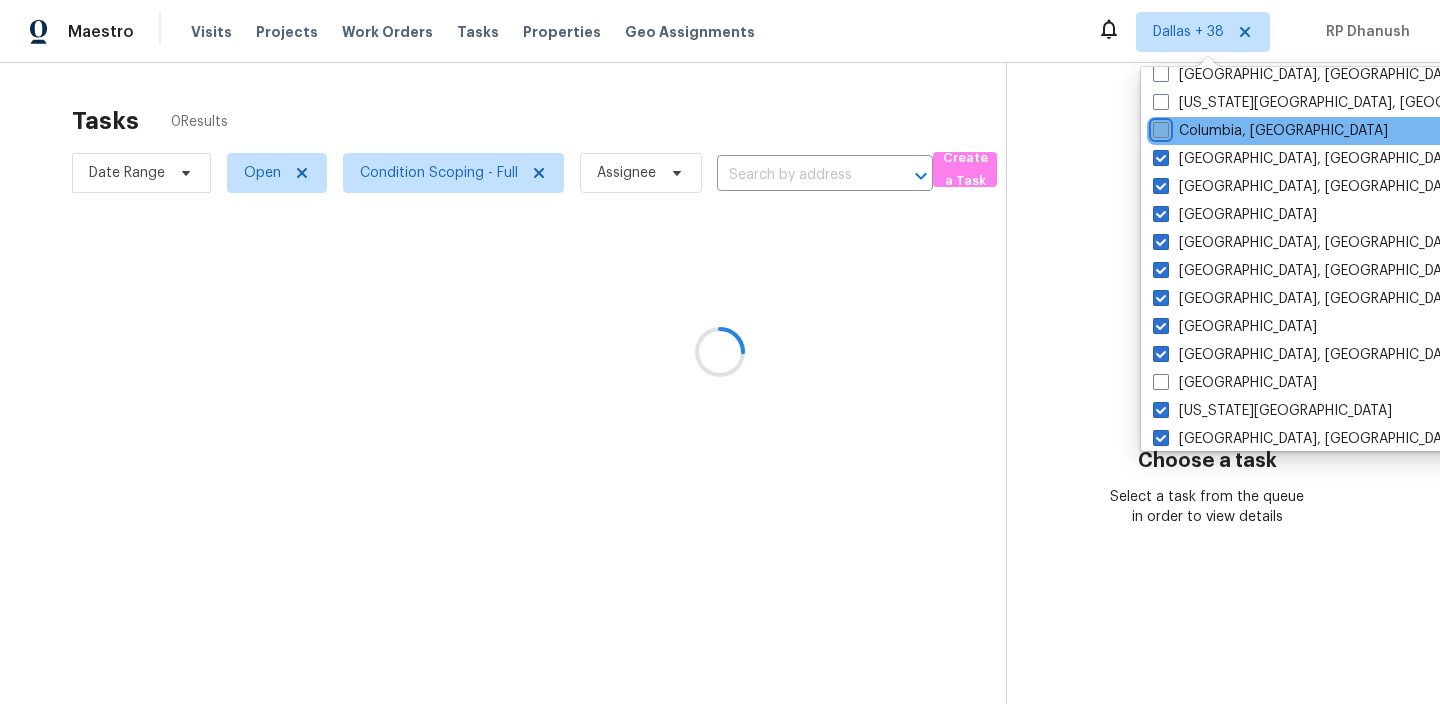 click on "Columbia, SC" at bounding box center [1159, 127] 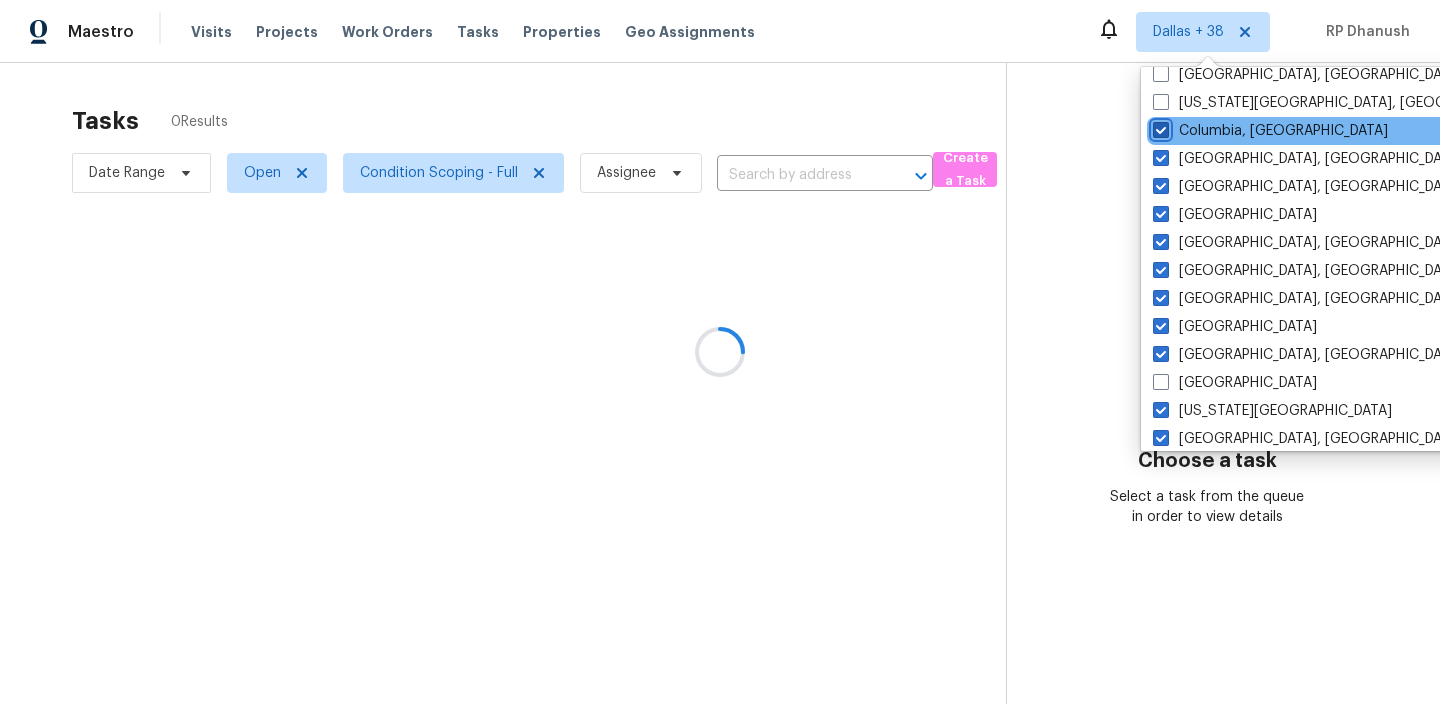 checkbox on "true" 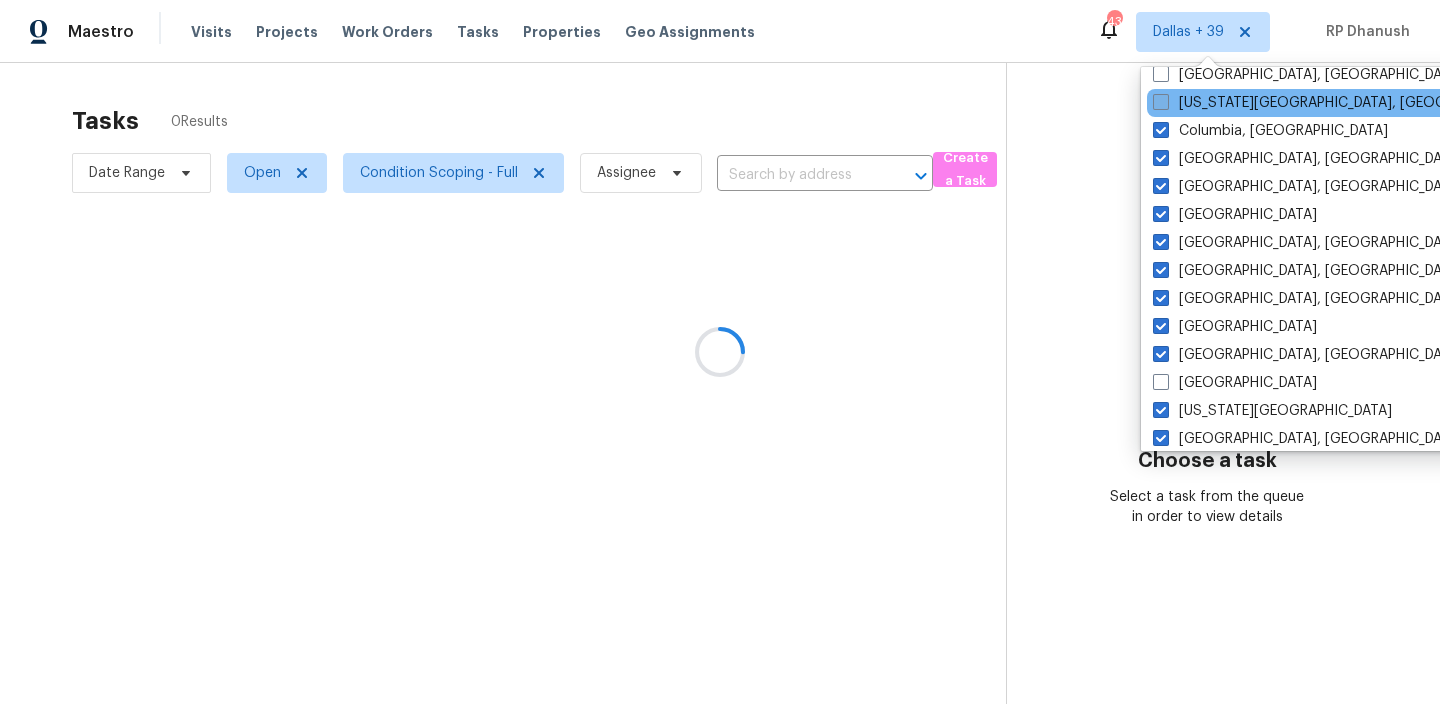 click on "Colorado Springs, CO" at bounding box center [1345, 103] 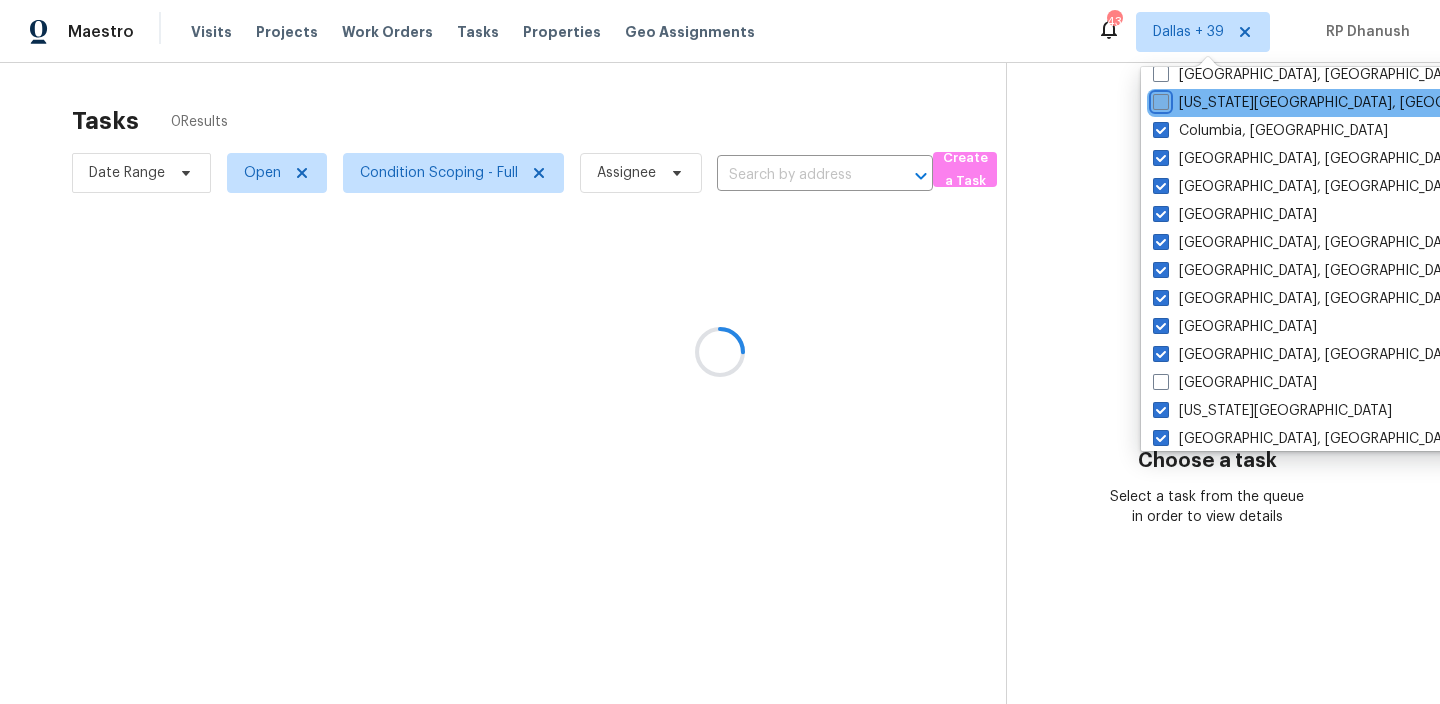 click on "Colorado Springs, CO" at bounding box center (1159, 99) 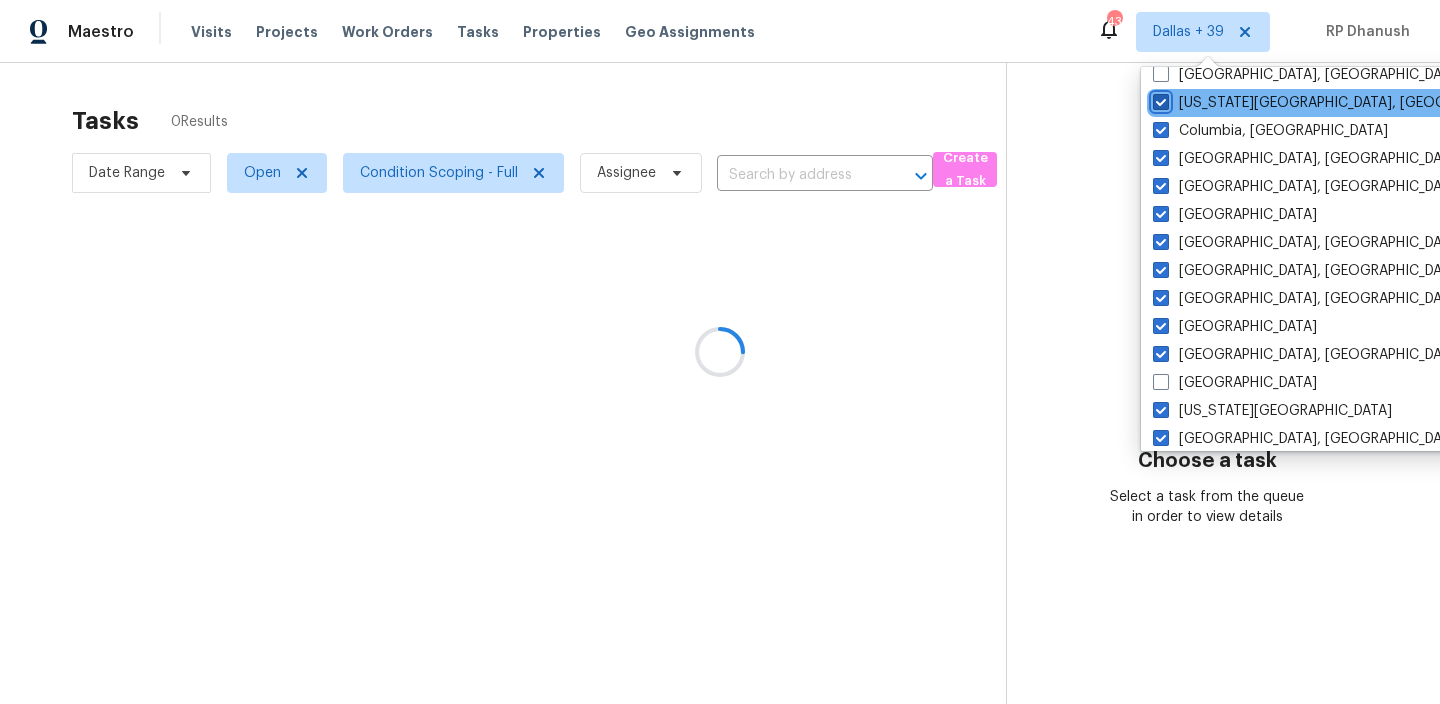 checkbox on "true" 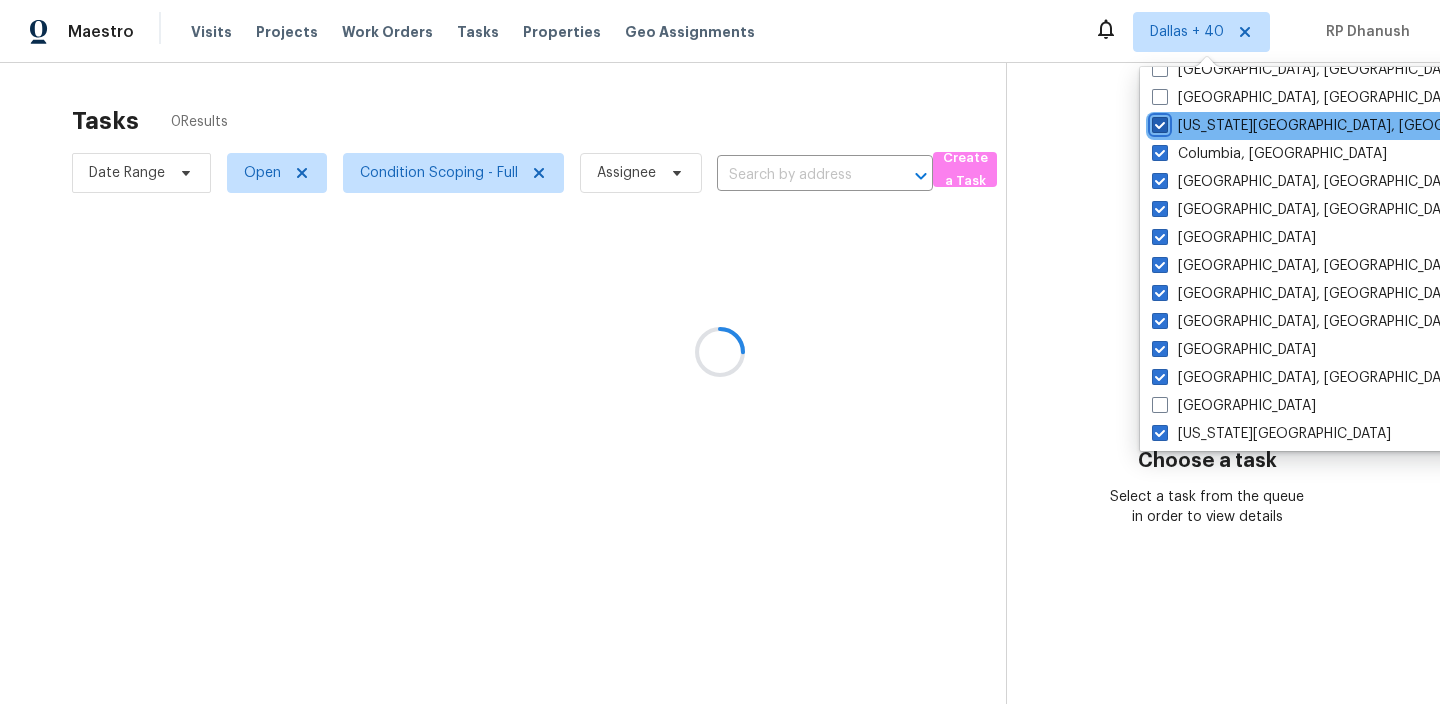 scroll, scrollTop: 396, scrollLeft: 0, axis: vertical 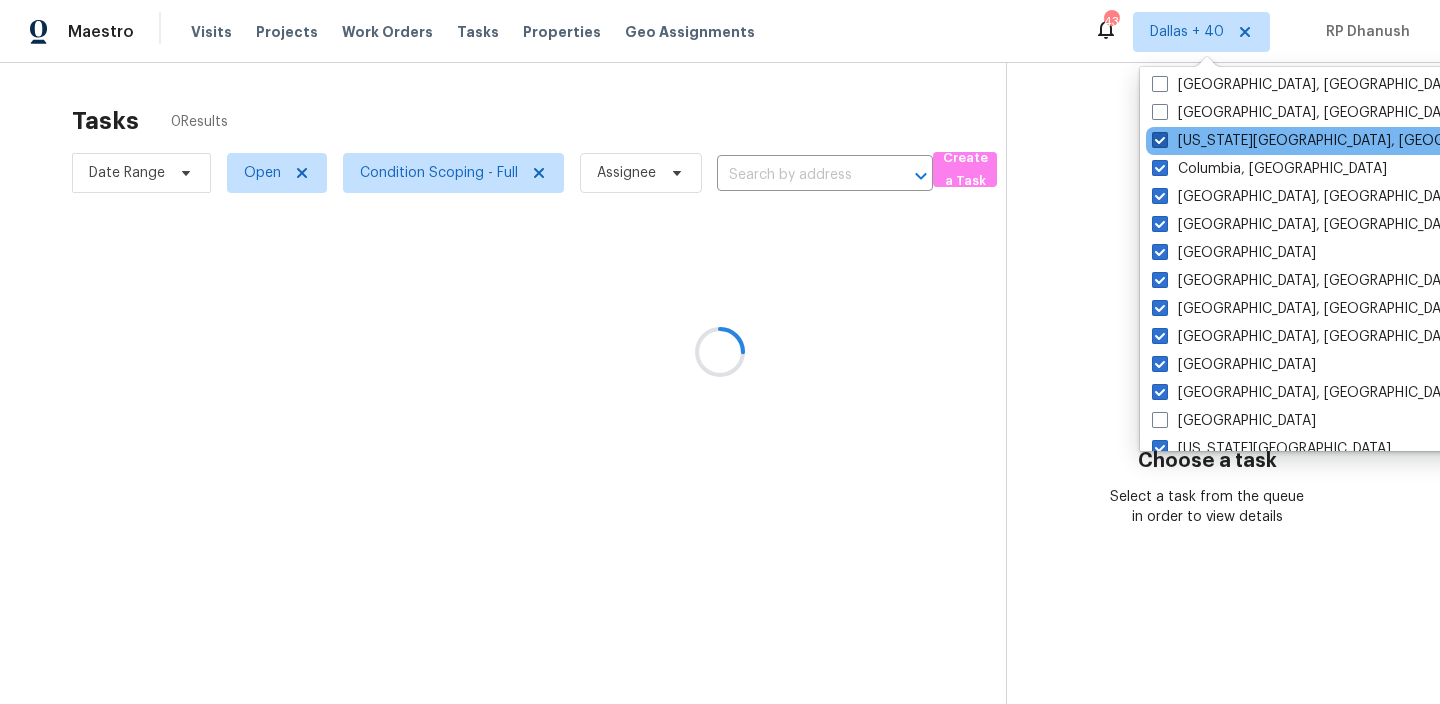 click on "Cleveland, OH" at bounding box center [1307, 113] 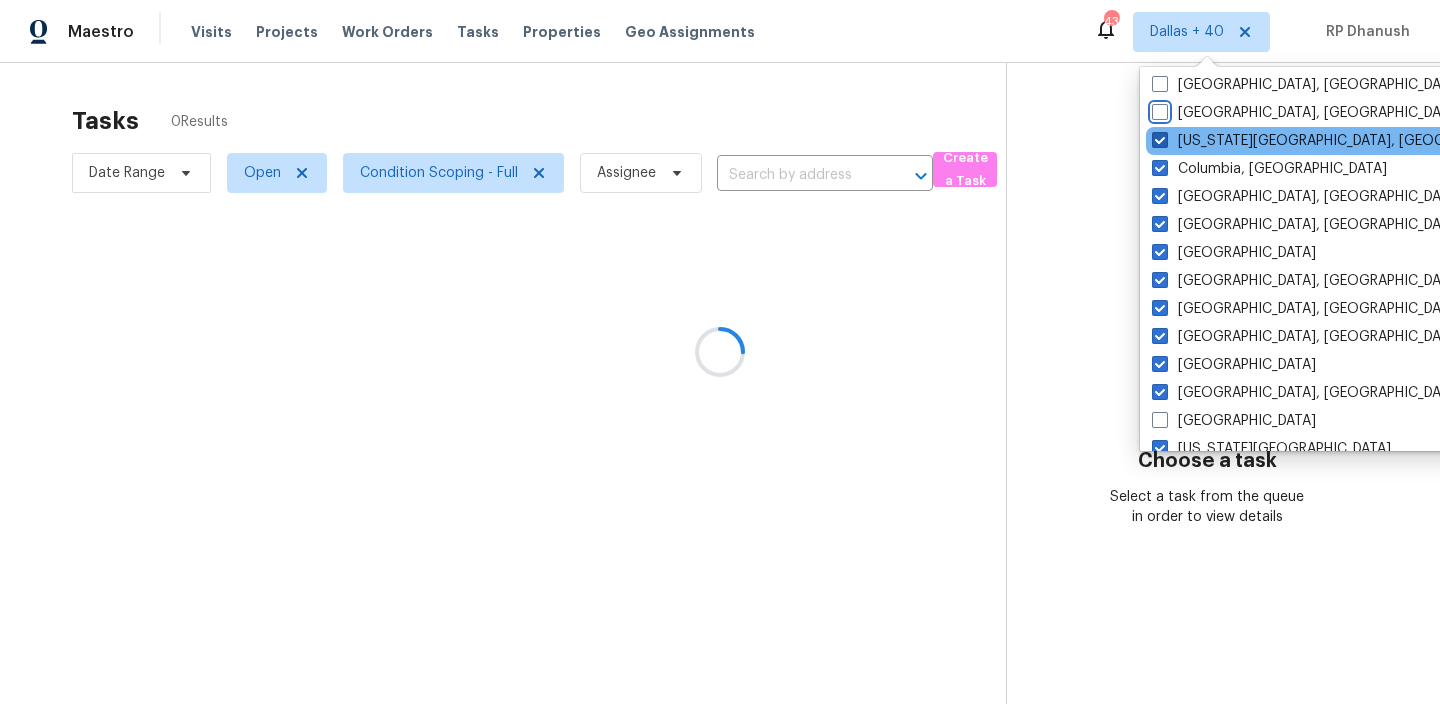 click on "Cleveland, OH" at bounding box center (1158, 109) 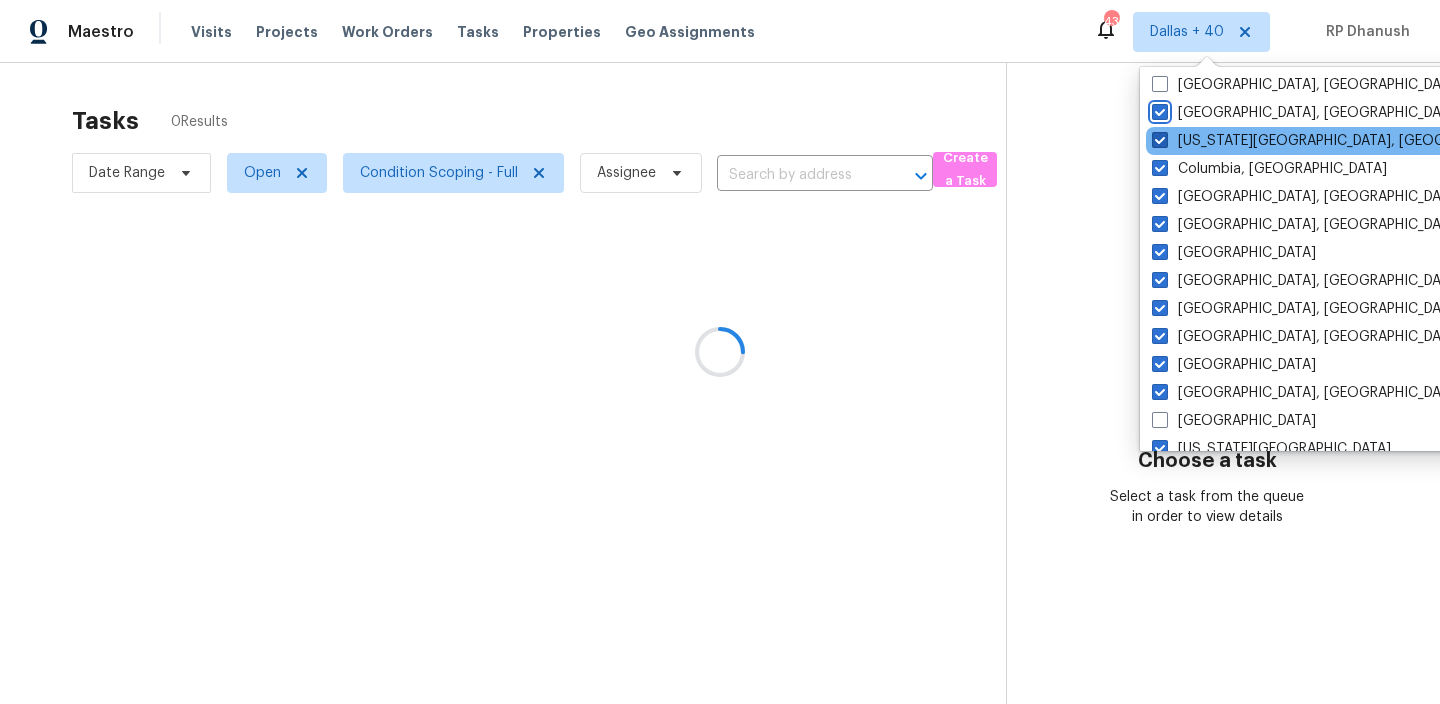 checkbox on "true" 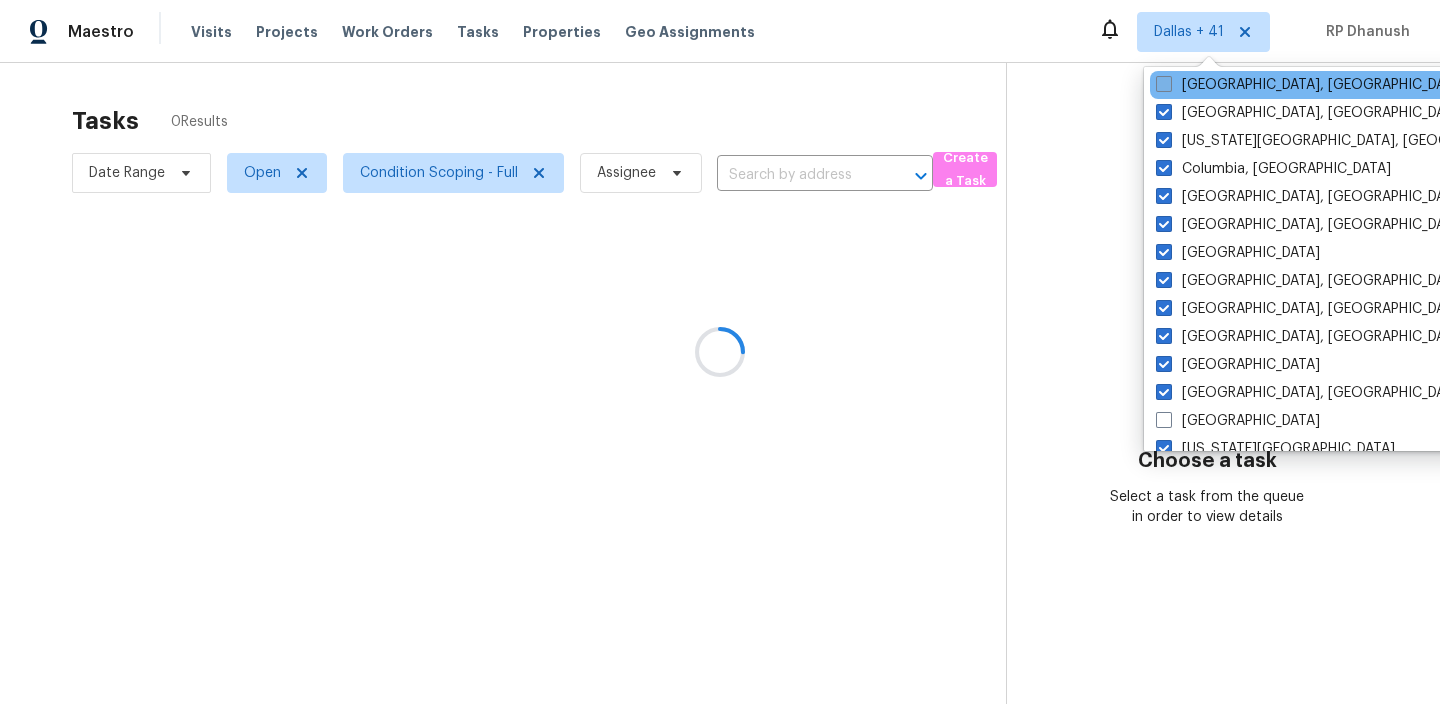 click on "Cincinnati, OH" at bounding box center [1311, 85] 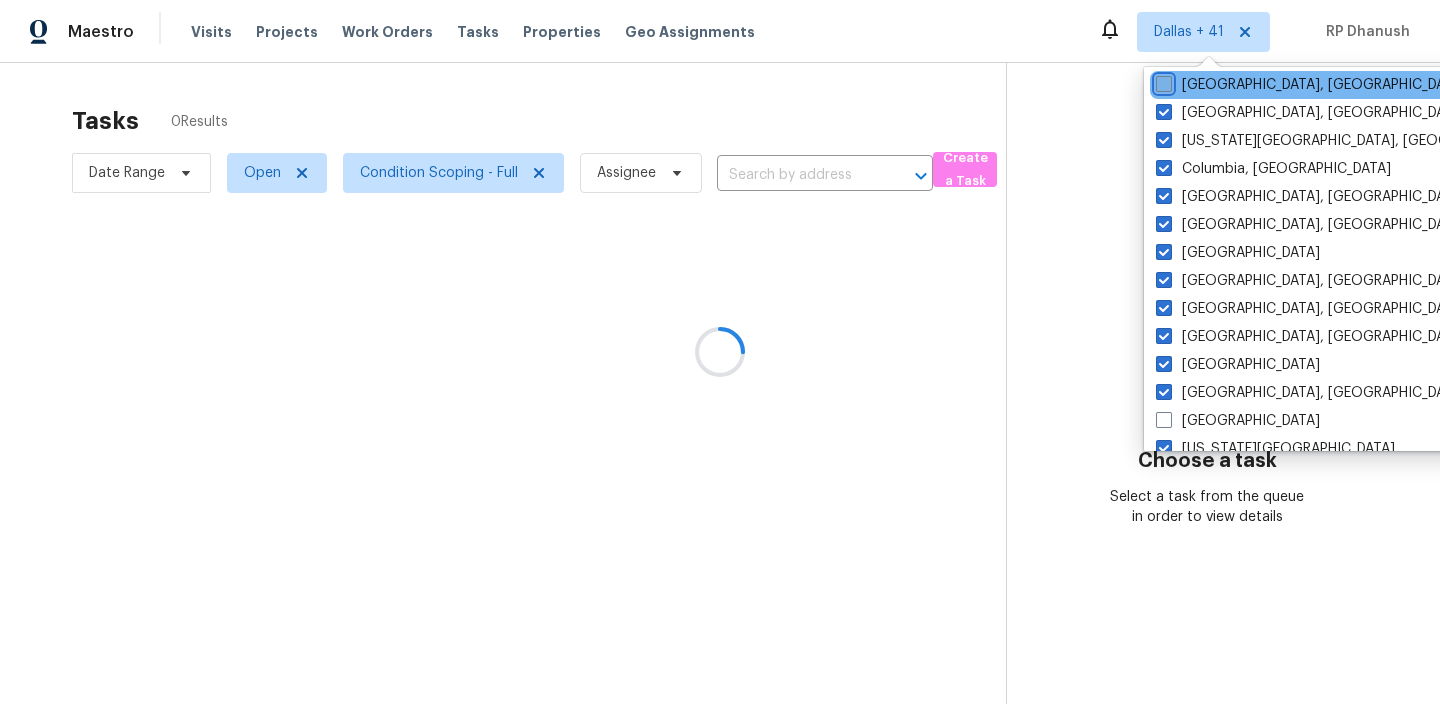 click on "Cincinnati, OH" at bounding box center [1162, 81] 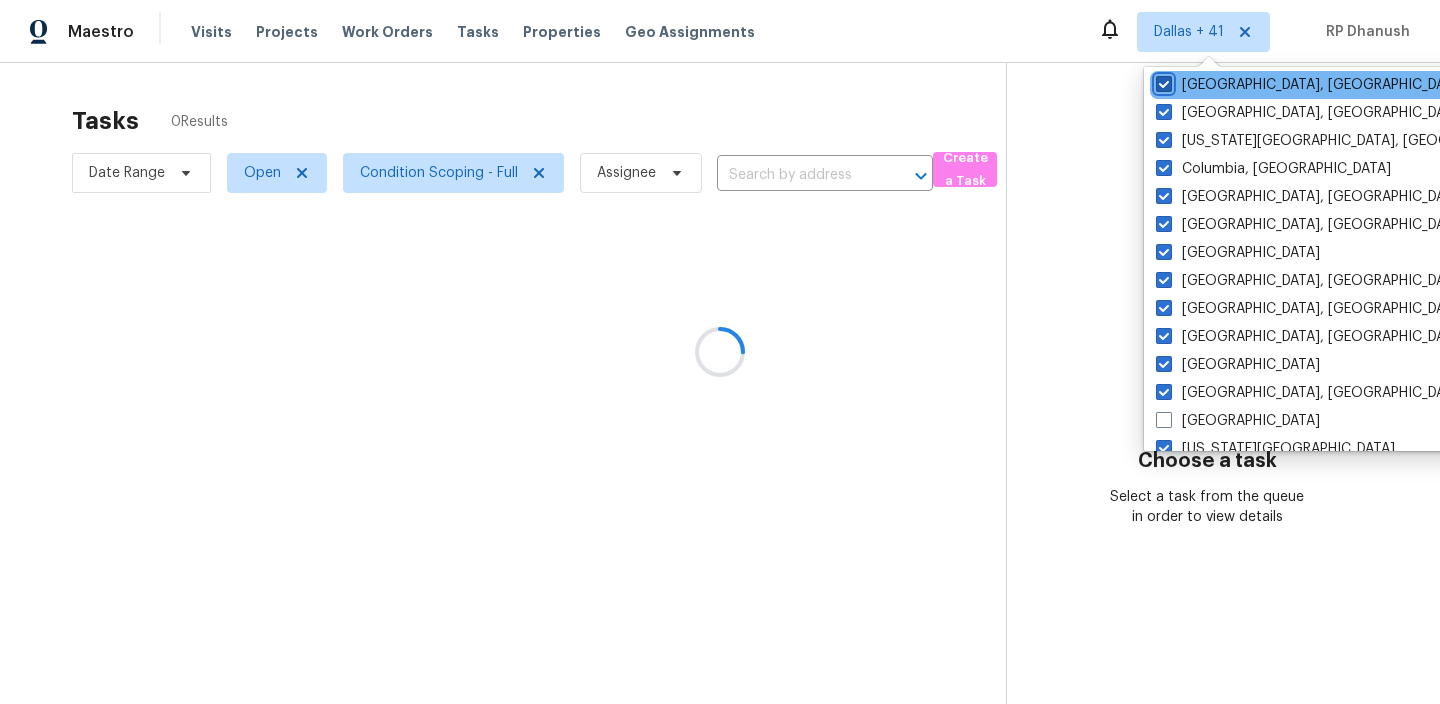 checkbox on "true" 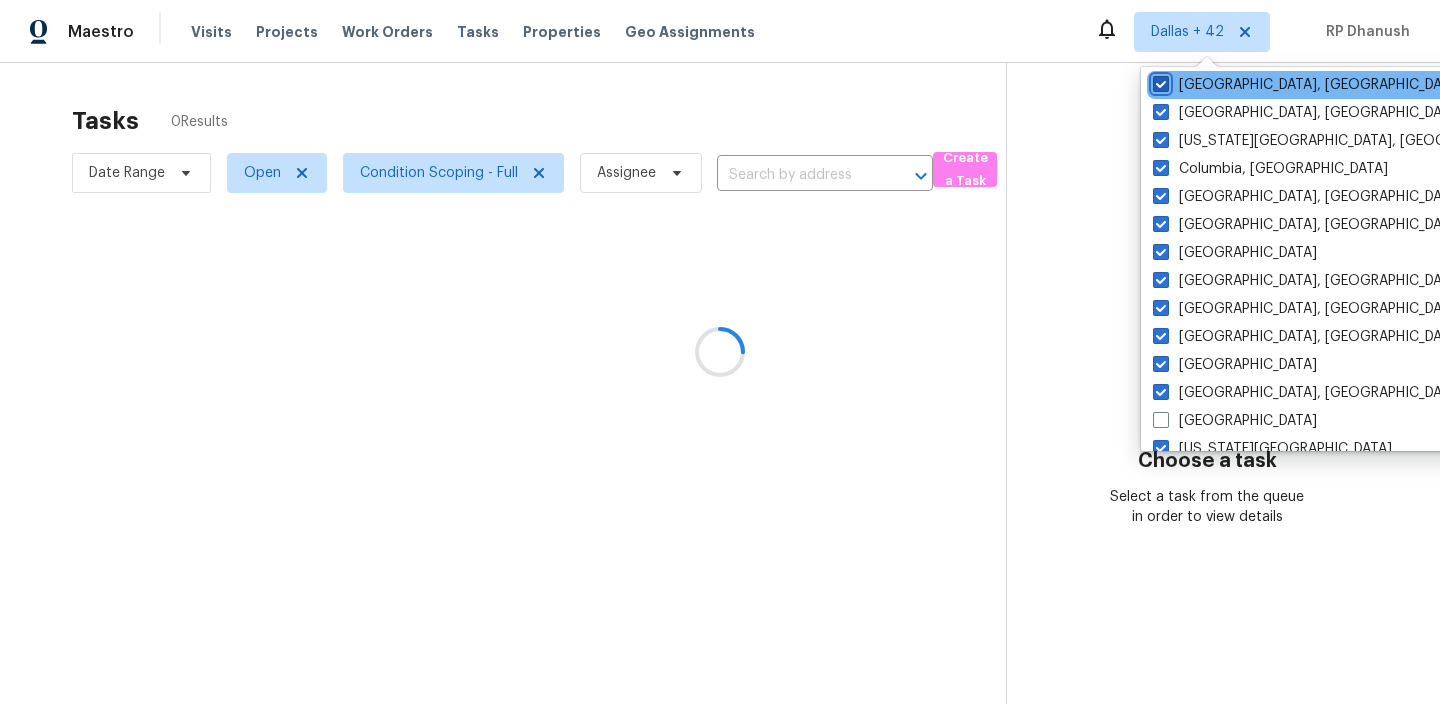 scroll, scrollTop: 352, scrollLeft: 0, axis: vertical 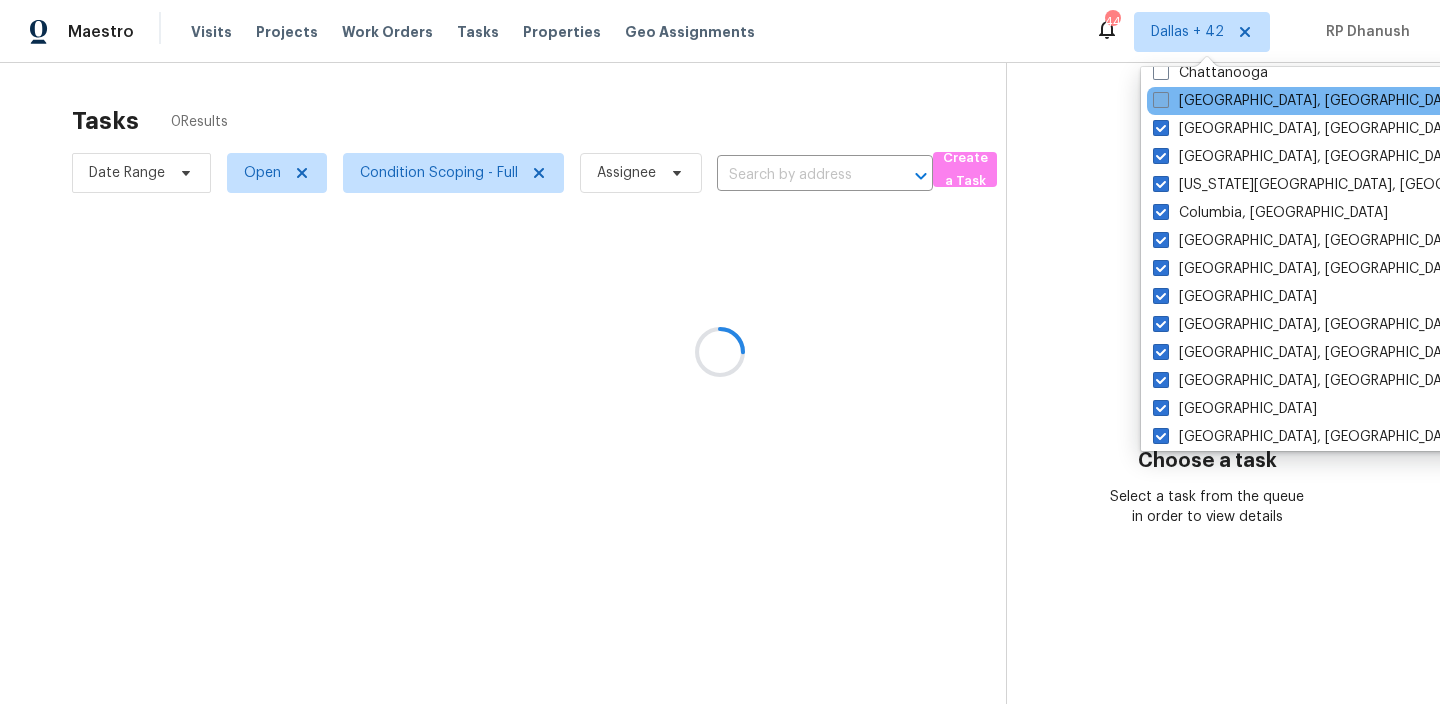 click on "Chicago, IL" at bounding box center [1308, 101] 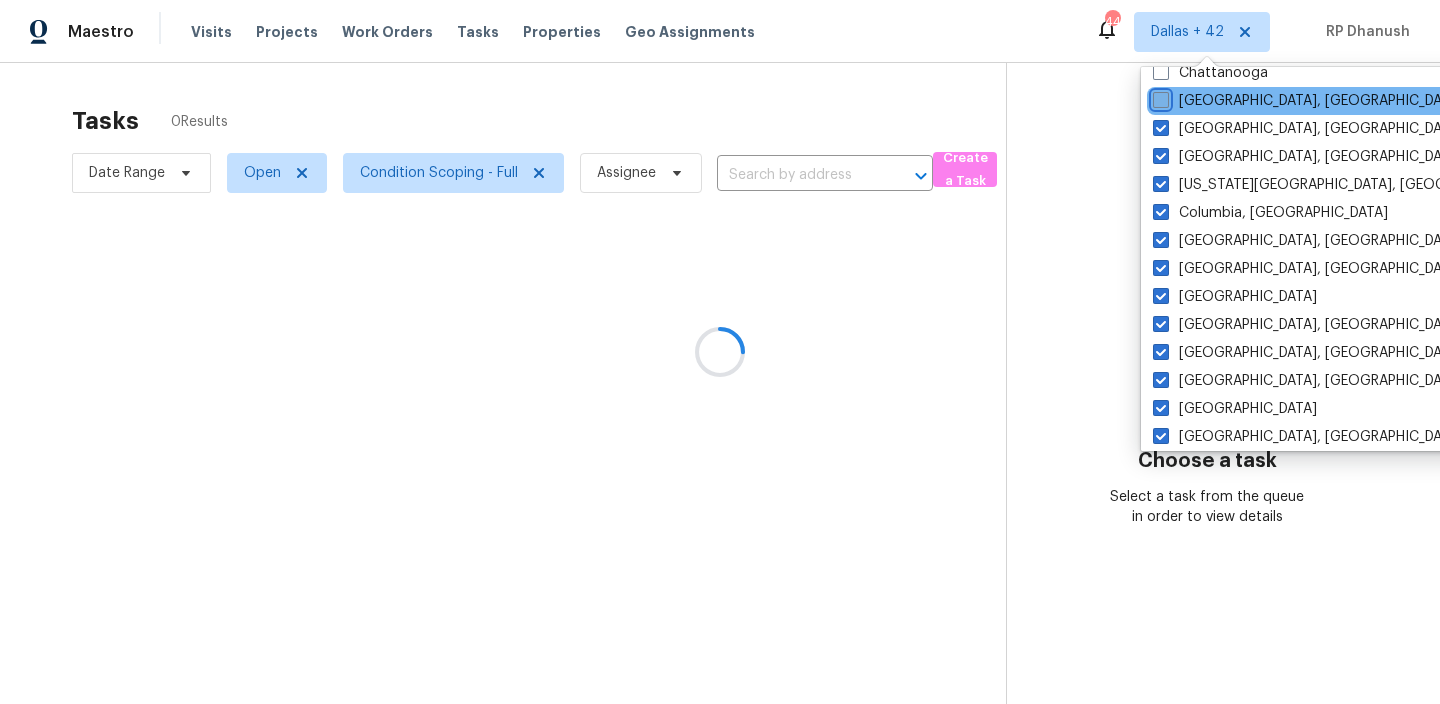click on "Chicago, IL" at bounding box center (1159, 97) 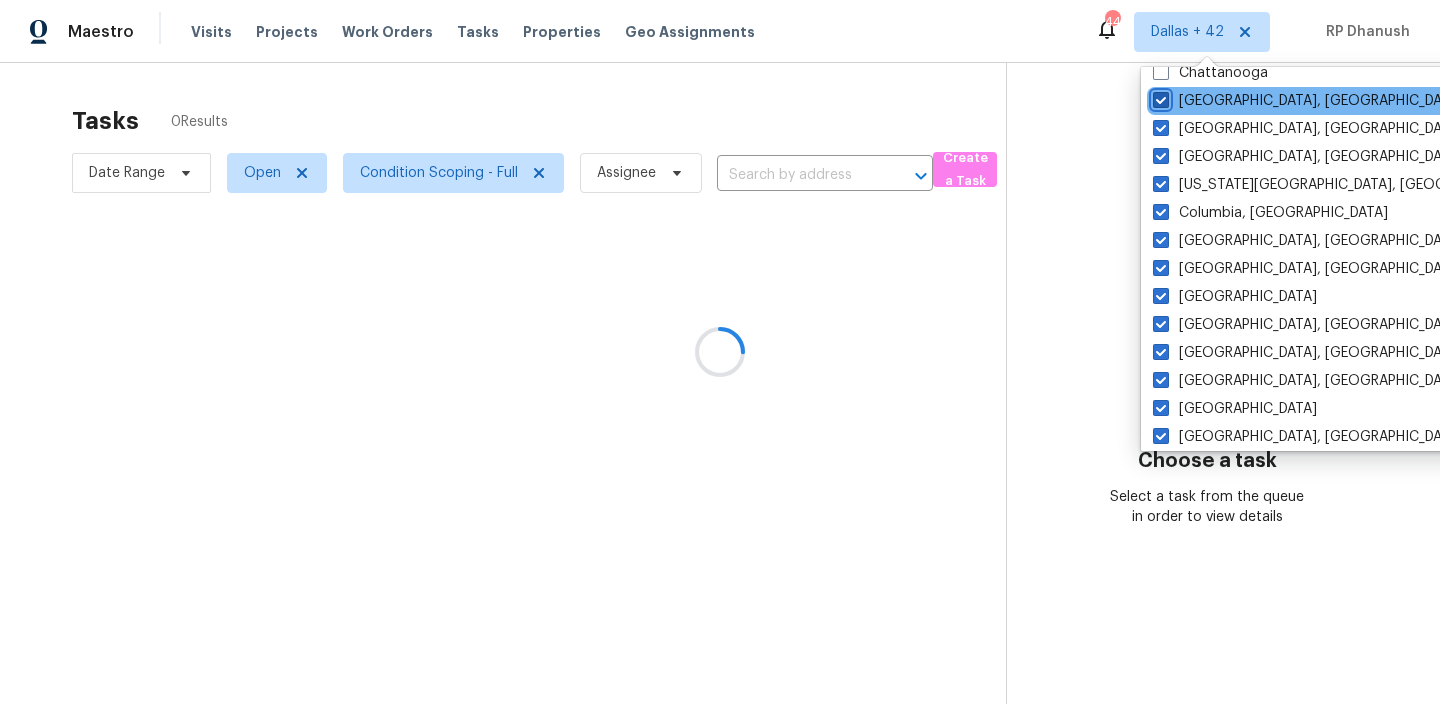checkbox on "true" 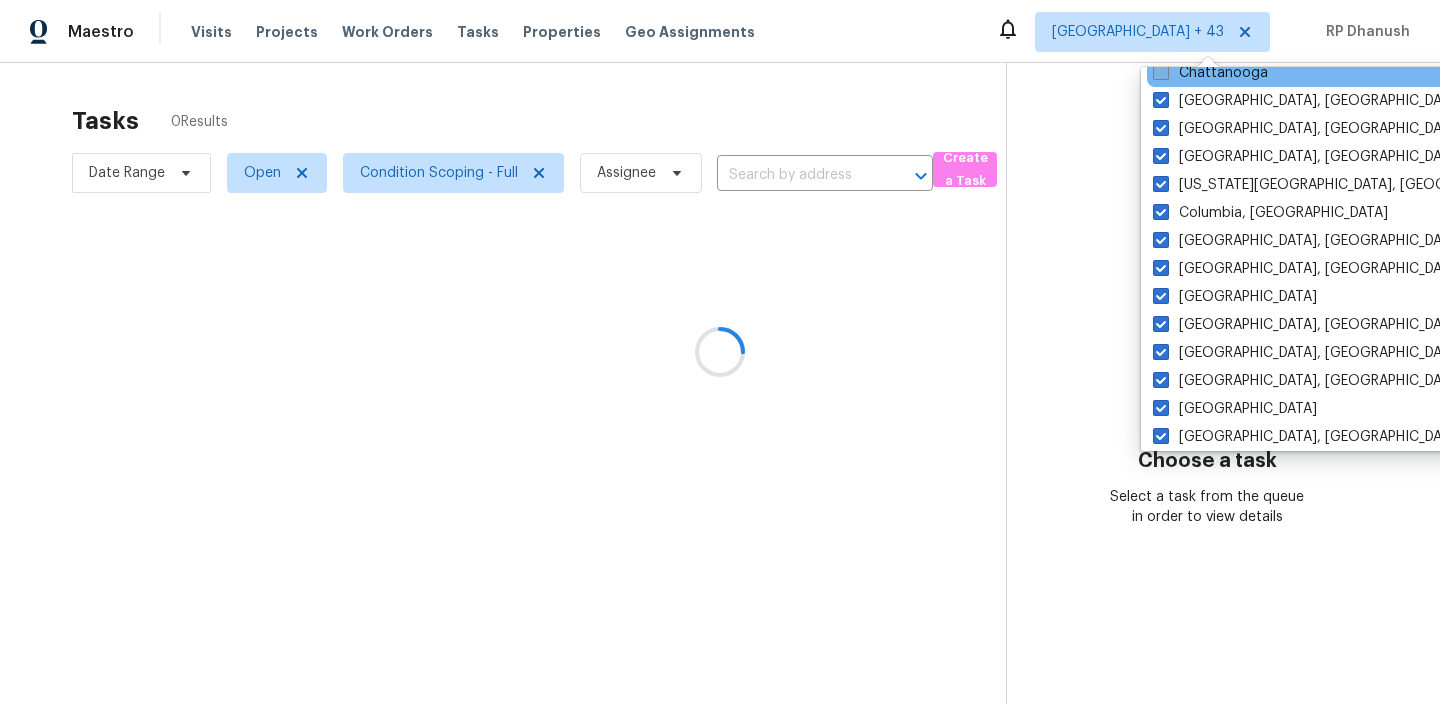 click on "Chattanooga" at bounding box center [1210, 73] 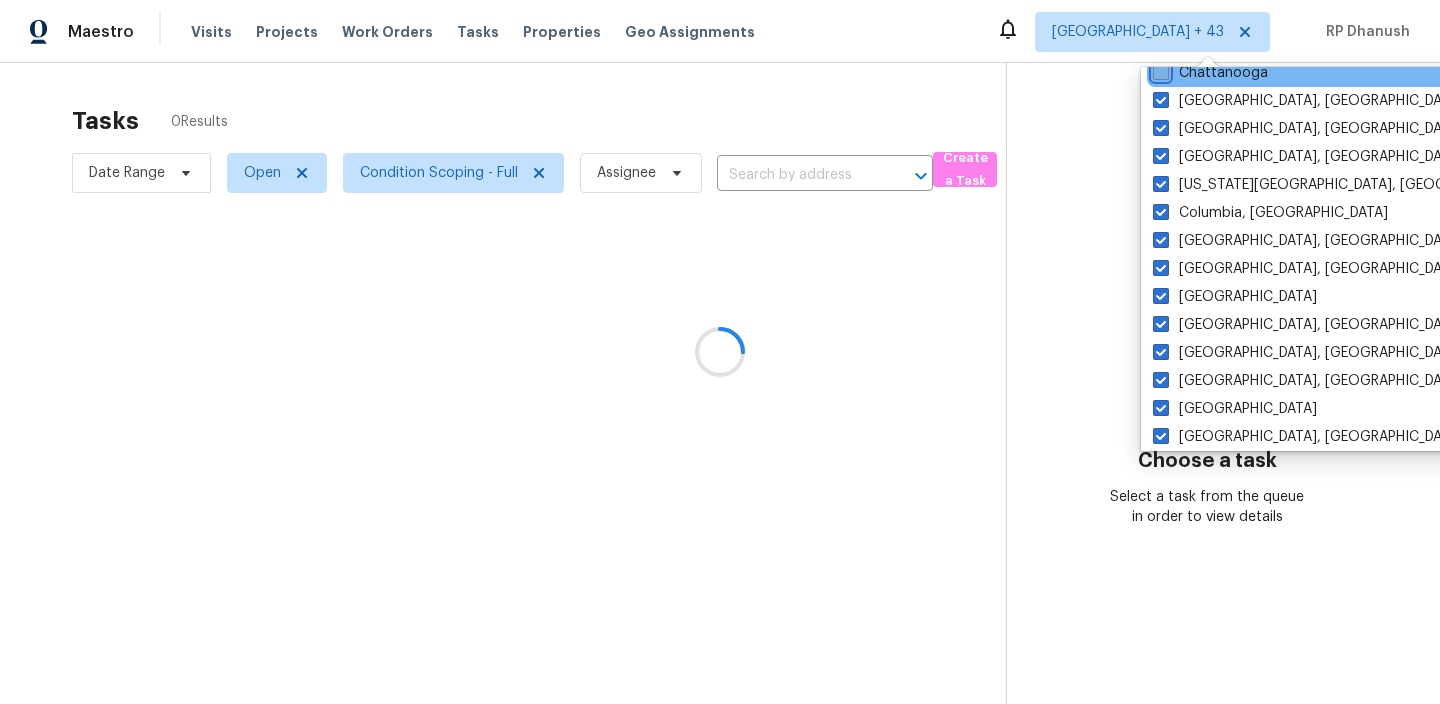 click on "Chattanooga" at bounding box center (1159, 69) 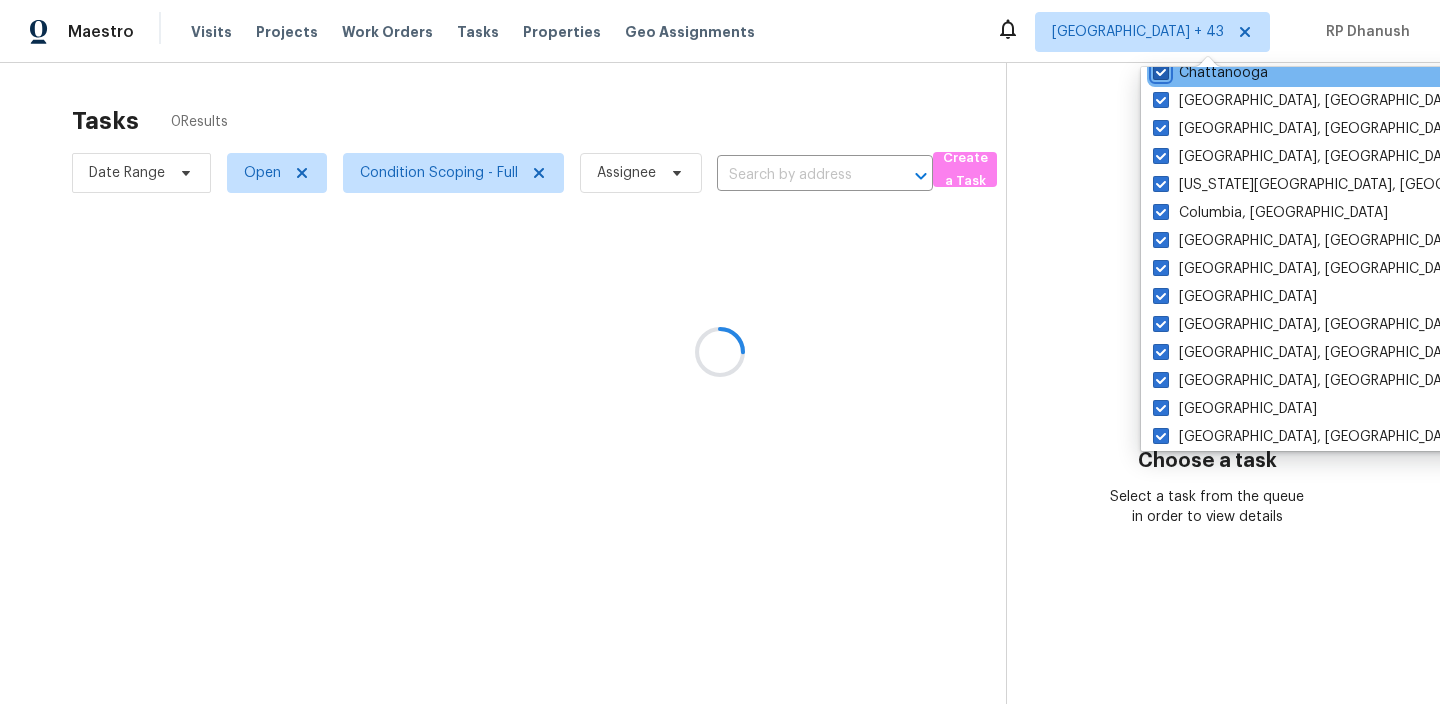 checkbox on "true" 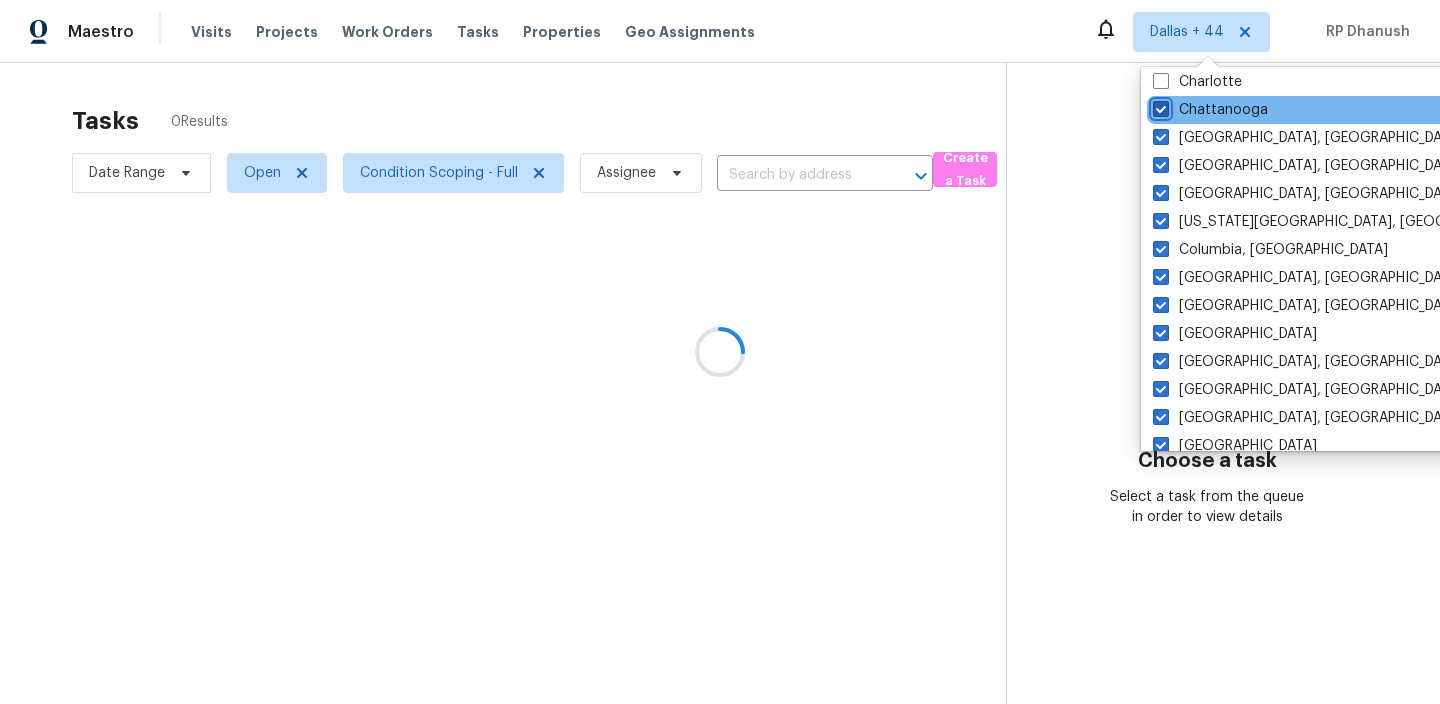 scroll, scrollTop: 272, scrollLeft: 0, axis: vertical 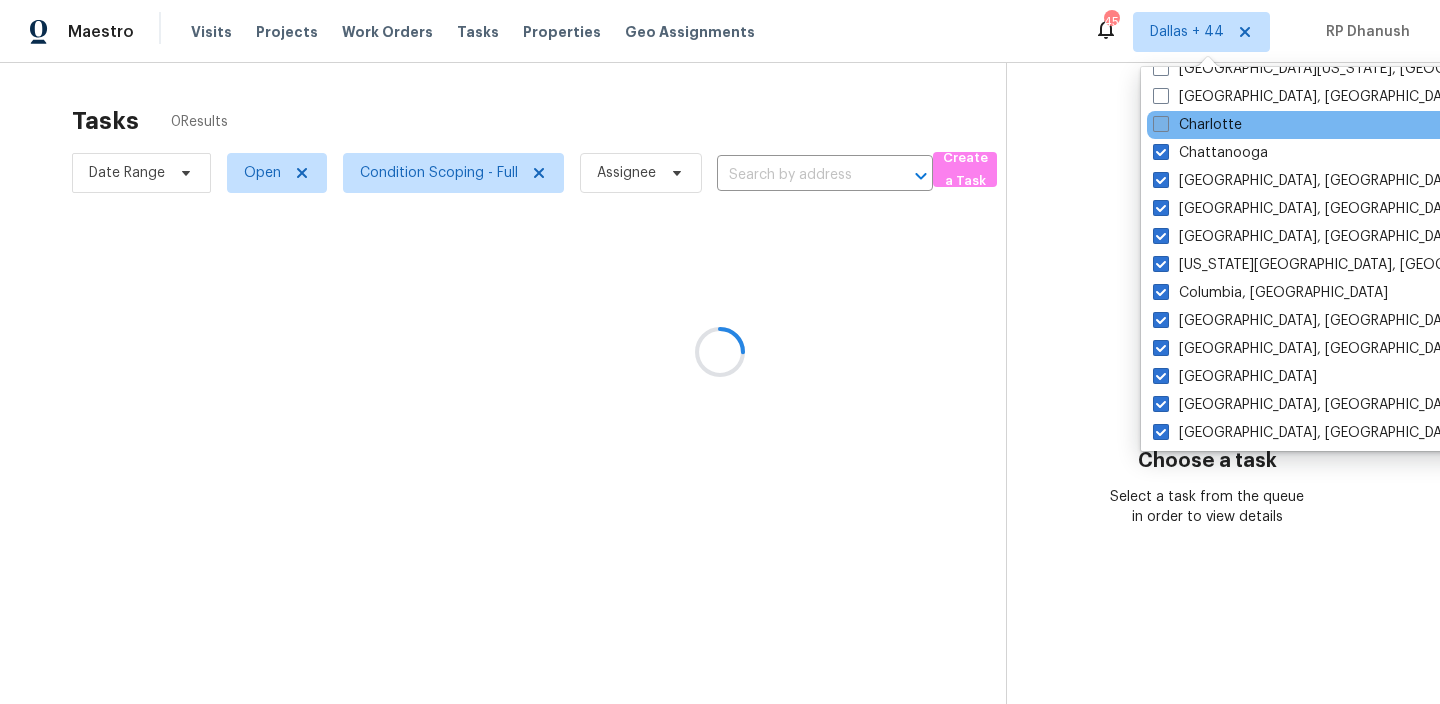 click on "Charlotte" at bounding box center [1197, 125] 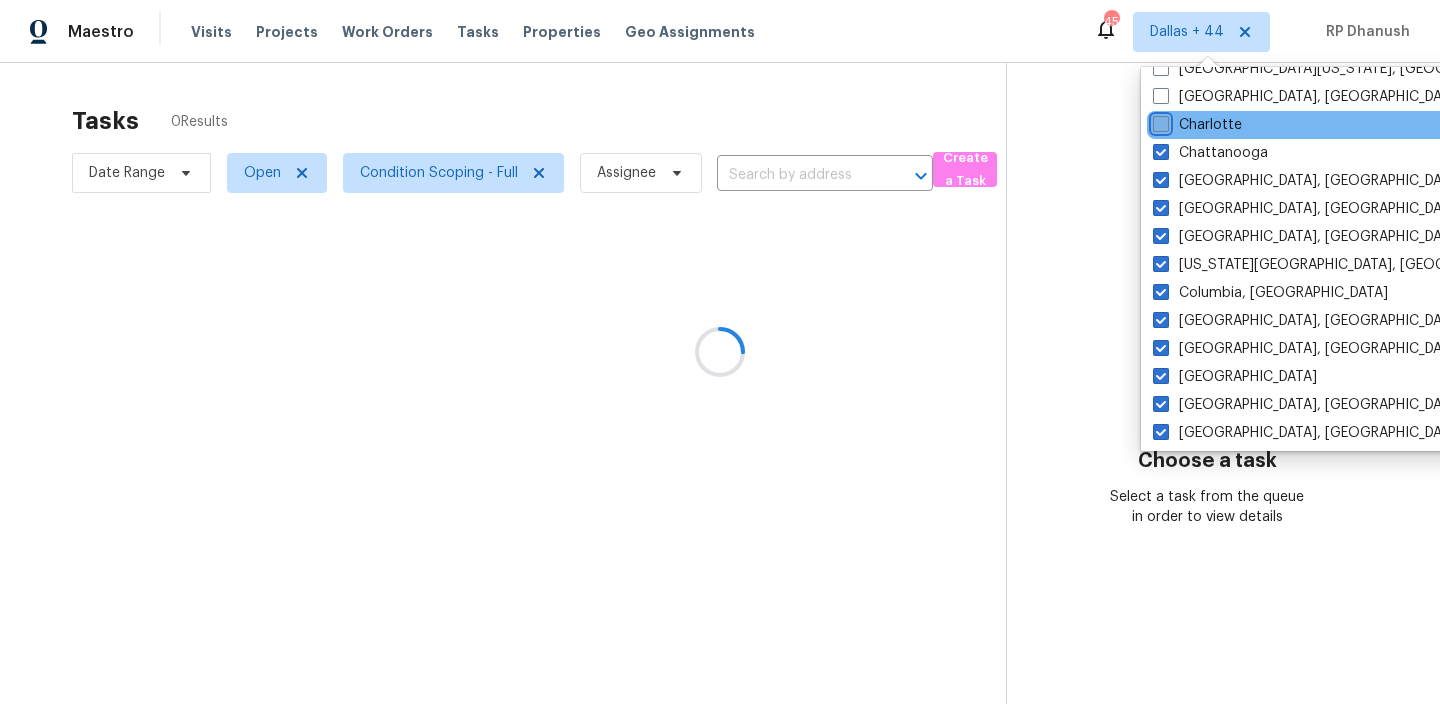 click on "Charlotte" at bounding box center (1159, 121) 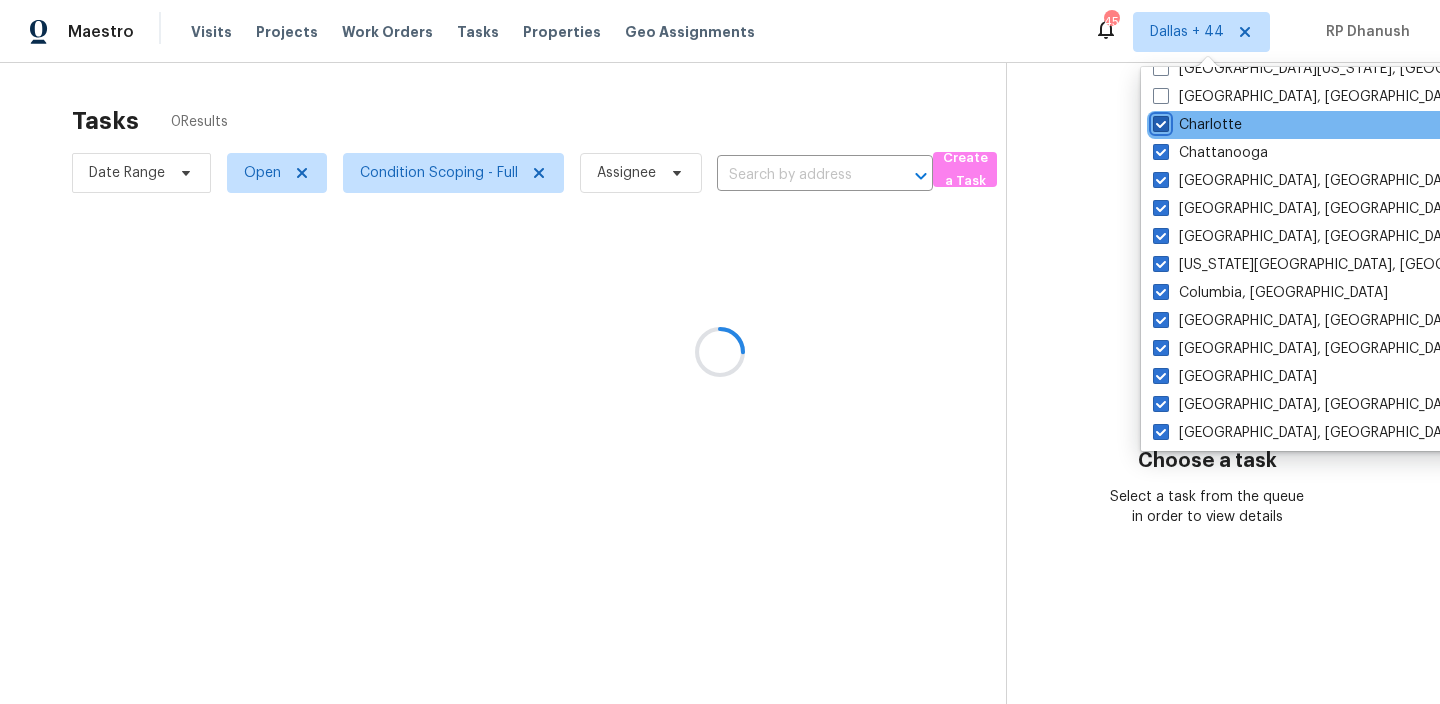 checkbox on "true" 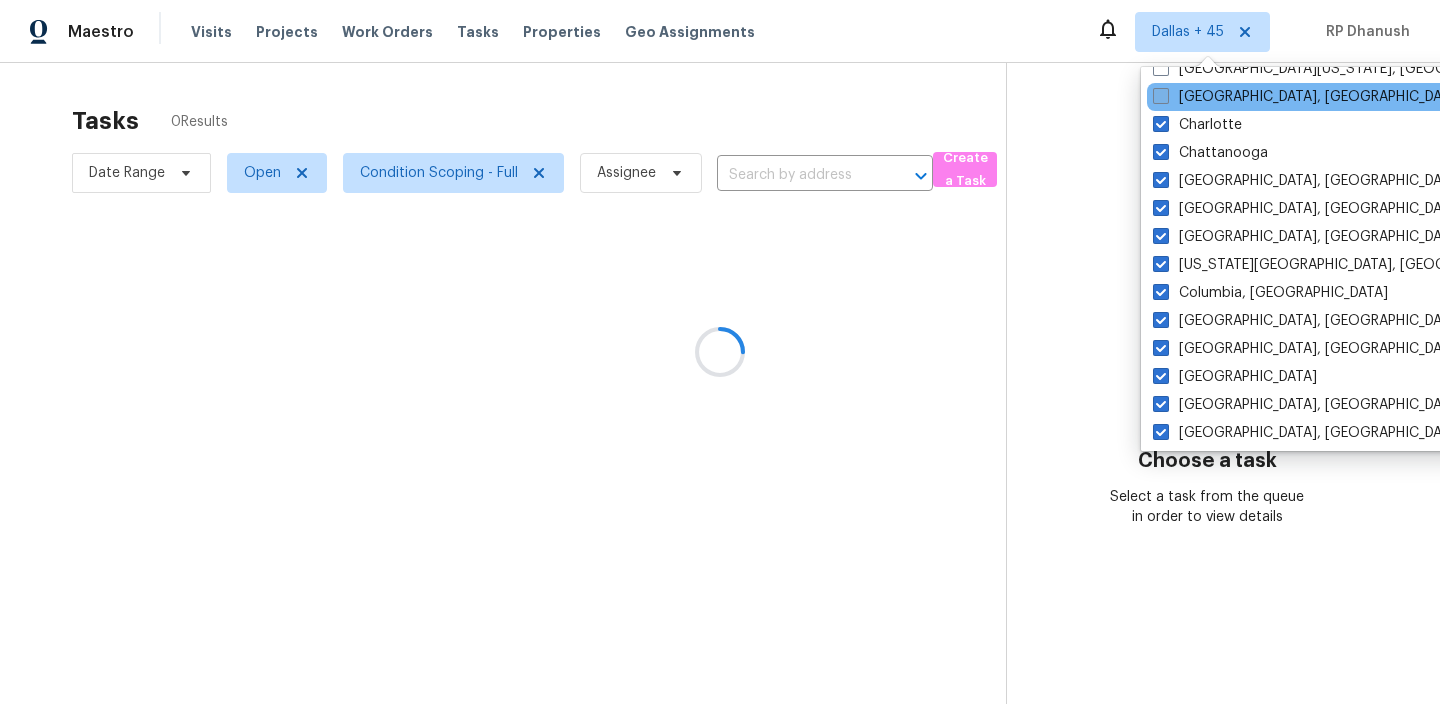 click on "Charleston, SC" at bounding box center (1308, 97) 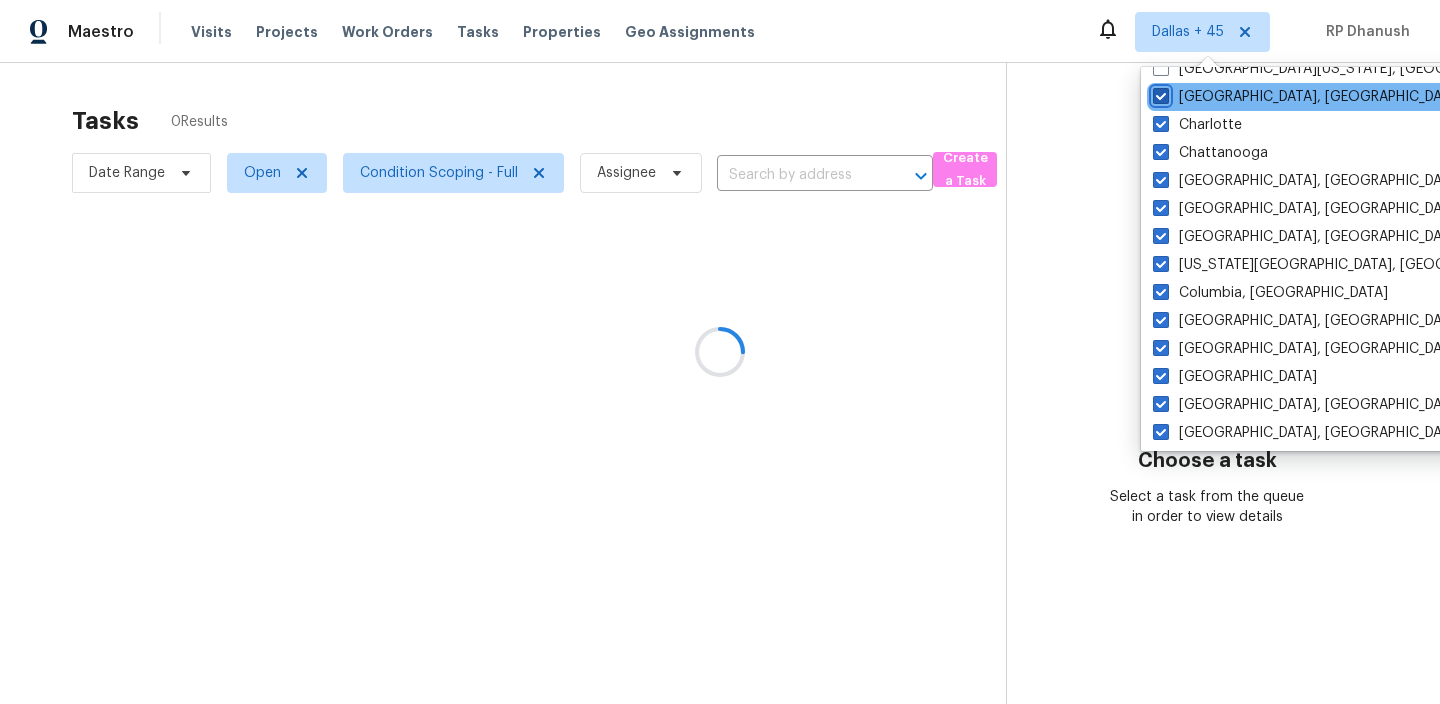 checkbox on "true" 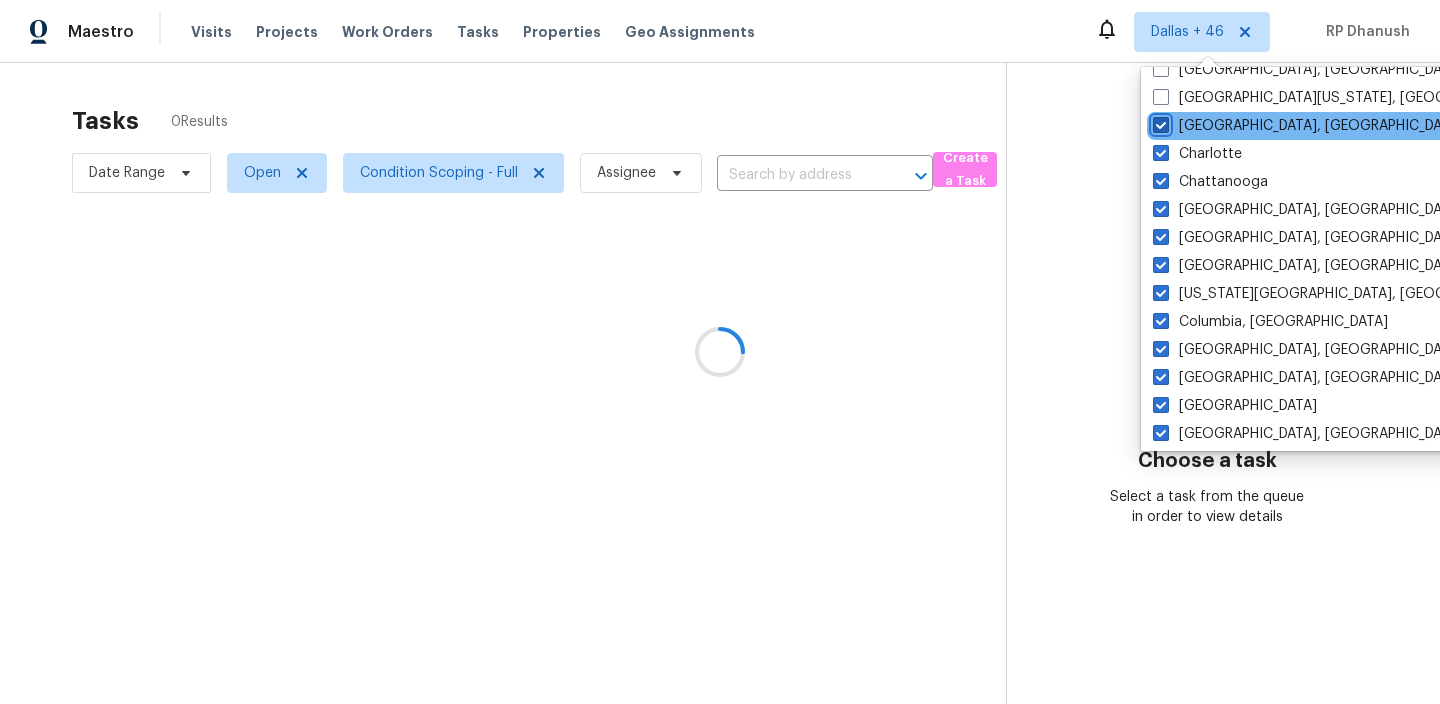 scroll, scrollTop: 208, scrollLeft: 0, axis: vertical 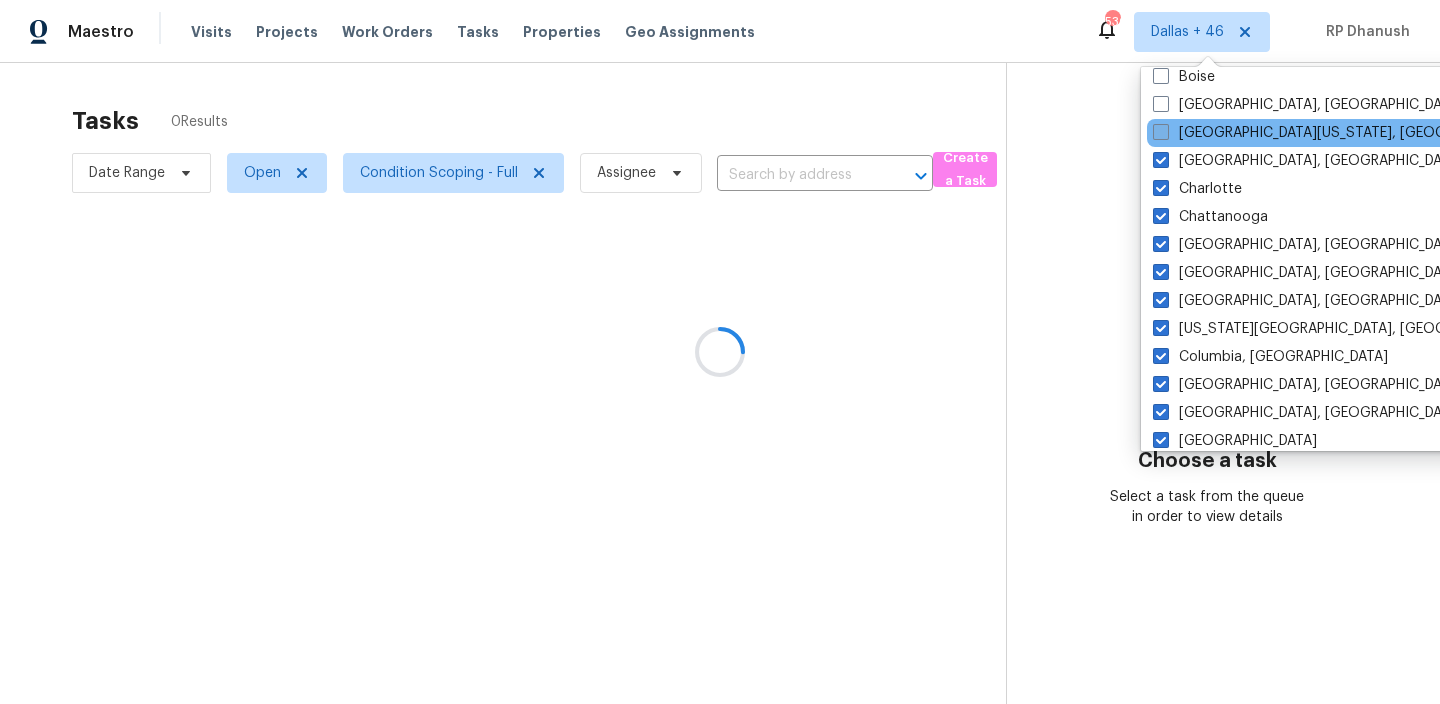 click on "Central California, CA" at bounding box center (1345, 133) 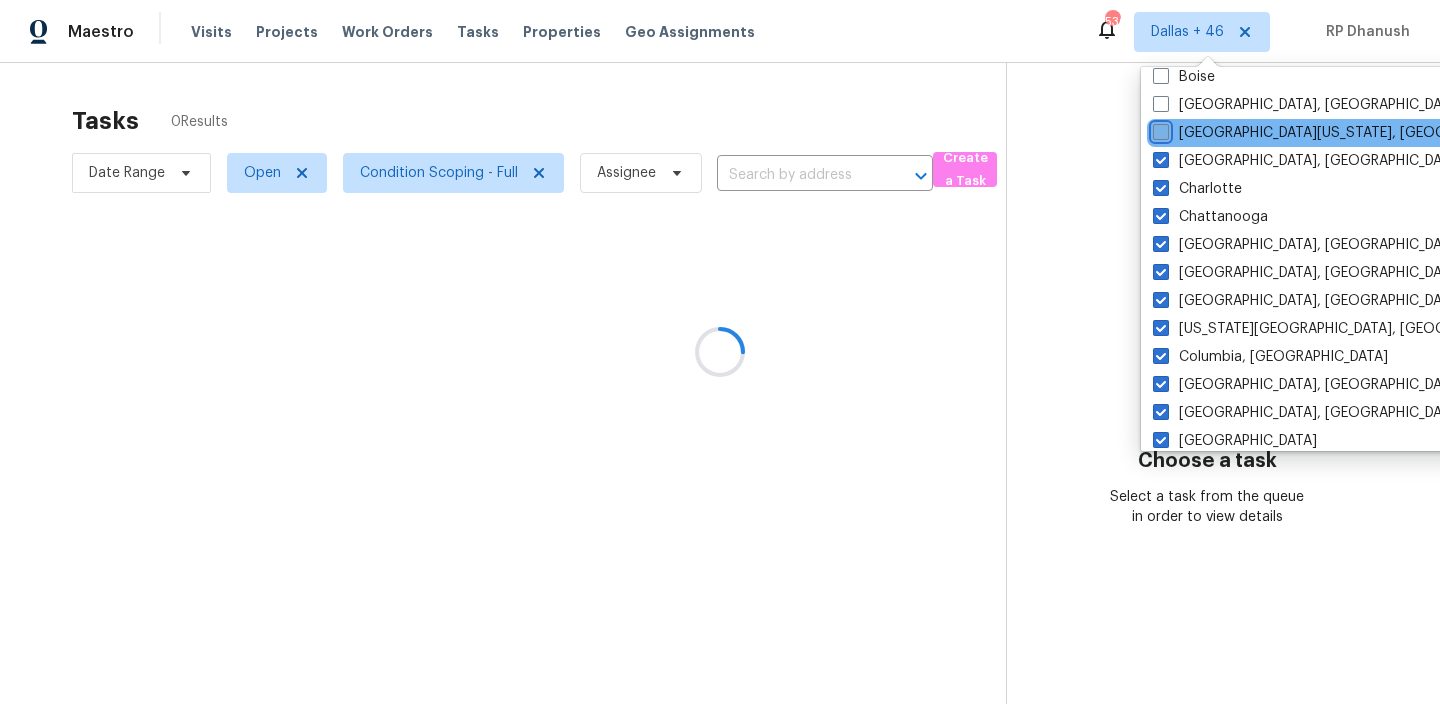 click on "Central California, CA" at bounding box center (1159, 129) 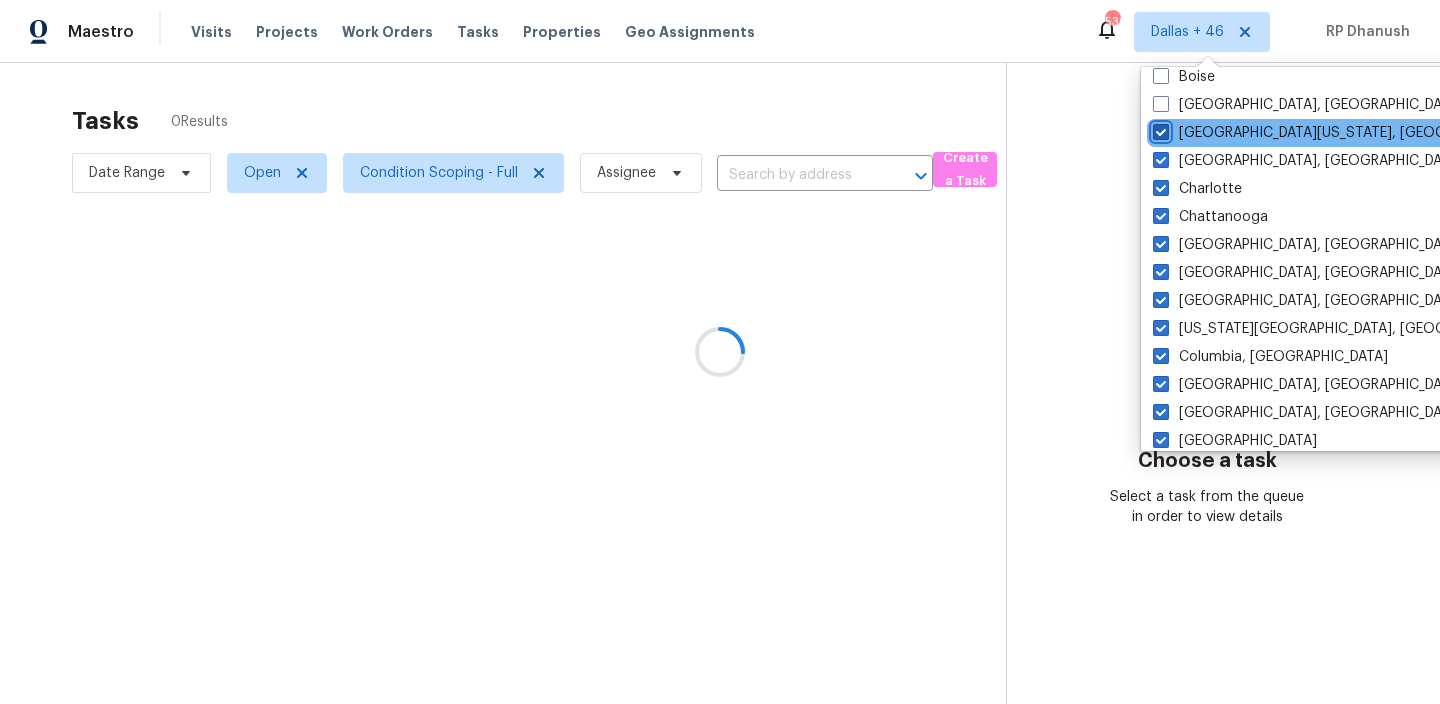checkbox on "true" 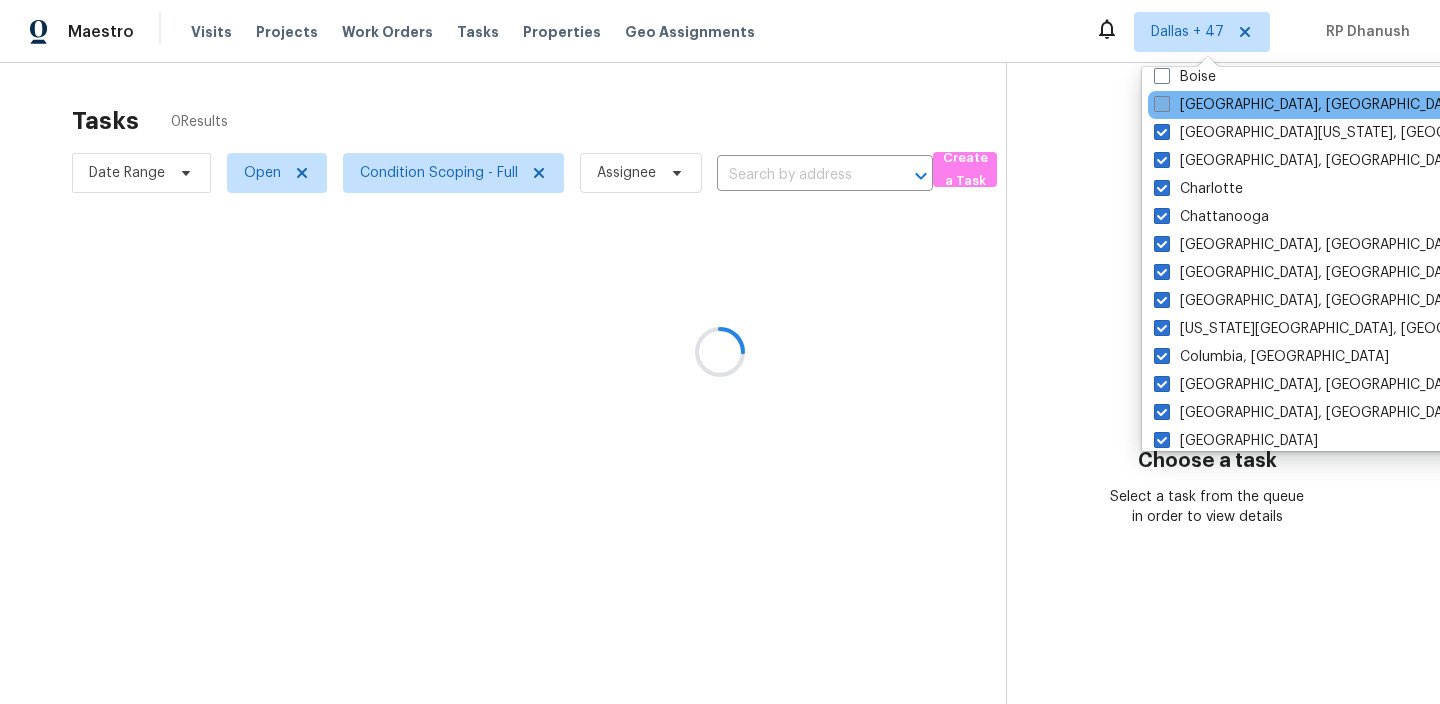 click on "Boston, MA" at bounding box center (1309, 105) 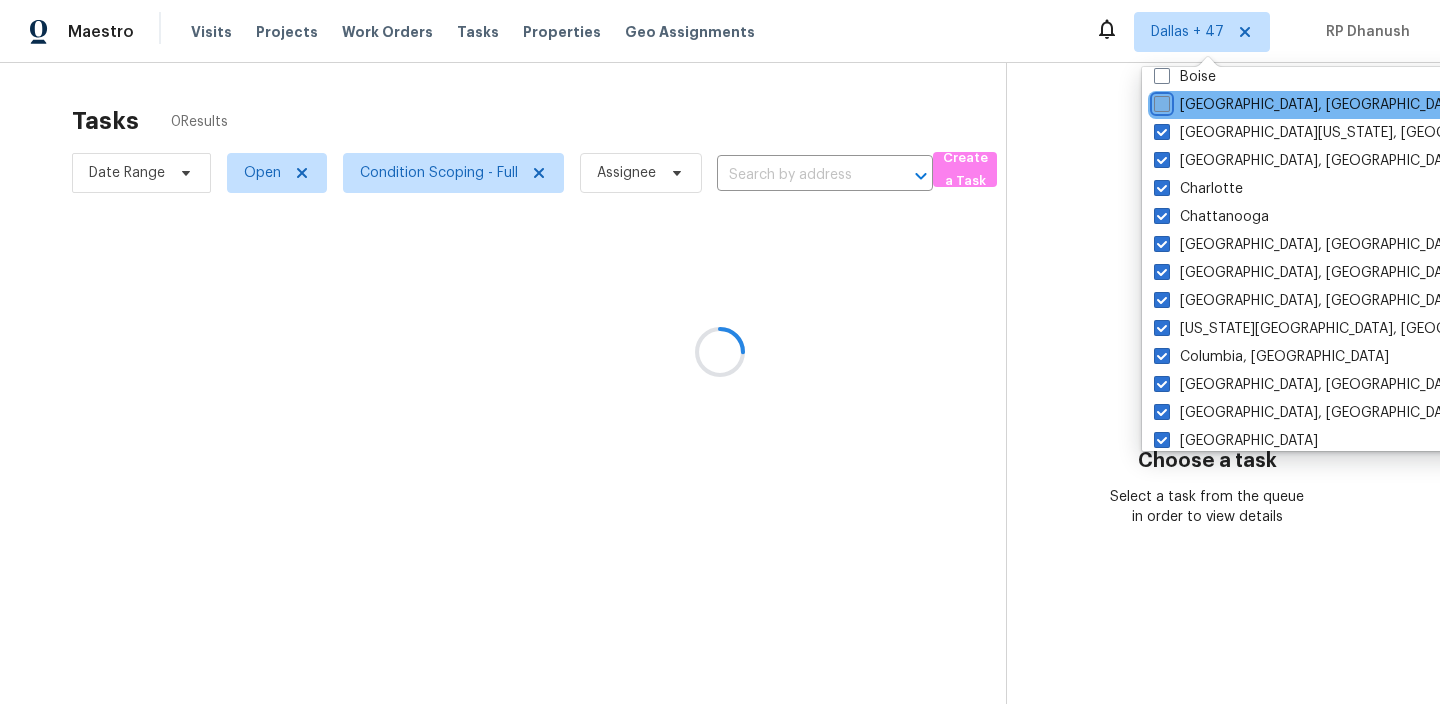 click on "Boston, MA" at bounding box center (1160, 101) 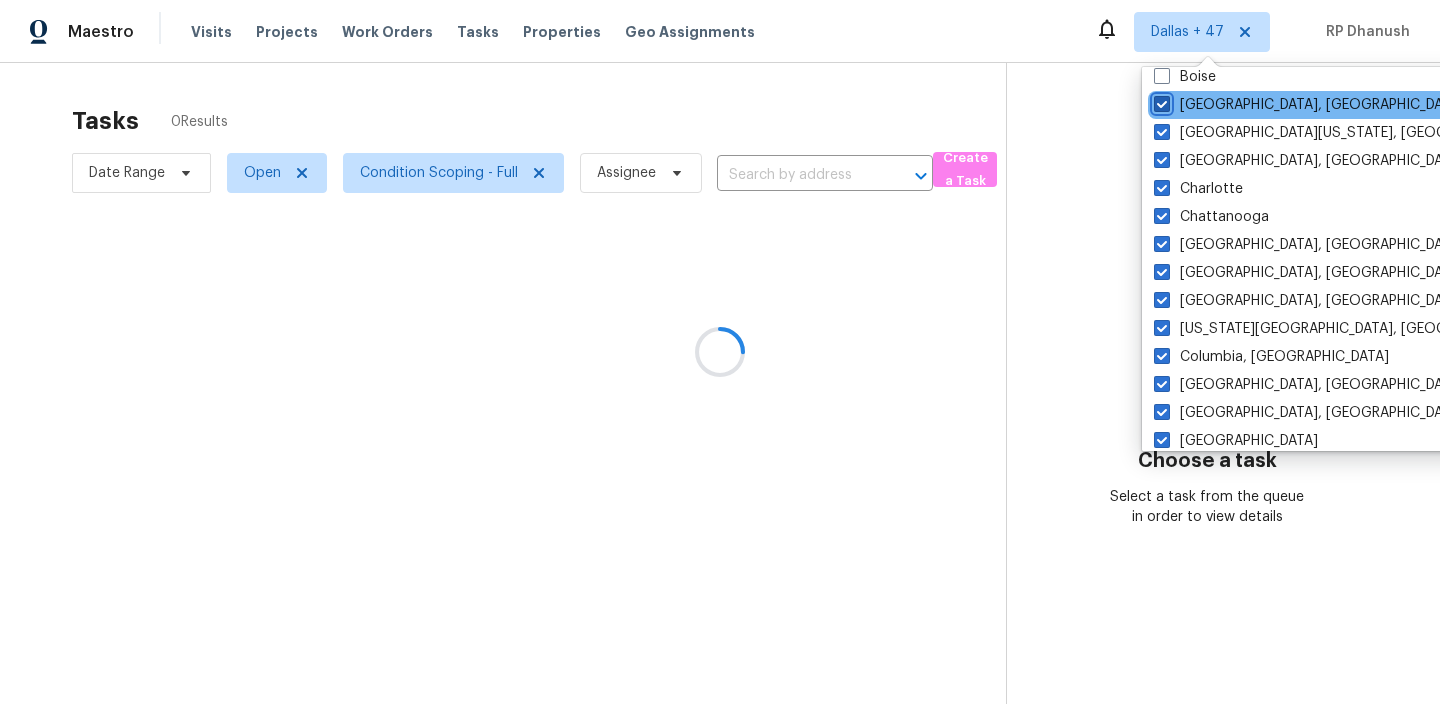 checkbox on "true" 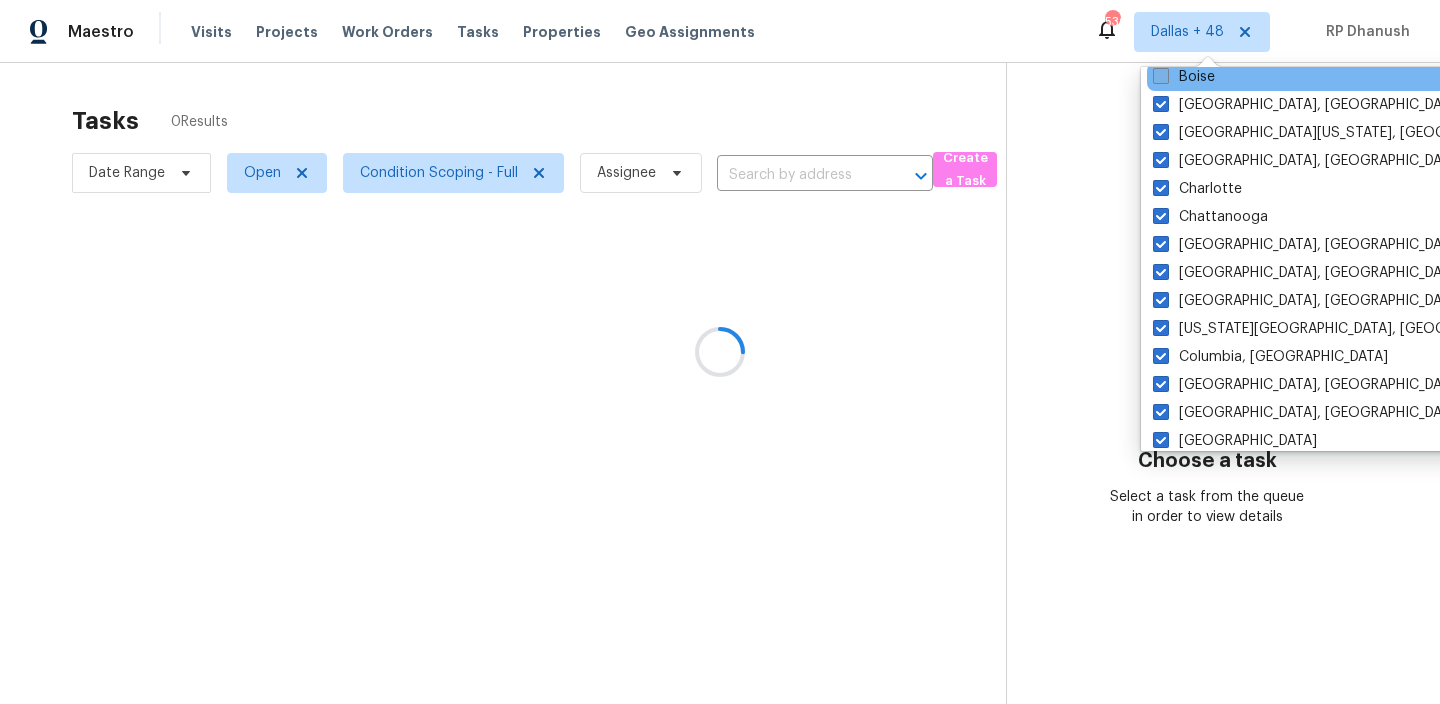 click on "Boise" at bounding box center [1184, 77] 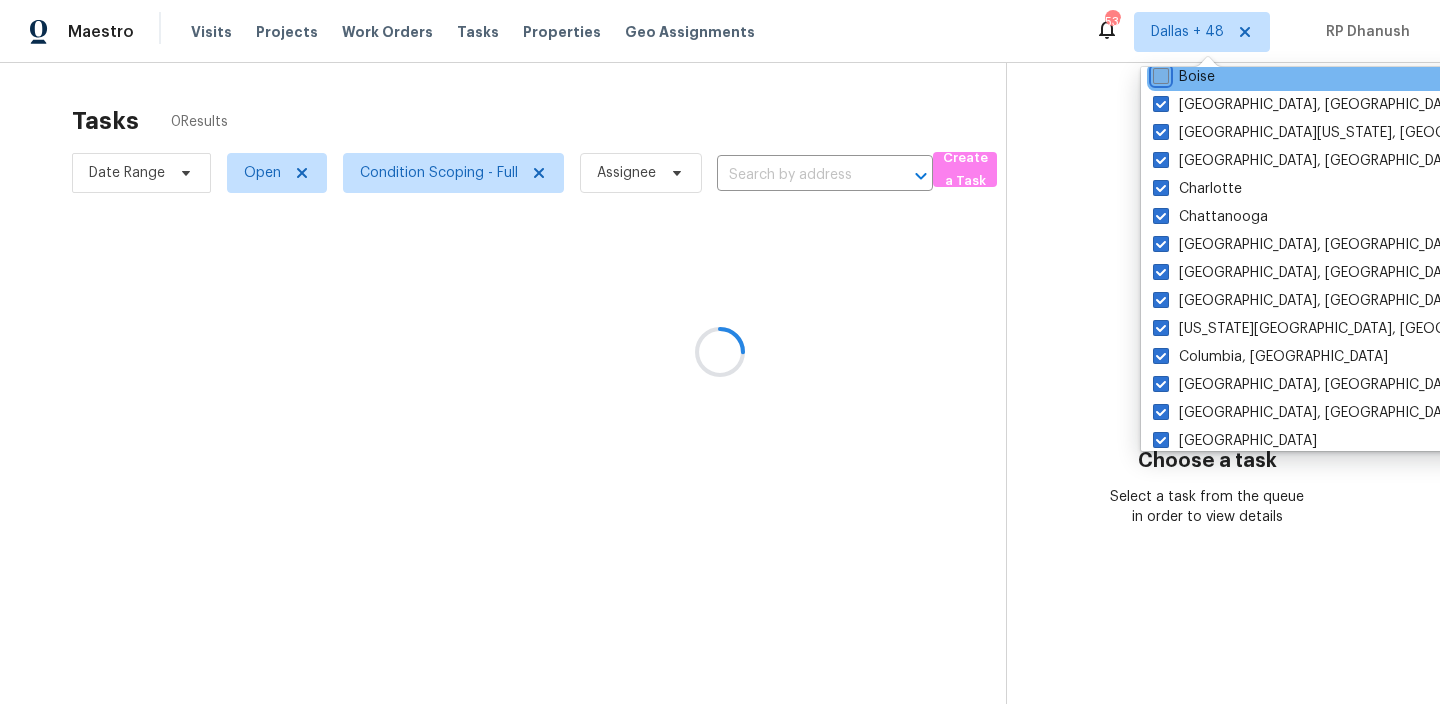click on "Boise" at bounding box center [1159, 73] 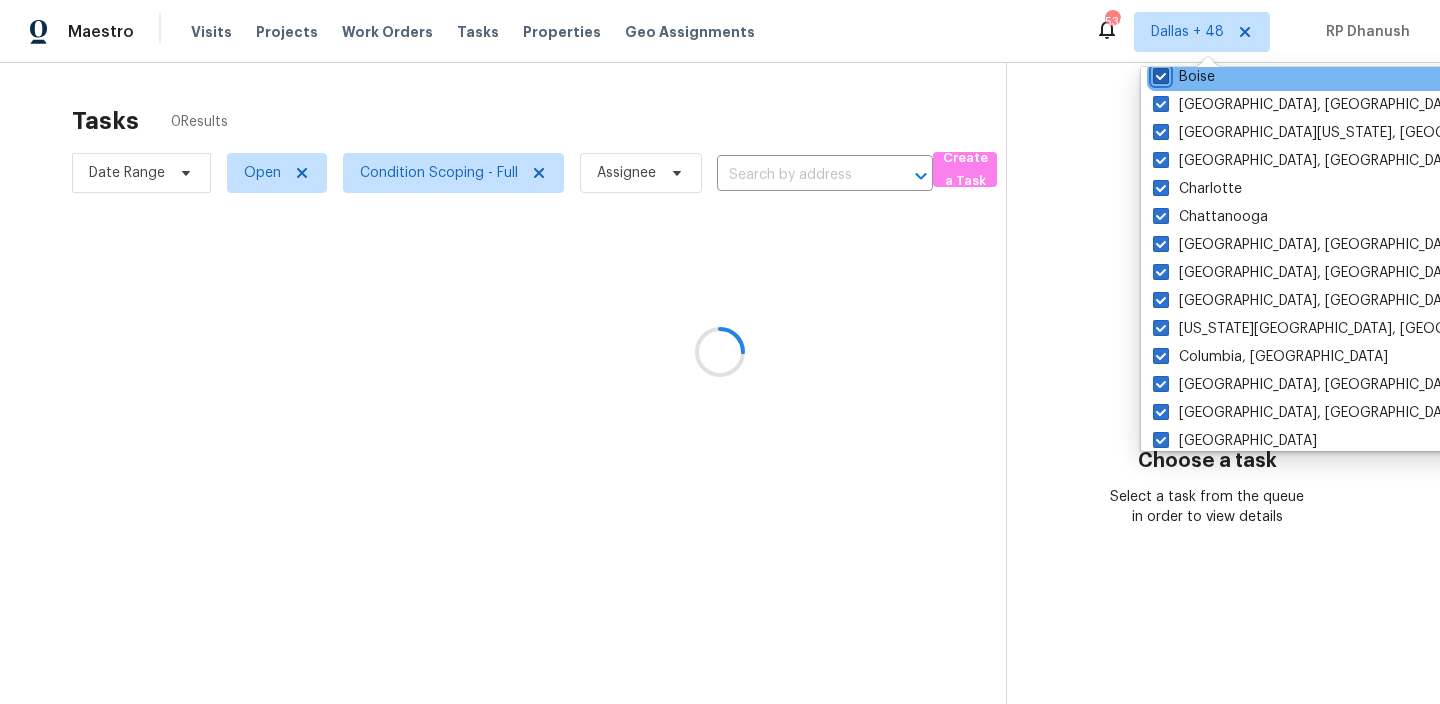 checkbox on "true" 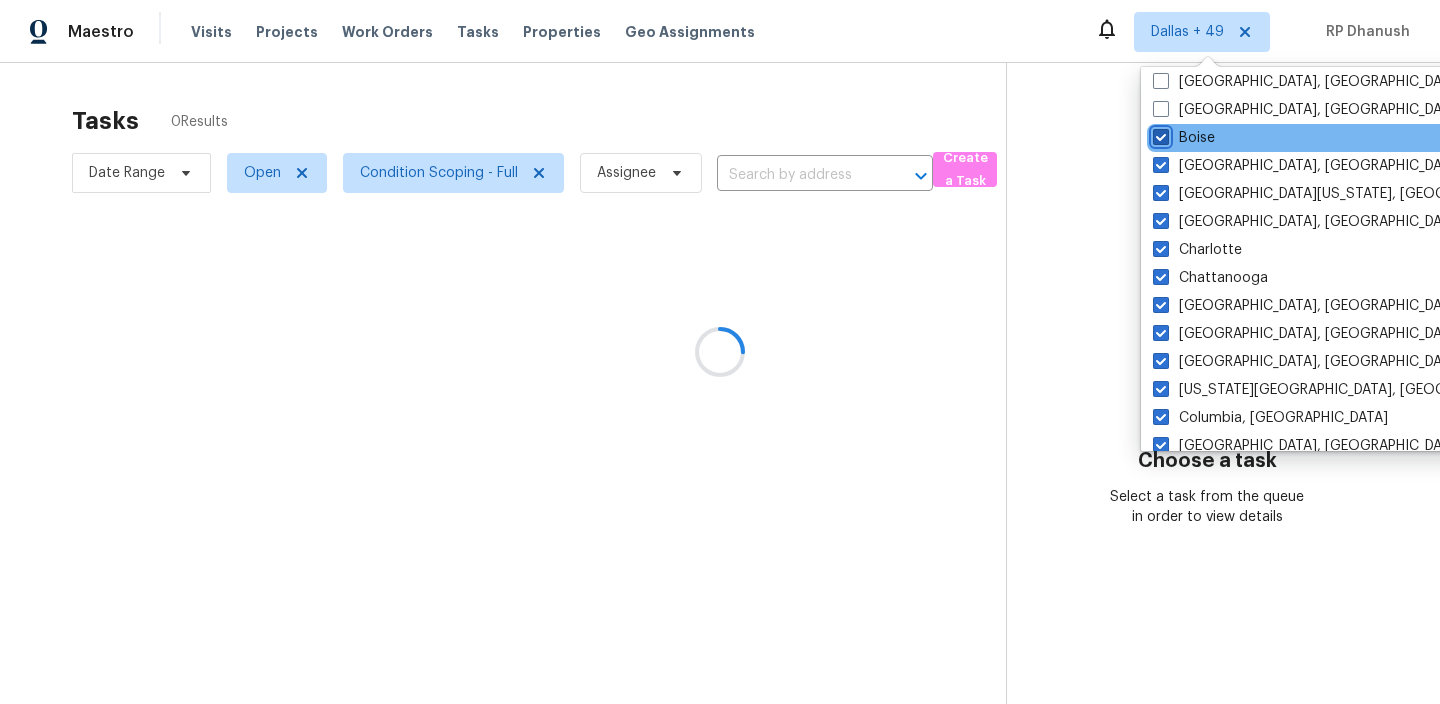 scroll, scrollTop: 88, scrollLeft: 0, axis: vertical 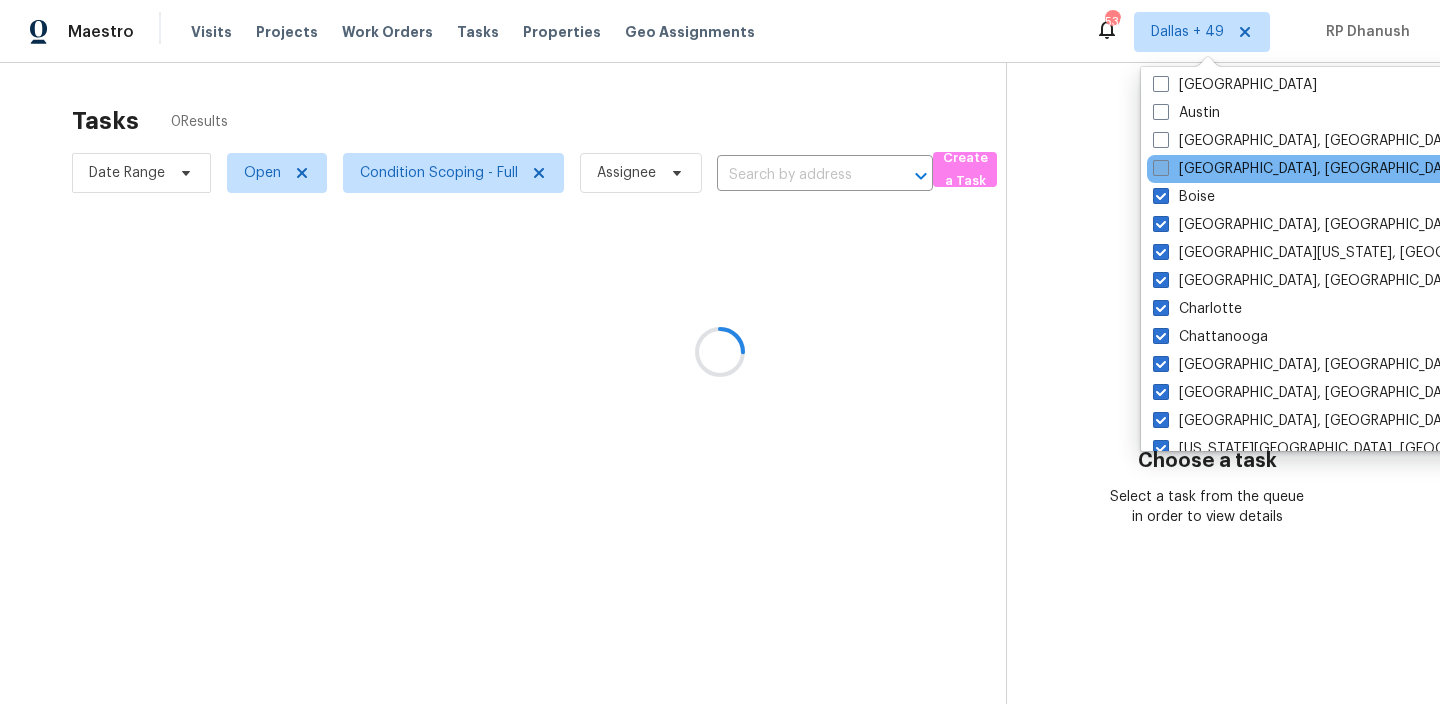 click on "Birmingham, AL" at bounding box center [1308, 169] 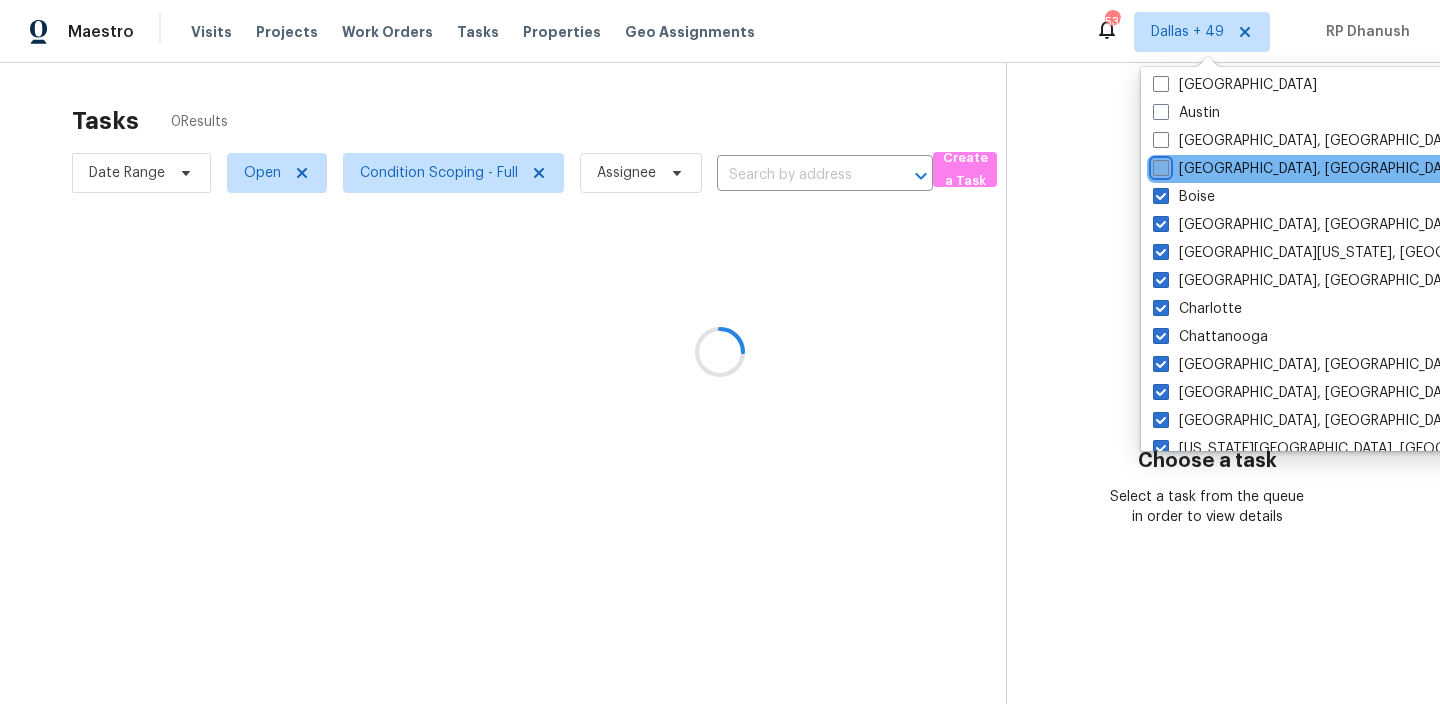 click on "Birmingham, AL" at bounding box center (1159, 165) 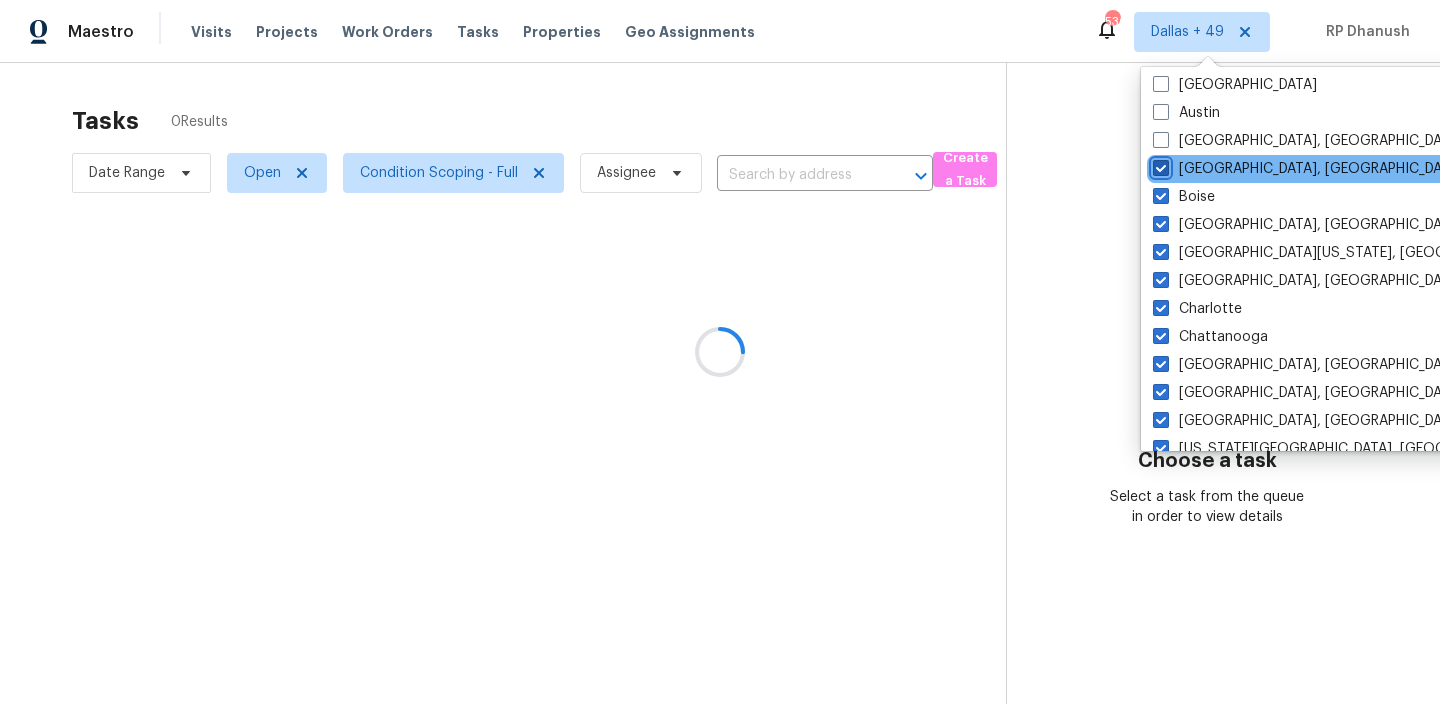 checkbox on "true" 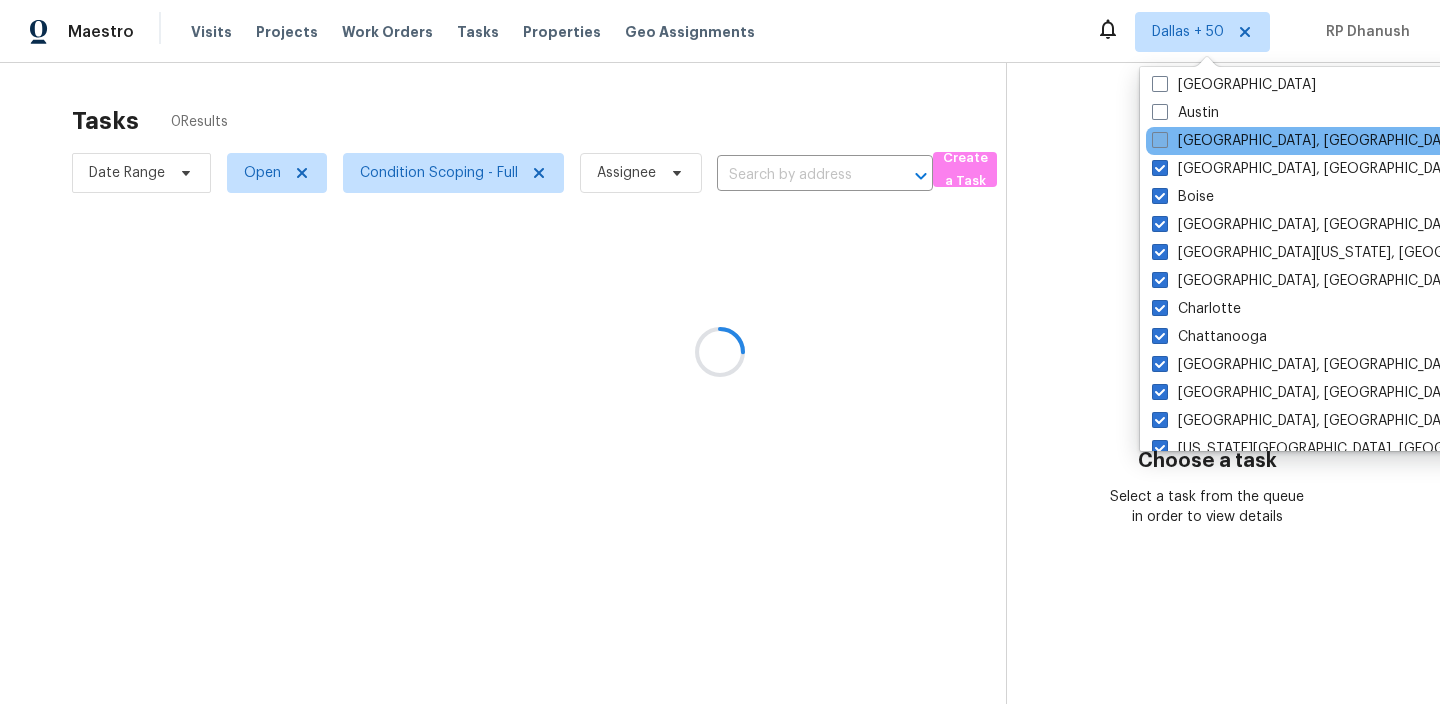 click on "Baltimore, MD" at bounding box center (1307, 141) 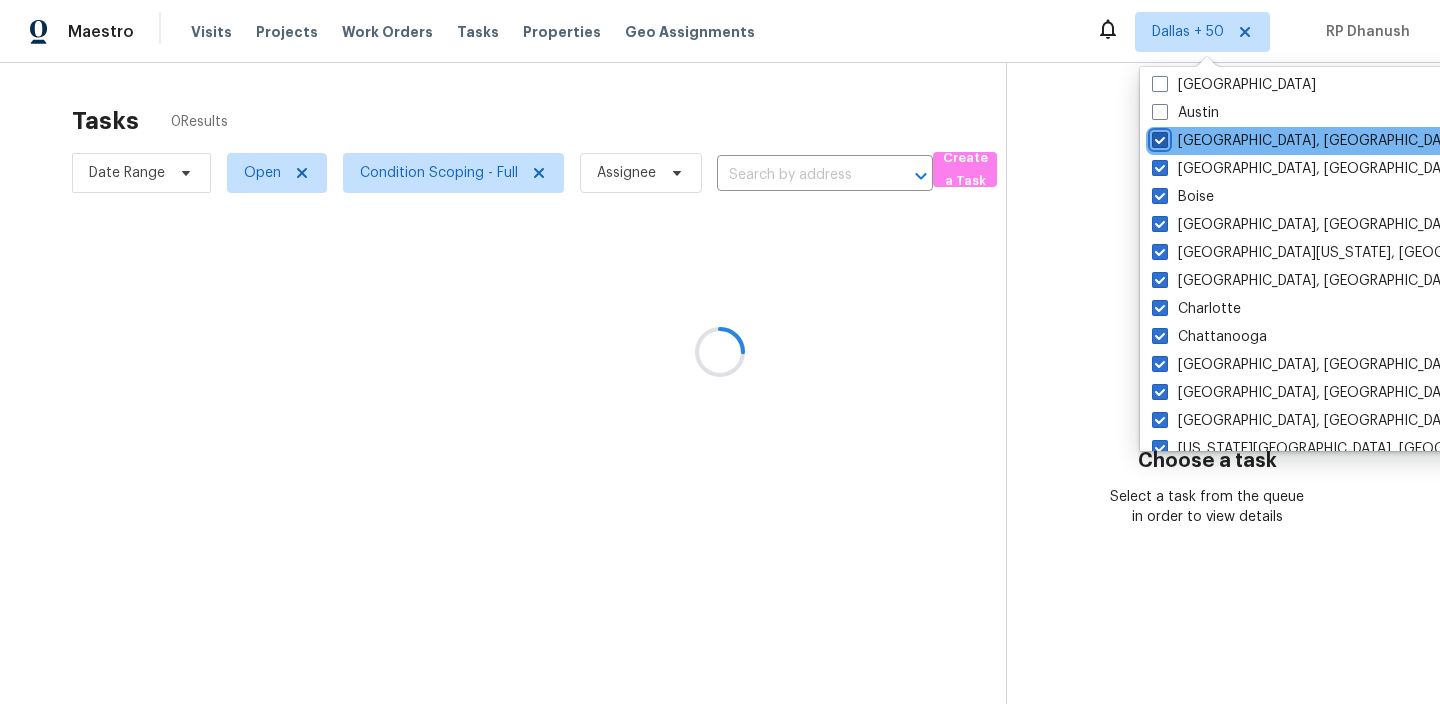 checkbox on "true" 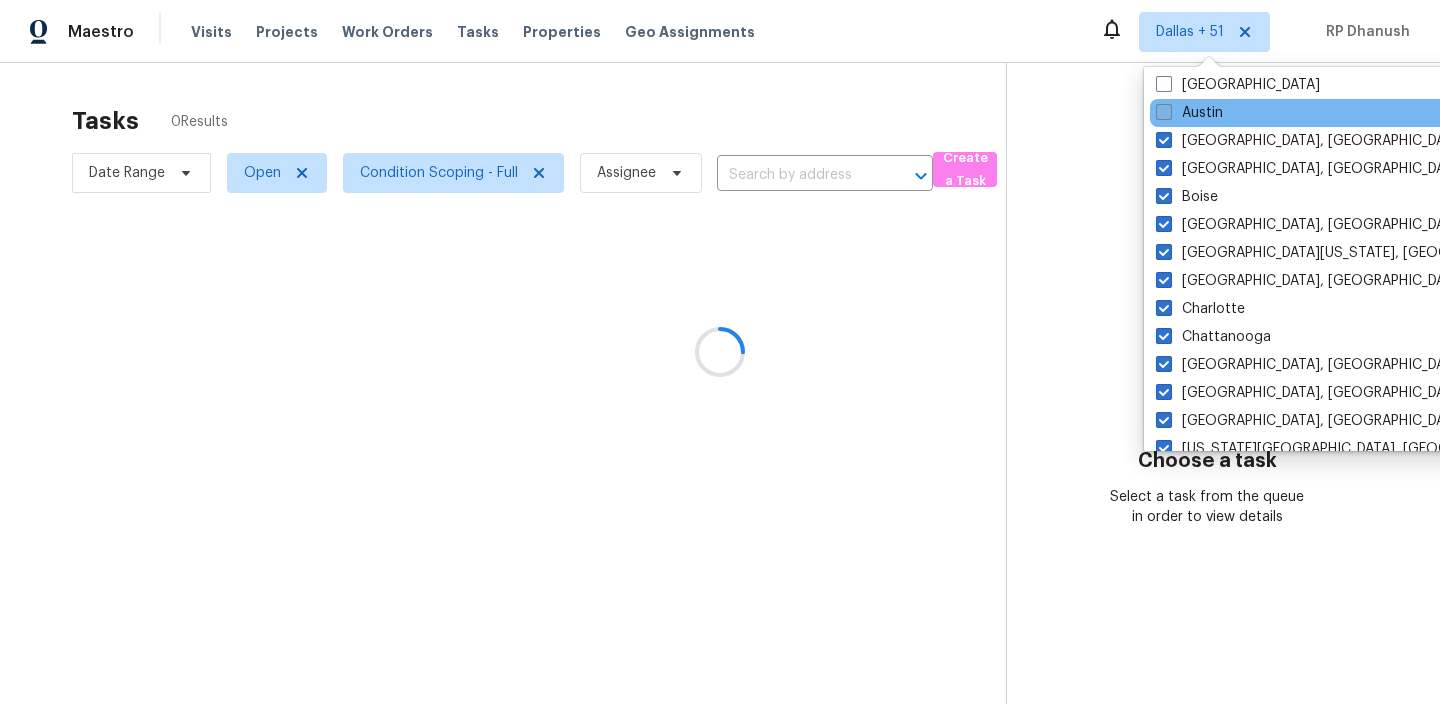 click on "Austin" at bounding box center (1189, 113) 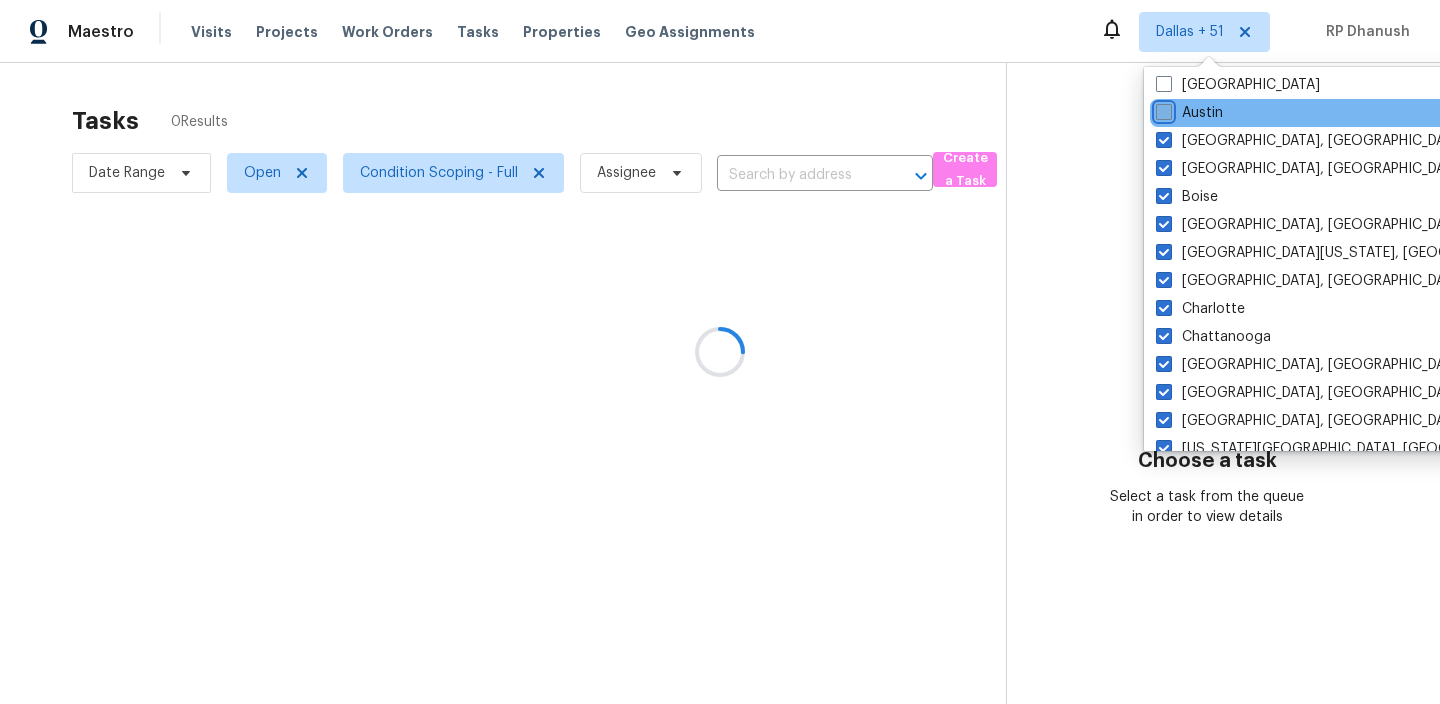 click on "Austin" at bounding box center [1162, 109] 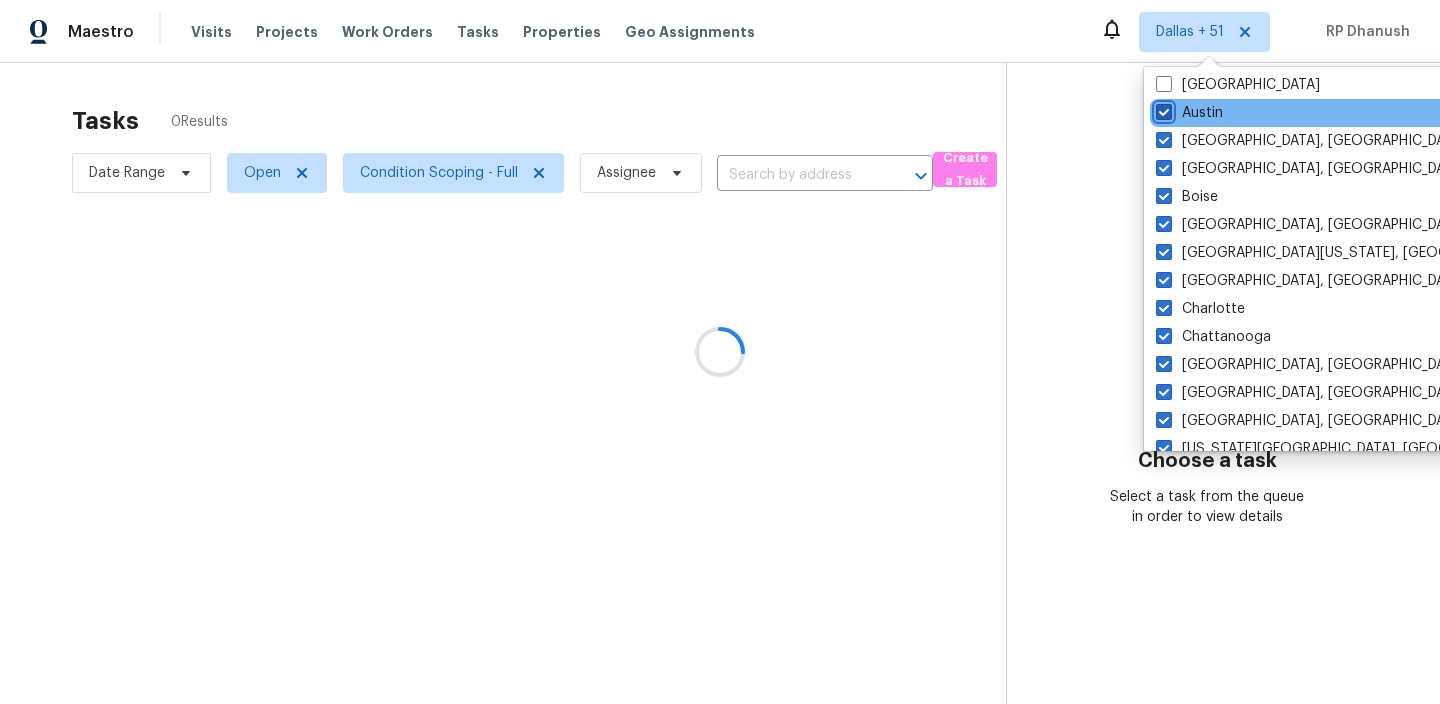 checkbox on "true" 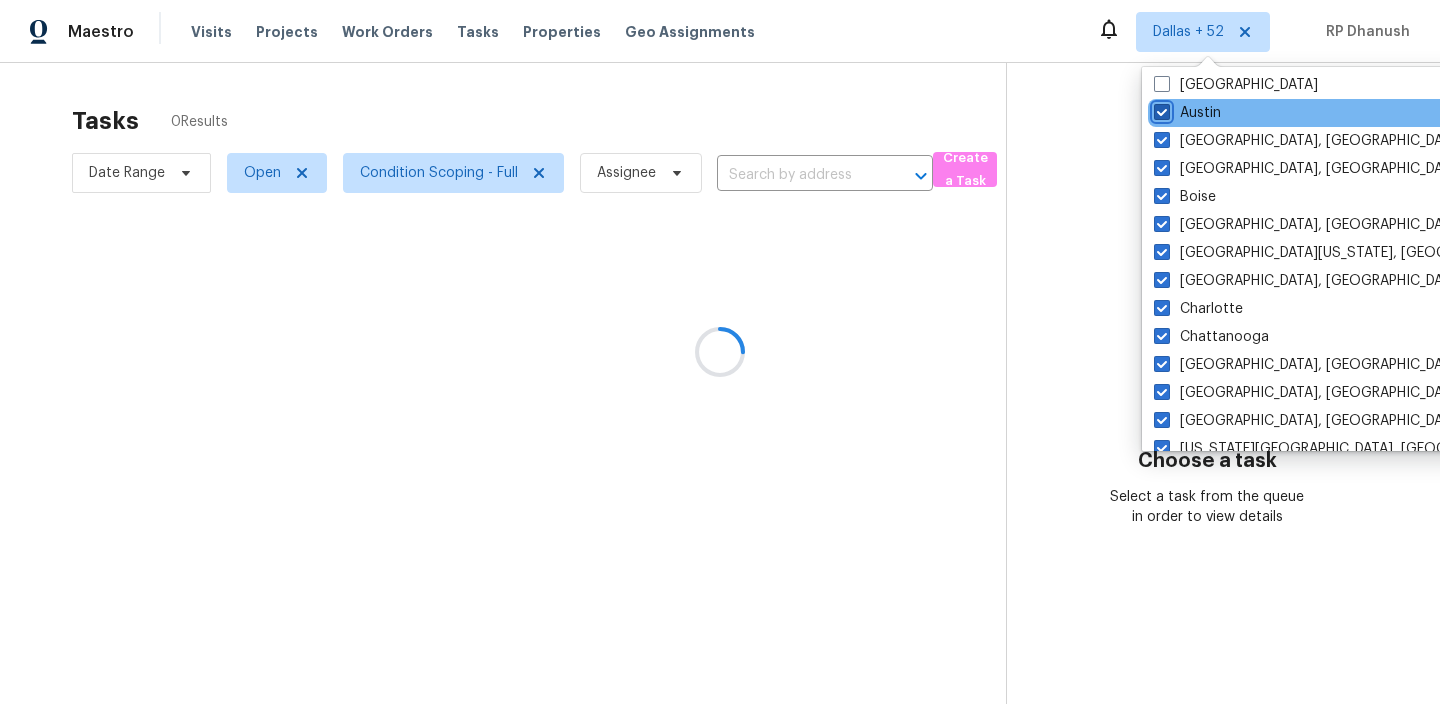 scroll, scrollTop: 25, scrollLeft: 0, axis: vertical 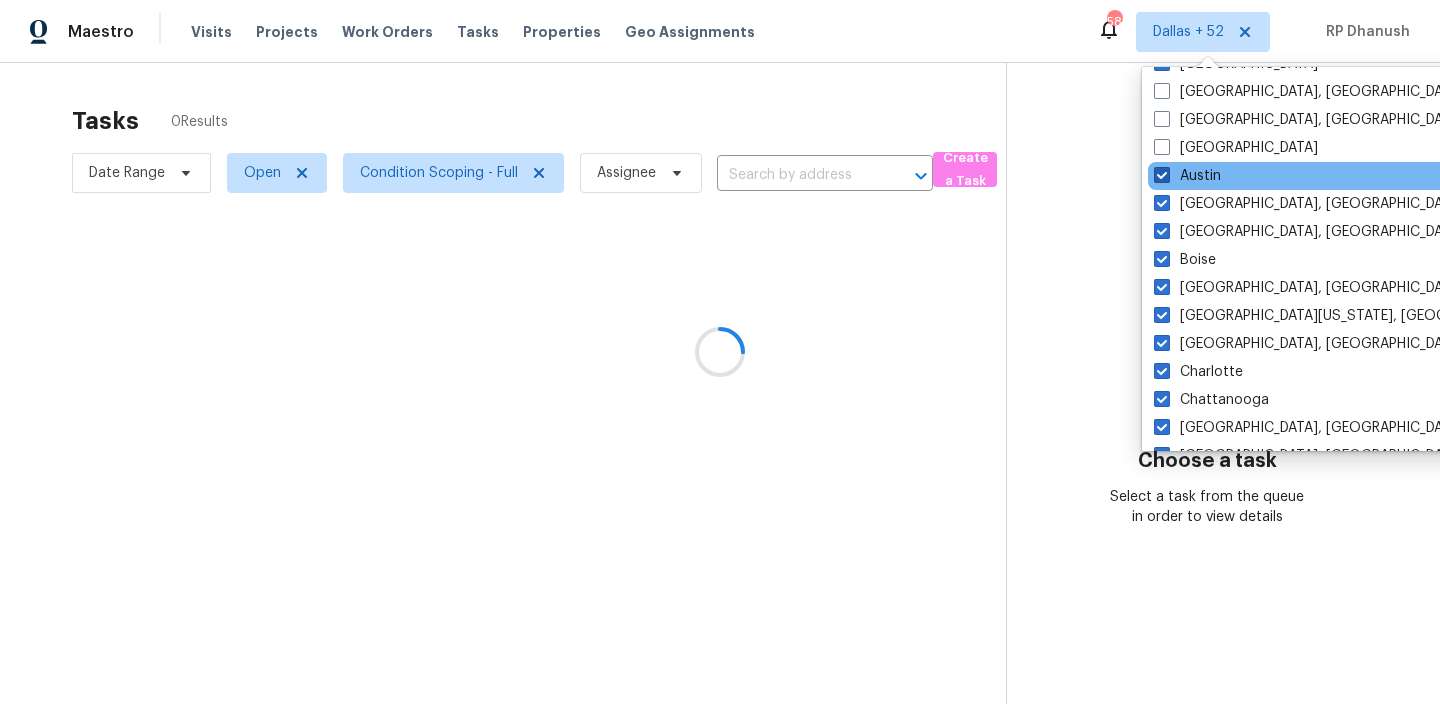 click on "Asheville, NC" at bounding box center [1309, 120] 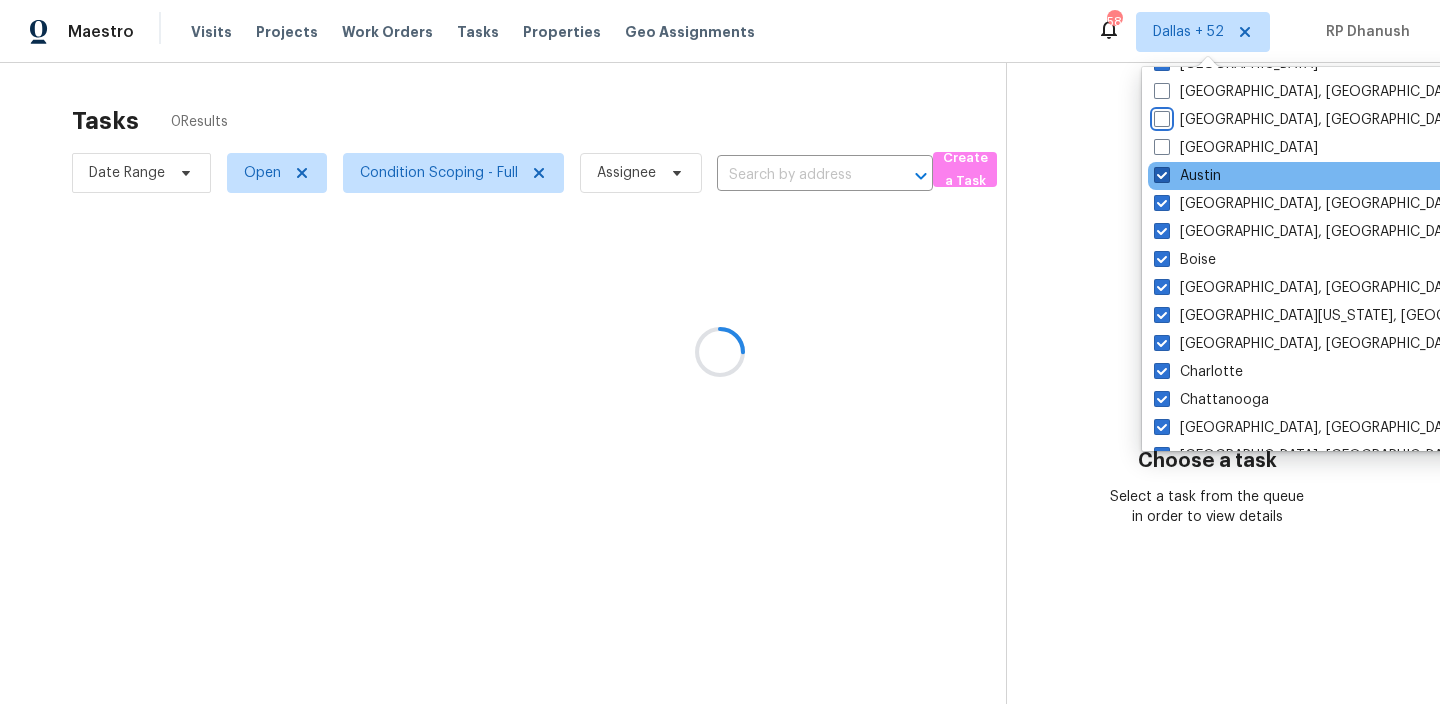 click on "Asheville, NC" at bounding box center [1160, 116] 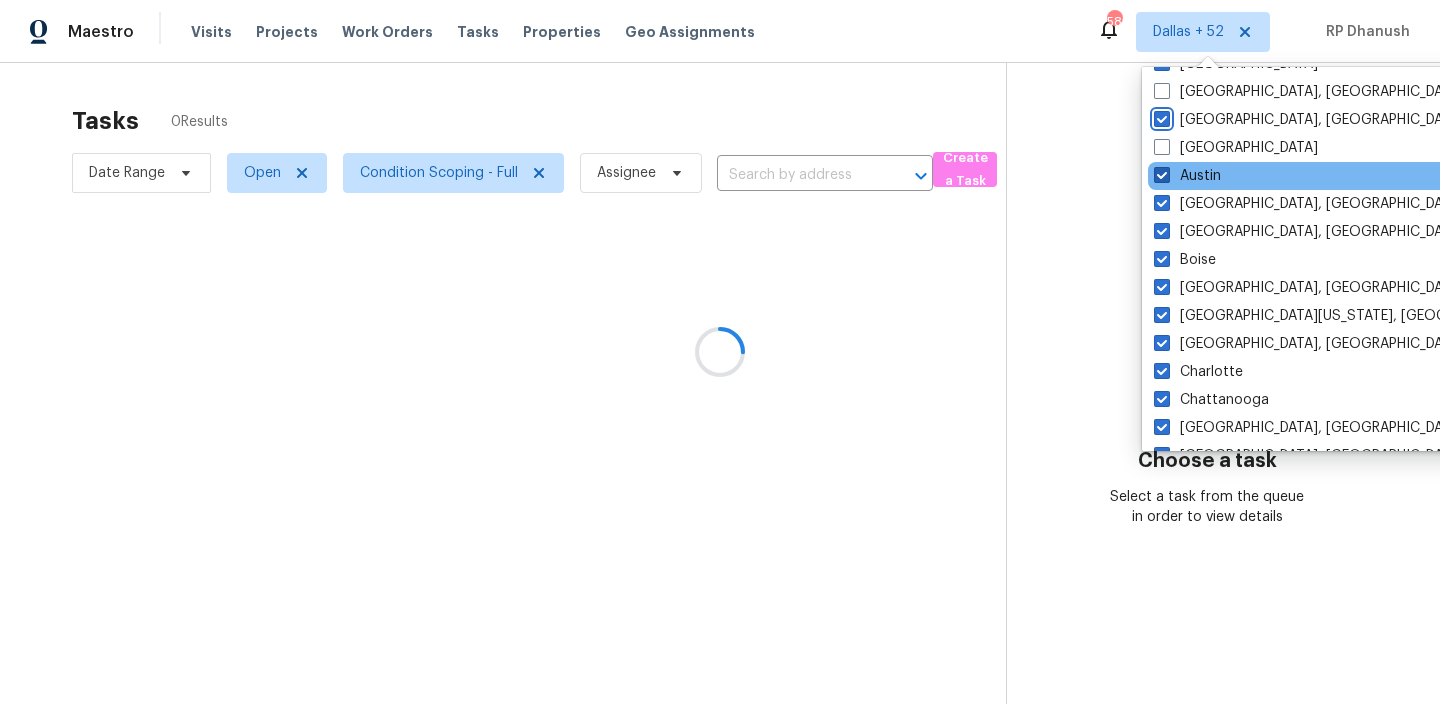 checkbox on "true" 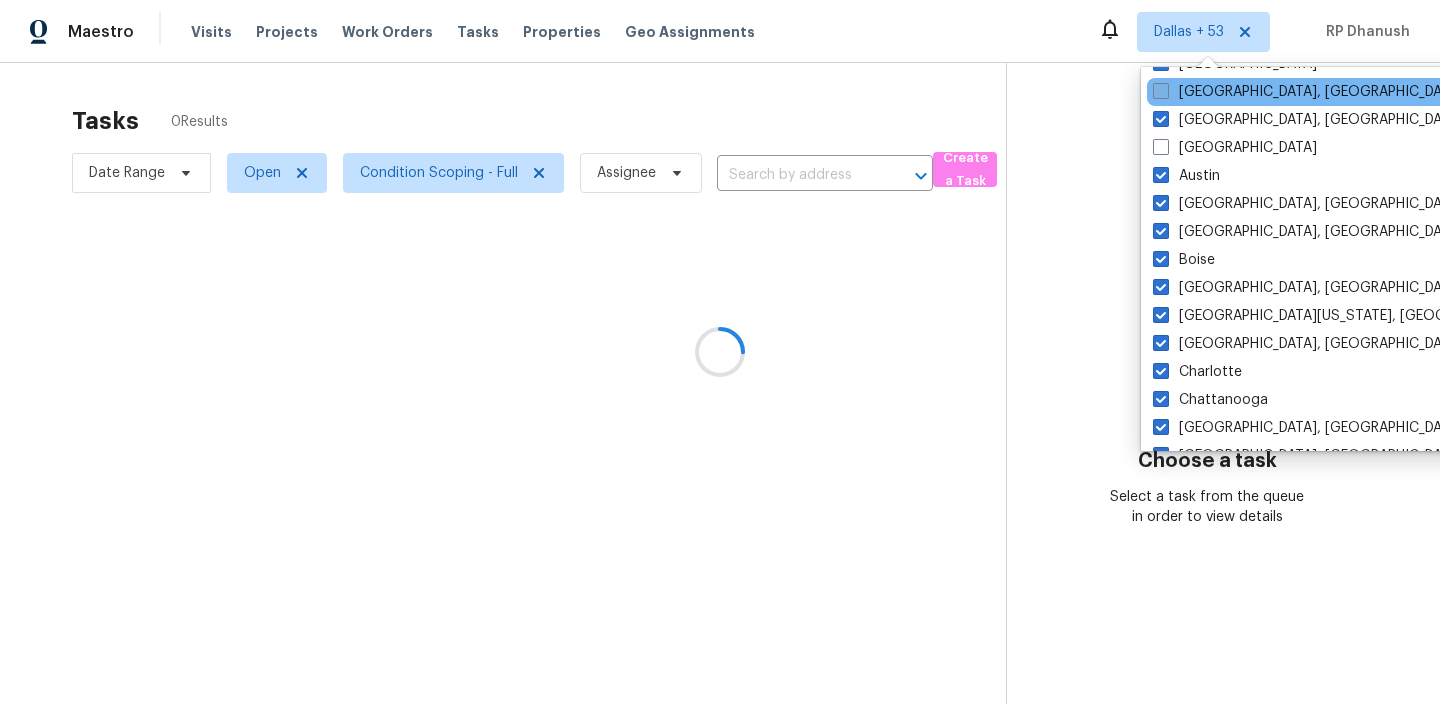 click on "Albuquerque, NM" at bounding box center [1308, 92] 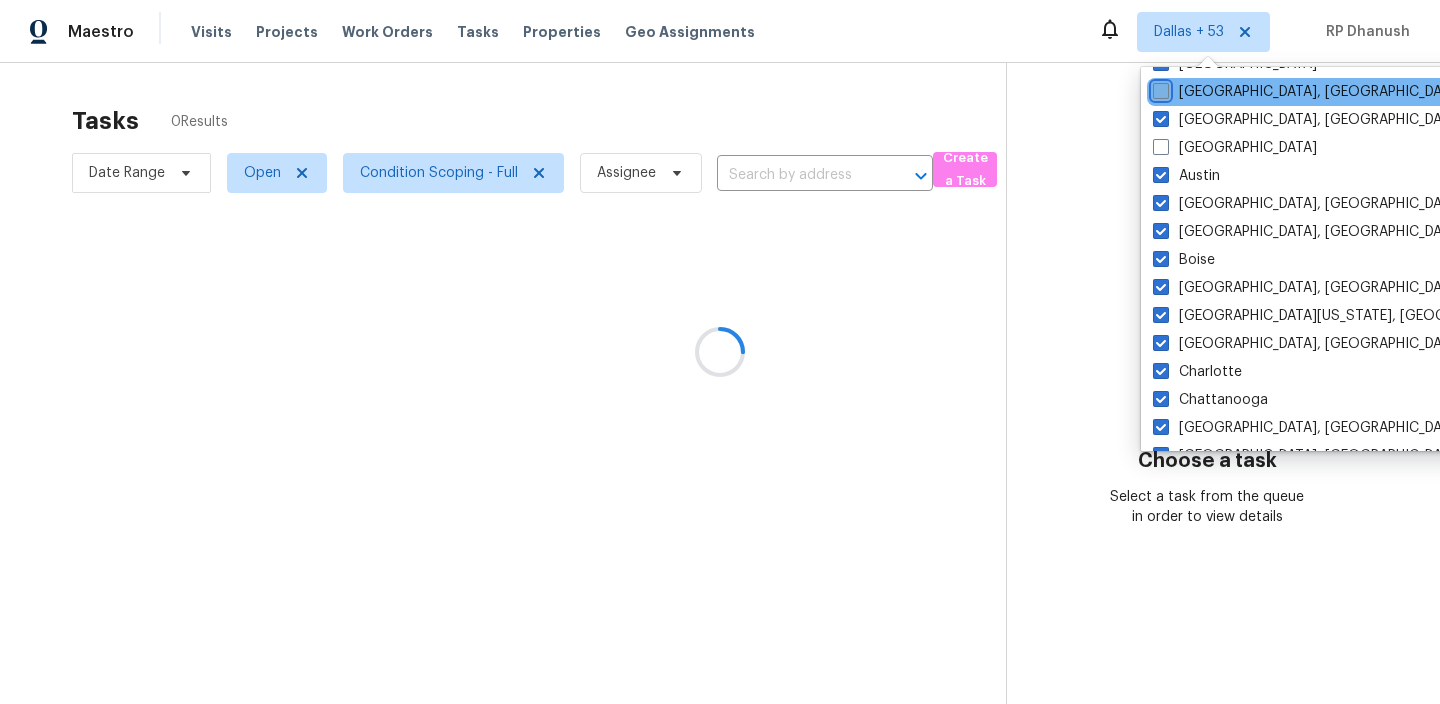 click on "Albuquerque, NM" at bounding box center (1159, 88) 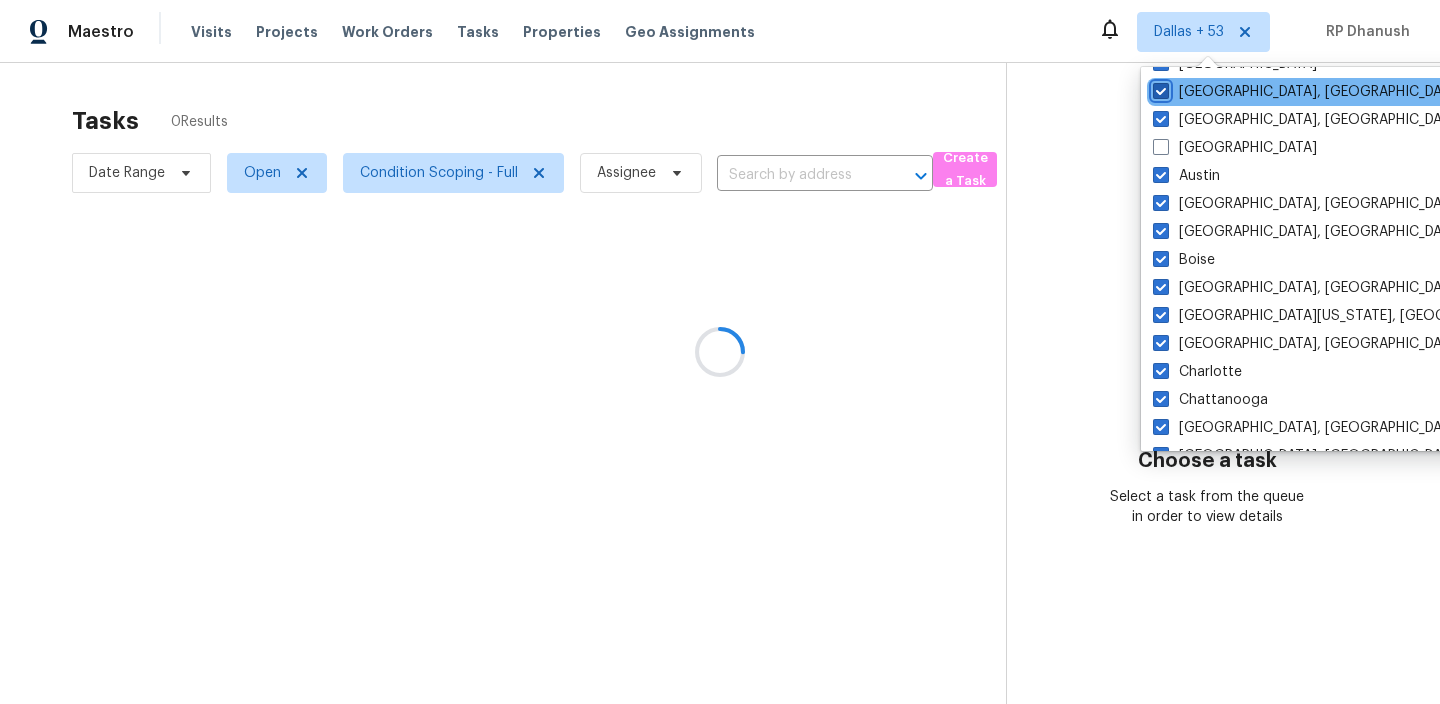 checkbox on "true" 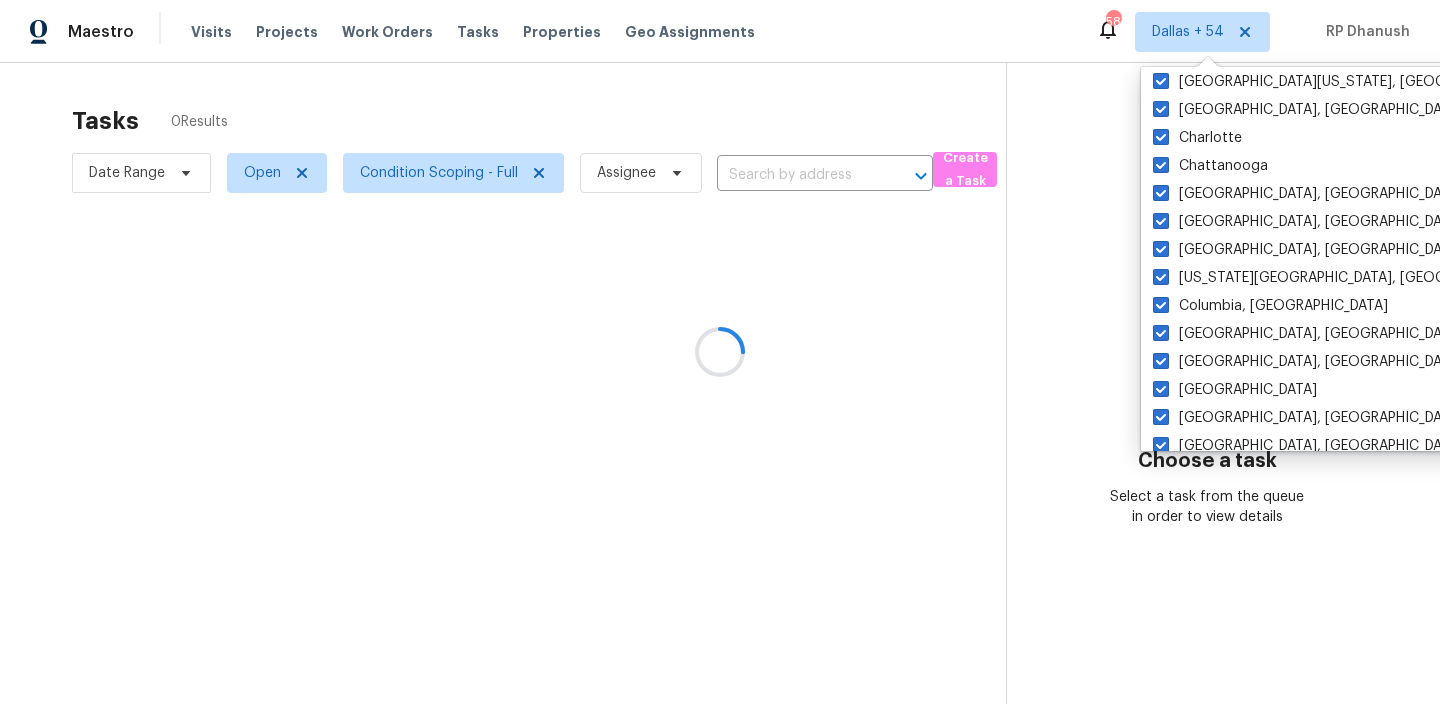 scroll, scrollTop: 0, scrollLeft: 0, axis: both 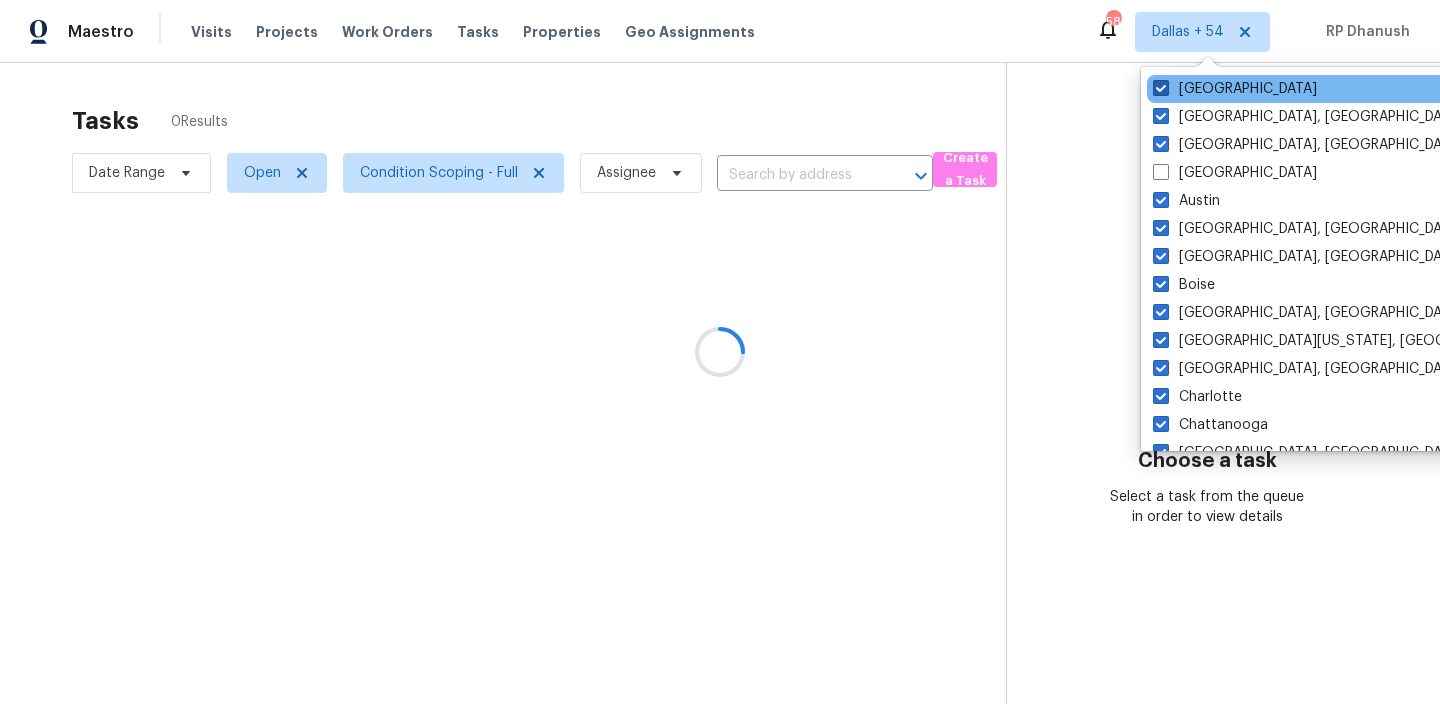 click on "Dallas" at bounding box center [1235, 89] 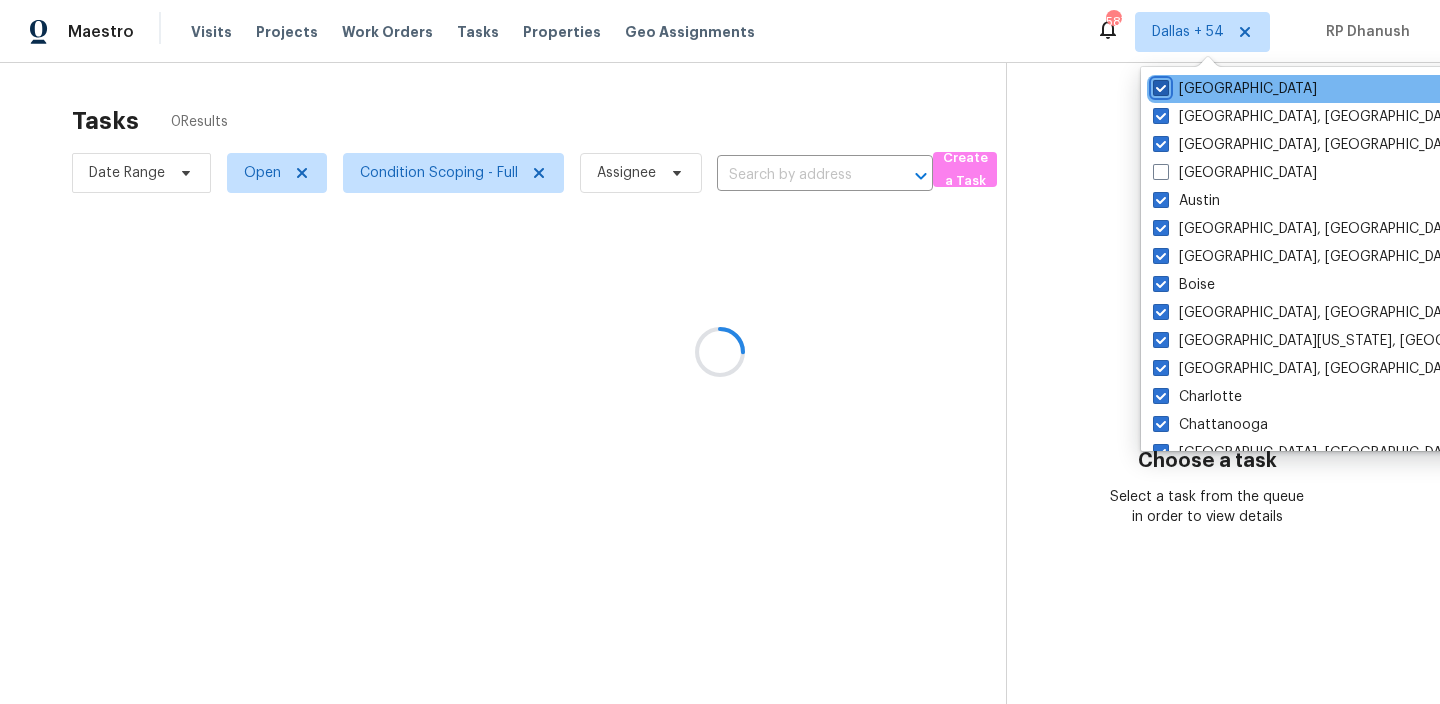 click on "Dallas" at bounding box center (1159, 85) 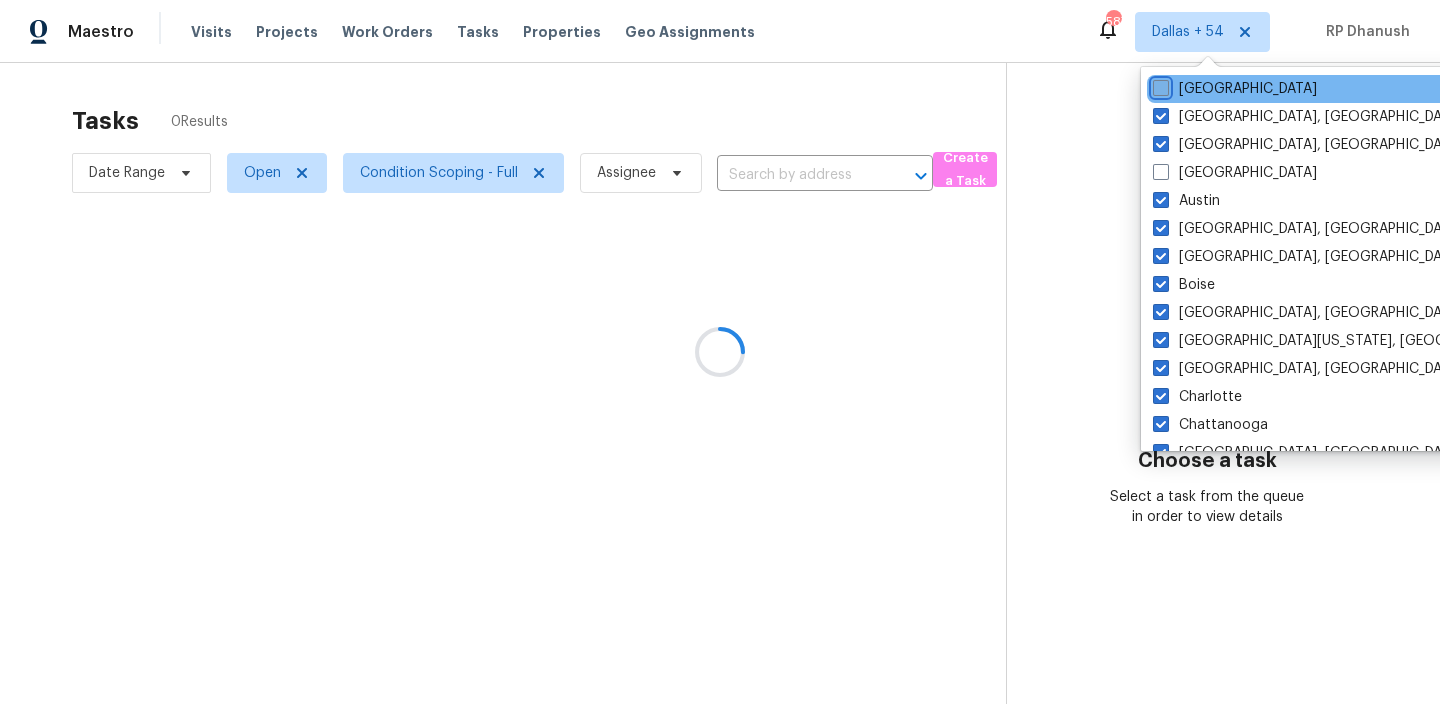 checkbox on "false" 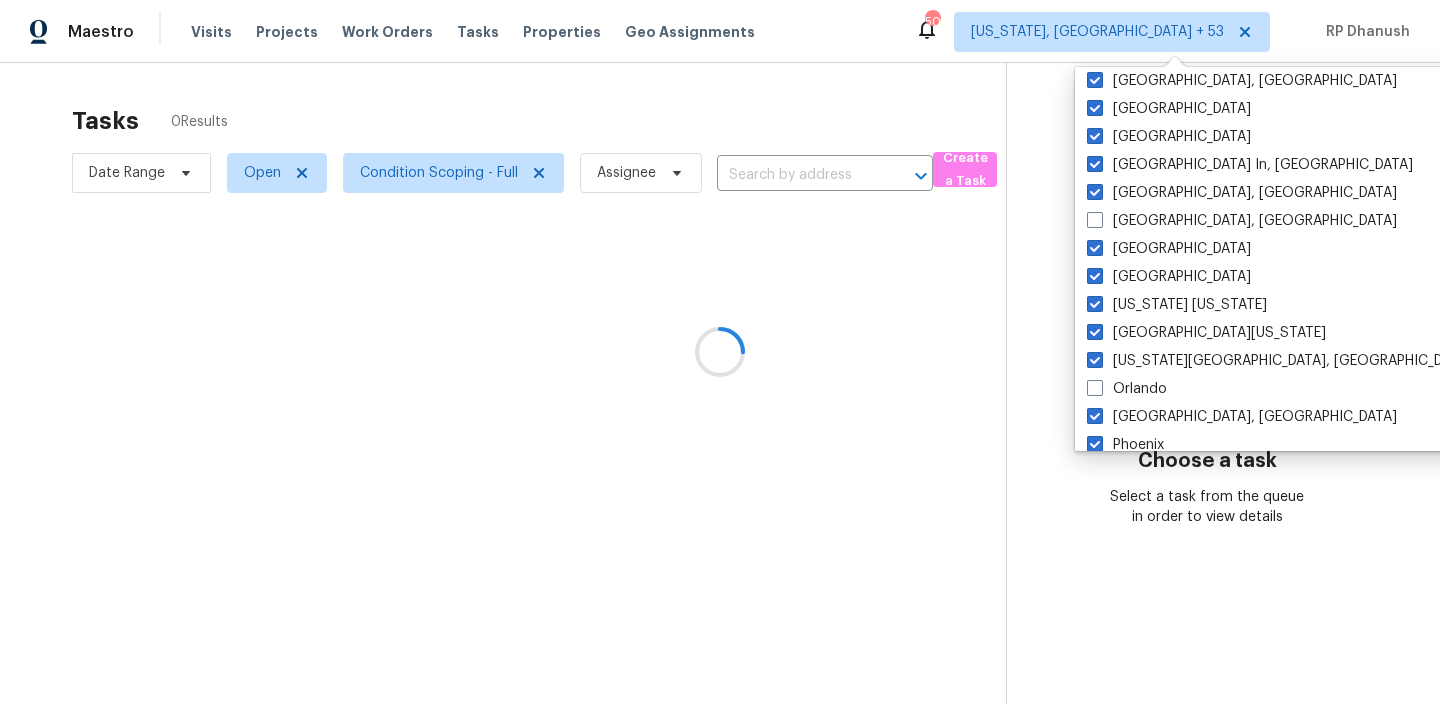 scroll, scrollTop: 1340, scrollLeft: 0, axis: vertical 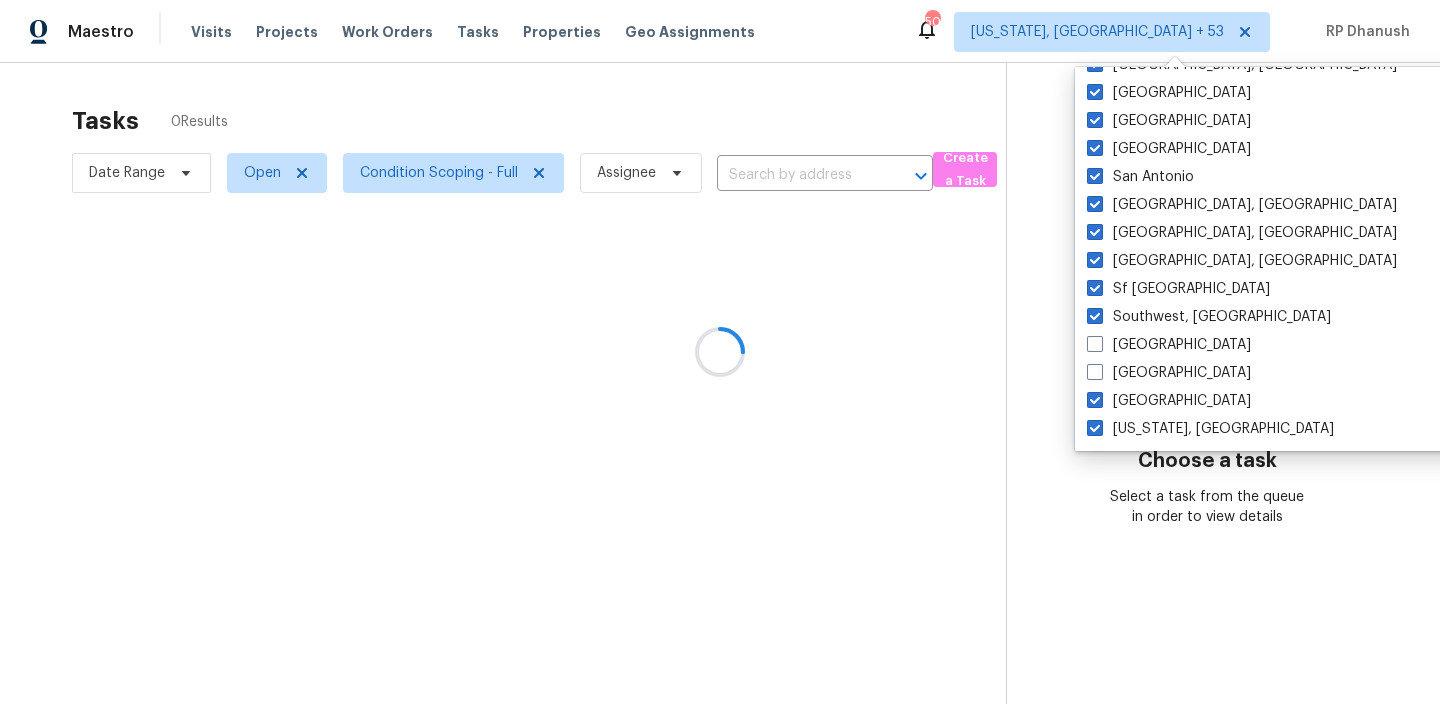 click at bounding box center [720, 352] 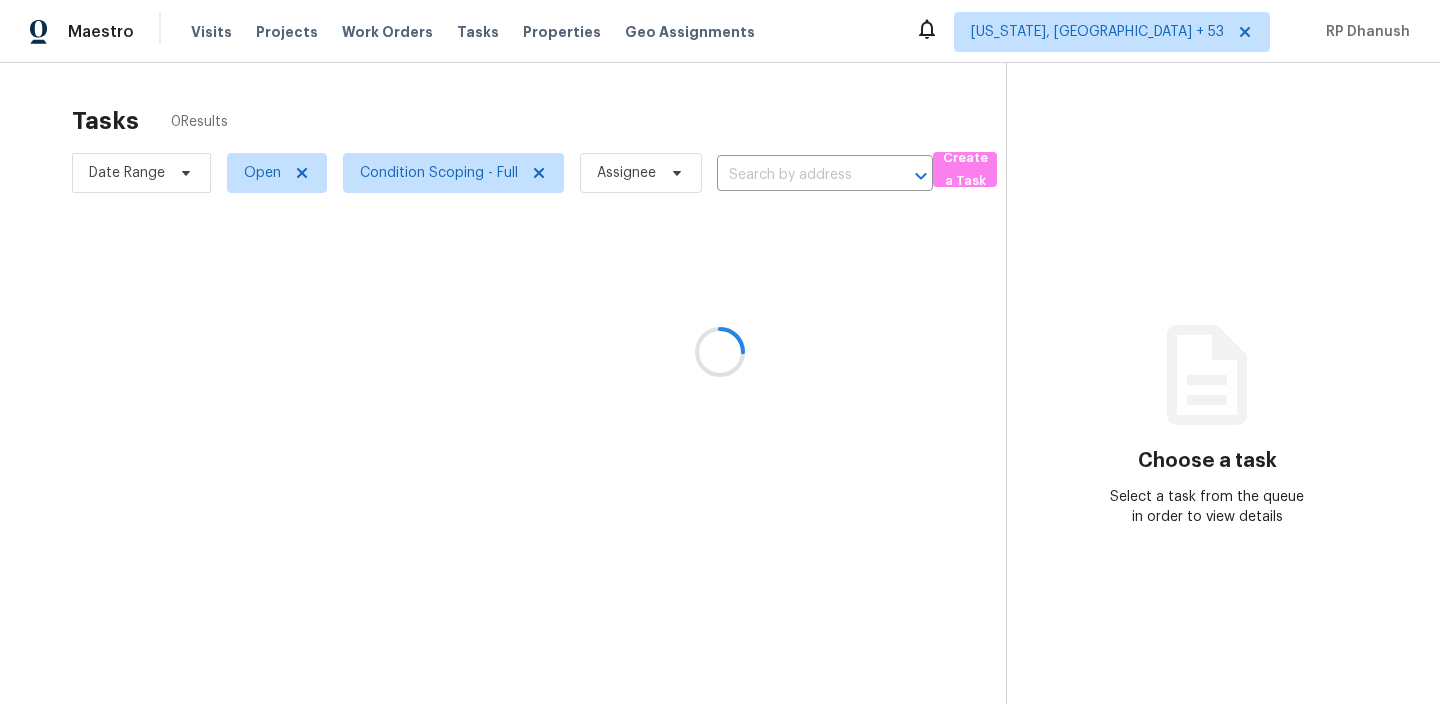 scroll, scrollTop: 0, scrollLeft: 0, axis: both 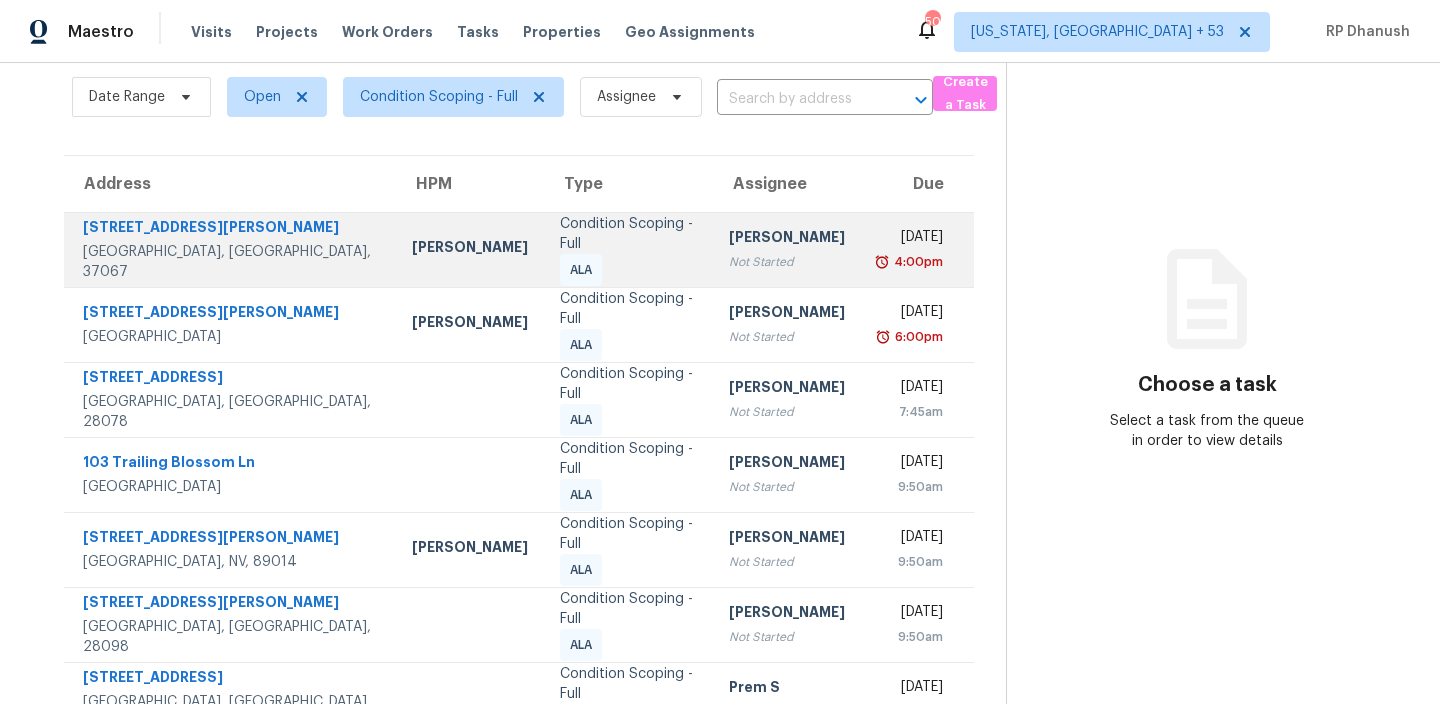click on "[STREET_ADDRESS][PERSON_NAME]" at bounding box center [230, 249] 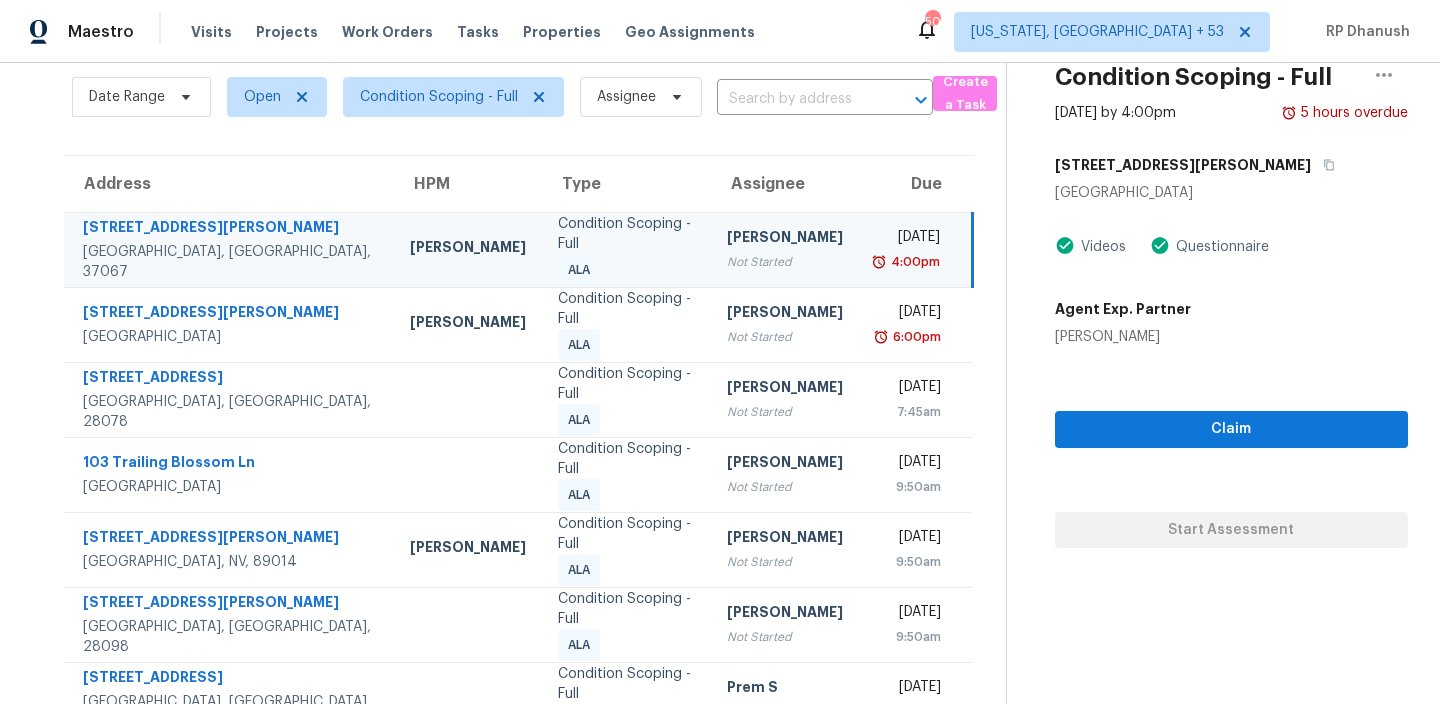 scroll, scrollTop: 337, scrollLeft: 0, axis: vertical 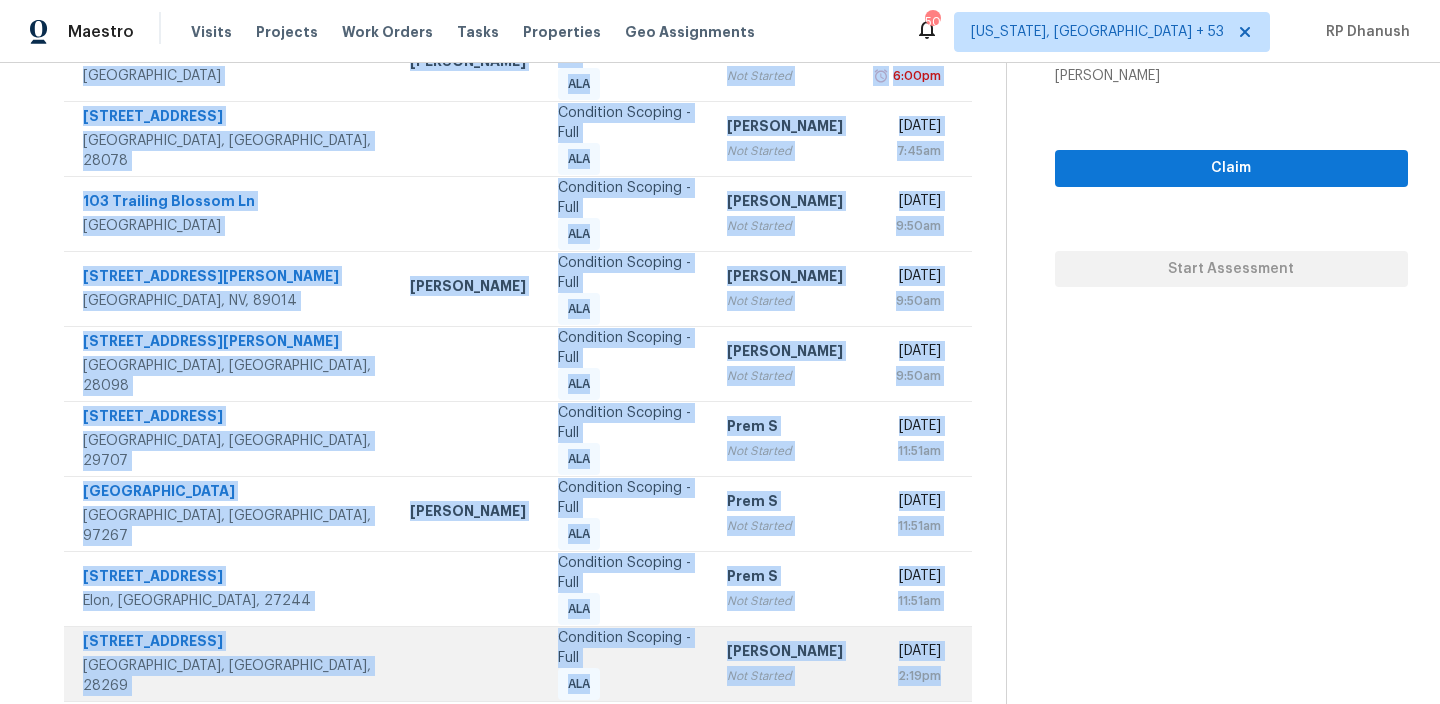 drag, startPoint x: 88, startPoint y: 223, endPoint x: 951, endPoint y: 630, distance: 954.15826 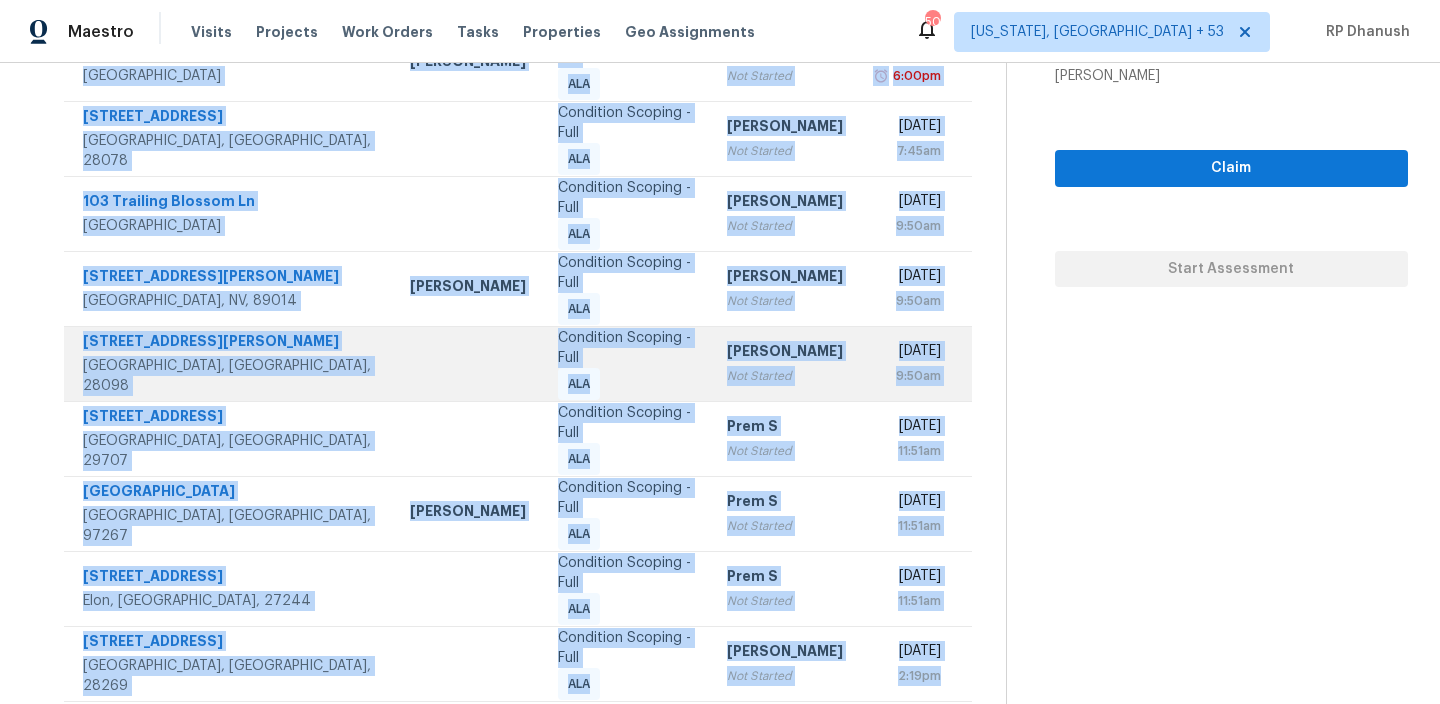 copy on "100 Churchill Pl   Franklin, TN, 37067 Lauren Bittler Condition Scoping - Full ALA Salma Ansari Not Started Wed, Jul 9th 2025 4:00pm 4405 W Heyerdahl Dr   New River, AZ, 85087 Eric Scott Condition Scoping - Full ALA Salma Ansari Not Started Wed, Jul 9th 2025 6:00pm 12409 Willingdon Rd   Huntersville, NC, 28078 Condition Scoping - Full ALA Rajesh M Not Started Thu, Jul 10th 2025 7:45am 103 Trailing Blossom Ln   Goodlettsville, TN, 37072 Condition Scoping - Full ALA Hariharan GV Not Started Thu, Jul 10th 2025 9:50am 855 N Stephanie St Unit 714 Henderson, NV, 89014 Julian Murray Condition Scoping - Full ALA Hariharan GV Not Started Thu, Jul 10th 2025 9:50am 700 Perkins St   Lowell, NC, 28098 Condition Scoping - Full ALA Hariharan GV Not Started Thu, Jul 10th 2025 9:50am 5178 Cressingham Dr   Fort Mill, SC, 29707 Condition Scoping - Full ALA Prem S Not Started Thu, Jul 10th 2025 11:51am 17483 SE Reserve Loop   Portland, OR, 97267 Karen Mattingley Condition Scoping - Full ALA Prem S Not Started Thu, Jul 10th 20..." 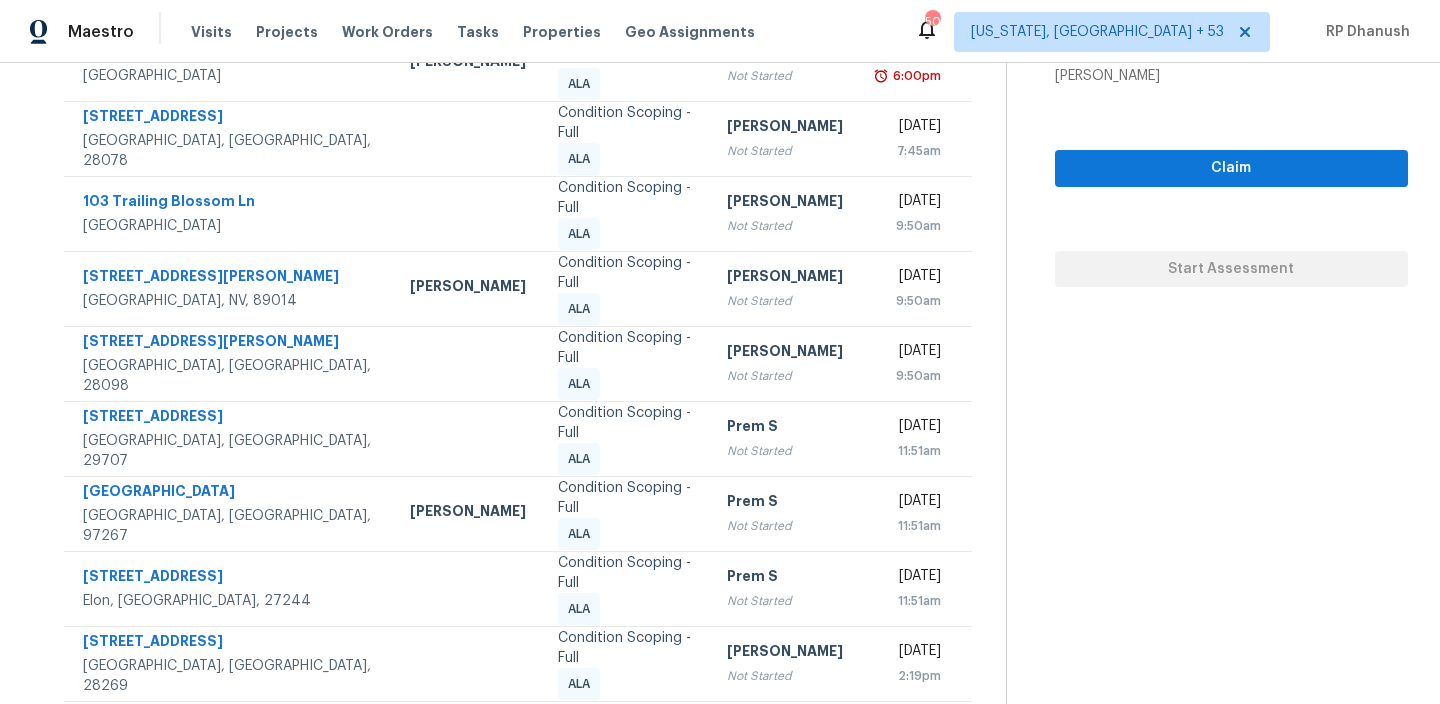 click 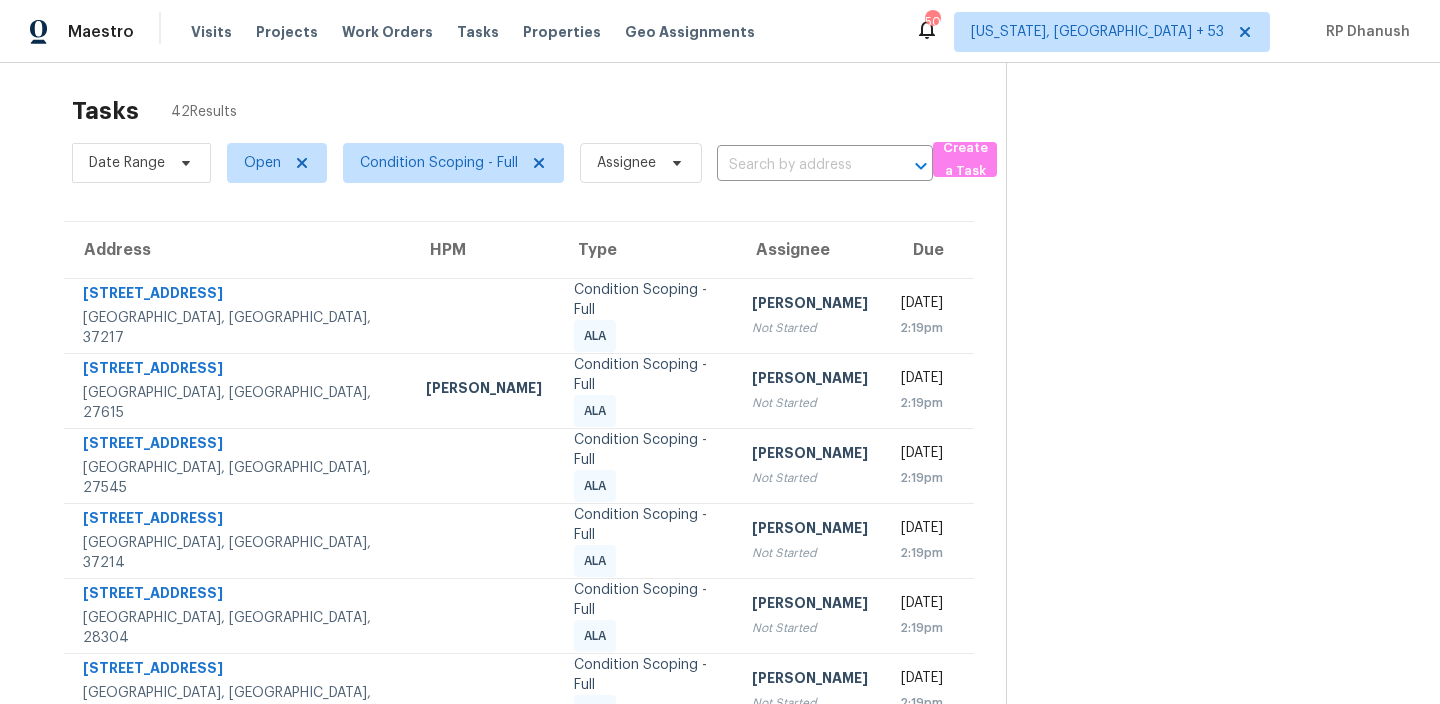 scroll, scrollTop: 0, scrollLeft: 0, axis: both 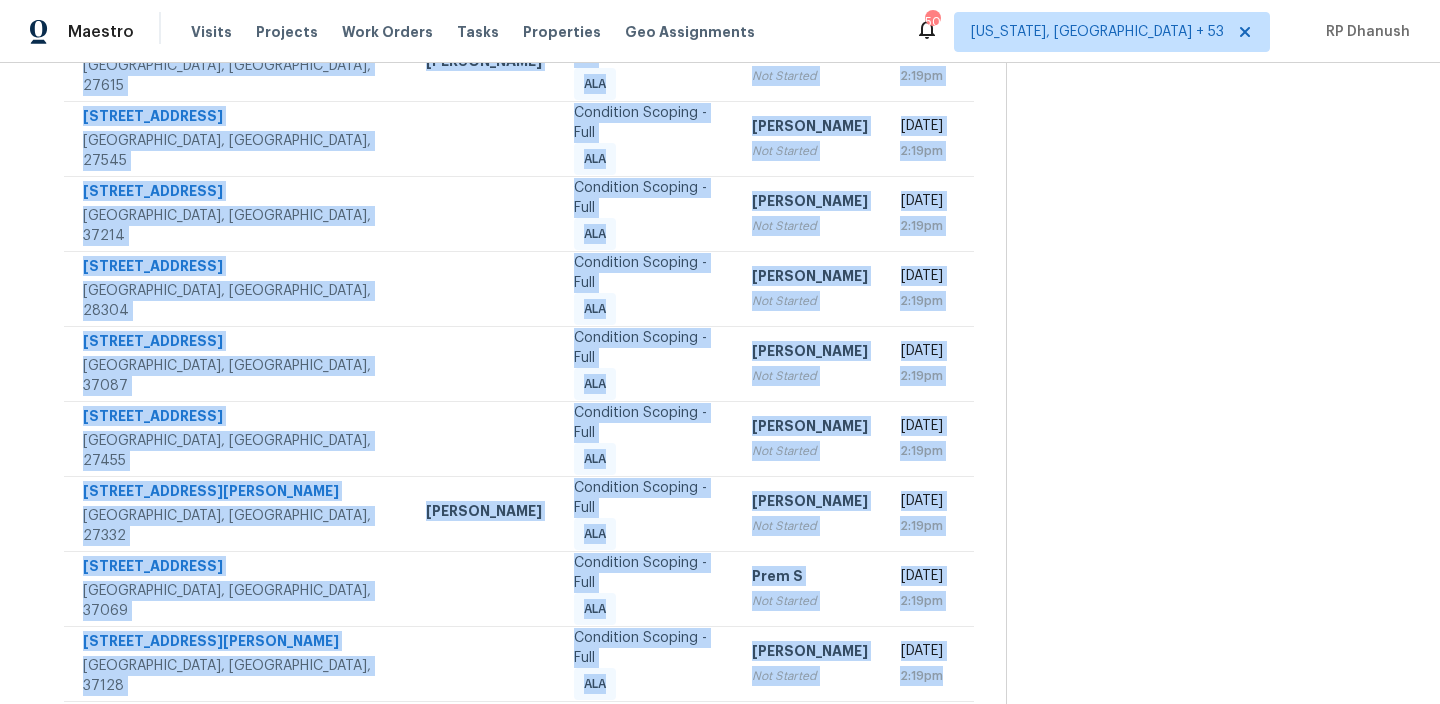 drag, startPoint x: 80, startPoint y: 302, endPoint x: 988, endPoint y: 651, distance: 972.76154 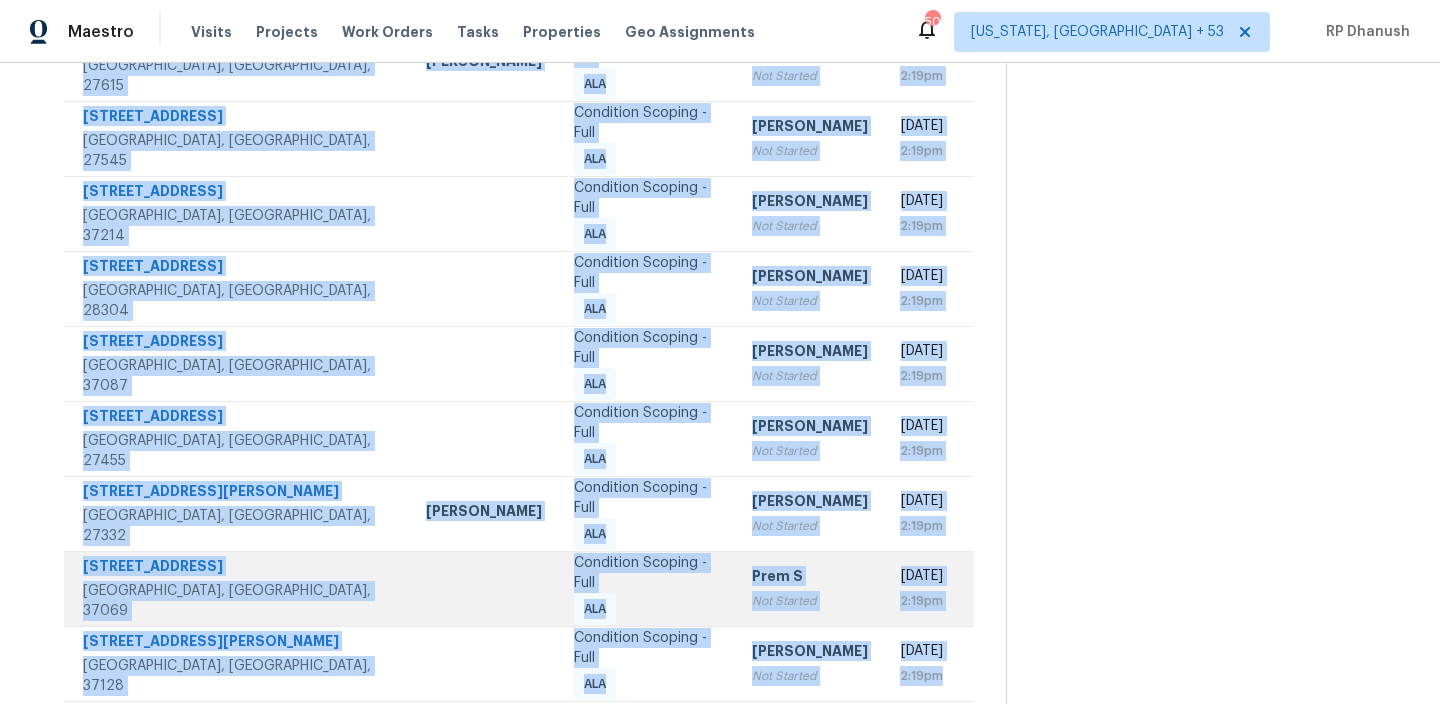 copy on "126 Five Oaks Dr   Nashville, TN, 37217 Condition Scoping - Full ALA Rajesh M Not Started Thu, Jul 10th 2025 2:19pm 7324 Doverton Ct   Raleigh, NC, 27615 Shawn Wise Condition Scoping - Full ALA Vigneshwaran B Not Started Thu, Jul 10th 2025 2:19pm 6004 Stony Falls Way   Knightdale, NC, 27545 Condition Scoping - Full ALA Salma Ansari Not Started Thu, Jul 10th 2025 2:19pm 2906 Lakeland Dr   Nashville, TN, 37214 Condition Scoping - Full ALA Salma Ansari Not Started Thu, Jul 10th 2025 2:19pm 3414 Rudland Ct   Fayetteville, NC, 28304 Condition Scoping - Full ALA Salma Ansari Not Started Thu, Jul 10th 2025 2:19pm 205 Princeton Dr   Lebanon, TN, 37087 Condition Scoping - Full ALA Salma Ansari Not Started Thu, Jul 10th 2025 2:19pm 39 Kinglet Cir   Greensboro, NC, 27455 Condition Scoping - Full ALA Vigneshwaran B Not Started Thu, Jul 10th 2025 2:19pm 6130 Saint Andrews Dr   Sanford, NC, 27332 Preston Sexton Condition Scoping - Full ALA Rajesh M Not Started Thu, Jul 10th 2025 2:19pm 517 Meadowgreen Dr   Franklin, TN,..." 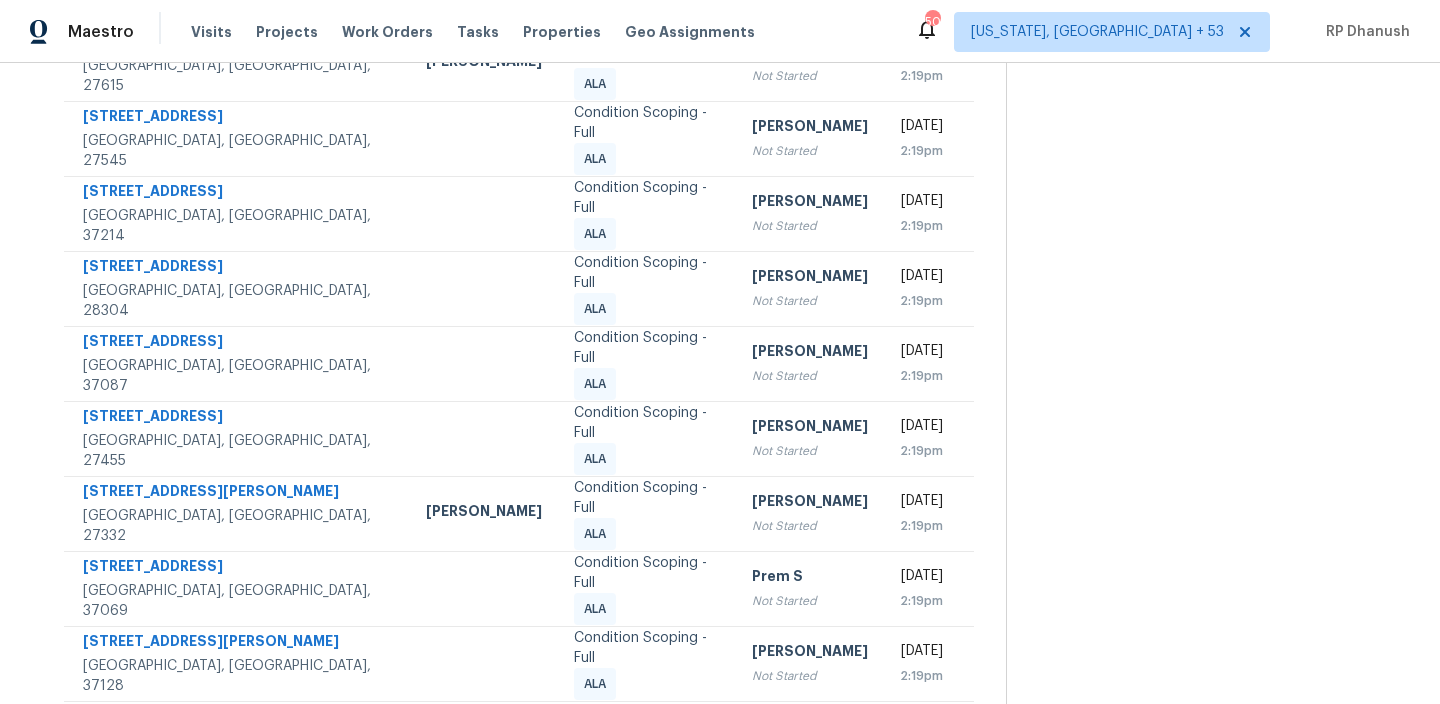 click 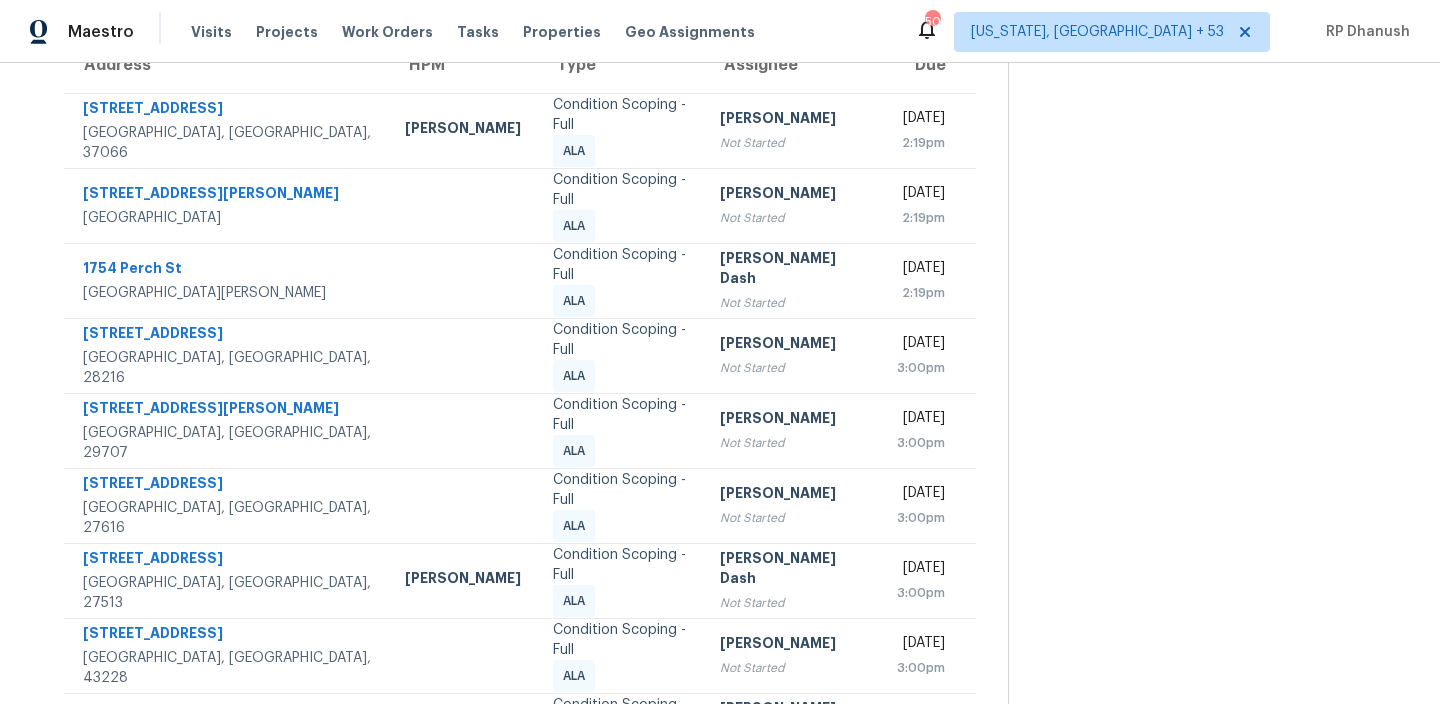 scroll, scrollTop: 0, scrollLeft: 0, axis: both 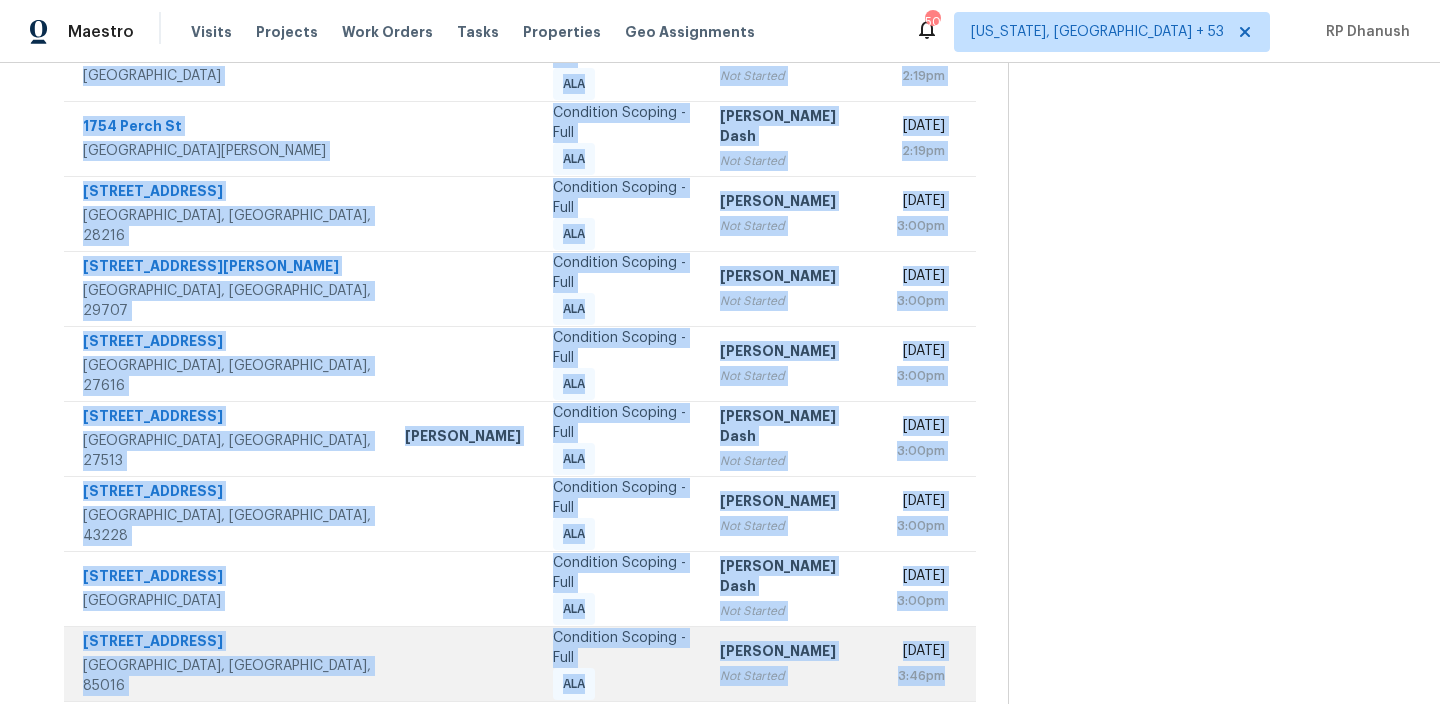 drag, startPoint x: 81, startPoint y: 299, endPoint x: 944, endPoint y: 643, distance: 929.0344 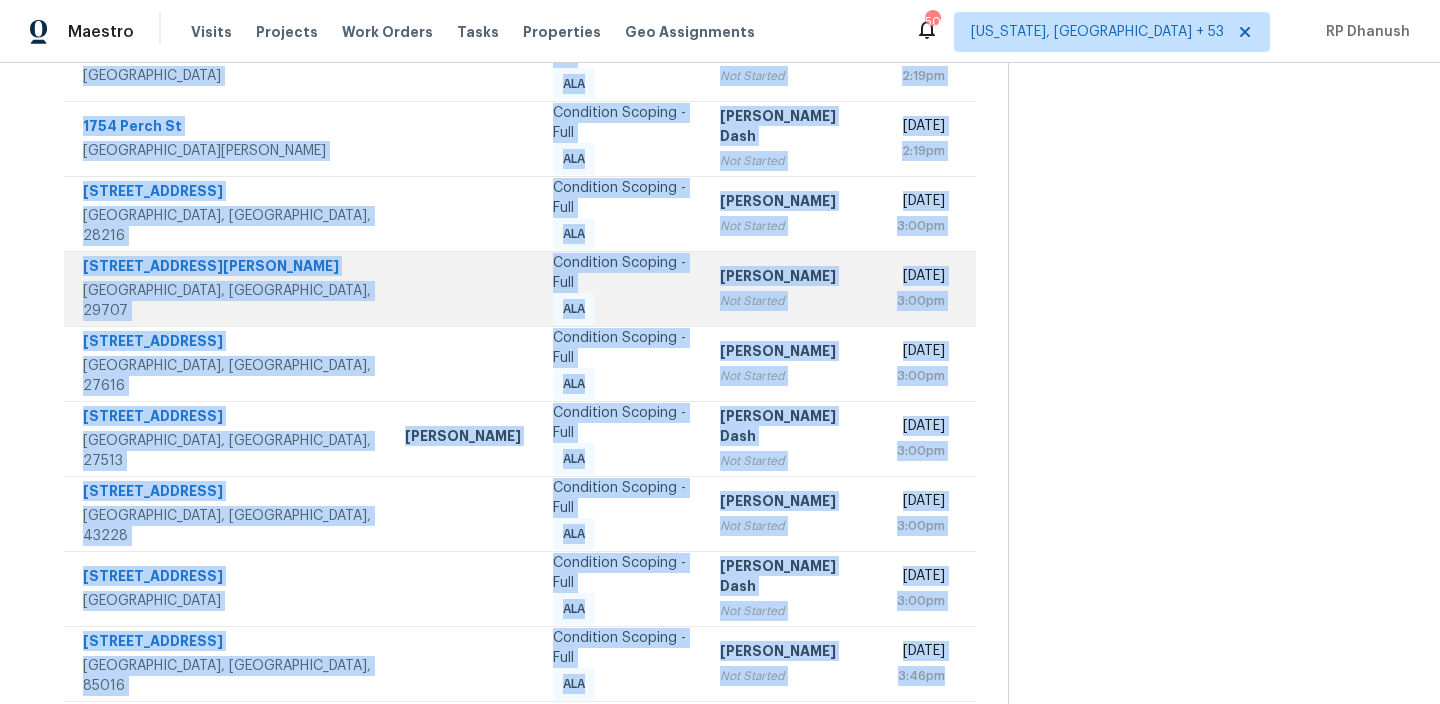 copy on "1006 Browns Ln   Gallatin, TN, 37066 Eric Ovalle Condition Scoping - Full ALA Salma Ansari Not Started Thu, Jul 10th 2025 2:19pm 1740 Canosa Ave   Las Vegas, NV, 89104 Condition Scoping - Full ALA Rajesh M Not Started Thu, Jul 10th 2025 2:19pm 1754 Perch St   San Pedro, CA, 90732 Condition Scoping - Full ALA Soumya Ranjan Dash Not Started Thu, Jul 10th 2025 2:19pm 1901 Gemway Dr   Charlotte, NC, 28216 Condition Scoping - Full ALA Salma Ansari Not Started Thu, Jul 10th 2025 3:00pm 5006 Karriker Ct   Fort Mill, SC, 29707 Condition Scoping - Full ALA Rajesh M Not Started Thu, Jul 10th 2025 3:00pm 2821 Casona Way   Raleigh, NC, 27616 Condition Scoping - Full ALA Salma Ansari Not Started Thu, Jul 10th 2025 3:00pm 109 Gatepost Ln   Cary, NC, 27513 Preston Sexton Condition Scoping - Full ALA Soumya Ranjan Dash Not Started Thu, Jul 10th 2025 3:00pm 281 Buena Vista Ave   Columbus, OH, 43228 Condition Scoping - Full ALA Hariharan GV Not Started Thu, Jul 10th 2025 3:00pm 4913 Golden Oaks Dr   Oak Ridge, NC, 27310 Con..." 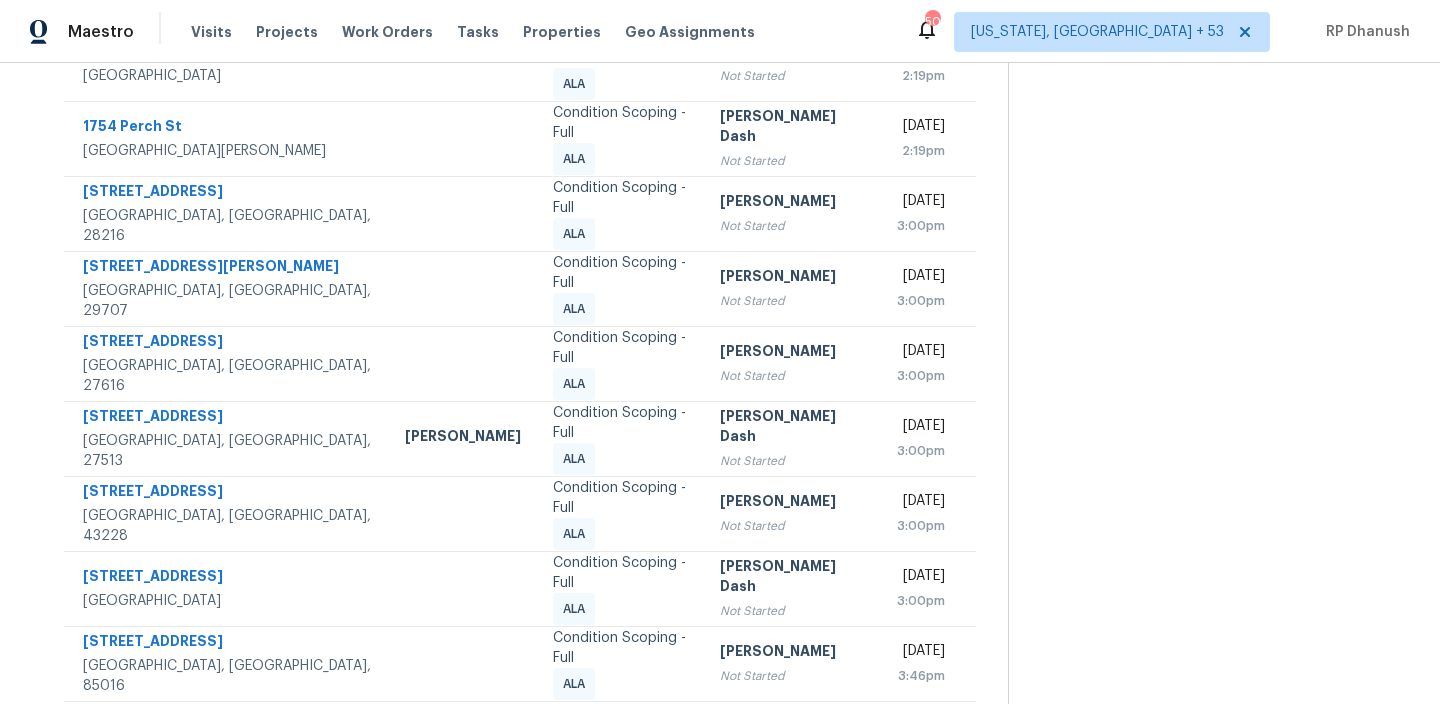 click 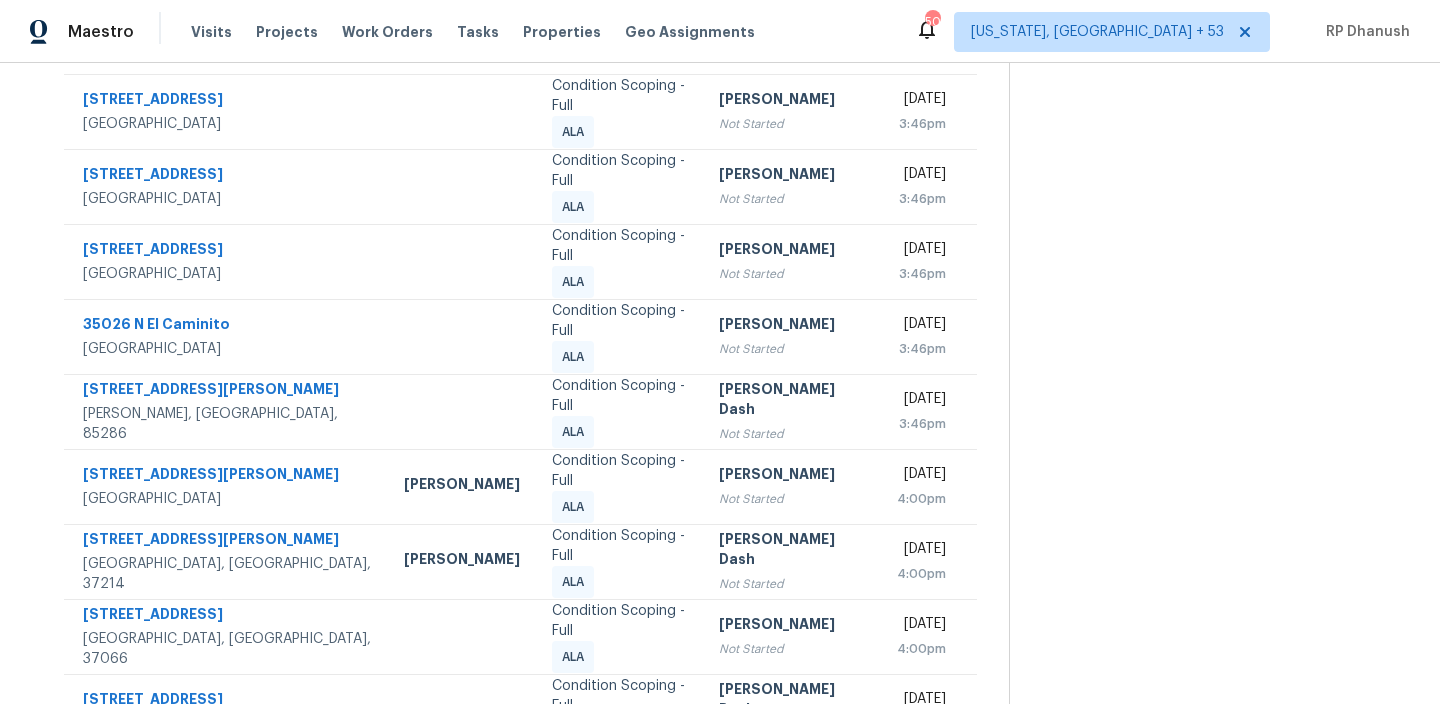 scroll, scrollTop: 110, scrollLeft: 0, axis: vertical 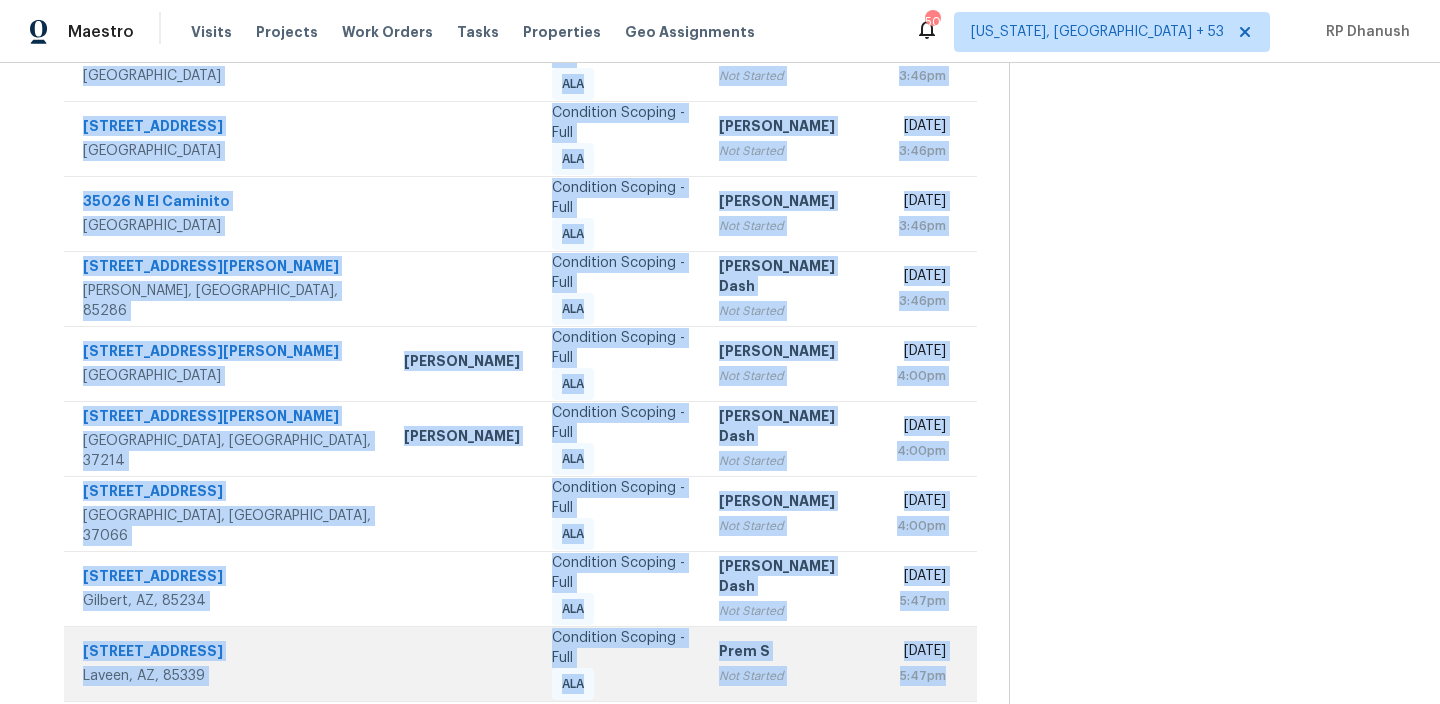 drag, startPoint x: 78, startPoint y: 191, endPoint x: 967, endPoint y: 624, distance: 988.8428 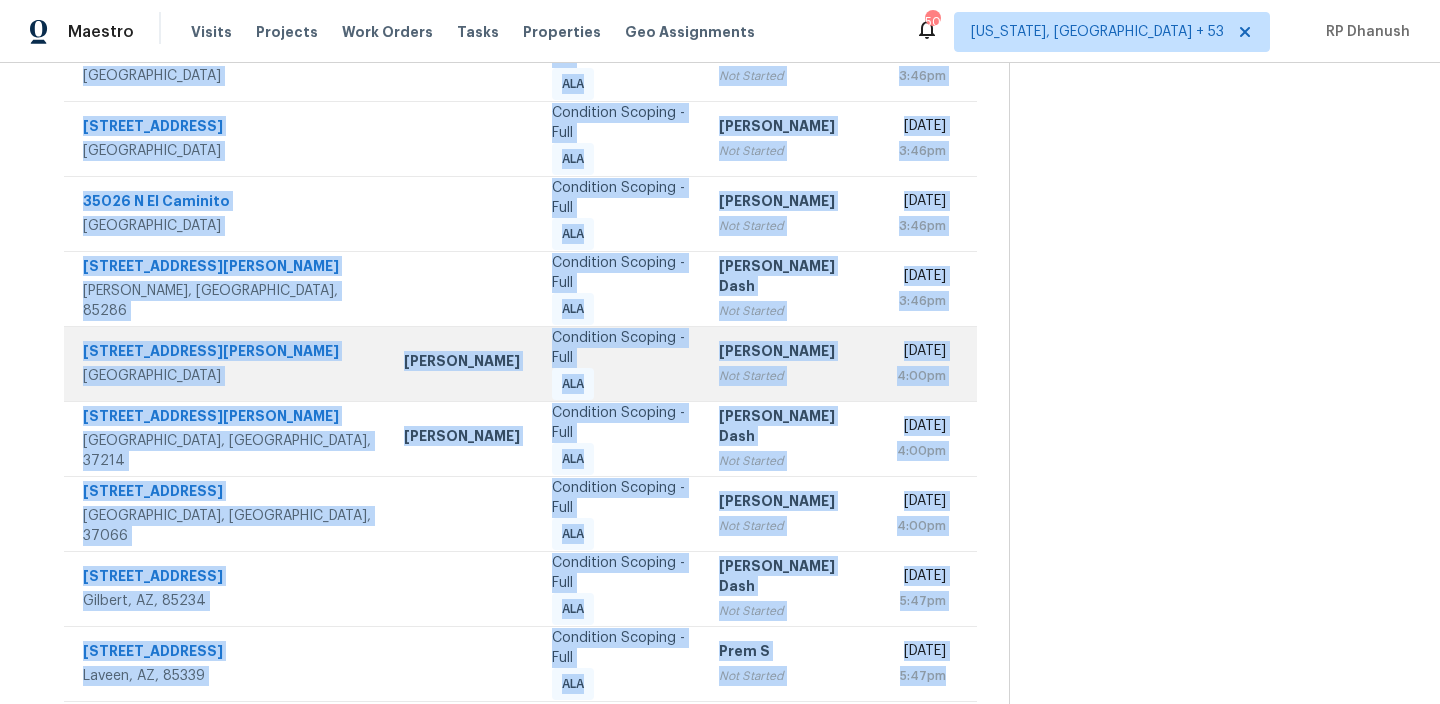 copy on "1027 Highview Dr   Erie, CO, 80516 Condition Scoping - Full ALA Hariharan GV Not Started Thu, Jul 10th 2025 3:46pm 5249 Sun Valley Dr   Las Vegas, NV, 89122 Condition Scoping - Full ALA Hariharan GV Not Started Thu, Jul 10th 2025 3:46pm 2121 Echo Bay St Unit 203 Las Vegas, NV, 89128 Condition Scoping - Full ALA Rajesh M Not Started Thu, Jul 10th 2025 3:46pm 35026 N El Caminito   San Tan Valley, AZ, 85140 Condition Scoping - Full ALA Salma Ansari Not Started Thu, Jul 10th 2025 3:46pm 1312 S San Vincente Ct   Chandler, AZ, 85286 Condition Scoping - Full ALA Soumya Ranjan Dash Not Started Thu, Jul 10th 2025 3:46pm 2065 Cobb Meadow Ln   Clarksville, TN, 37043 Cynthia Upshaw Condition Scoping - Full ALA Hariharan GV Not Started Thu, Jul 10th 2025 4:00pm 2706 Wellman Dr   Nashville, TN, 37214 Eric Ovalle Condition Scoping - Full ALA Soumya Ranjan Dash Not Started Thu, Jul 10th 2025 4:00pm 1301 Rivermont Dr   Gallatin, TN, 37066 Condition Scoping - Full ALA Hariharan GV Not Started Thu, Jul 10th 2025 4:00pm 837 N..." 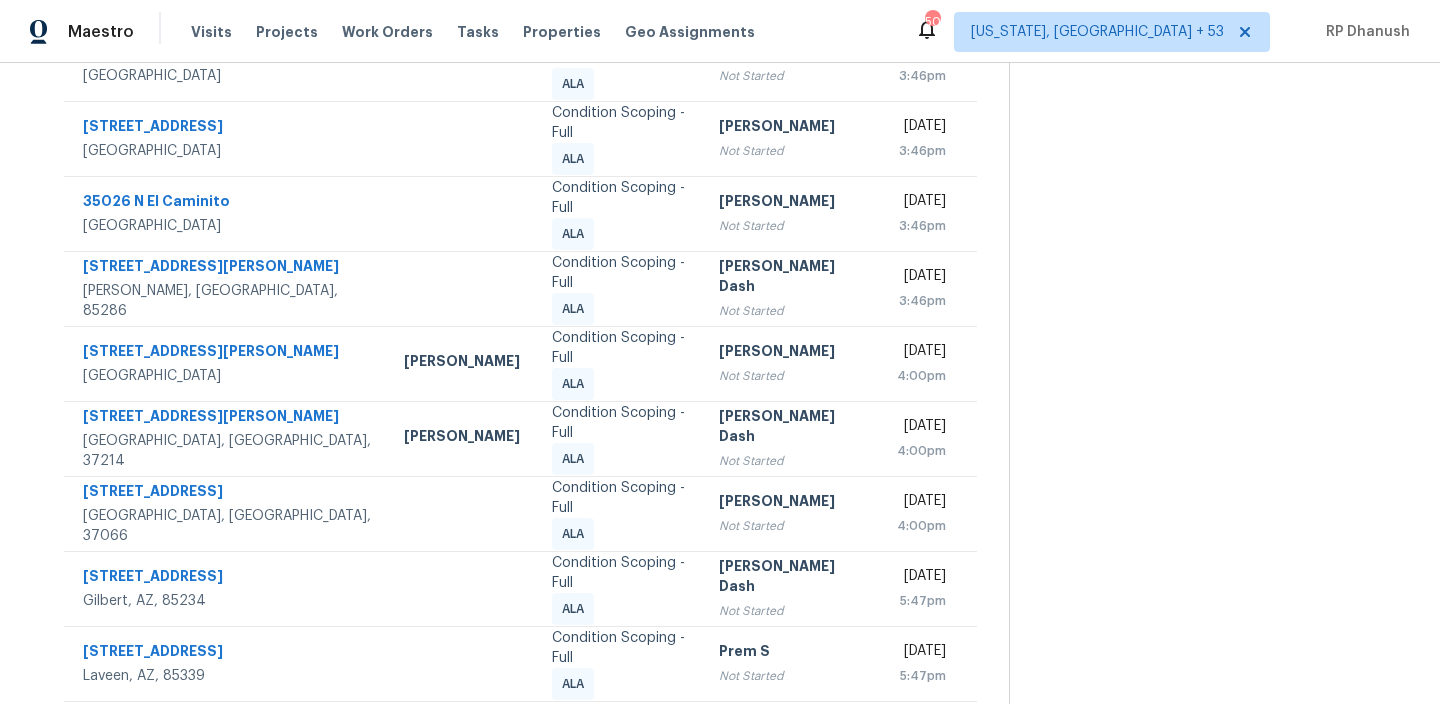 click 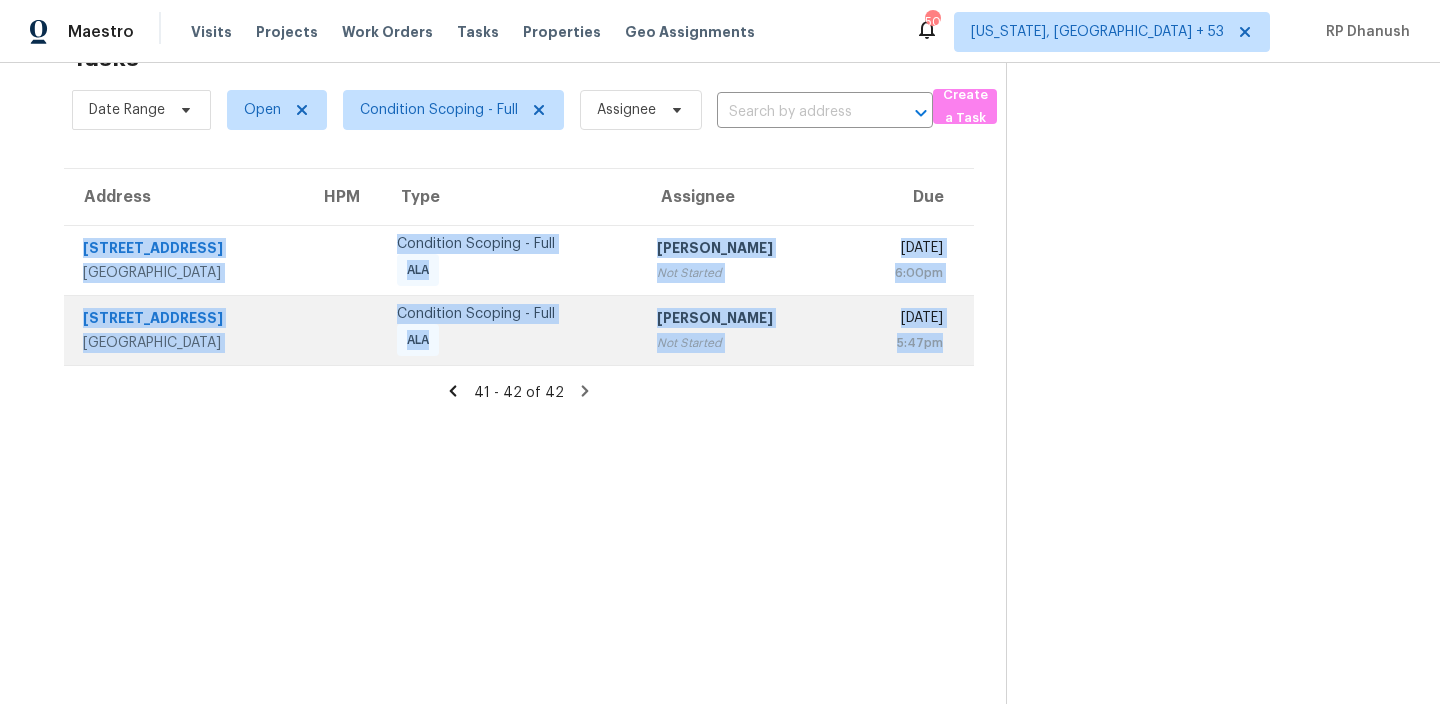 drag, startPoint x: 72, startPoint y: 238, endPoint x: 961, endPoint y: 342, distance: 895.06256 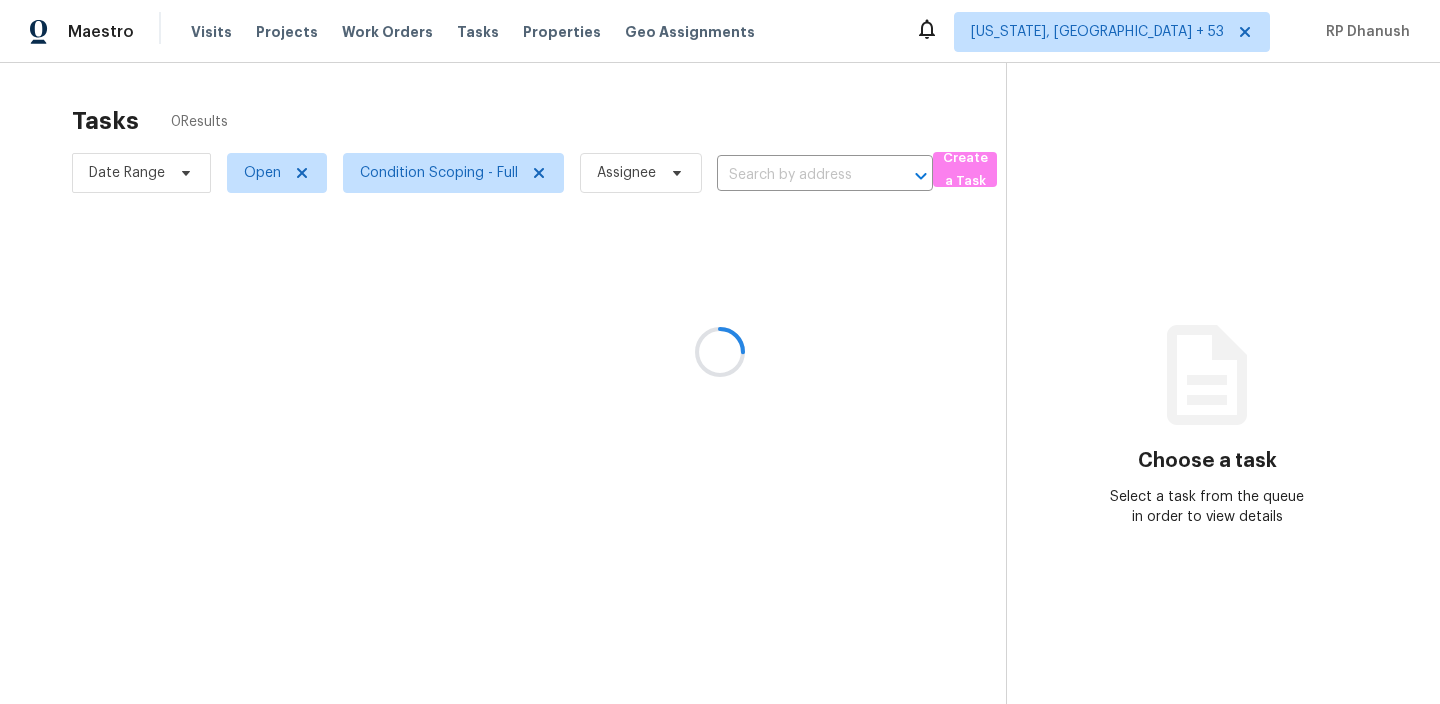 scroll, scrollTop: 0, scrollLeft: 0, axis: both 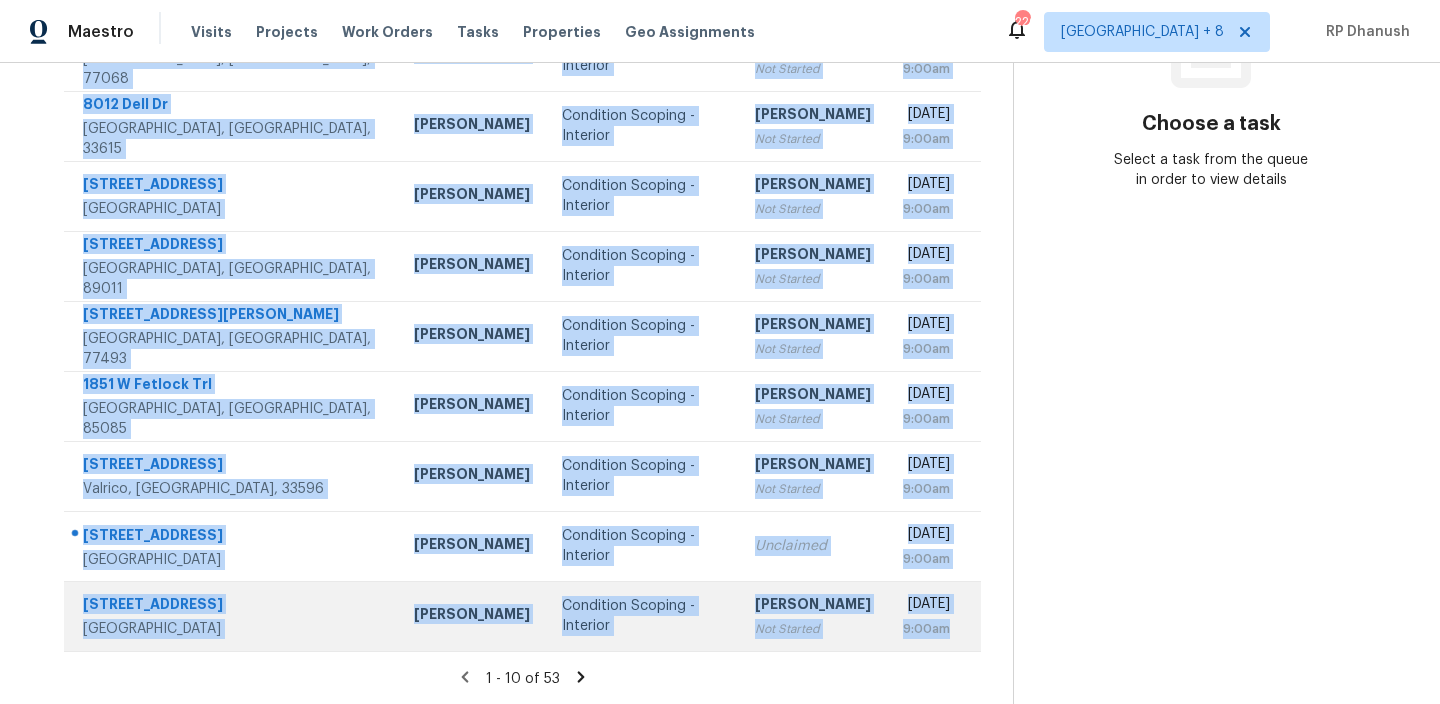 drag, startPoint x: 74, startPoint y: 300, endPoint x: 957, endPoint y: 646, distance: 948.3696 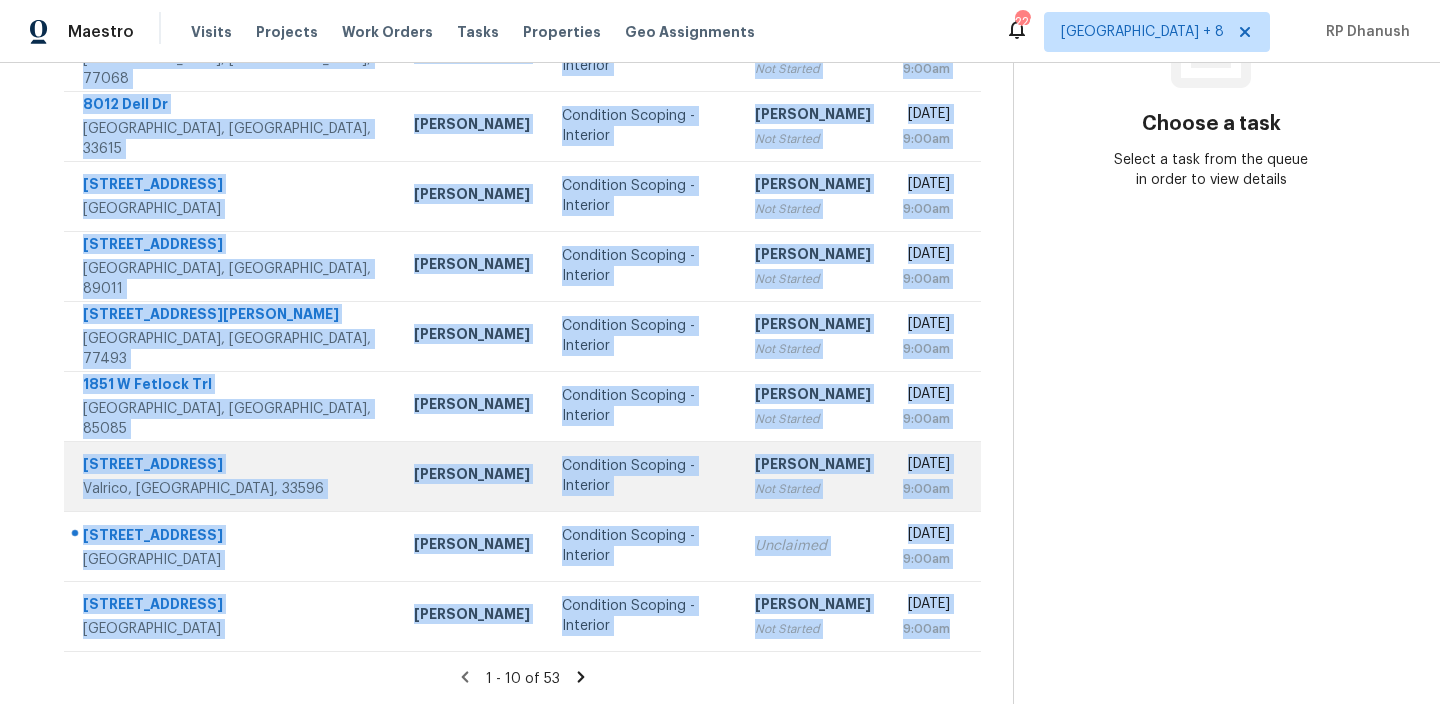 copy on "[STREET_ADDRESS] [PERSON_NAME] Condition Scoping - Interior [PERSON_NAME] Not Started [DATE] 8:03am [STREET_ADDRESS][PERSON_NAME][PERSON_NAME] [PERSON_NAME] Condition Scoping - Interior [PERSON_NAME] Not Started [DATE] 9:00am [STREET_ADDRESS] [PERSON_NAME] Condition Scoping - Interior [PERSON_NAME] Not Started [DATE] 9:00am [STREET_ADDRESS] [PERSON_NAME] Condition Scoping - Interior [PERSON_NAME] Not Started [DATE] 9:00am [STREET_ADDRESS][PERSON_NAME] [PERSON_NAME] Condition Scoping - Interior [PERSON_NAME] Not Started [DATE] 9:00am [STREET_ADDRESS][PERSON_NAME] [PERSON_NAME] Condition Scoping - Interior [PERSON_NAME] Not Started [DATE] 9:00am [STREET_ADDRESS] [PERSON_NAME] Condition Scoping - Interior [PERSON_NAME] Not Started [DATE] 9:00am 3705 Casa..." 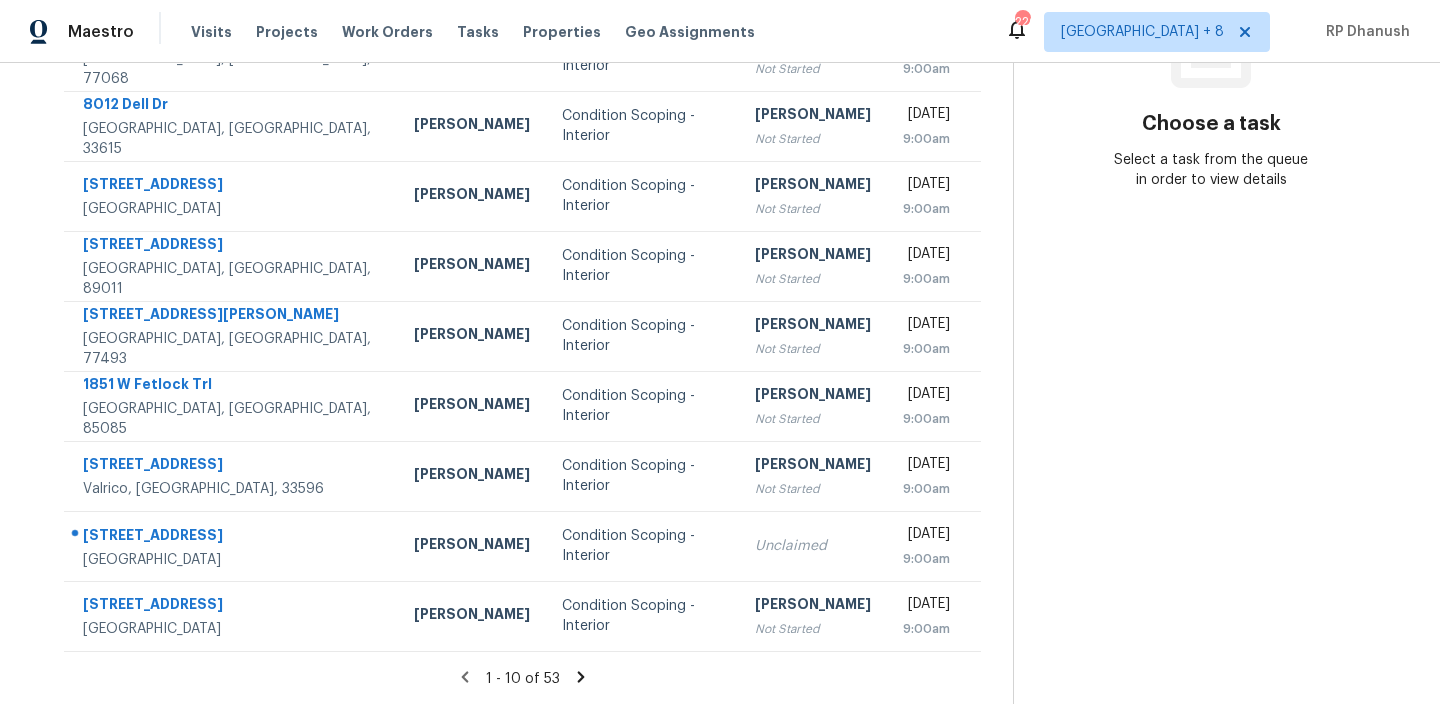 click 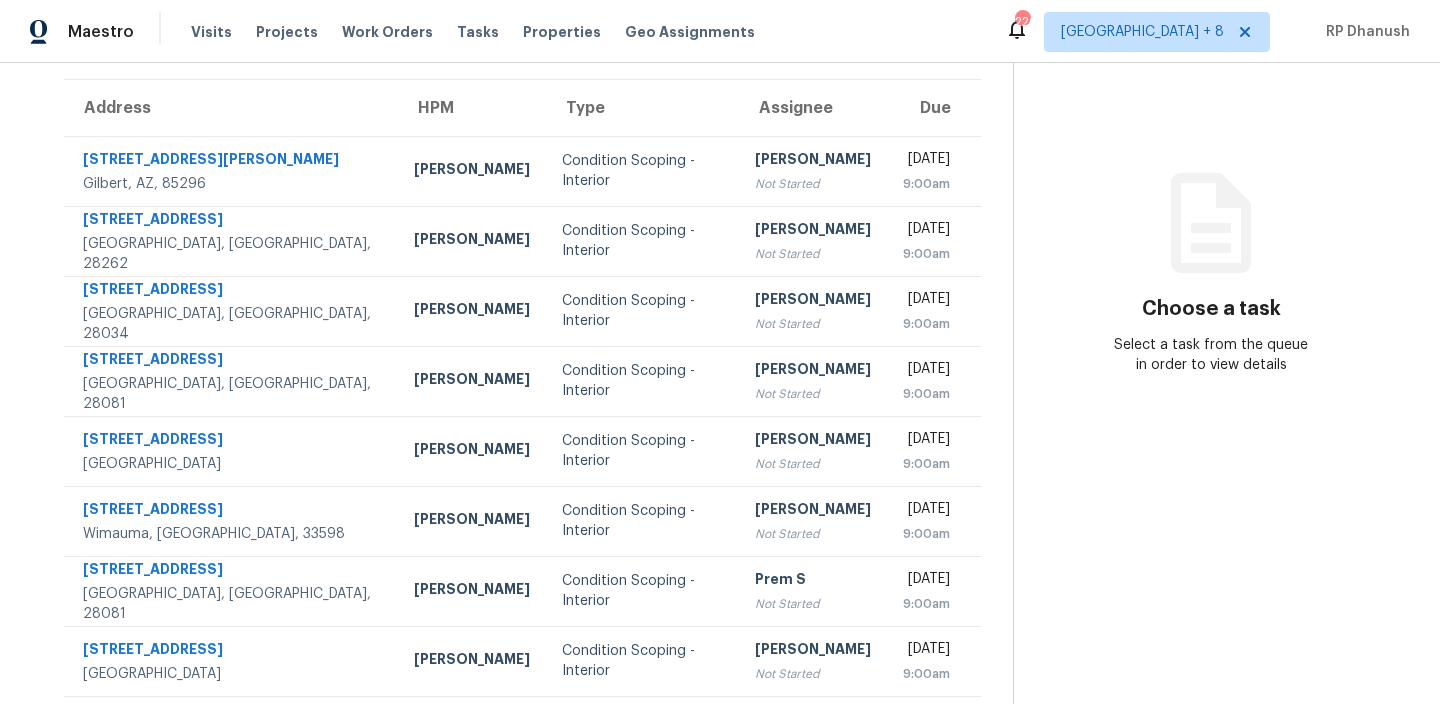 scroll, scrollTop: 0, scrollLeft: 0, axis: both 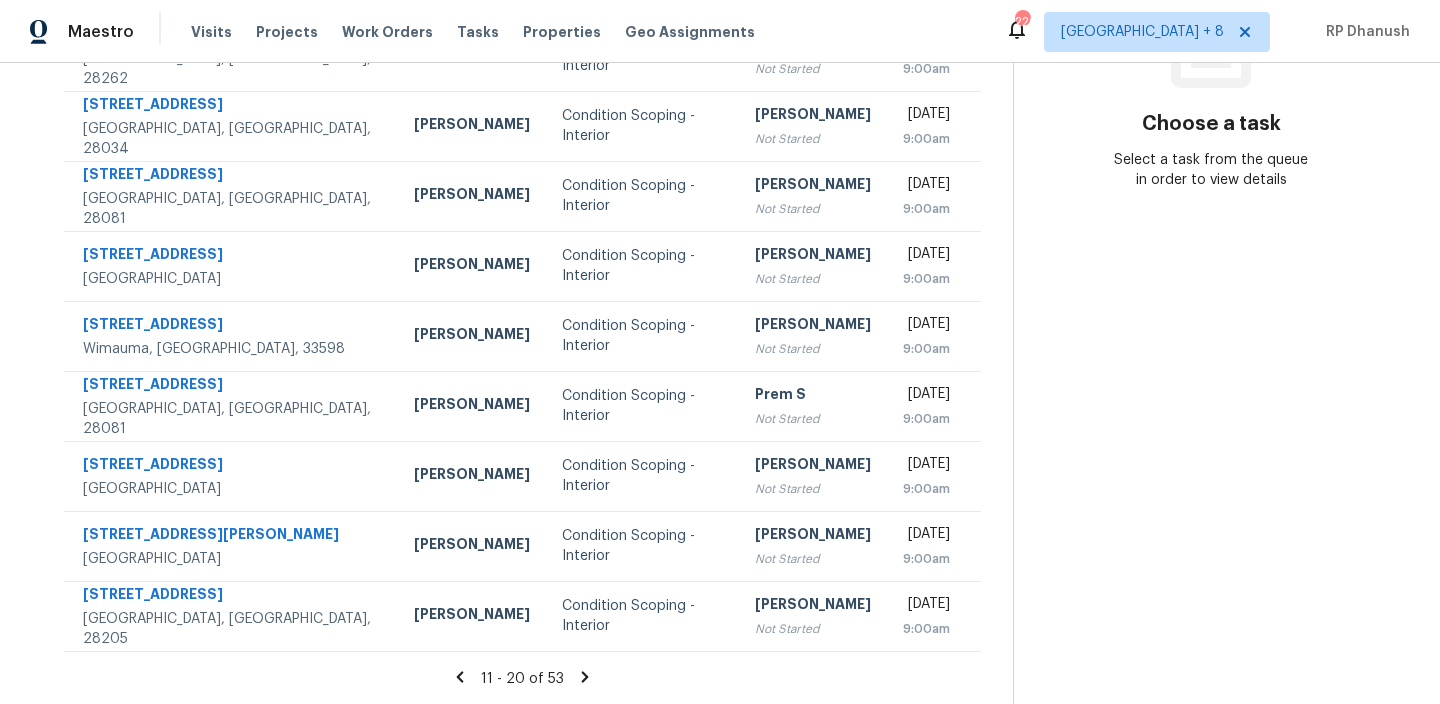 drag, startPoint x: 77, startPoint y: 292, endPoint x: 985, endPoint y: 614, distance: 963.40436 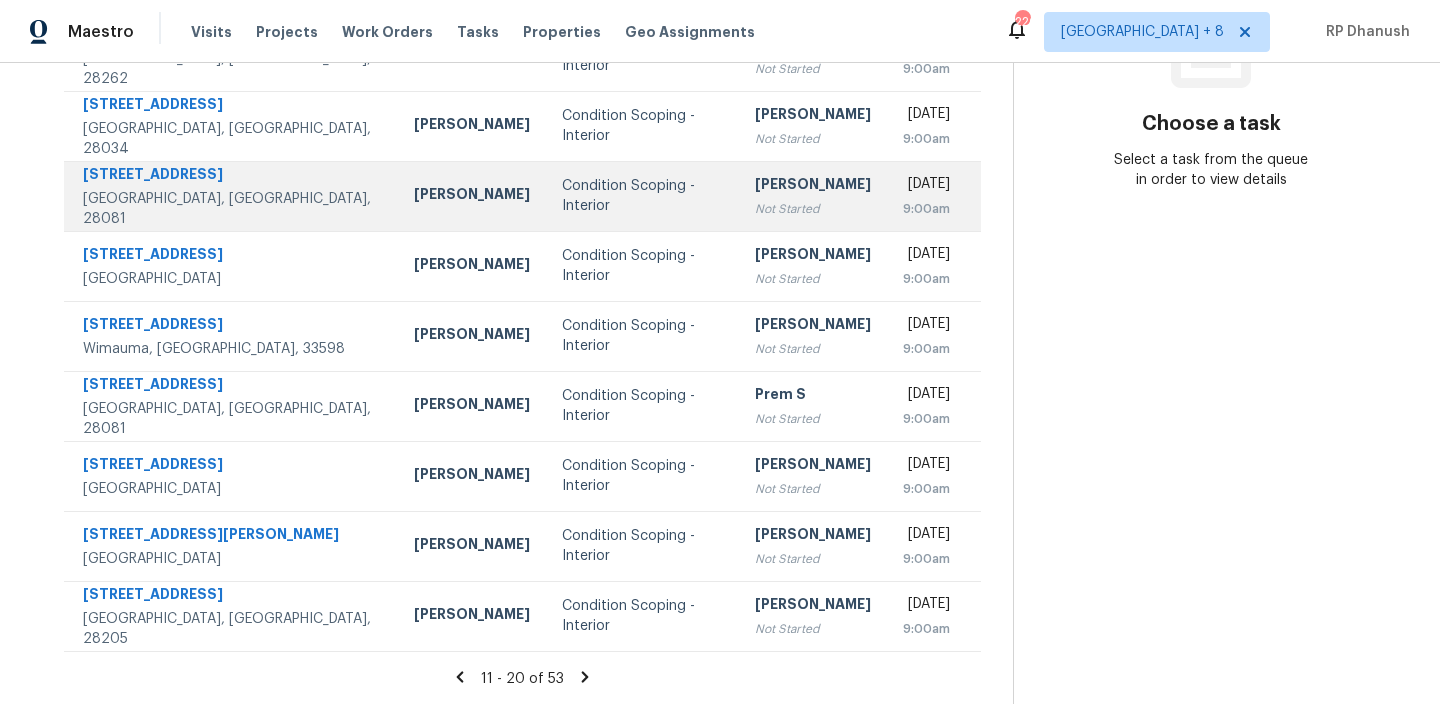 copy on "Address HPM Type Assignee Due" 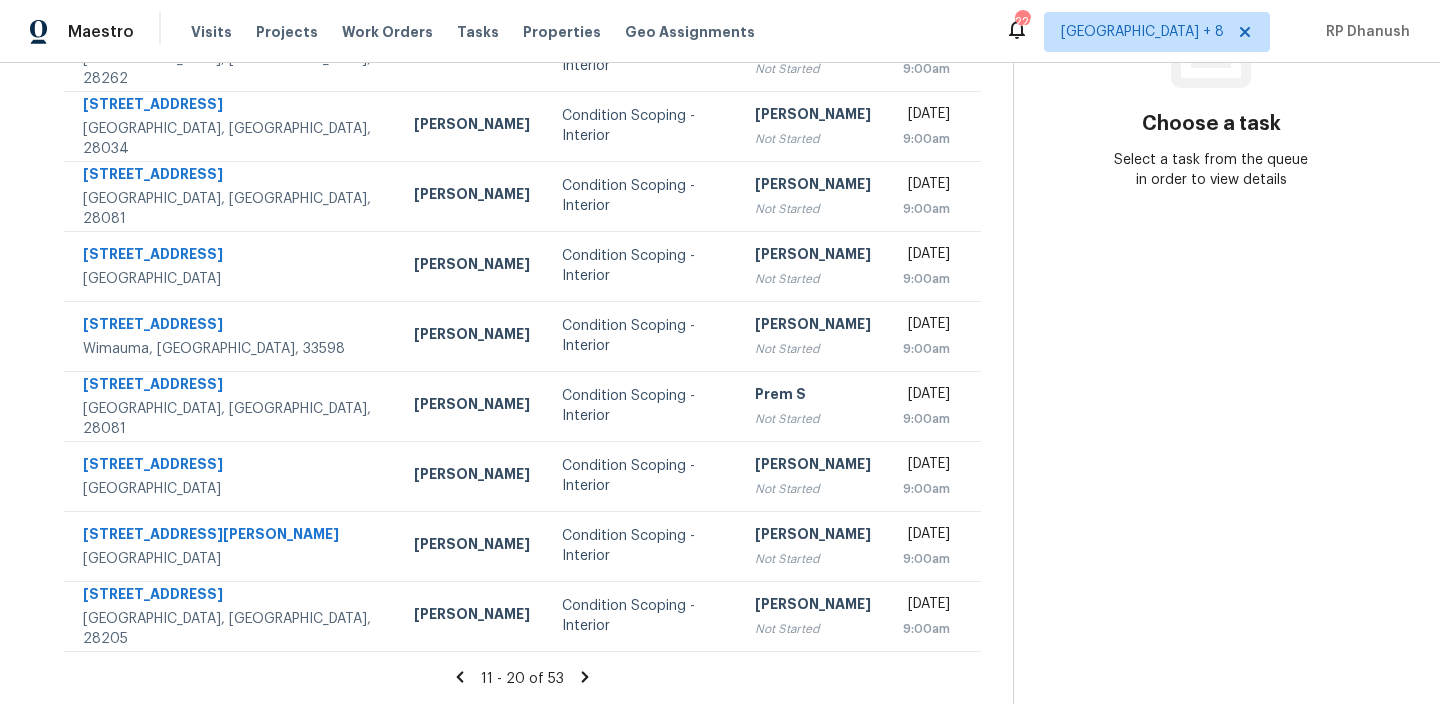 click 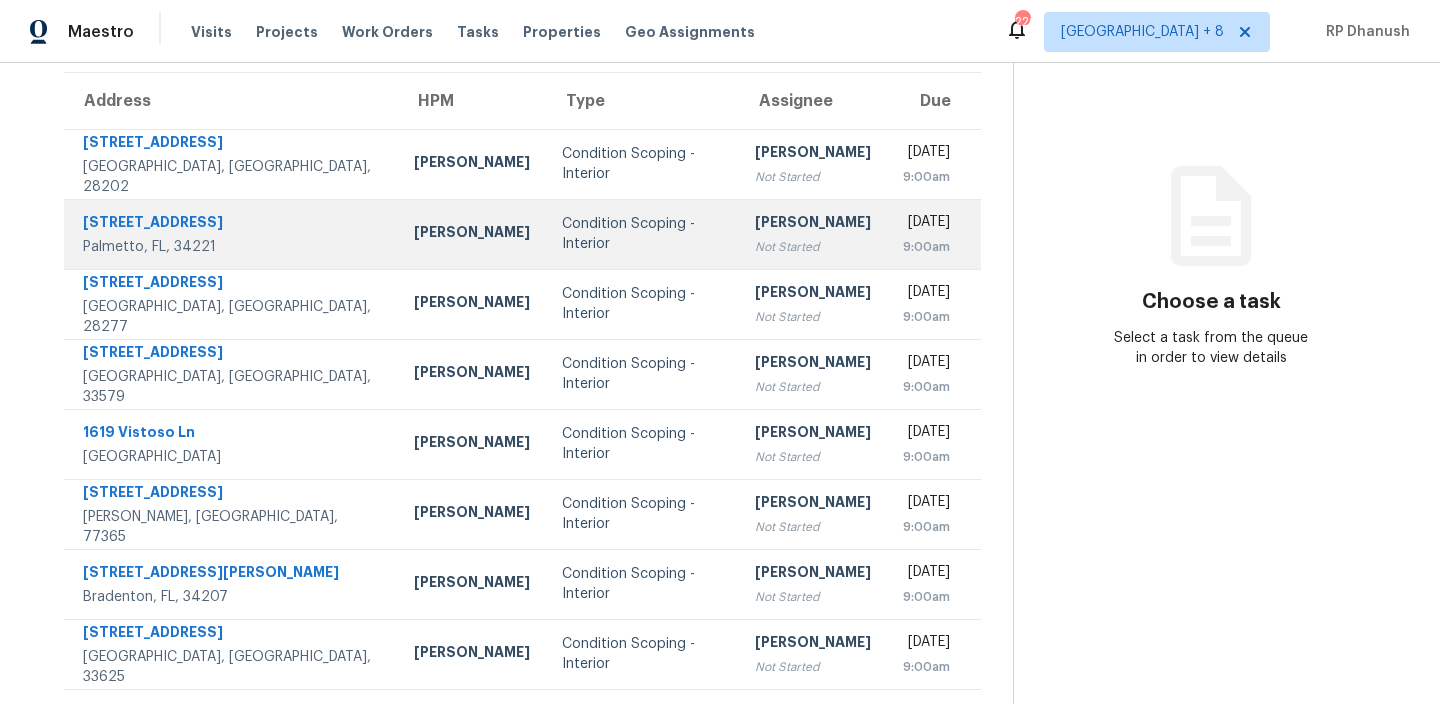 scroll, scrollTop: 125, scrollLeft: 0, axis: vertical 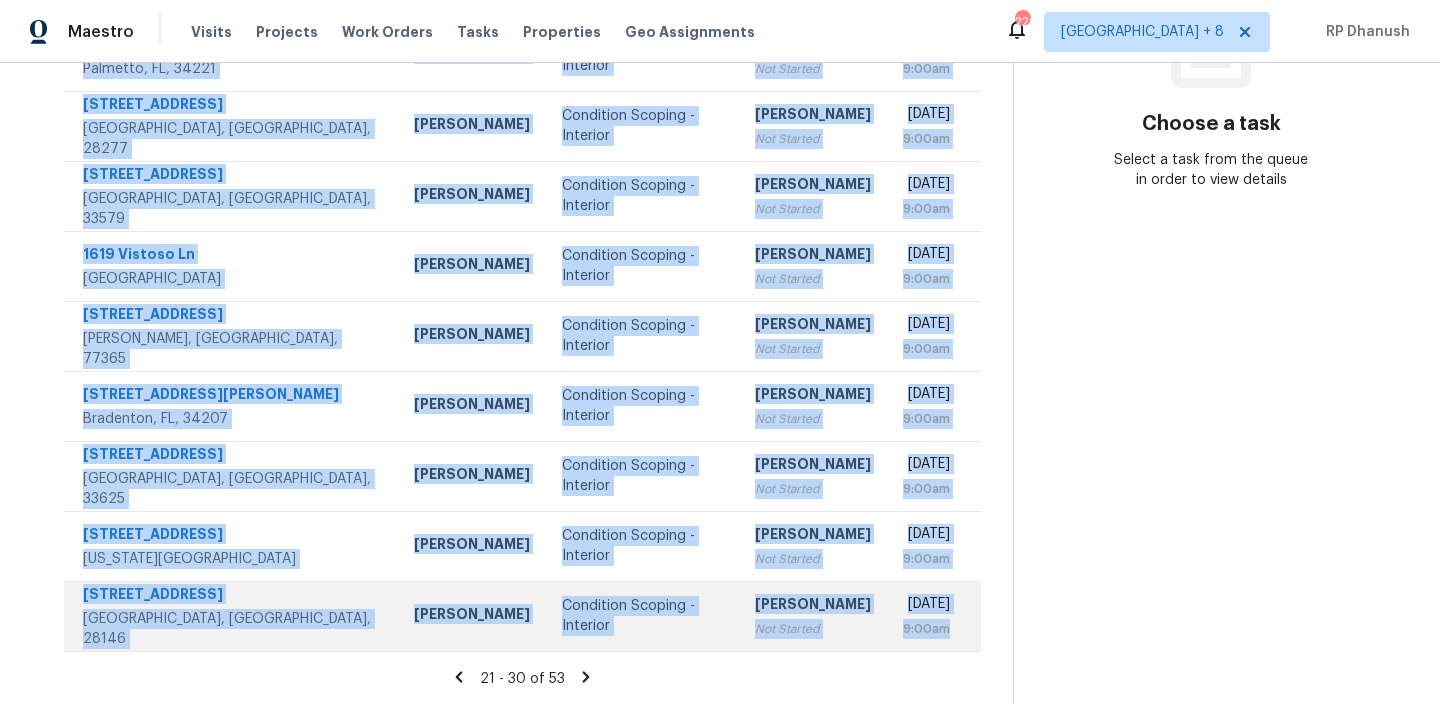 drag, startPoint x: 81, startPoint y: 173, endPoint x: 964, endPoint y: 647, distance: 1002.1801 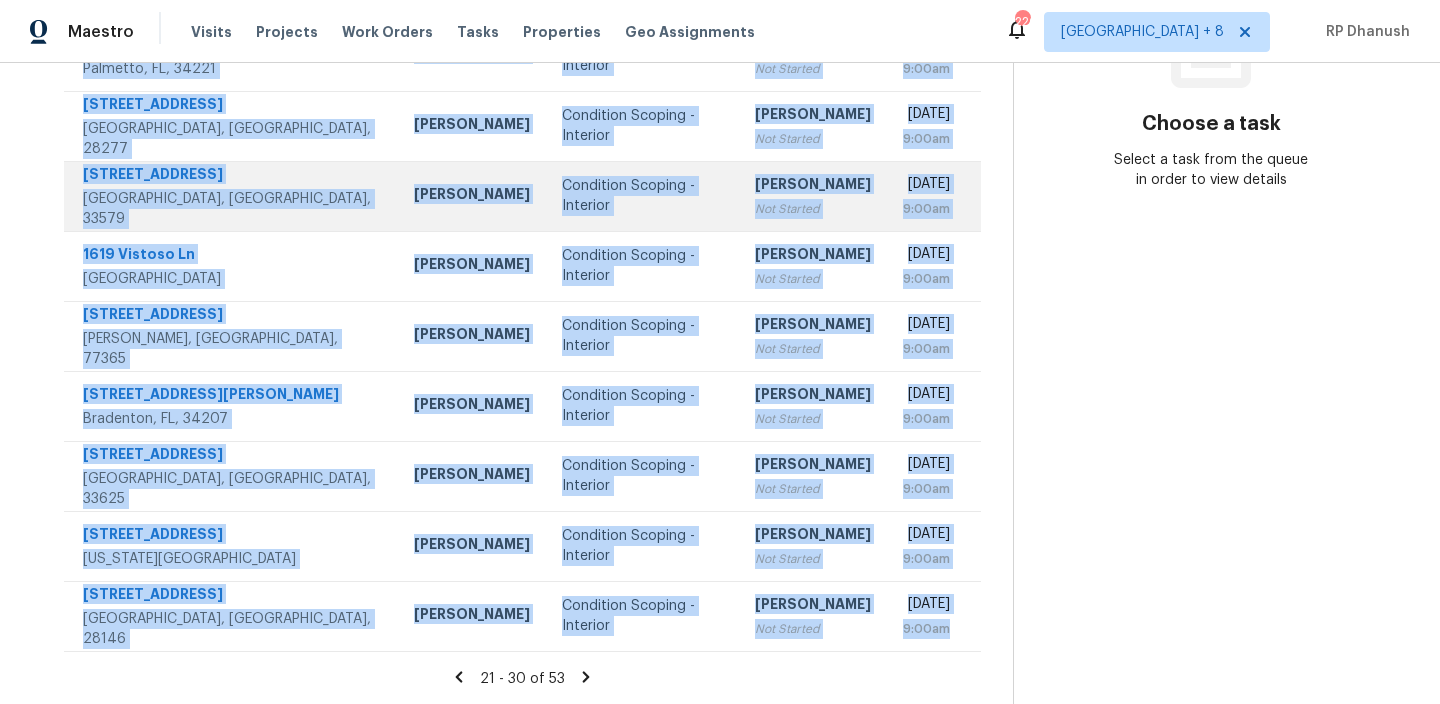 copy on "510 N Alexander St   Charlotte, NC, 28202 Jason Bouque Condition Scoping - Interior Sakthivel Chandran Not Started Thu, Jul 10th 2025 9:00am 4311 5th Ave W   Palmetto, FL, 34221 Naomi Ferreira Condition Scoping - Interior Sakthivel Chandran Not Started Thu, Jul 10th 2025 9:00am 11539 Destin Ln   Charlotte, NC, 28277 Matthew Barnhart Condition Scoping - Interior Sakthivel Chandran Not Started Thu, Jul 10th 2025 9:00am 10918 Keys Gate Dr   Riverview, FL, 33579 Paul Springer Condition Scoping - Interior Sakthivel Chandran Not Started Thu, Jul 10th 2025 9:00am 1619 Vistoso Ln   Sun City Center, FL, 33573 Paul Springer Condition Scoping - Interior Sakthivel Chandran Not Started Thu, Jul 10th 2025 9:00am 21290 Auburn Fields Dr   Porter, TX, 77365 Tyler Waltz Condition Scoping - Interior Sakthivel Chandran Not Started Thu, Jul 10th 2025 9:00am 3120 Mercer Rd   Bradenton, FL, 34207 Naomi Ferreira Condition Scoping - Interior Sakthivel Chandran Not Started Thu, Jul 10th 2025 9:00am 5812 Red Cedar Ln   Tampa, FL, 33..." 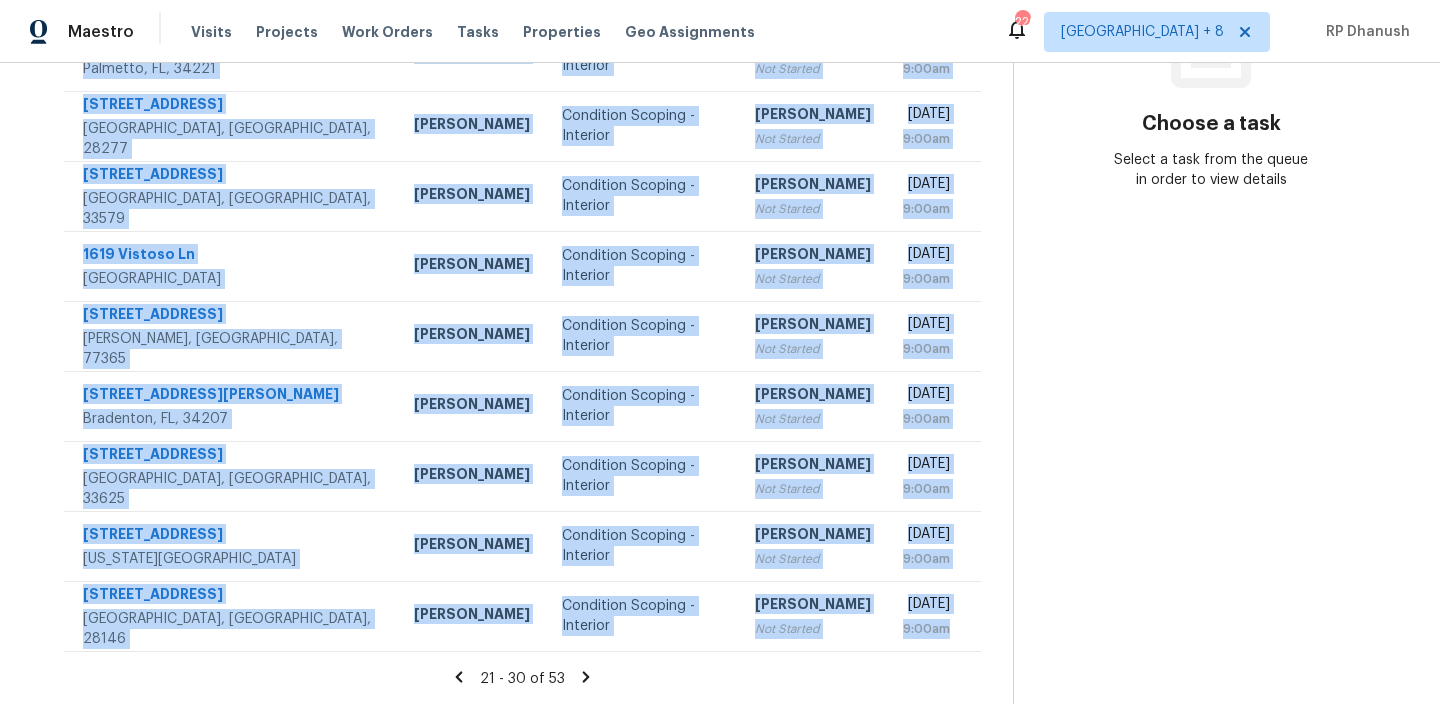click 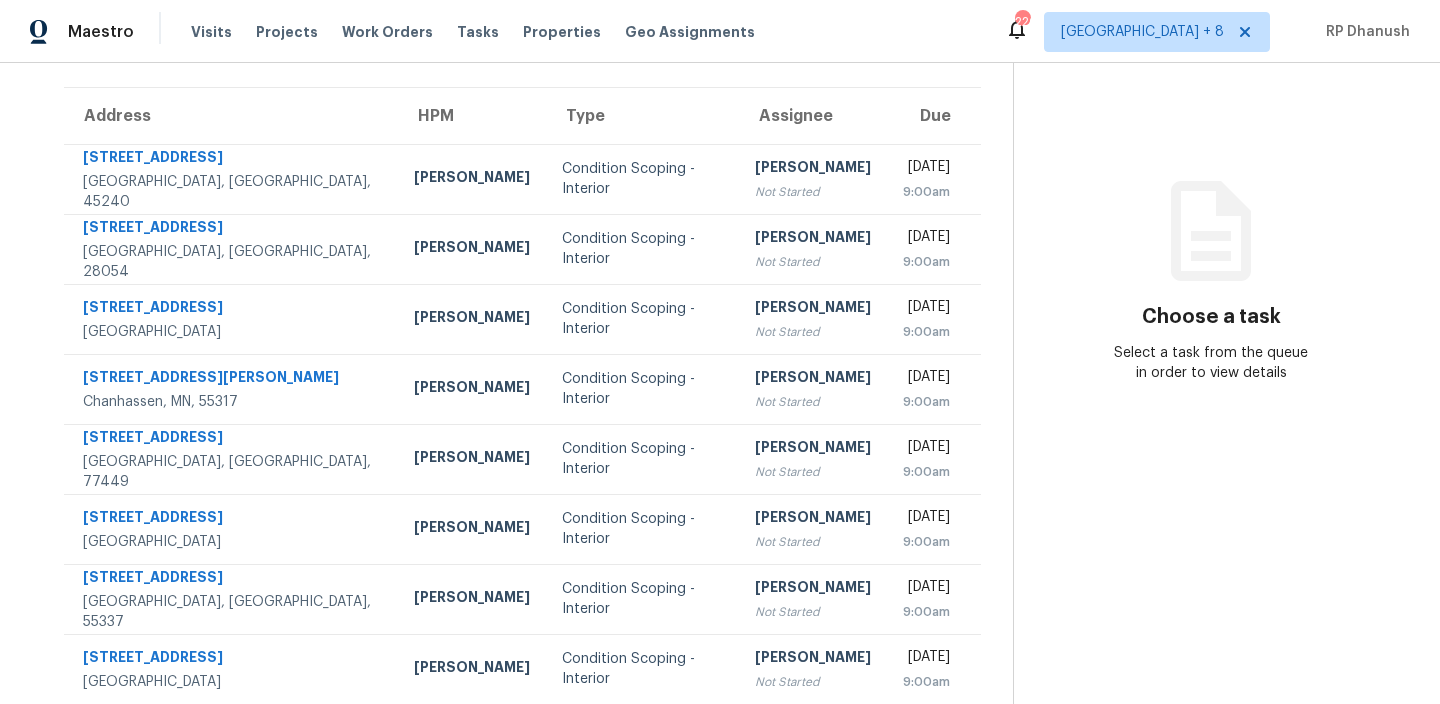 scroll, scrollTop: 0, scrollLeft: 0, axis: both 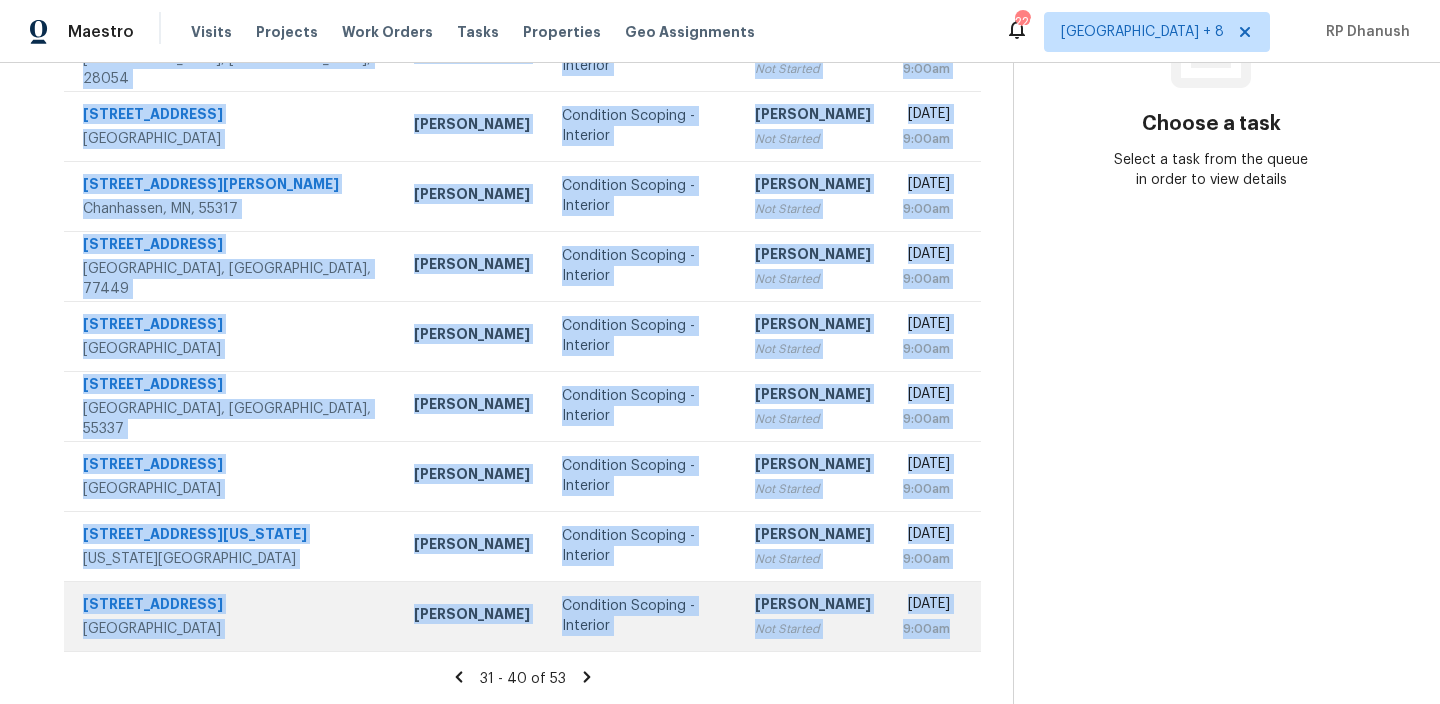 drag, startPoint x: 80, startPoint y: 295, endPoint x: 962, endPoint y: 643, distance: 948.1709 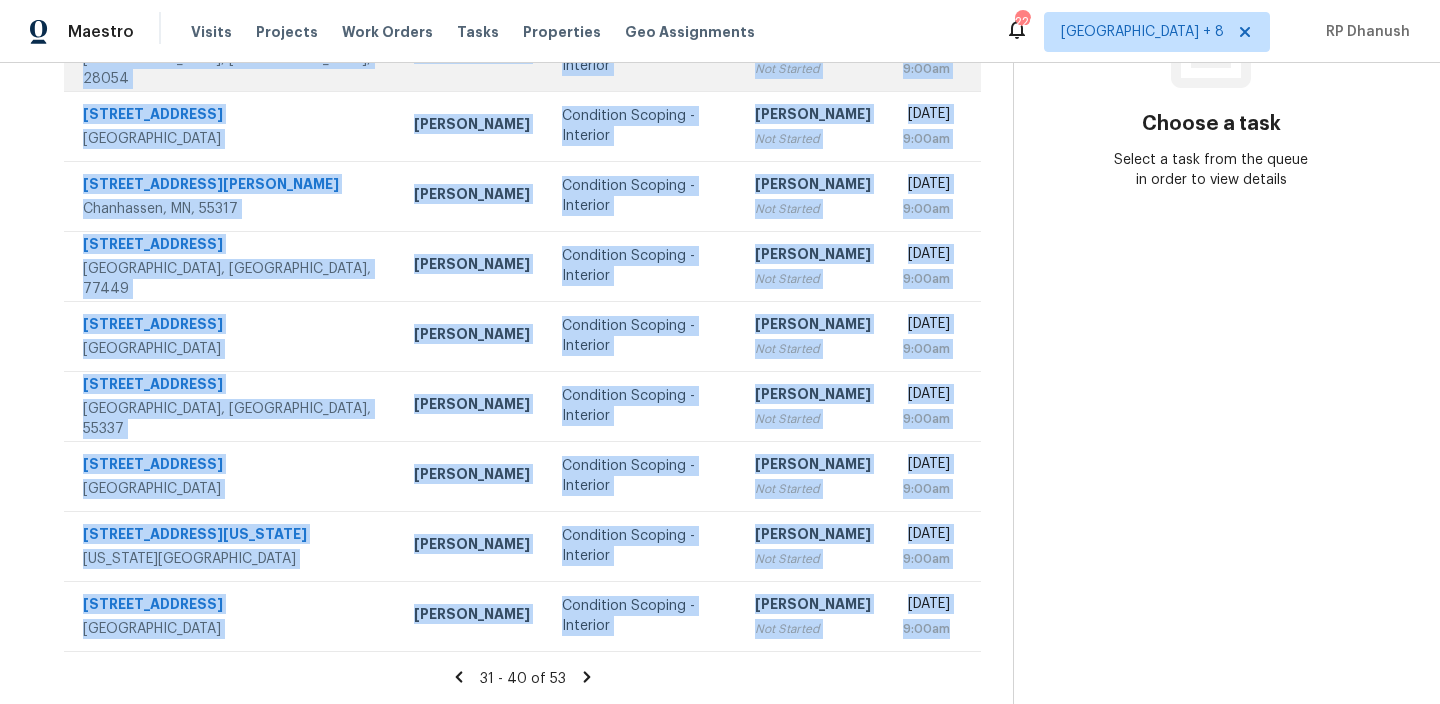 copy on "557 Beaufort Ct   Cincinnati, OH, 45240 Robert Carl Condition Scoping - Interior Sakthivel Chandran Not Started Thu, Jul 10th 2025 9:00am 408 Whitethorn Dr   Gastonia, NC, 28054 Ryan Carder Condition Scoping - Interior Sakthivel Chandran Not Started Thu, Jul 10th 2025 9:00am 1295 E Leaf Rd   San Tan Valley, AZ, 85140 Scott Nicol Condition Scoping - Interior Sakthivel Chandran Not Started Thu, Jul 10th 2025 9:00am 1505 Mills Dr   Chanhassen, MN, 55317 Matt Kohler Condition Scoping - Interior Sakthivel Chandran Not Started Thu, Jul 10th 2025 9:00am 20924 Patriot Park Ln   Katy, TX, 77449 Maria Zakharnitskaia Condition Scoping - Interior Sakthivel Chandran Not Started Thu, Jul 10th 2025 9:00am 966 Parkland Pl NW   Concord, NC, 28027 Chip Hunter Condition Scoping - Interior Sakthivel Chandran Not Started Thu, Jul 10th 2025 9:00am 11007 Territorial Dr   Burnsville, MN, 55337 Ken Nelson Condition Scoping - Interior Sakthivel Chandran Not Started Thu, Jul 10th 2025 9:00am 16616 E Palisades Blvd Unit 109 Fountain ..." 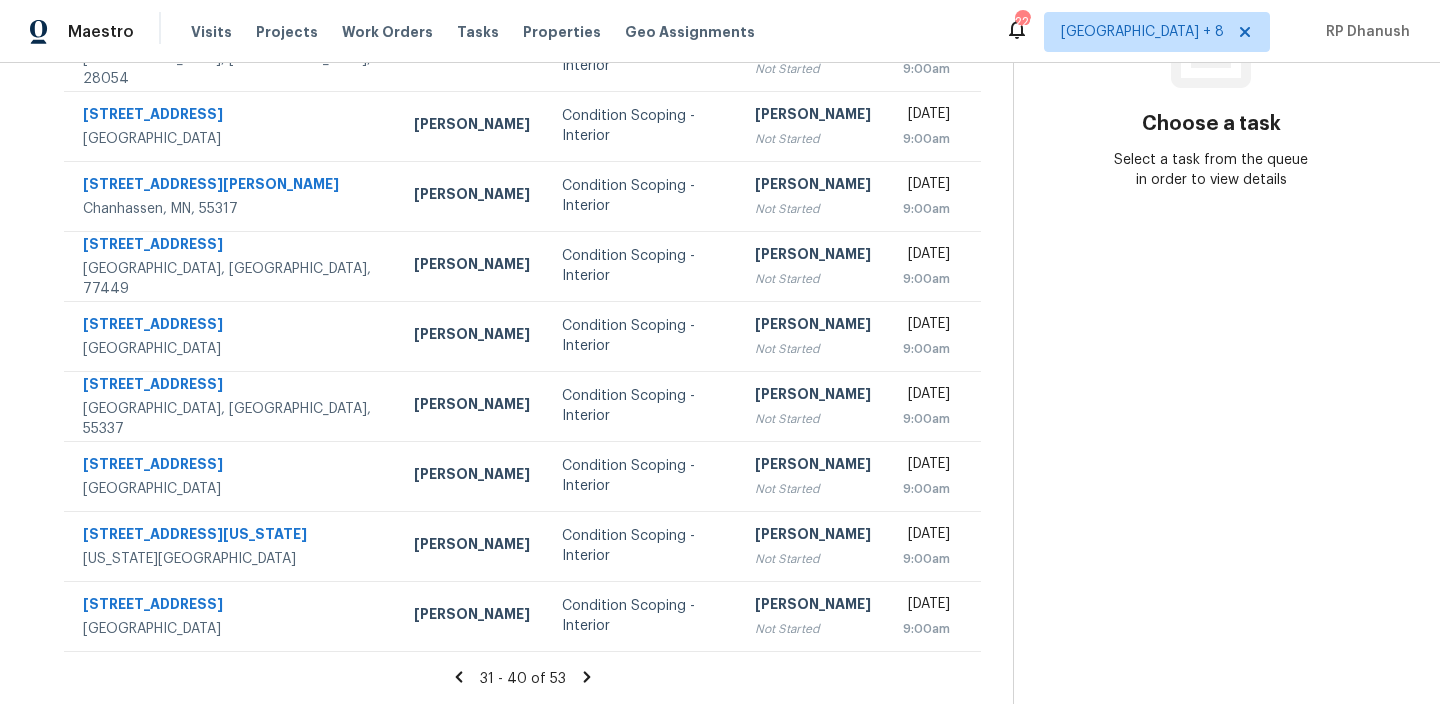 click 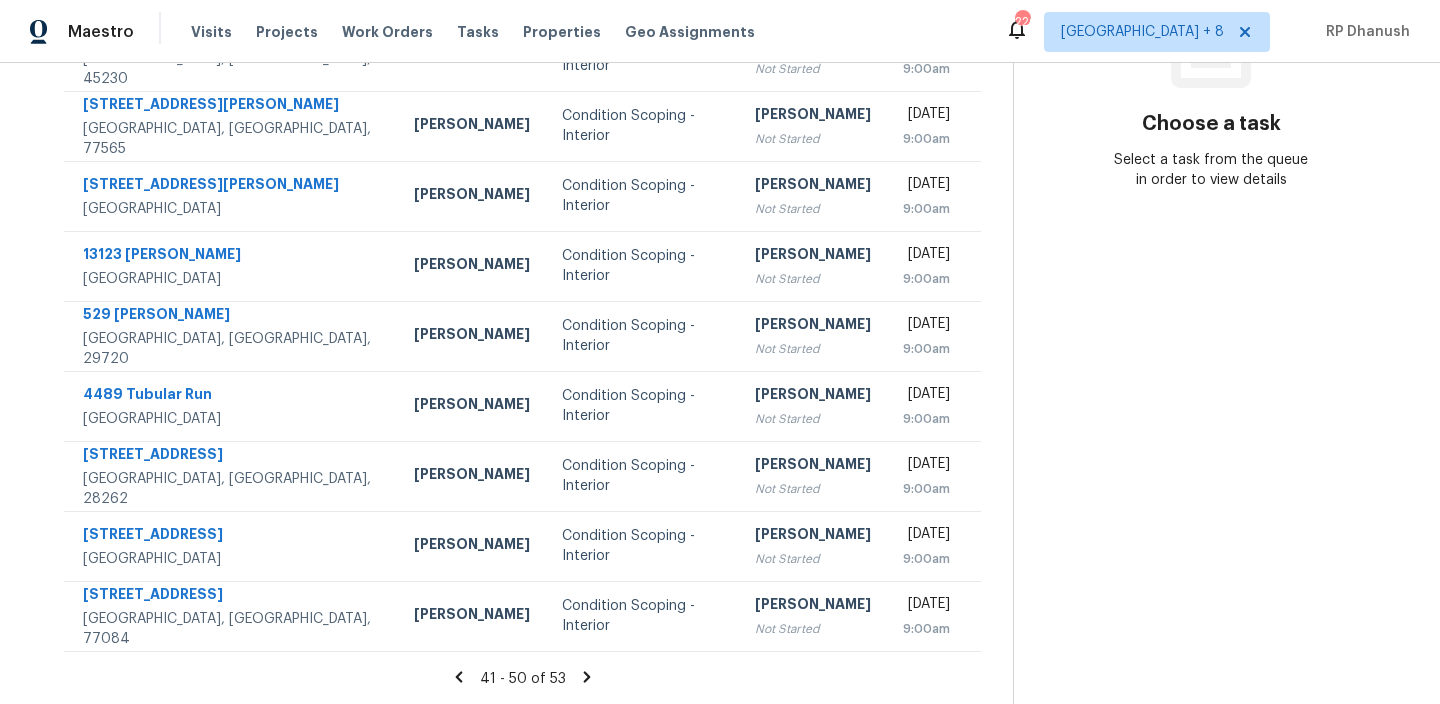 scroll, scrollTop: 0, scrollLeft: 0, axis: both 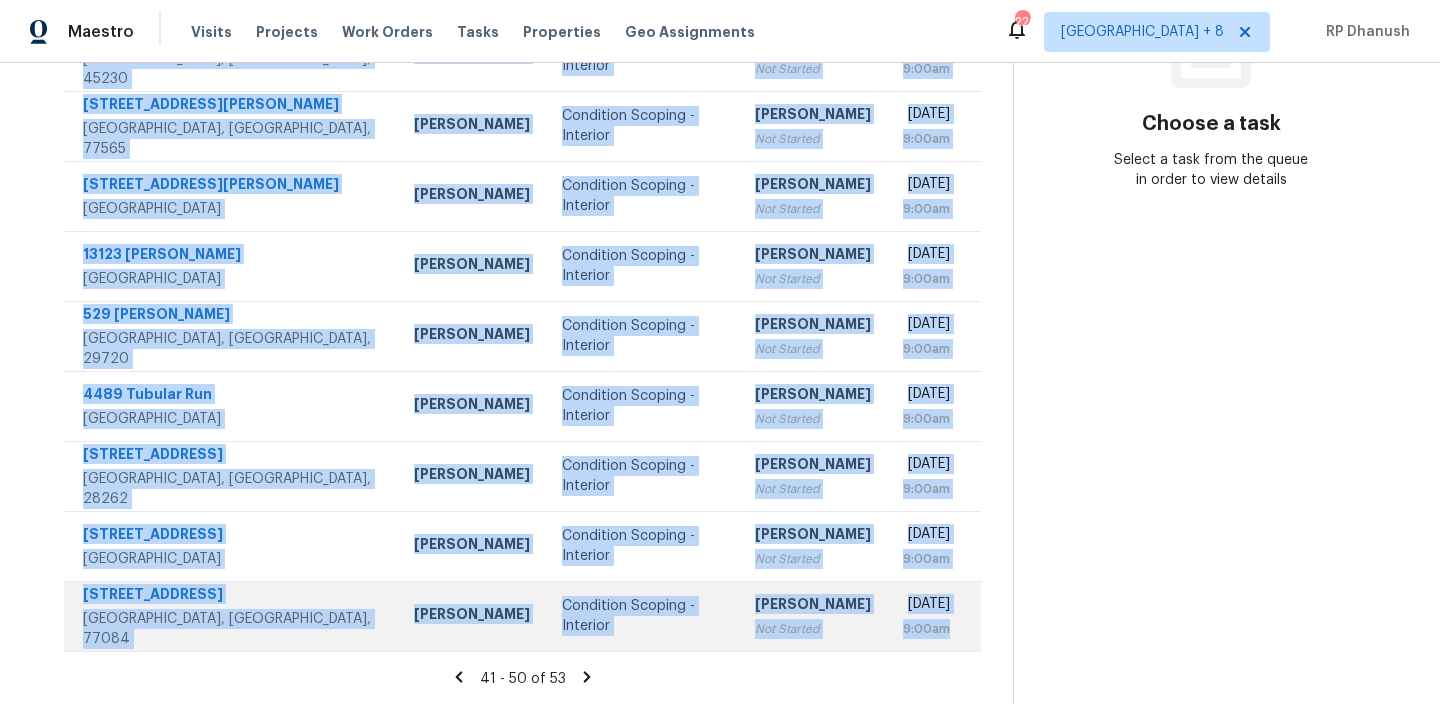 drag, startPoint x: 76, startPoint y: 297, endPoint x: 960, endPoint y: 638, distance: 947.48987 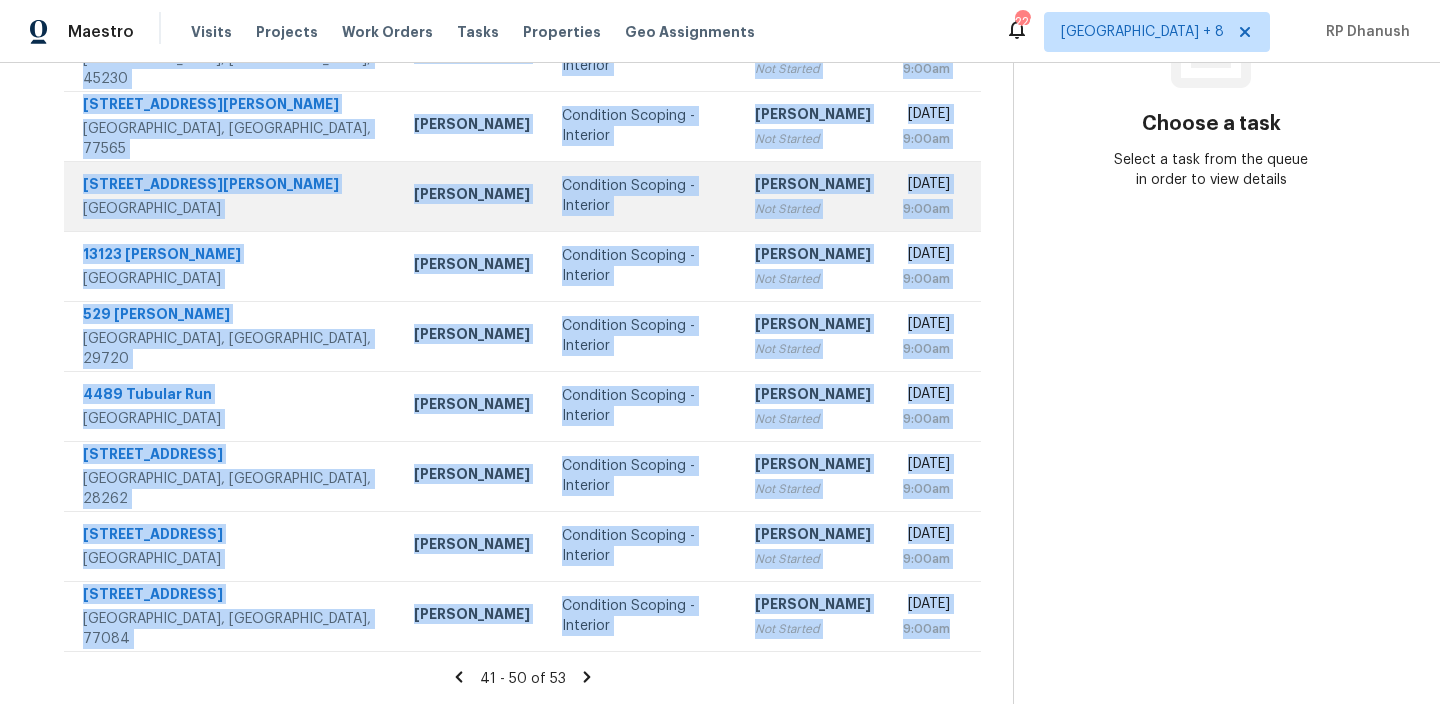 copy on "1167 E Renegade Trl   San Tan Valley, AZ, 85143 Scott Nicol Condition Scoping - Interior Sakthivel Chandran Not Started Thu, Jul 10th 2025 9:00am 6609 Triesta Ct   Cincinnati, OH, 45230 Alison Brice Condition Scoping - Interior Sakthivel Chandran Not Started Thu, Jul 10th 2025 9:00am 906 Vivian St   Kemah, TX, 77565 Andy Taylor Condition Scoping - Interior Sakthivel Chandran Not Started Thu, Jul 10th 2025 9:00am 131 N Higley Rd Unit 218 Mesa, AZ, 85205 Scott Nicol Condition Scoping - Interior Sakthivel Chandran Not Started Thu, Jul 10th 2025 9:00am 13123 Labelle Ln   Houston, TX, 77015 Andy Taylor Condition Scoping - Interior Rajesh M Not Started Thu, Jul 10th 2025 9:00am 529 Stickley Pl   Lancaster, SC, 29720 Billy Towle Condition Scoping - Interior Sakthivel Chandran Not Started Thu, Jul 10th 2025 9:00am 4489 Tubular Run   Land O Lakes, FL, 34638 Mat Smith Condition Scoping - Interior Sakthivel Chandran Not Started Thu, Jul 10th 2025 9:00am 7422 Stone Mountain Ct   Charlotte, NC, 28262 Jason Bouque Condi..." 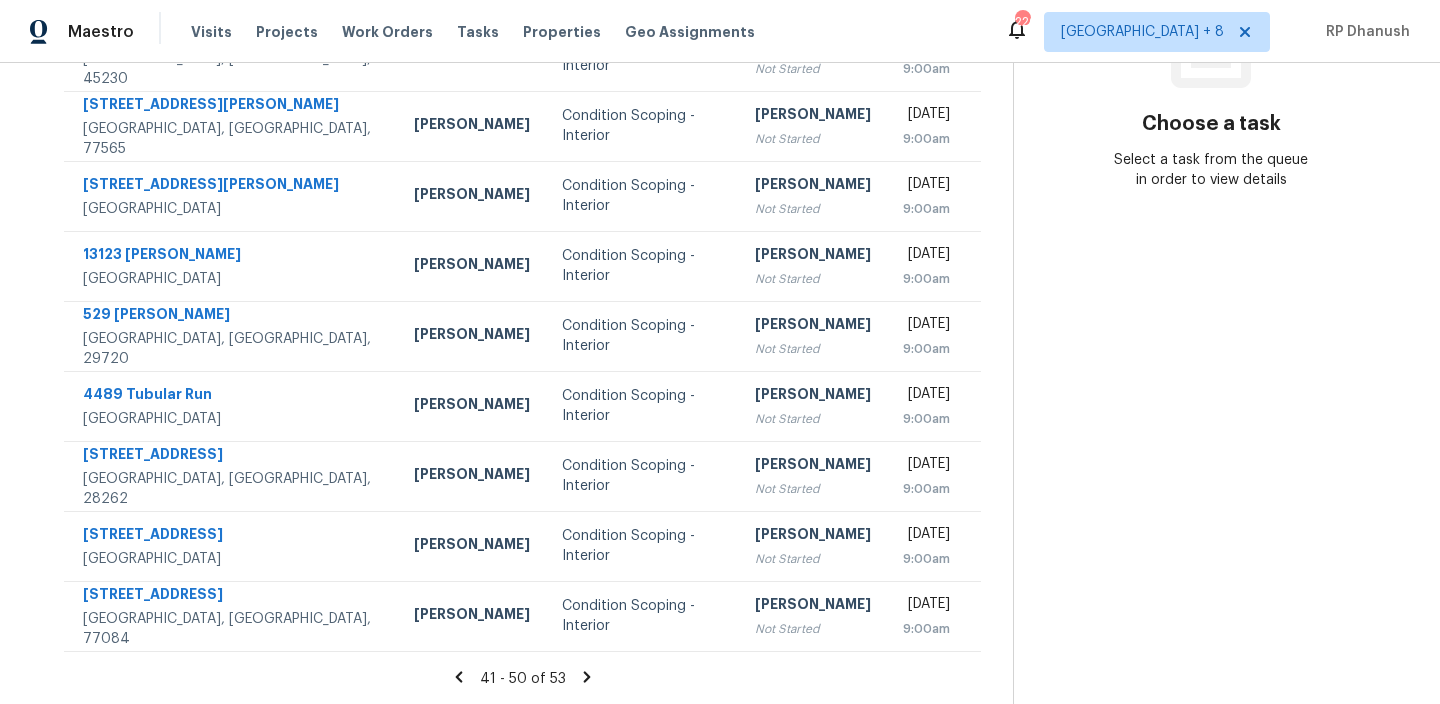 click 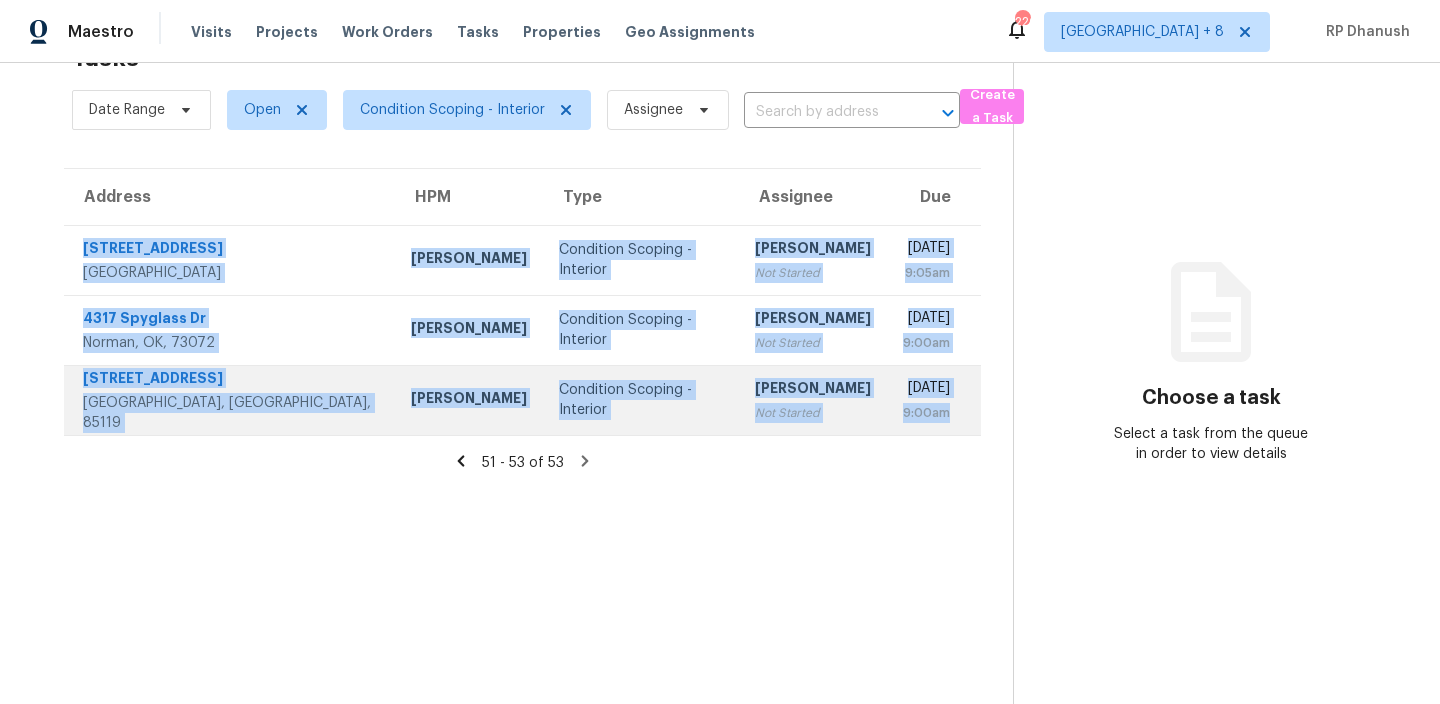 drag, startPoint x: 76, startPoint y: 240, endPoint x: 958, endPoint y: 409, distance: 898.0451 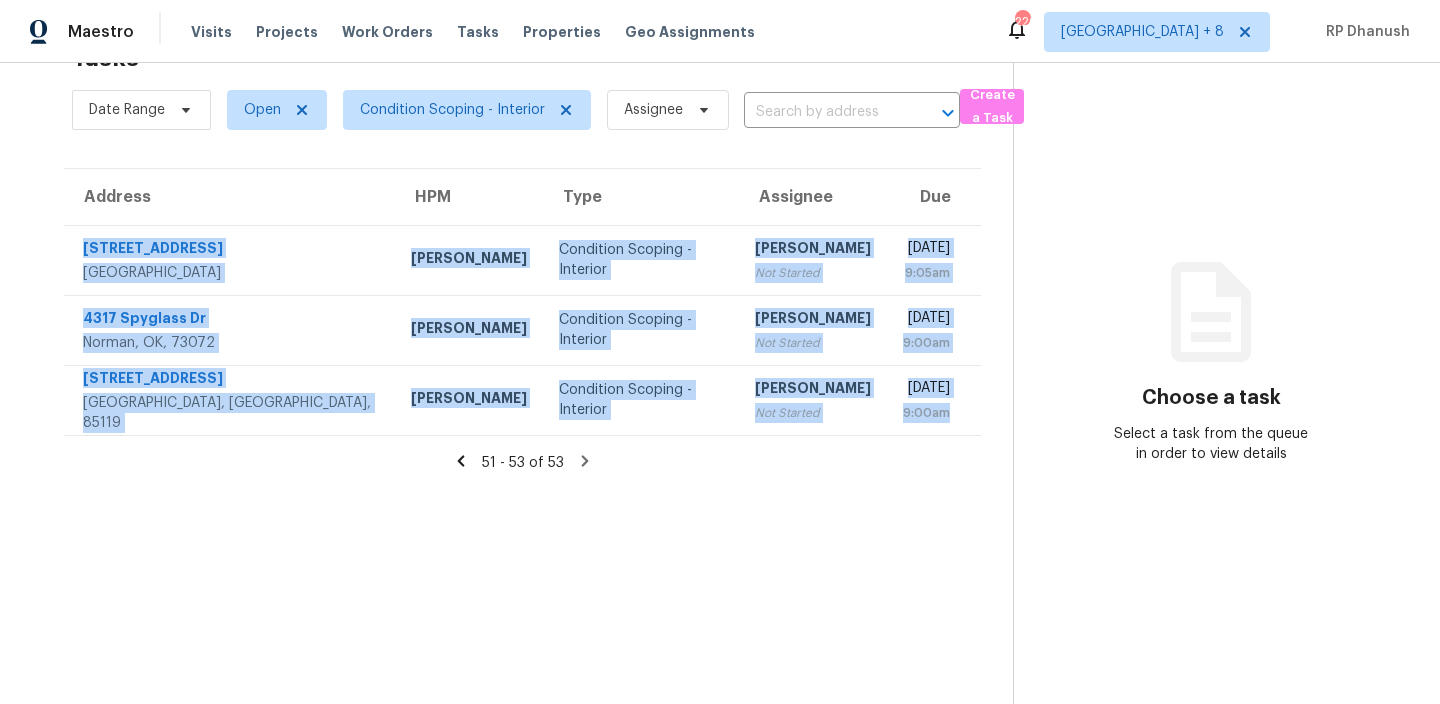 copy on "5921 15th Ave S   Gulfport, FL, 33707 Mat Smith Condition Scoping - Interior Sakthivel Chandran Not Started Thu, Jul 10th 2025 9:05am 4317 Spyglass Dr   Norman, OK, 73072 Jason Leeth Condition Scoping - Interior Sakthivel Chandran Not Started Thu, Jul 10th 2025 9:00am 1559 S Padre Rd   Apache Junction, AZ, 85119 Scott Nicol Condition Scoping - Interior Sakthivel Chandran Not Started Thu, Jul 10th 2025 9:00am" 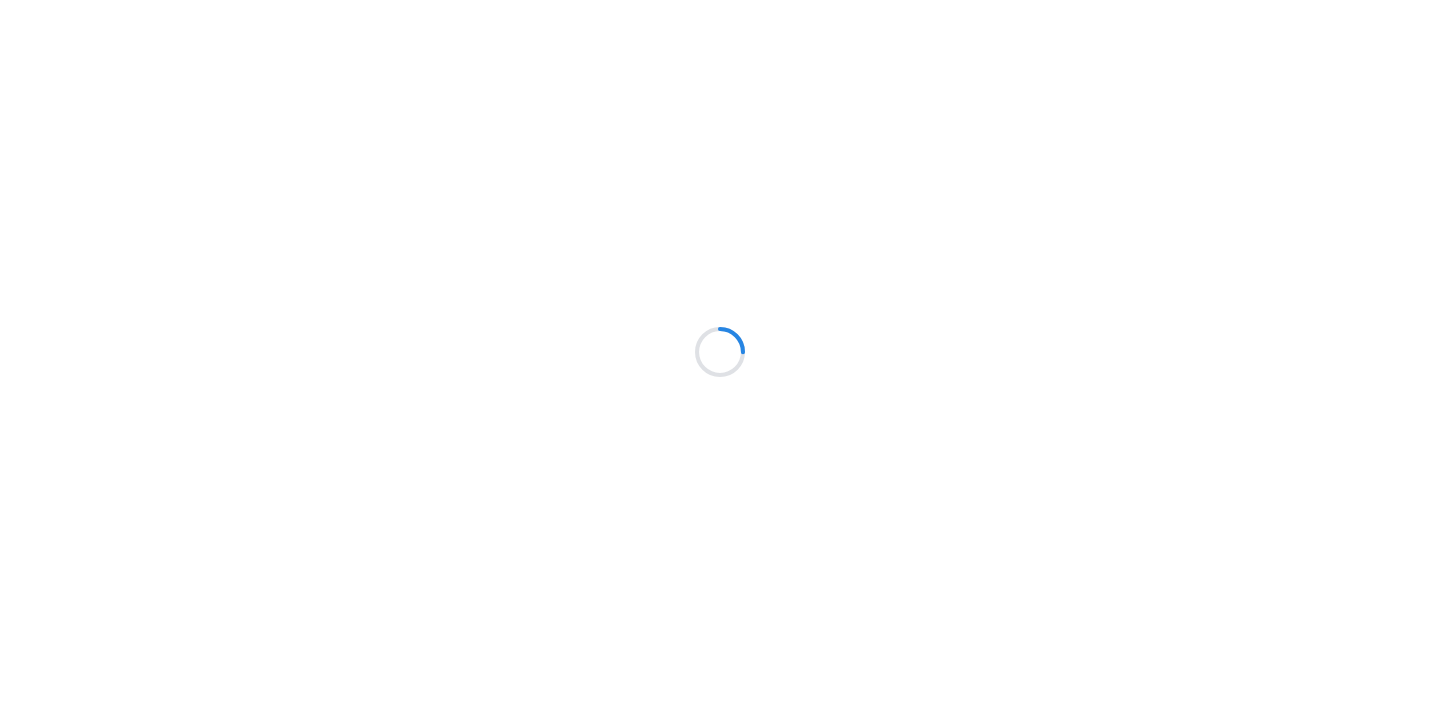 scroll, scrollTop: 0, scrollLeft: 0, axis: both 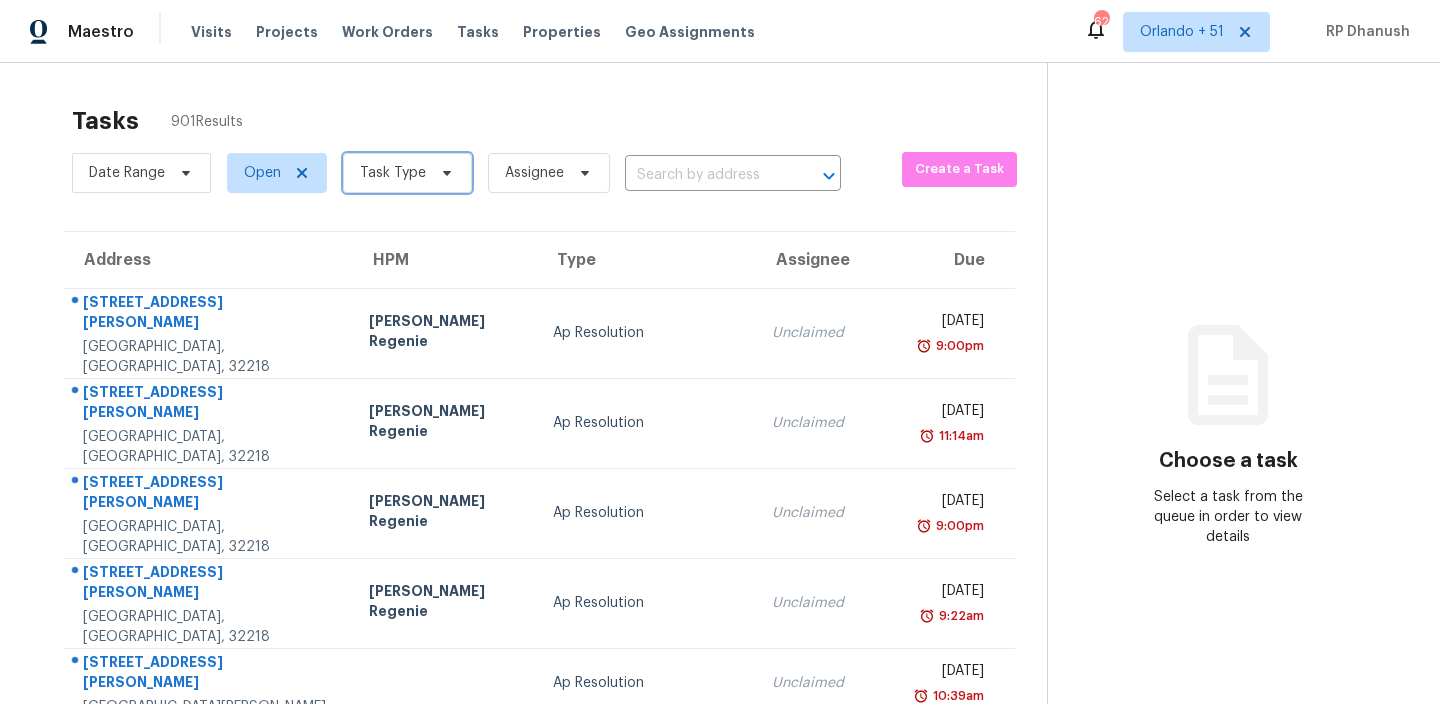 click on "Task Type" at bounding box center (393, 173) 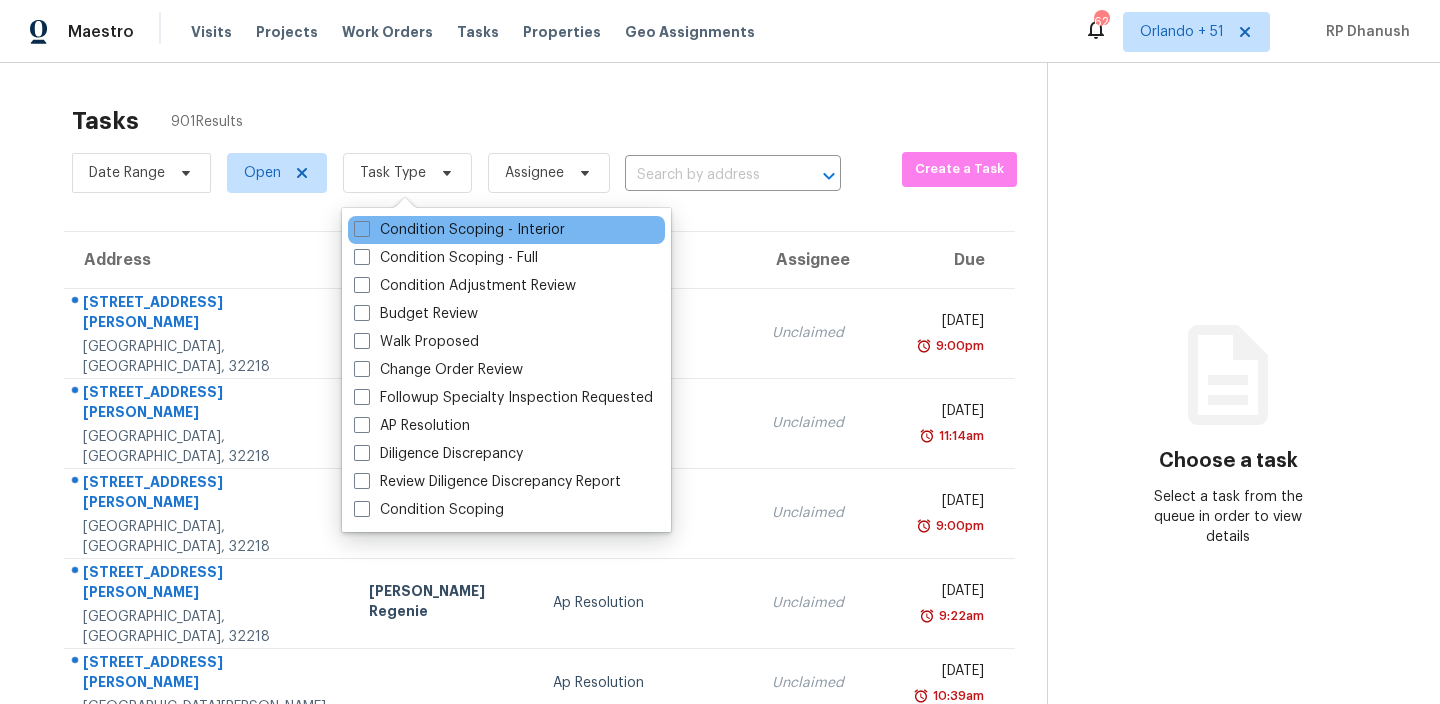 click on "Condition Scoping - Interior" at bounding box center (506, 230) 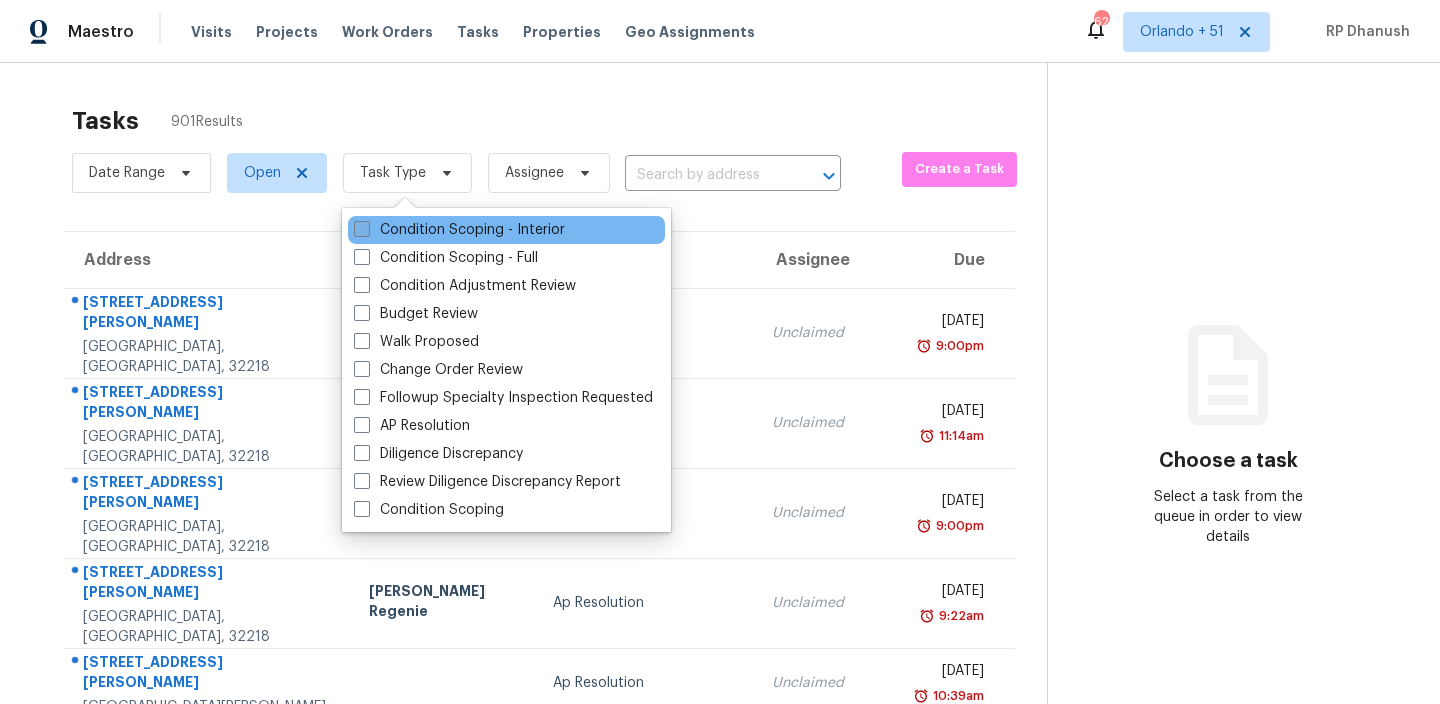 click on "Condition Scoping - Interior" at bounding box center [459, 230] 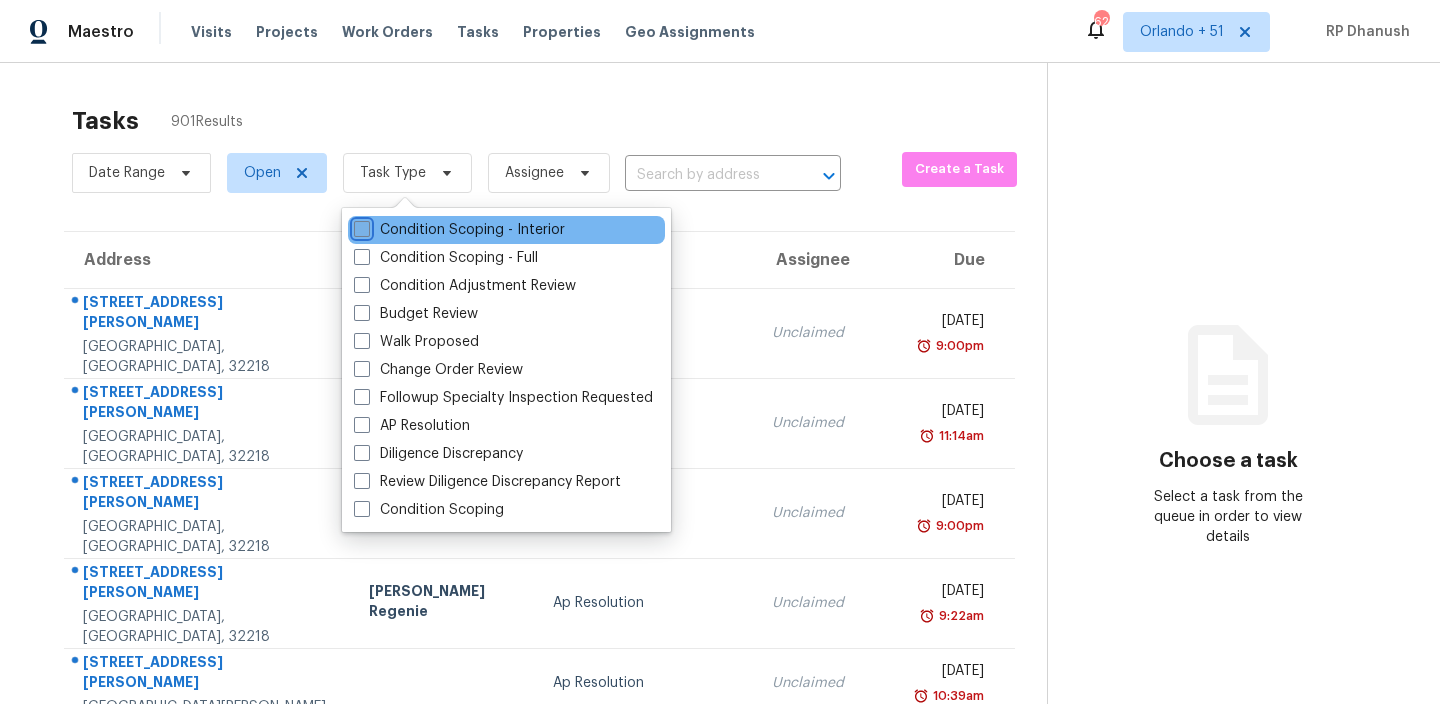 click on "Condition Scoping - Interior" at bounding box center (360, 226) 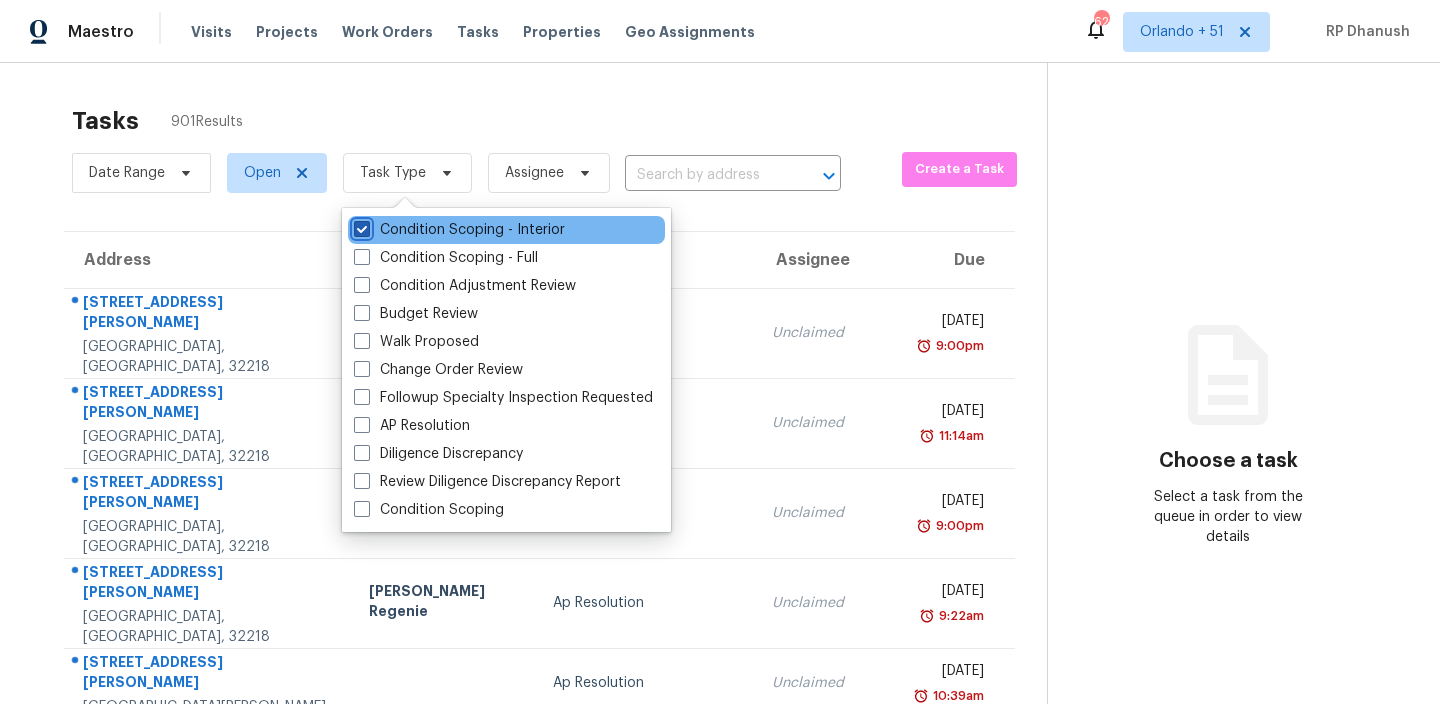 checkbox on "true" 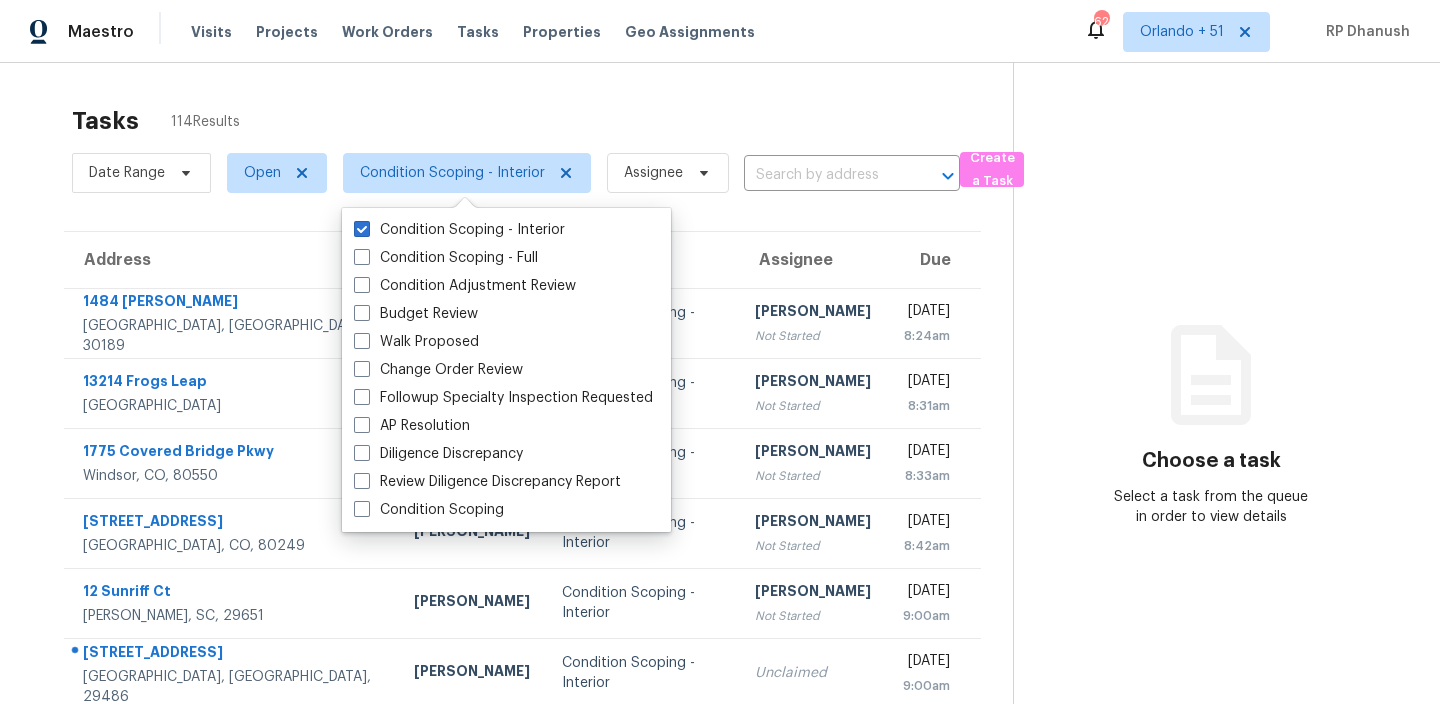 click on "Tasks 114  Results Date Range Open Condition Scoping - Interior Assignee ​ Create a Task Address HPM Type Assignee Due [STREET_ADDRESS][PERSON_NAME] [PERSON_NAME] Condition Scoping - Interior [PERSON_NAME] Not Started [DATE] 8:24am 13214 Frogs Leap   [GEOGRAPHIC_DATA] [PERSON_NAME] Condition Scoping - Interior [PERSON_NAME] Not Started [DATE] 8:31am 1775 Covered [GEOGRAPHIC_DATA] [PERSON_NAME] Condition Scoping - Interior [PERSON_NAME] Not Started [DATE] 8:33am [STREET_ADDRESS] [PERSON_NAME] Condition Scoping - Interior [PERSON_NAME] Not Started [DATE] 8:42am 12 Sunriff Ct   Greer, [GEOGRAPHIC_DATA], 29651 [PERSON_NAME] Condition Scoping - Interior [PERSON_NAME] Not Started [DATE] 9:00am [STREET_ADDRESS][PERSON_NAME] [PERSON_NAME] Condition Scoping - Interior Unclaimed [DATE] 9:00am [STREET_ADDRESS] [PERSON_NAME] Condition Scoping - Interior [PERSON_NAME]" at bounding box center [720, 552] 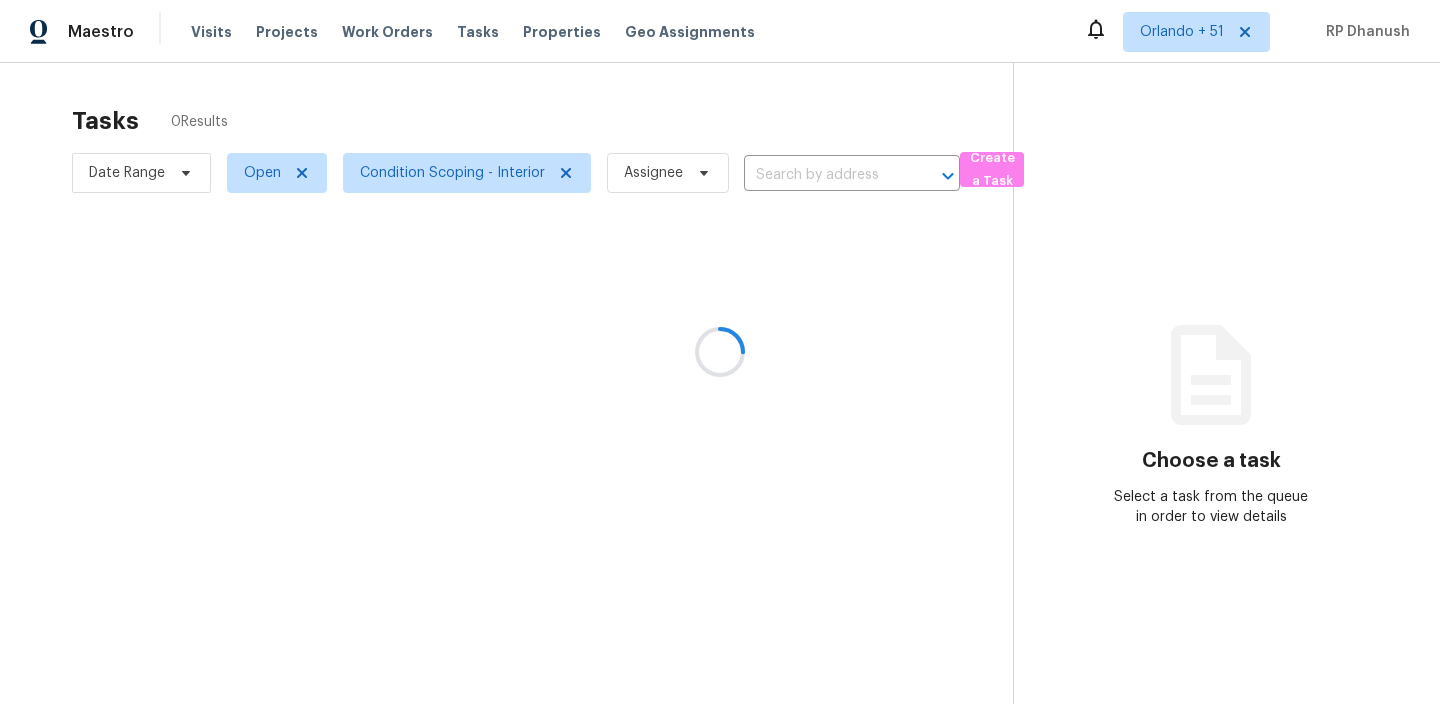 scroll, scrollTop: 0, scrollLeft: 0, axis: both 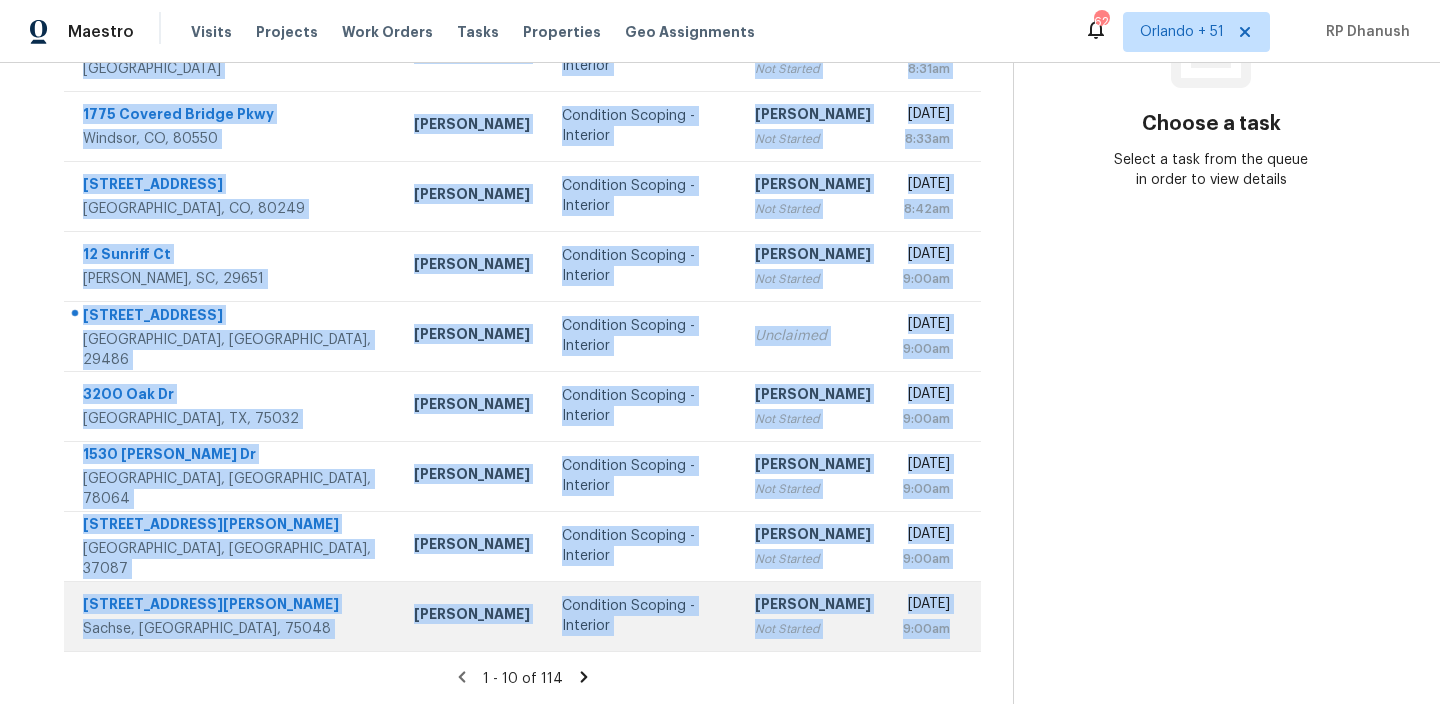 drag, startPoint x: 84, startPoint y: 175, endPoint x: 964, endPoint y: 640, distance: 995.30145 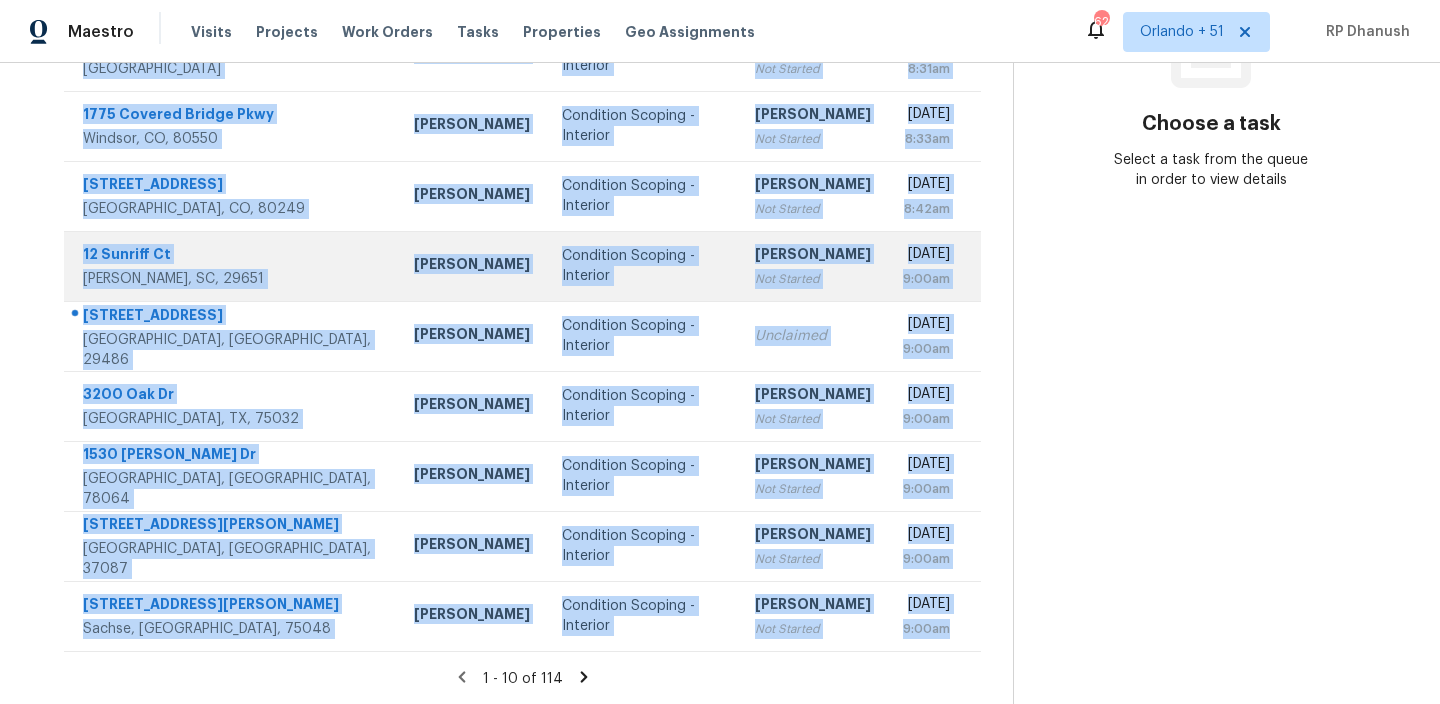 copy on "[STREET_ADDRESS][PERSON_NAME] [PERSON_NAME] Condition Scoping - Interior [PERSON_NAME] Not Started [DATE] 8:24am 13214 Frogs Leap   [GEOGRAPHIC_DATA] [PERSON_NAME] Condition Scoping - Interior [PERSON_NAME] Not Started [DATE] 8:31am 1775 Covered [GEOGRAPHIC_DATA] [PERSON_NAME] Condition Scoping - Interior [PERSON_NAME] Not Started [DATE] 8:33am [STREET_ADDRESS] [PERSON_NAME] Condition Scoping - Interior [PERSON_NAME] Not Started [DATE] 8:42am 12 Sunriff Ct   Greer, [GEOGRAPHIC_DATA], 29651 [PERSON_NAME] Condition Scoping - Interior [PERSON_NAME] Not Started [DATE] 9:00am [STREET_ADDRESS][PERSON_NAME] [PERSON_NAME] Condition Scoping - Interior Unclaimed [DATE] 9:00am [STREET_ADDRESS] [PERSON_NAME] Condition Scoping - Interior [PERSON_NAME] Not Started [DATE] 9:00am [STREET_ADDRESS][PERSON_NAME][PERSON_NAME] [PERSON_NAME] Condition Scoping - Interior Sak..." 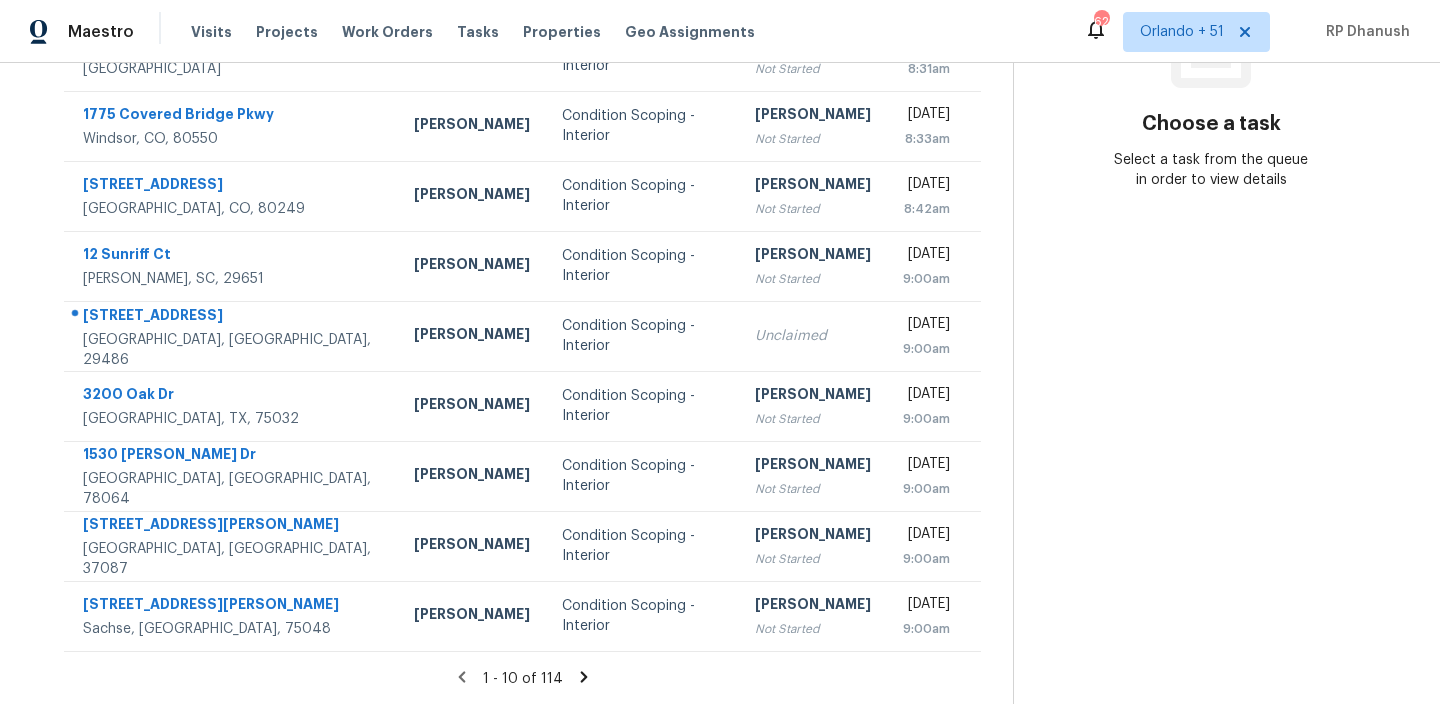 click 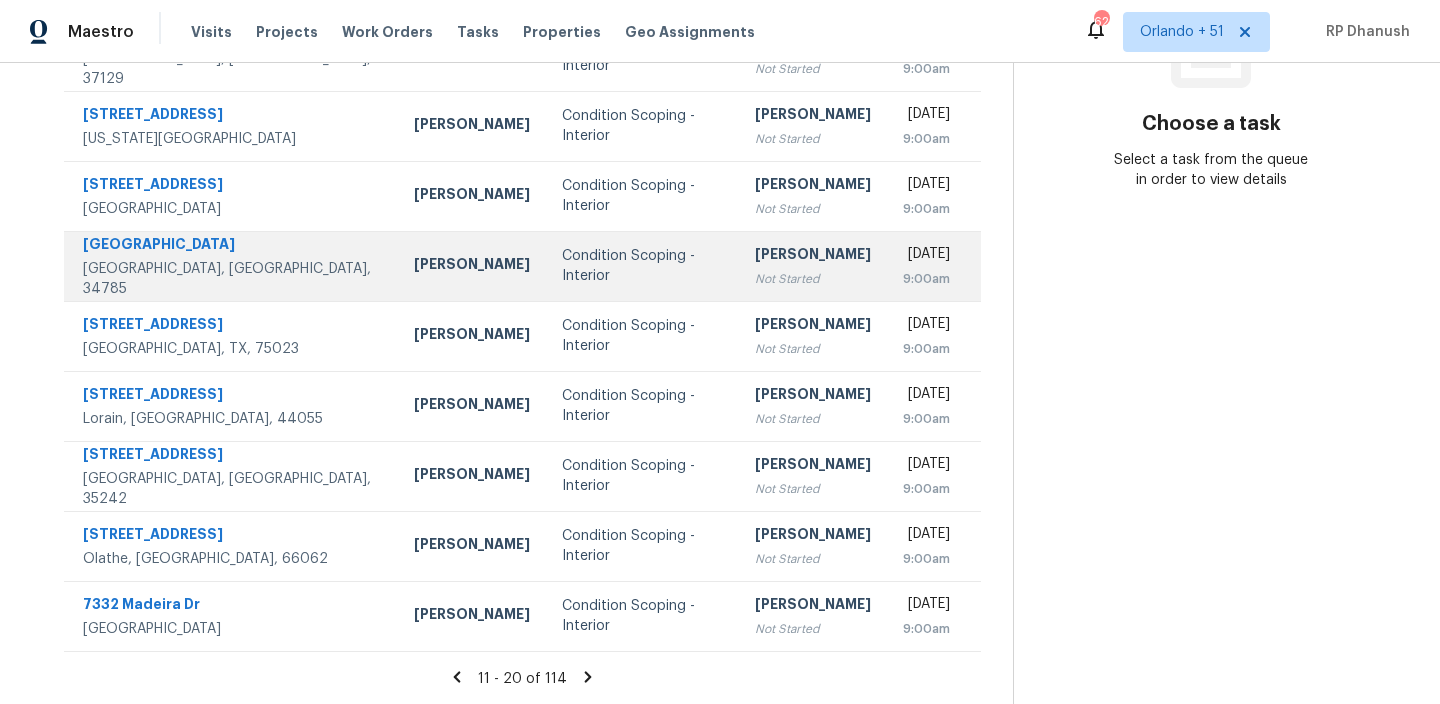 scroll, scrollTop: 101, scrollLeft: 0, axis: vertical 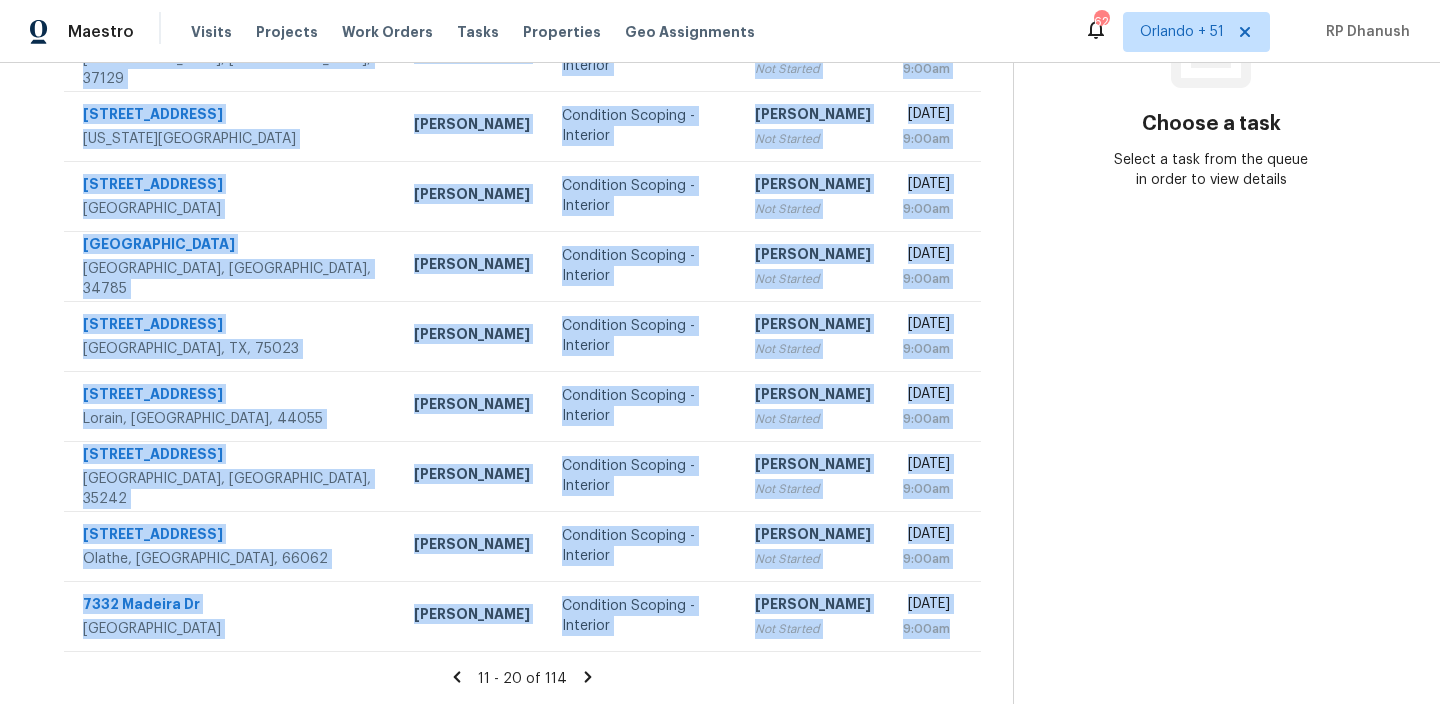 drag, startPoint x: 83, startPoint y: 202, endPoint x: 945, endPoint y: 651, distance: 971.92847 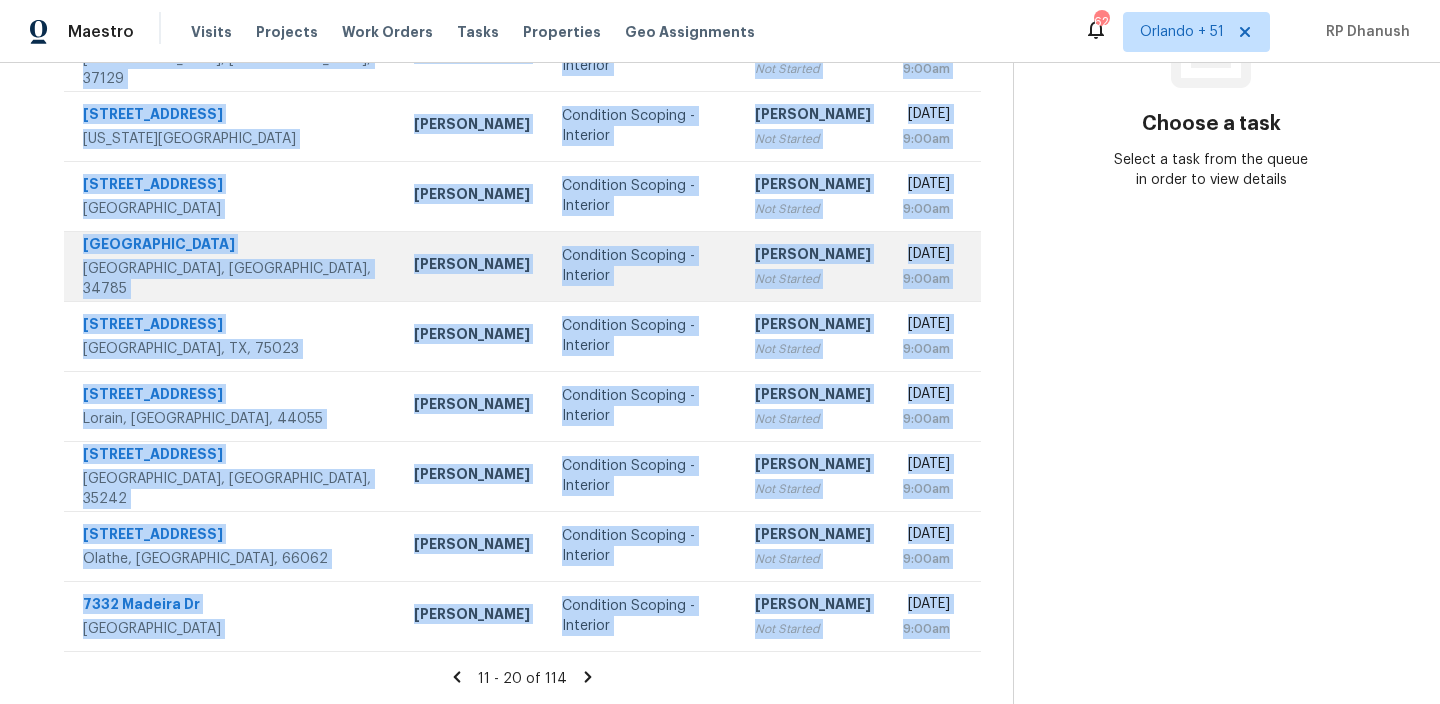 copy on "[STREET_ADDRESS][PERSON_NAME] [PERSON_NAME] Condition Scoping - Interior [PERSON_NAME] Not Started [DATE] 9:00am [STREET_ADDRESS] [PERSON_NAME] Condition Scoping - Interior [PERSON_NAME] Not Started [DATE] 9:00am [STREET_ADDRESS][US_STATE] [PERSON_NAME] Condition Scoping - Interior [PERSON_NAME] Not Started [DATE] 9:00am [STREET_ADDRESS] [PERSON_NAME] Condition Scoping - Interior [PERSON_NAME] Not Started [DATE] 9:00am [STREET_ADDRESS][PERSON_NAME] [PERSON_NAME] Condition Scoping - Interior [PERSON_NAME] Not Started [DATE] 9:00am [STREET_ADDRESS] [PERSON_NAME] Condition Scoping - Interior [PERSON_NAME] Not Started [DATE] 9:00am [STREET_ADDRESS] [PERSON_NAME] Condition Scoping - Interior [PERSON_NAME] Not Started [DATE] 9:00am 1040 [GEOGRAPHIC_DATA]..." 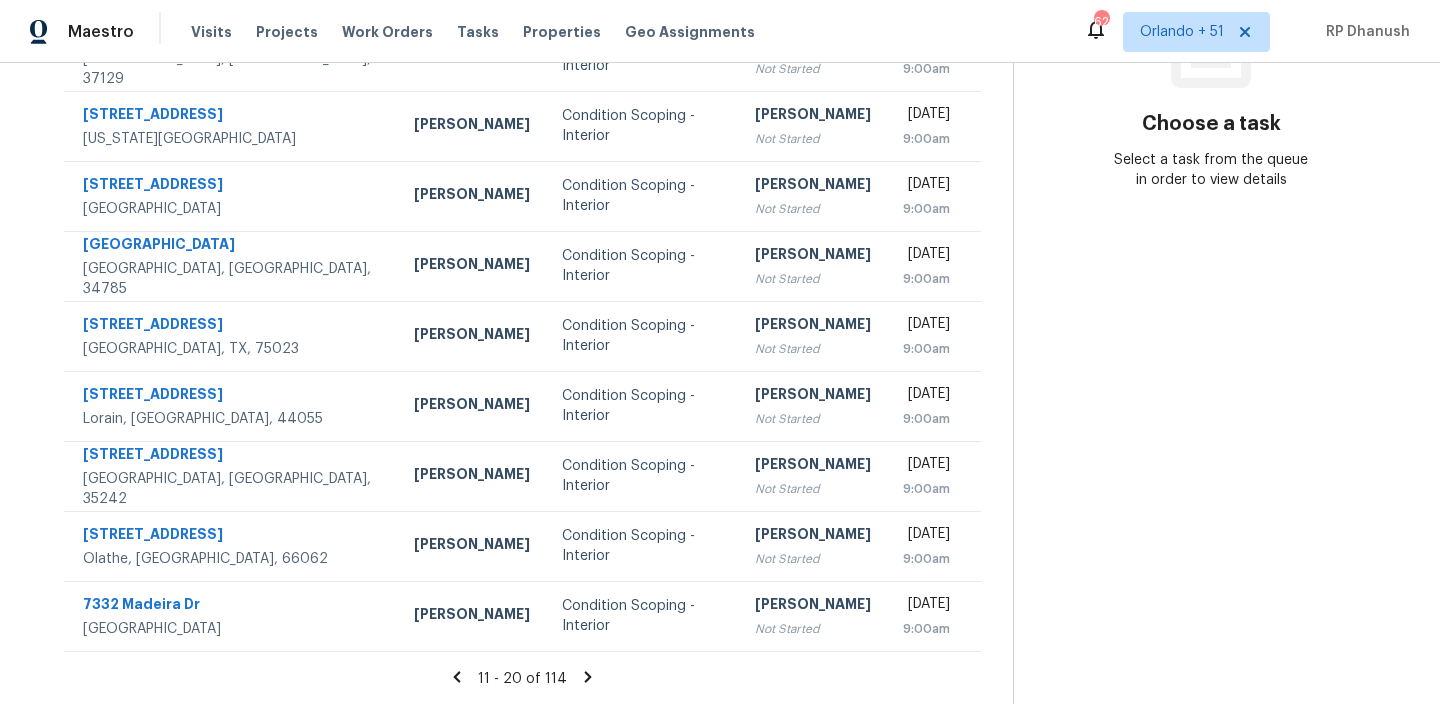 click 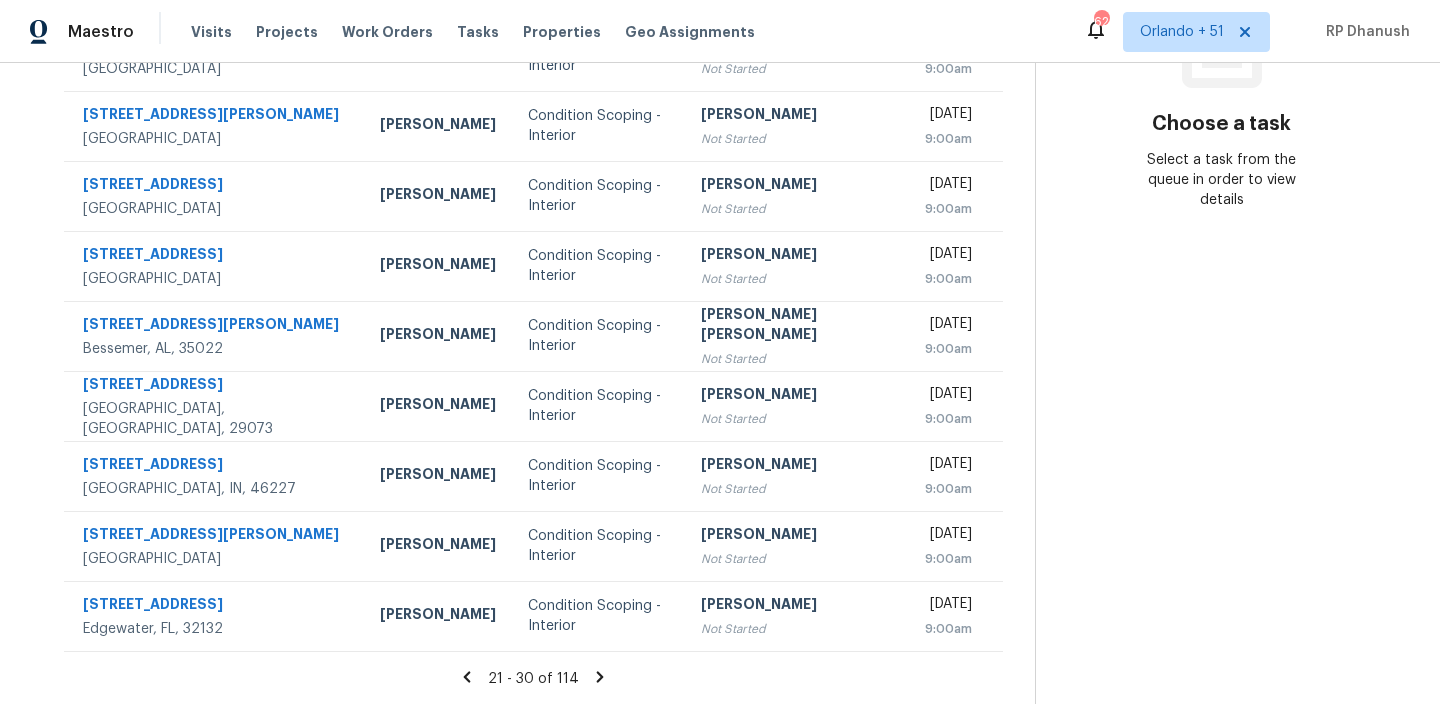 scroll, scrollTop: 0, scrollLeft: 0, axis: both 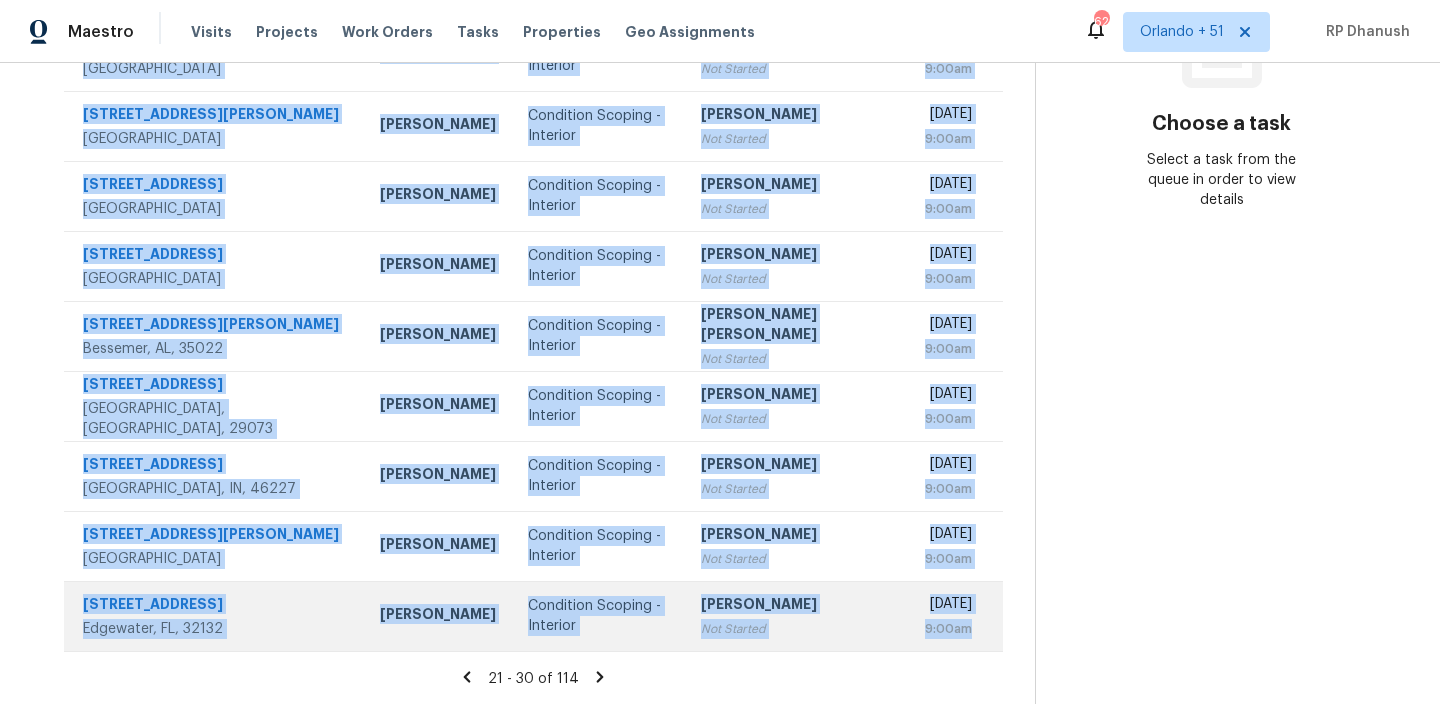 drag, startPoint x: 82, startPoint y: 299, endPoint x: 974, endPoint y: 642, distance: 955.67413 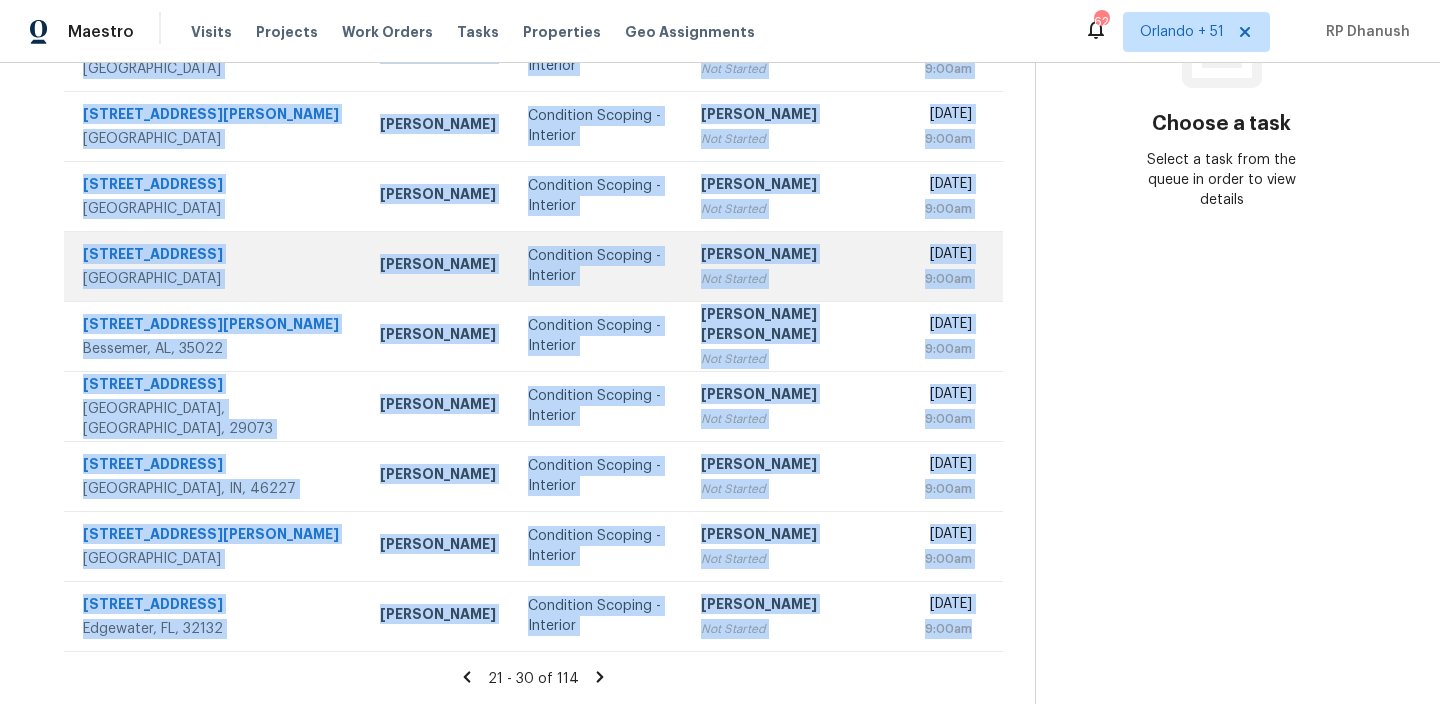 copy on "21889 Dunnabeck [GEOGRAPHIC_DATA] [PERSON_NAME] Condition Scoping - Interior [PERSON_NAME] Not Started [DATE] 9:00am [STREET_ADDRESS] [PERSON_NAME] Condition Scoping - Interior [PERSON_NAME] Not Started [DATE] 9:00am [STREET_ADDRESS][PERSON_NAME] [PERSON_NAME] Condition Scoping - Interior [PERSON_NAME] Not Started [DATE] 9:00am [STREET_ADDRESS] [PERSON_NAME] Condition Scoping - Interior [PERSON_NAME] Not Started [DATE] 9:00am [STREET_ADDRESS] [PERSON_NAME] Condition Scoping - Interior [PERSON_NAME] Not Started [DATE] 9:00am [STREET_ADDRESS][PERSON_NAME][PERSON_NAME] [PERSON_NAME] Condition Scoping - Interior [PERSON_NAME] [PERSON_NAME] Not Started [DATE] 9:00am [STREET_ADDRESS] [PERSON_NAME] Condition Scoping - Interior [PERSON_NAME] Not Started [DATE] 9:00am [STREET_ADDRESS][PERSON_NAME] [PERSON_NAME]..." 